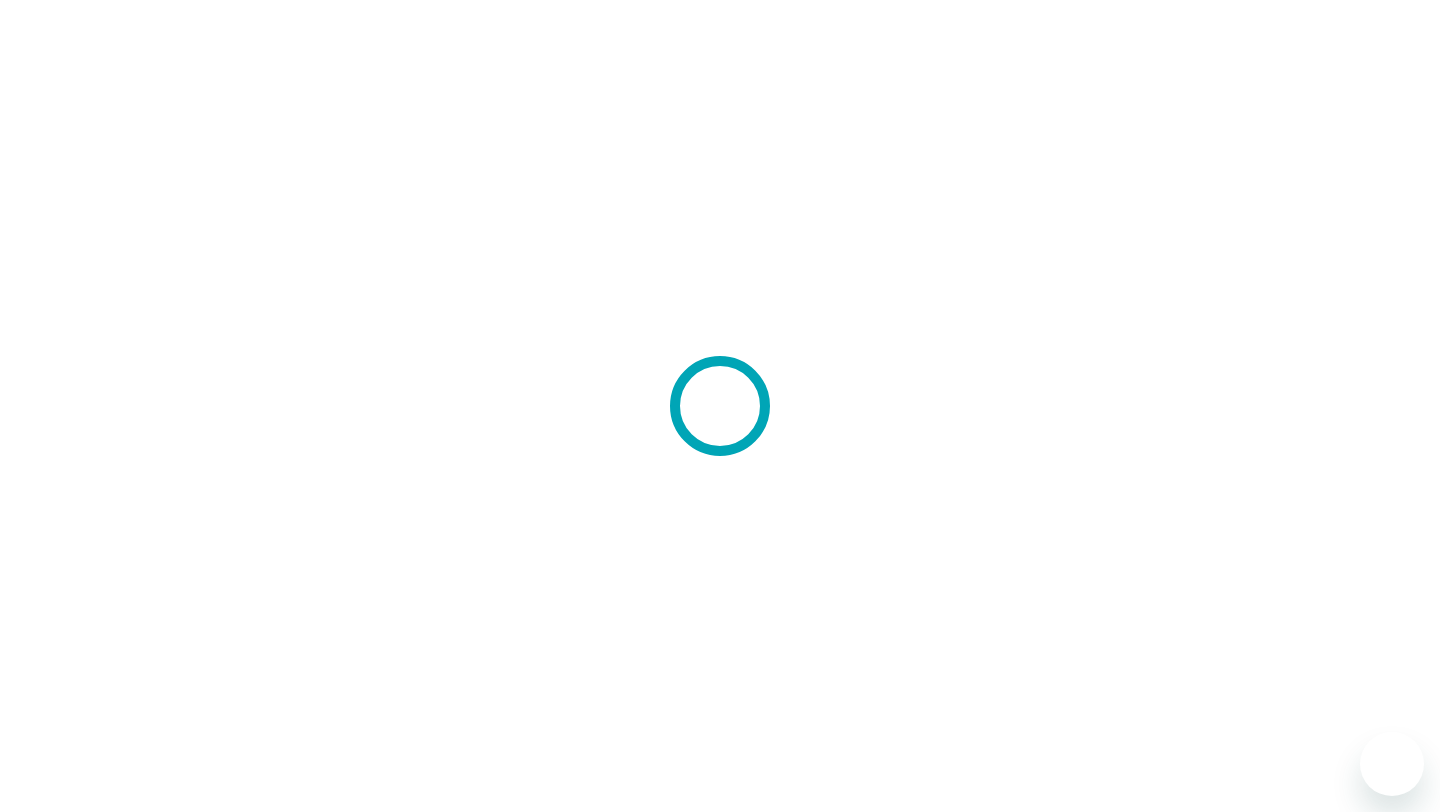 scroll, scrollTop: 0, scrollLeft: 0, axis: both 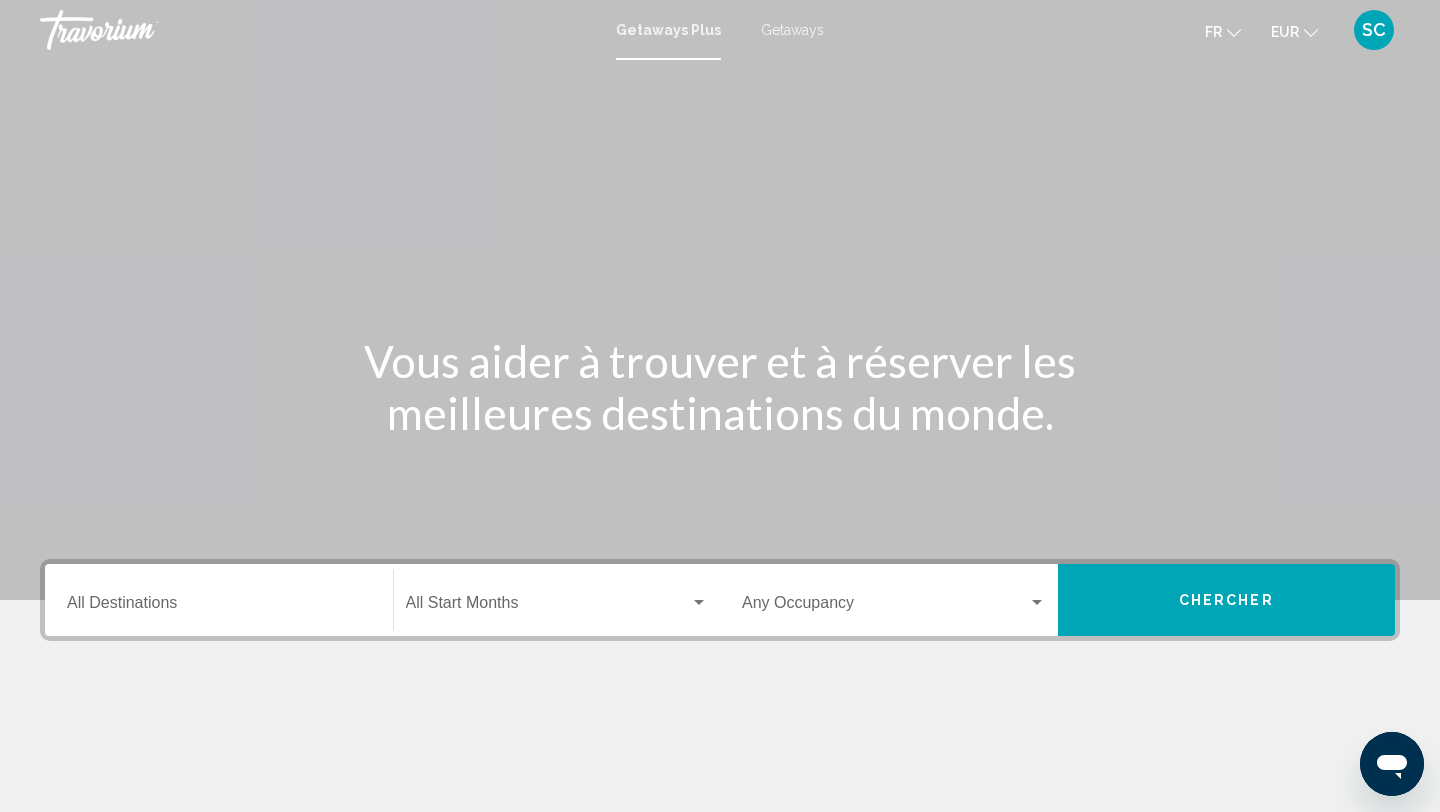 click on "Getaways" at bounding box center (792, 30) 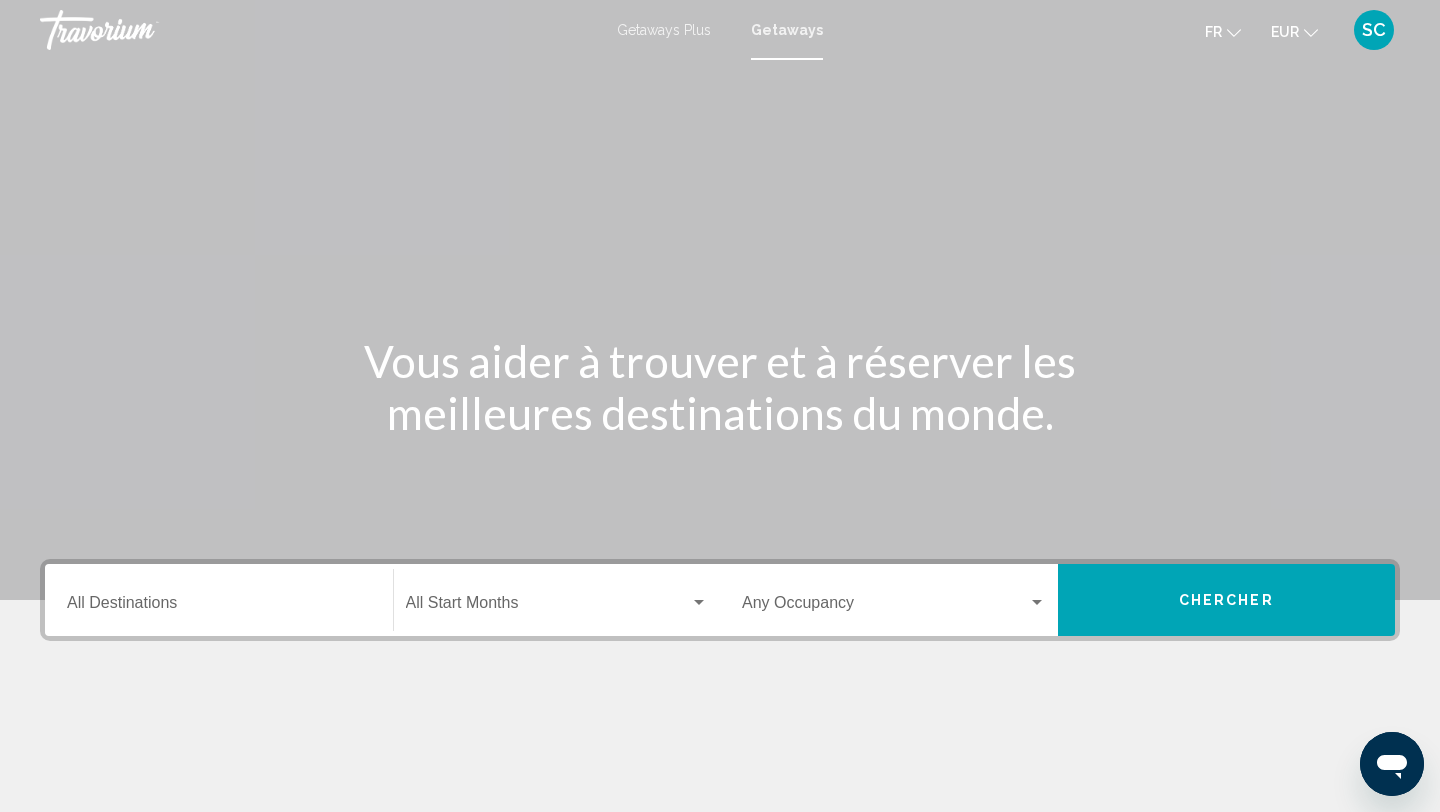 click on "Destination All Destinations" at bounding box center (219, 600) 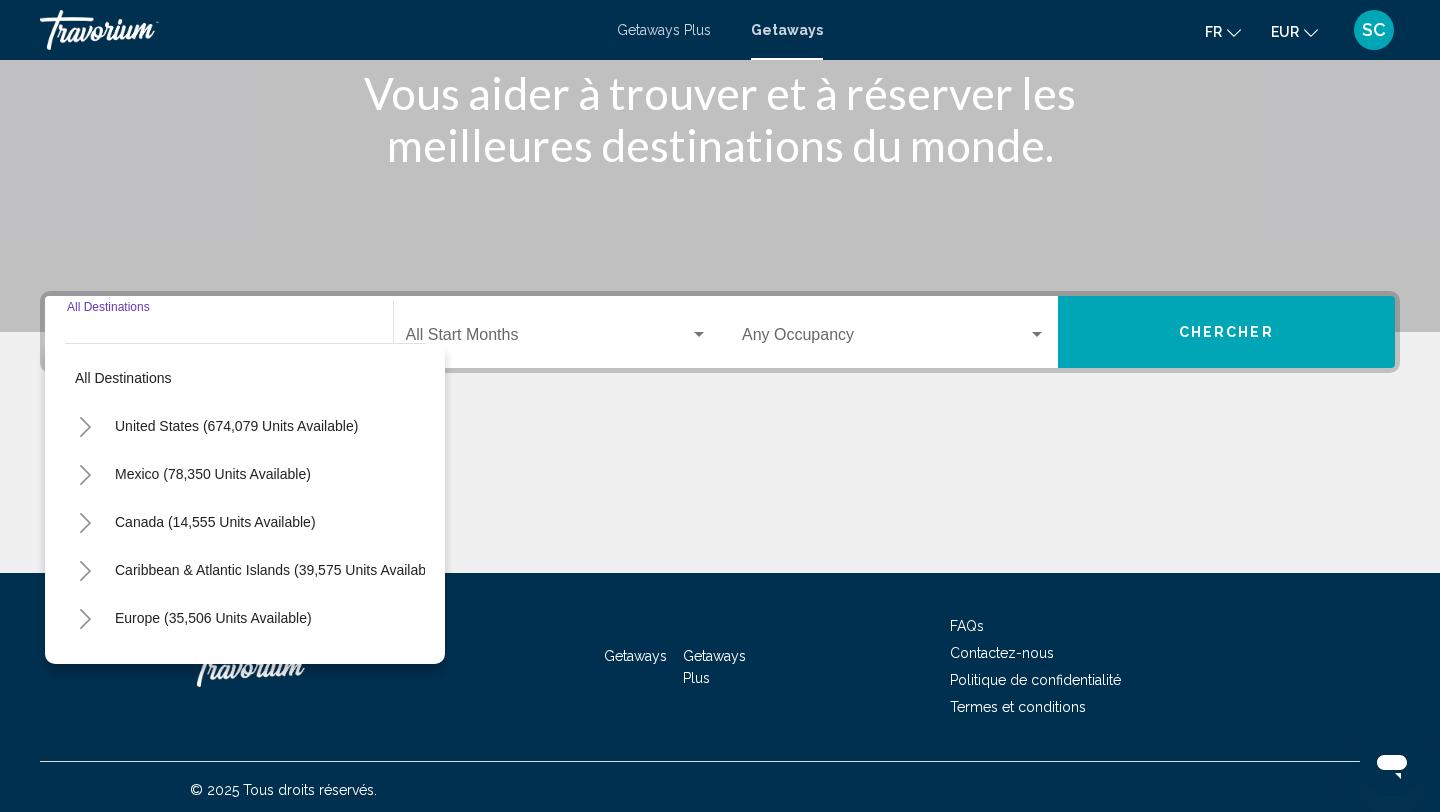 scroll, scrollTop: 274, scrollLeft: 0, axis: vertical 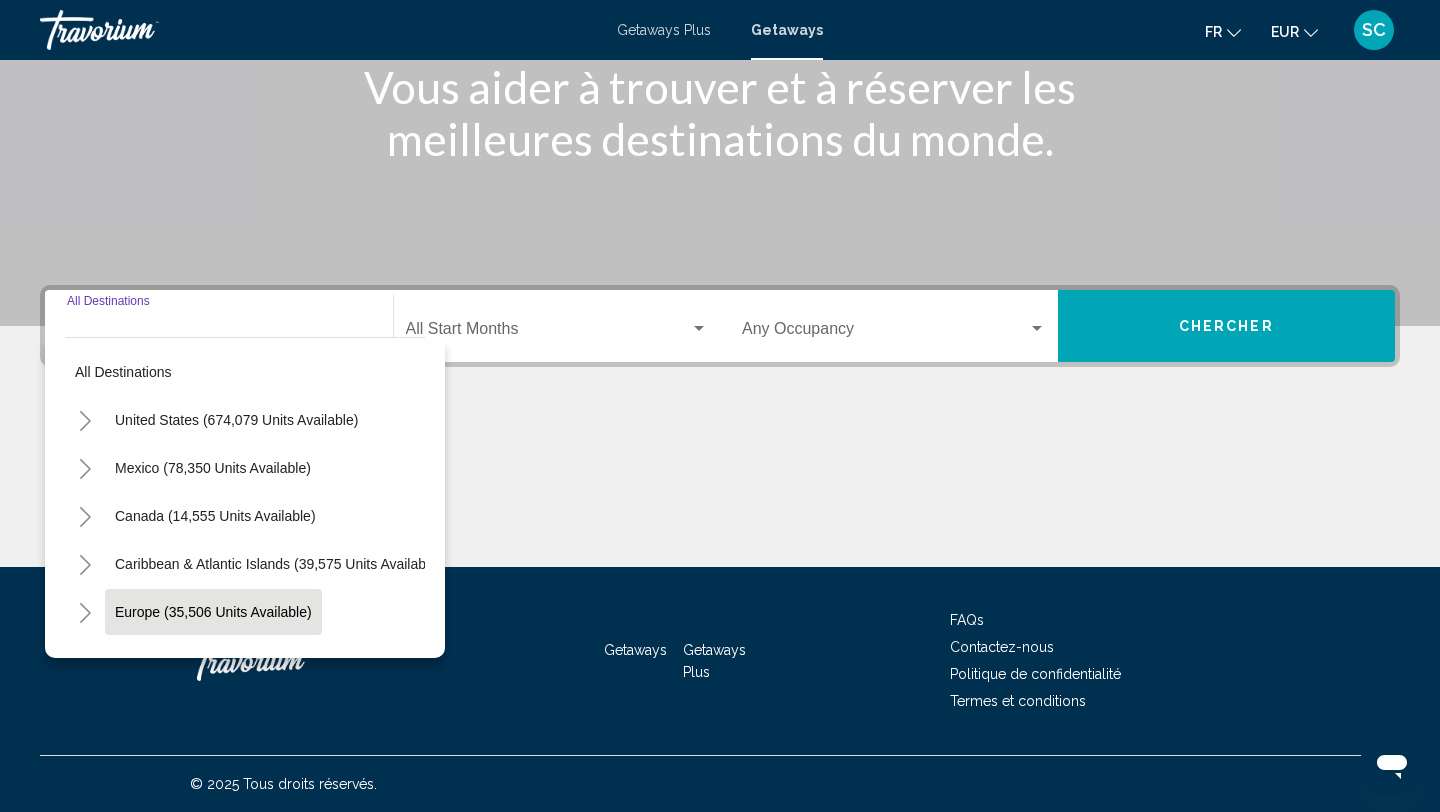 click on "Europe (35,506 units available)" at bounding box center (214, 660) 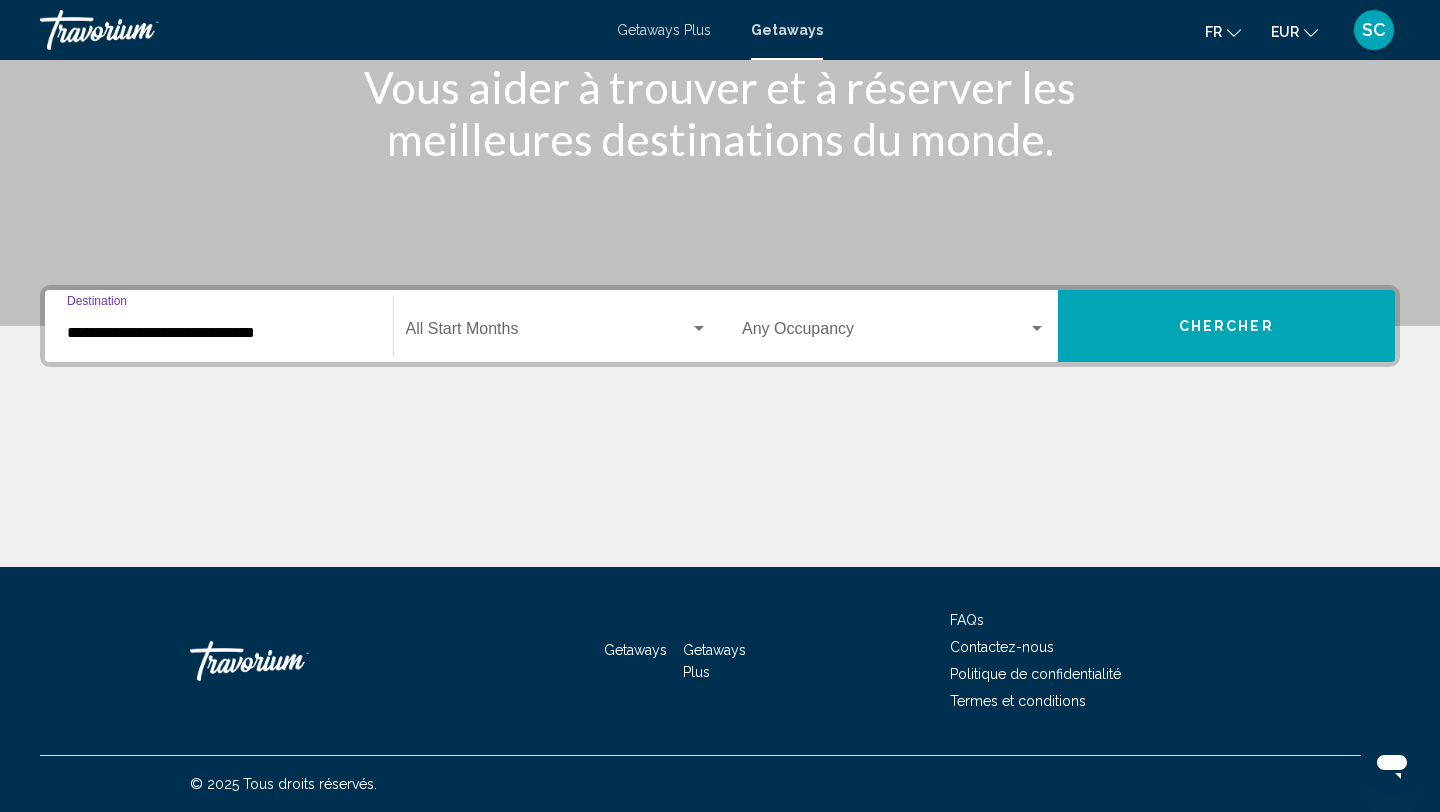 click at bounding box center [548, 333] 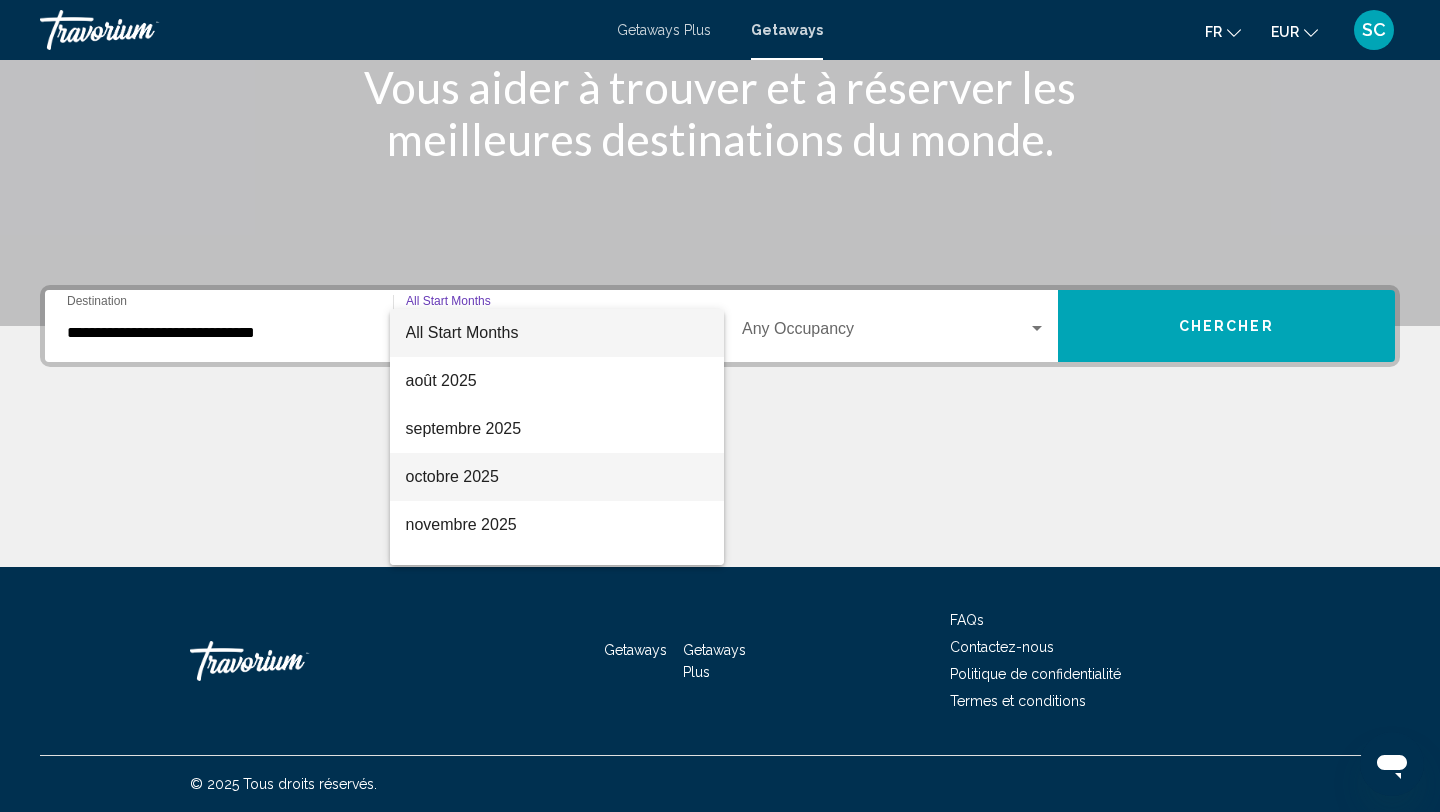 click on "octobre 2025" at bounding box center [557, 477] 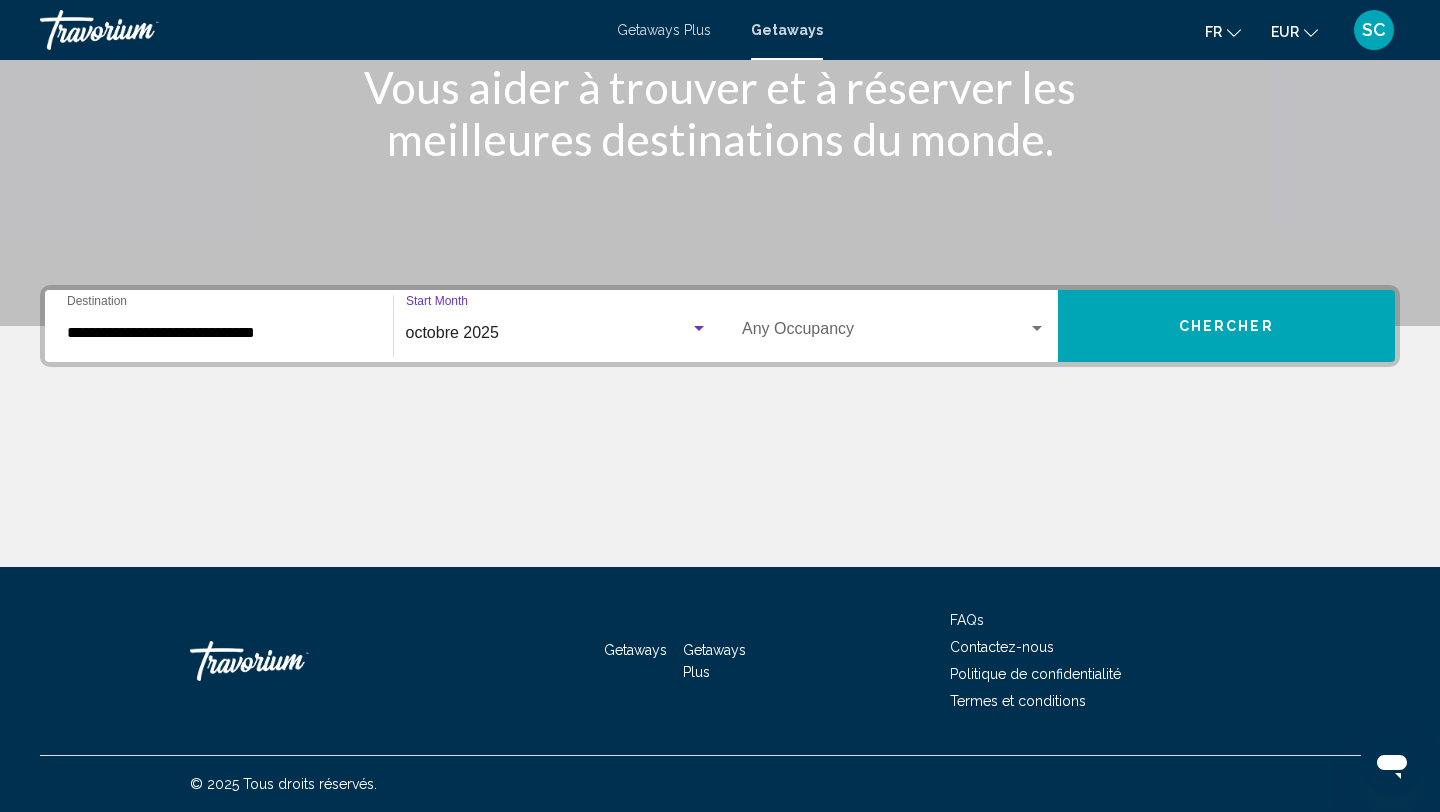 click on "Chercher" at bounding box center (1227, 326) 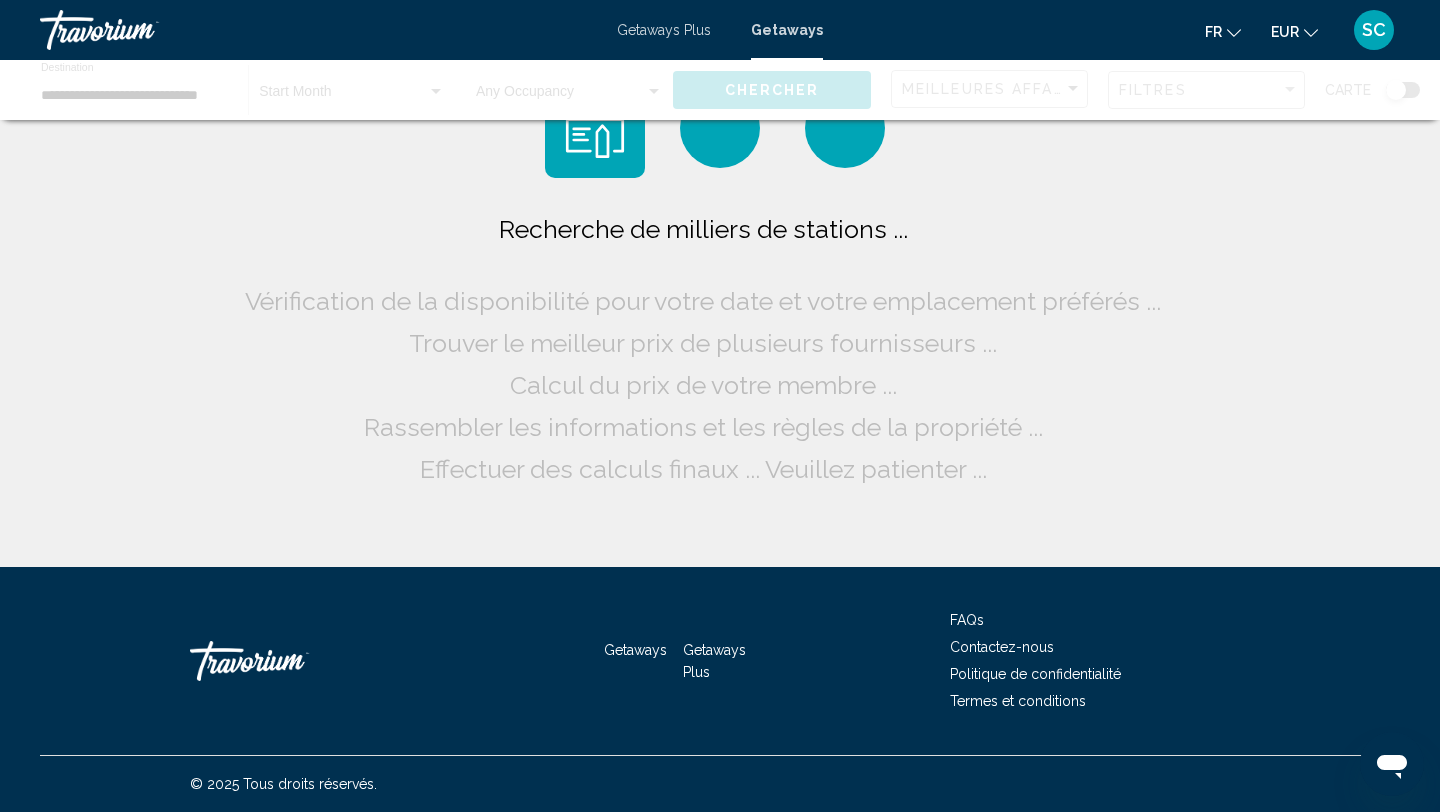scroll, scrollTop: 0, scrollLeft: 0, axis: both 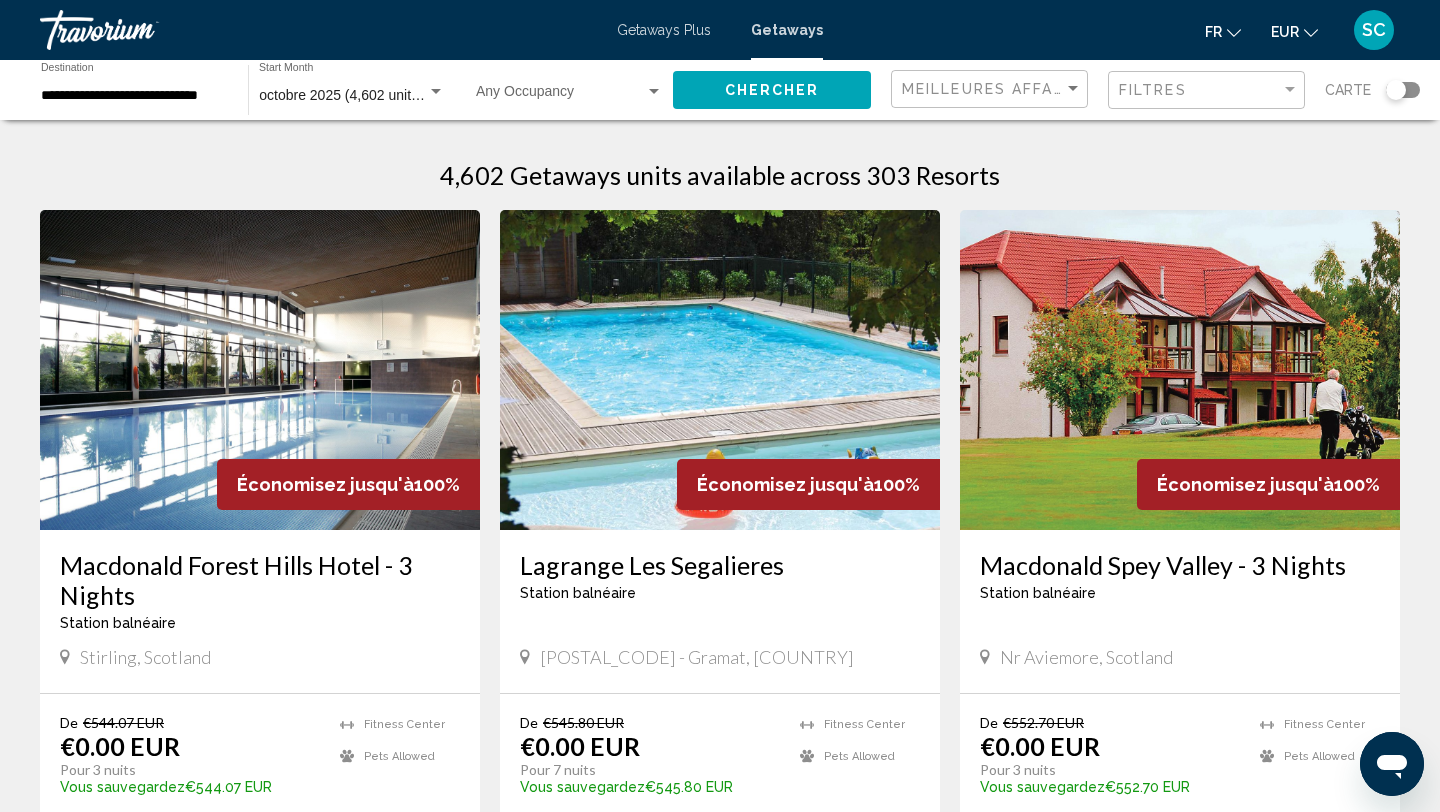 click 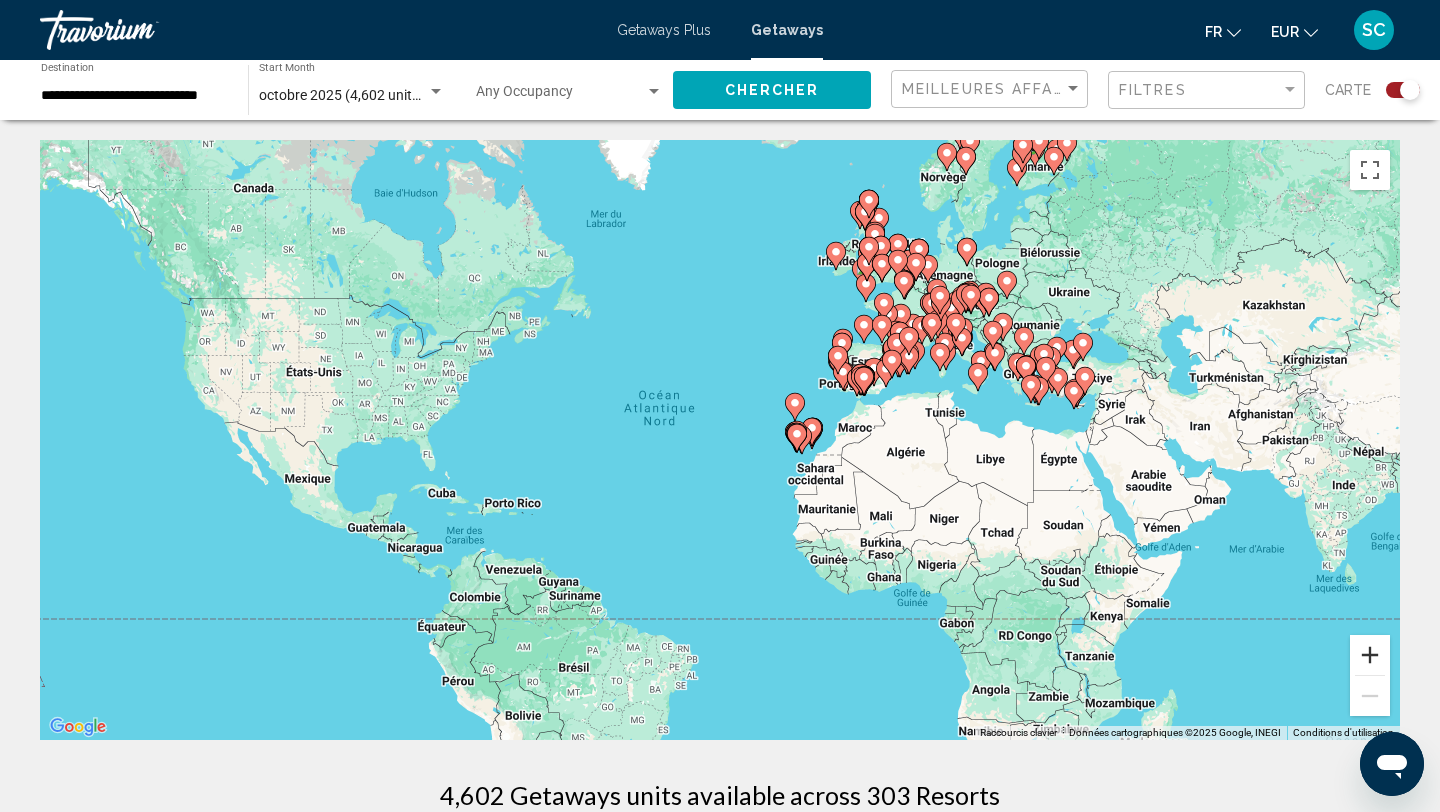 click at bounding box center [1370, 655] 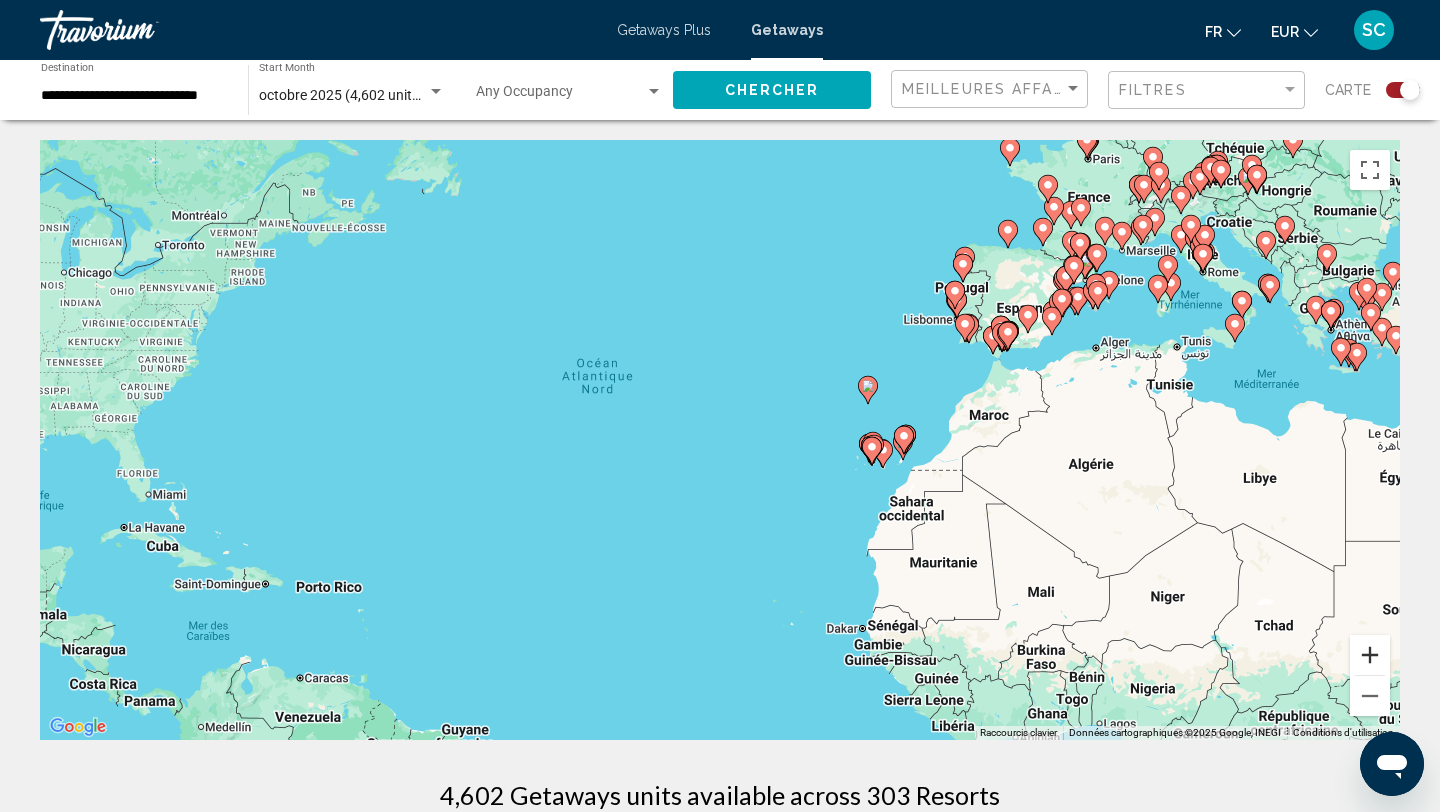 click at bounding box center (1370, 655) 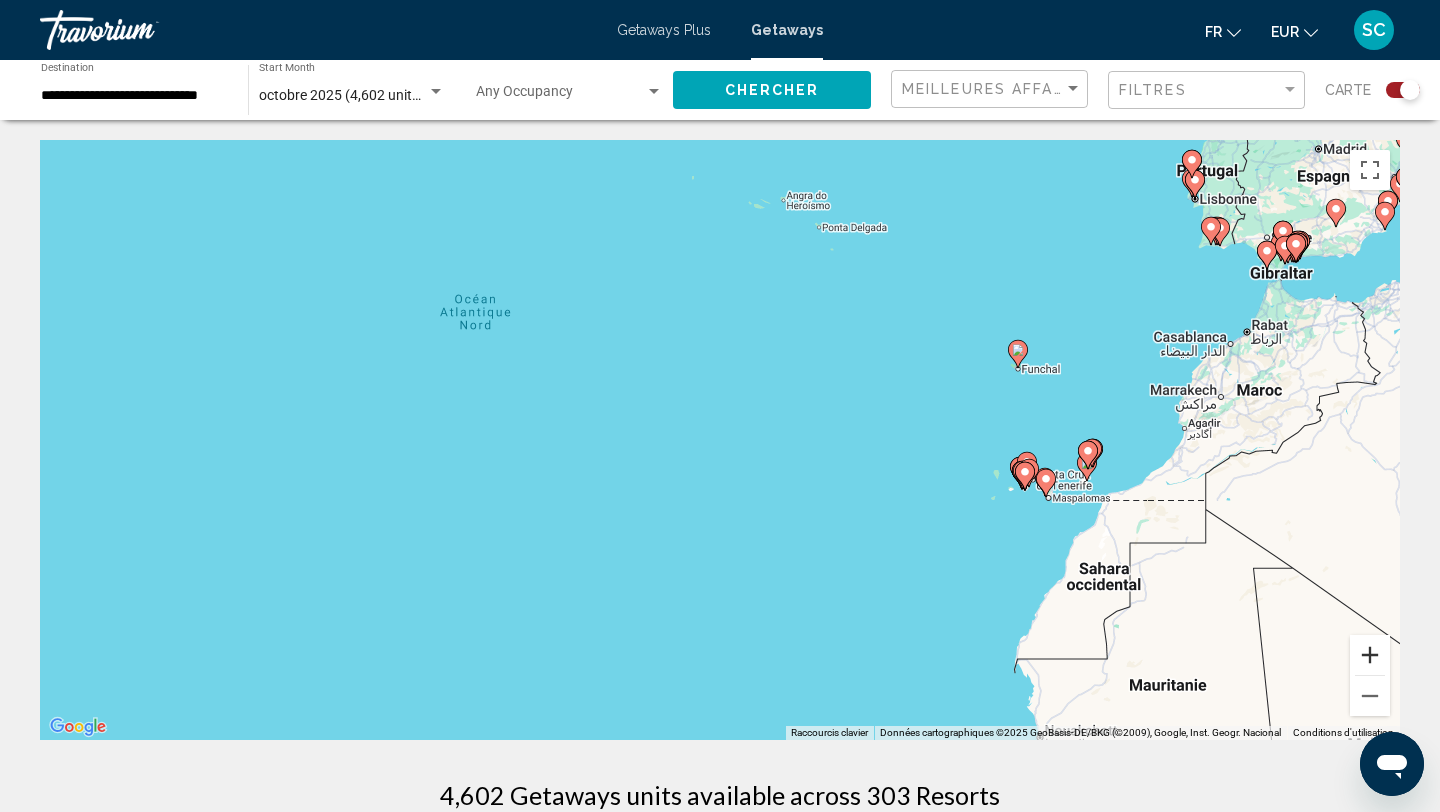 click at bounding box center [1370, 655] 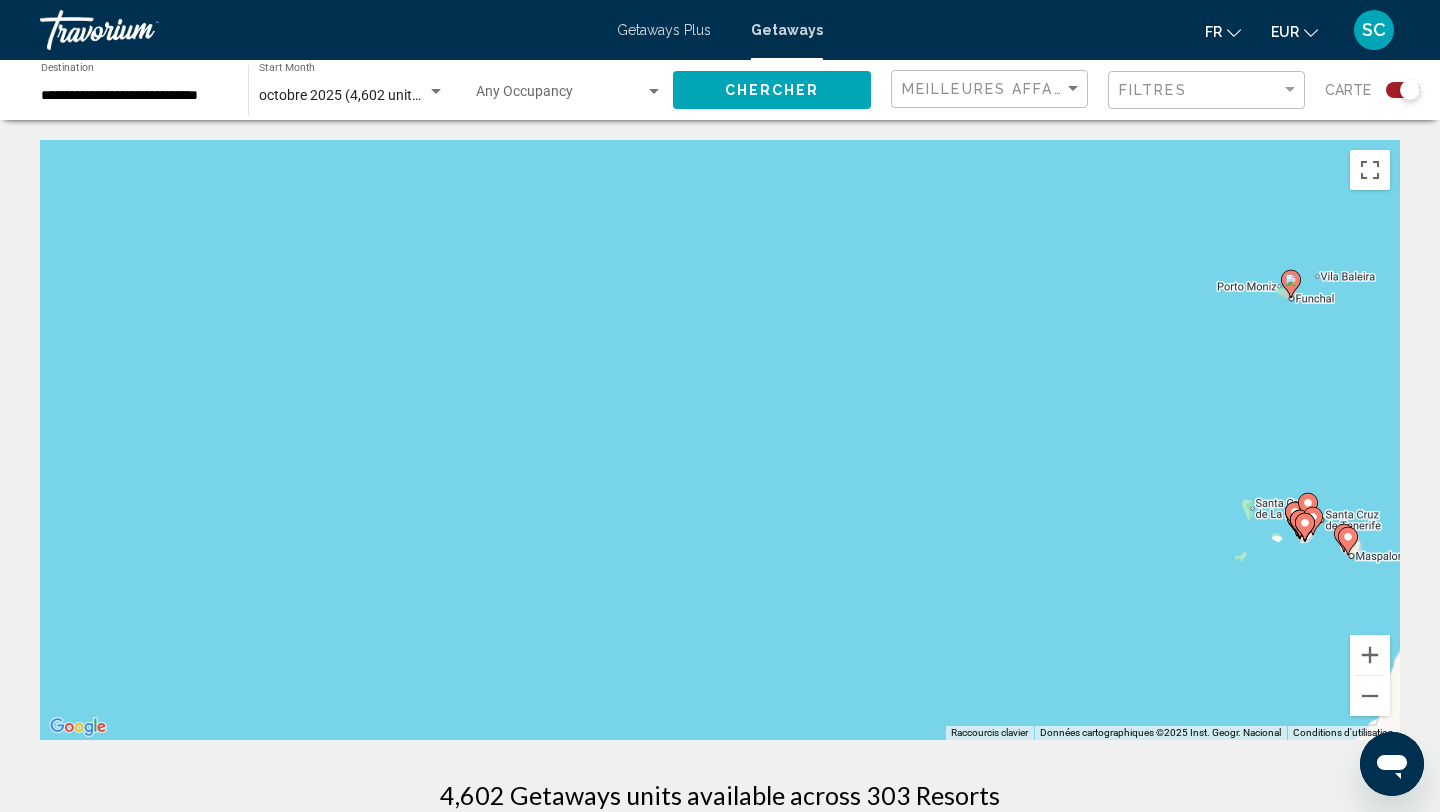 drag, startPoint x: 1317, startPoint y: 585, endPoint x: 870, endPoint y: 585, distance: 447 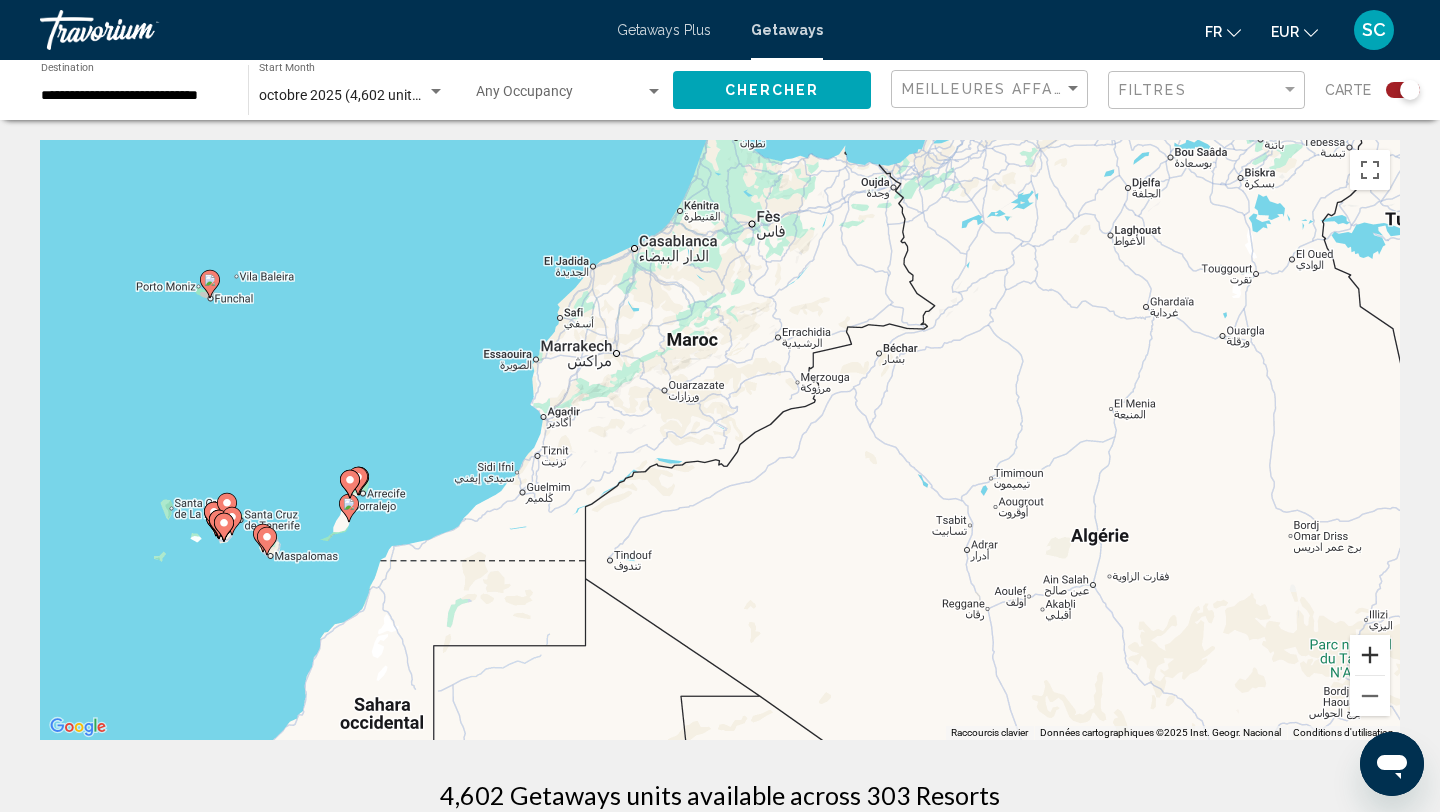 click at bounding box center (1370, 655) 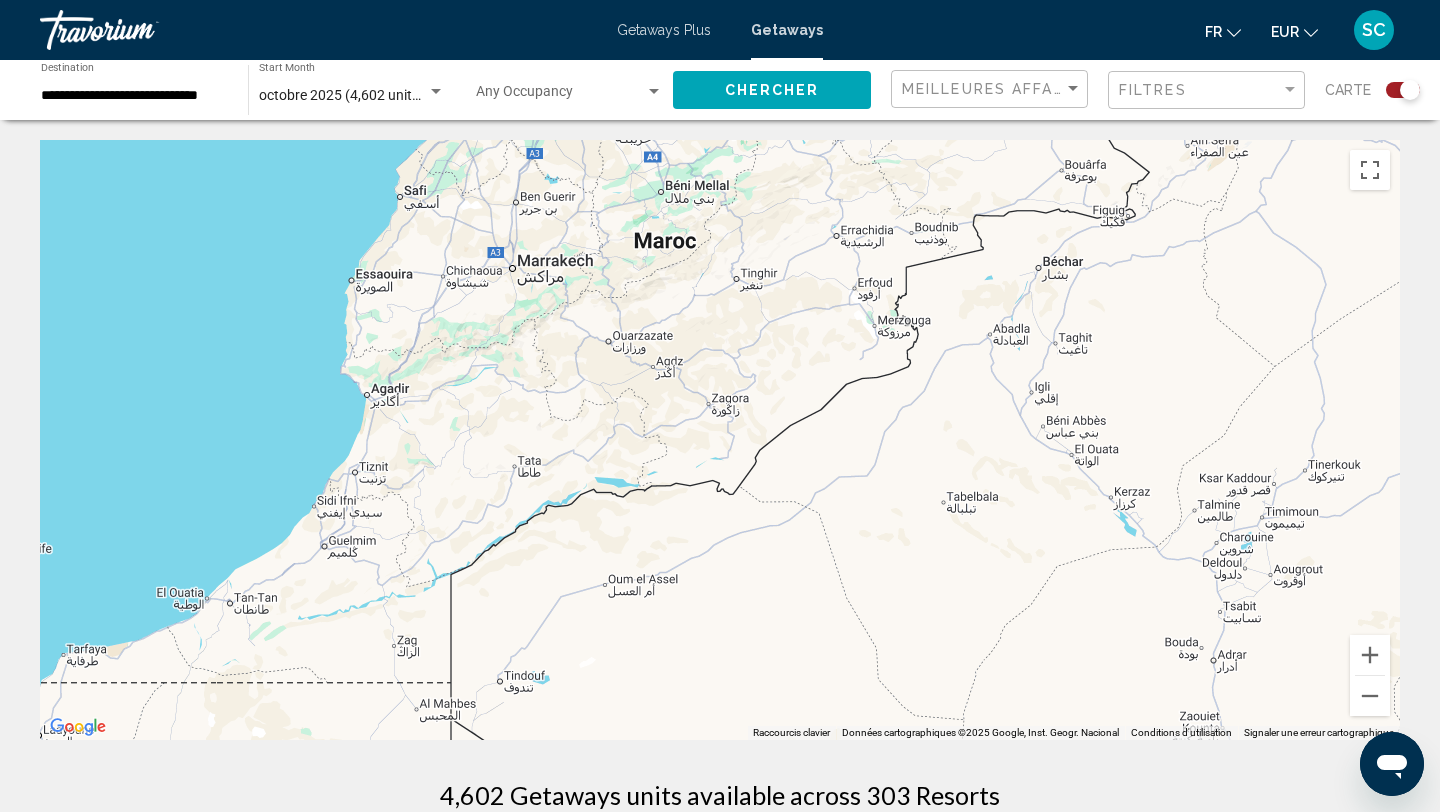 drag, startPoint x: 1032, startPoint y: 612, endPoint x: 1251, endPoint y: 587, distance: 220.42232 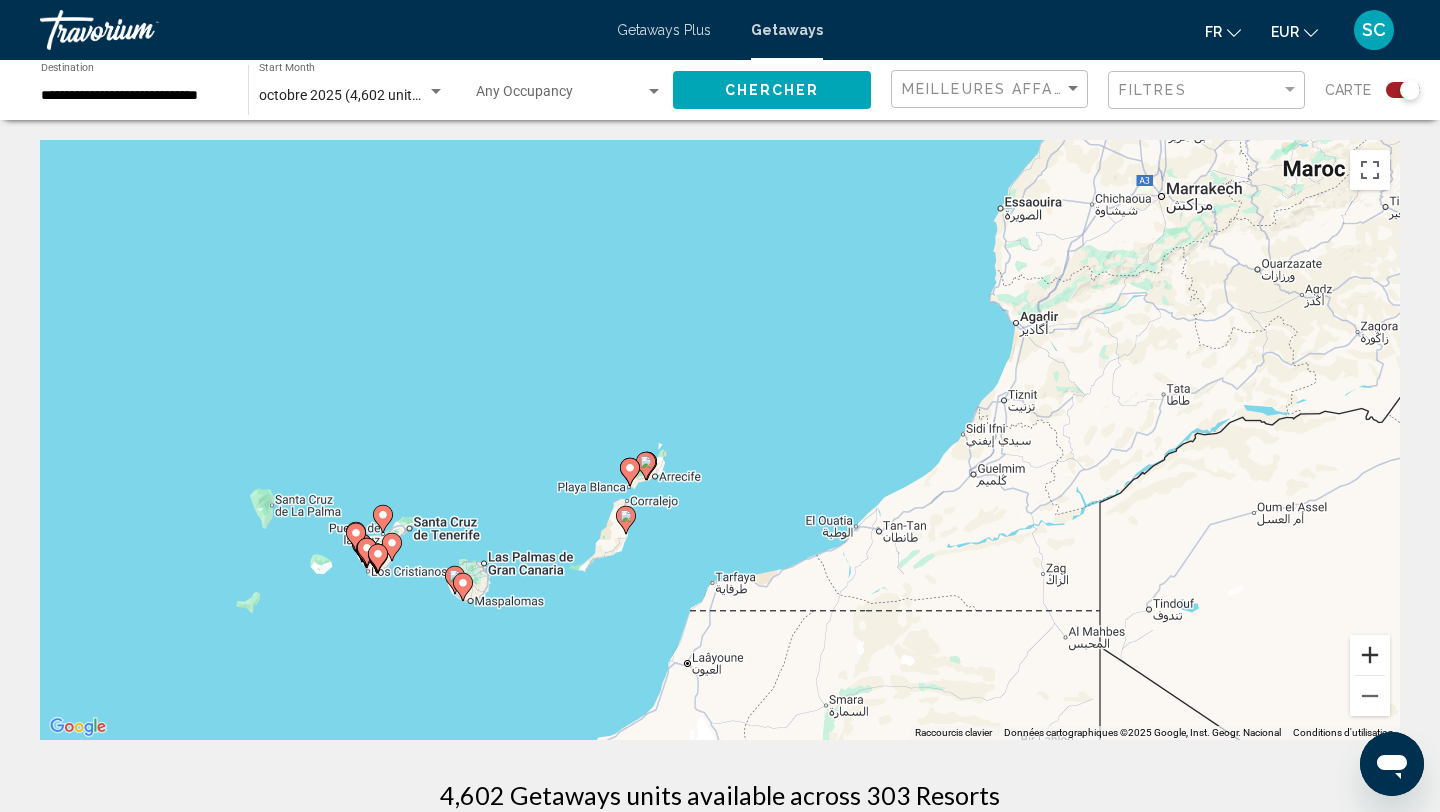 click at bounding box center (1370, 655) 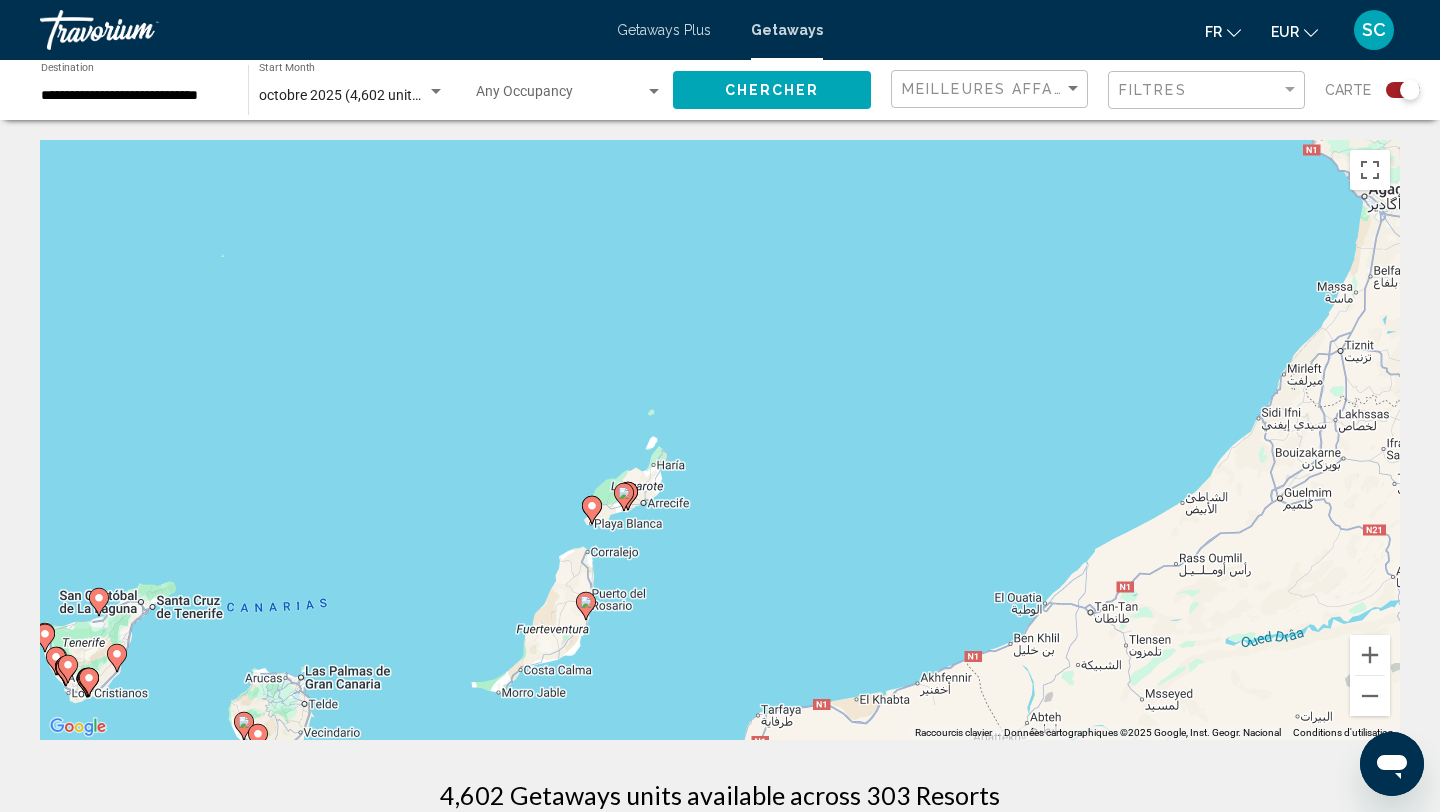 drag, startPoint x: 1193, startPoint y: 649, endPoint x: 1362, endPoint y: 605, distance: 174.6339 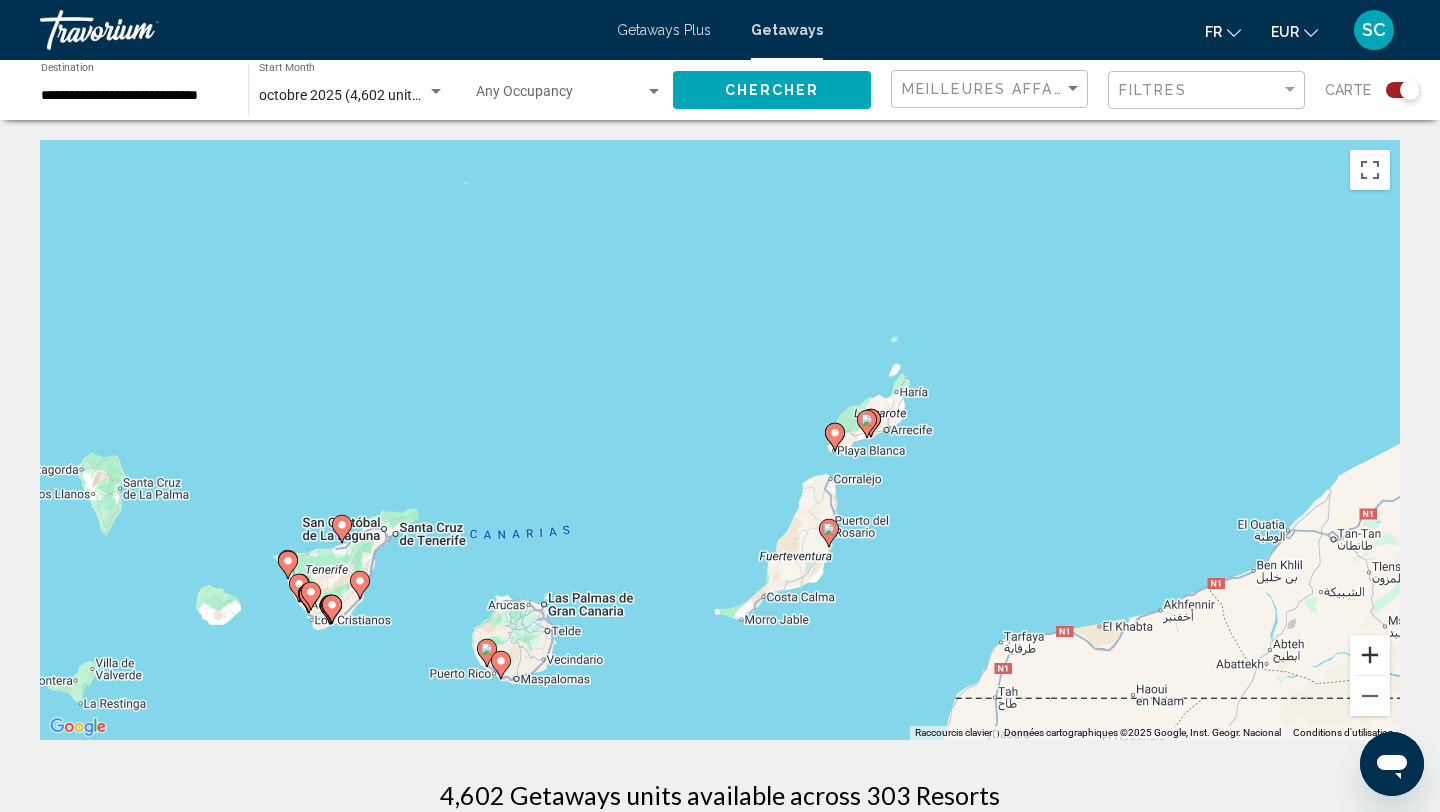 click at bounding box center [1370, 655] 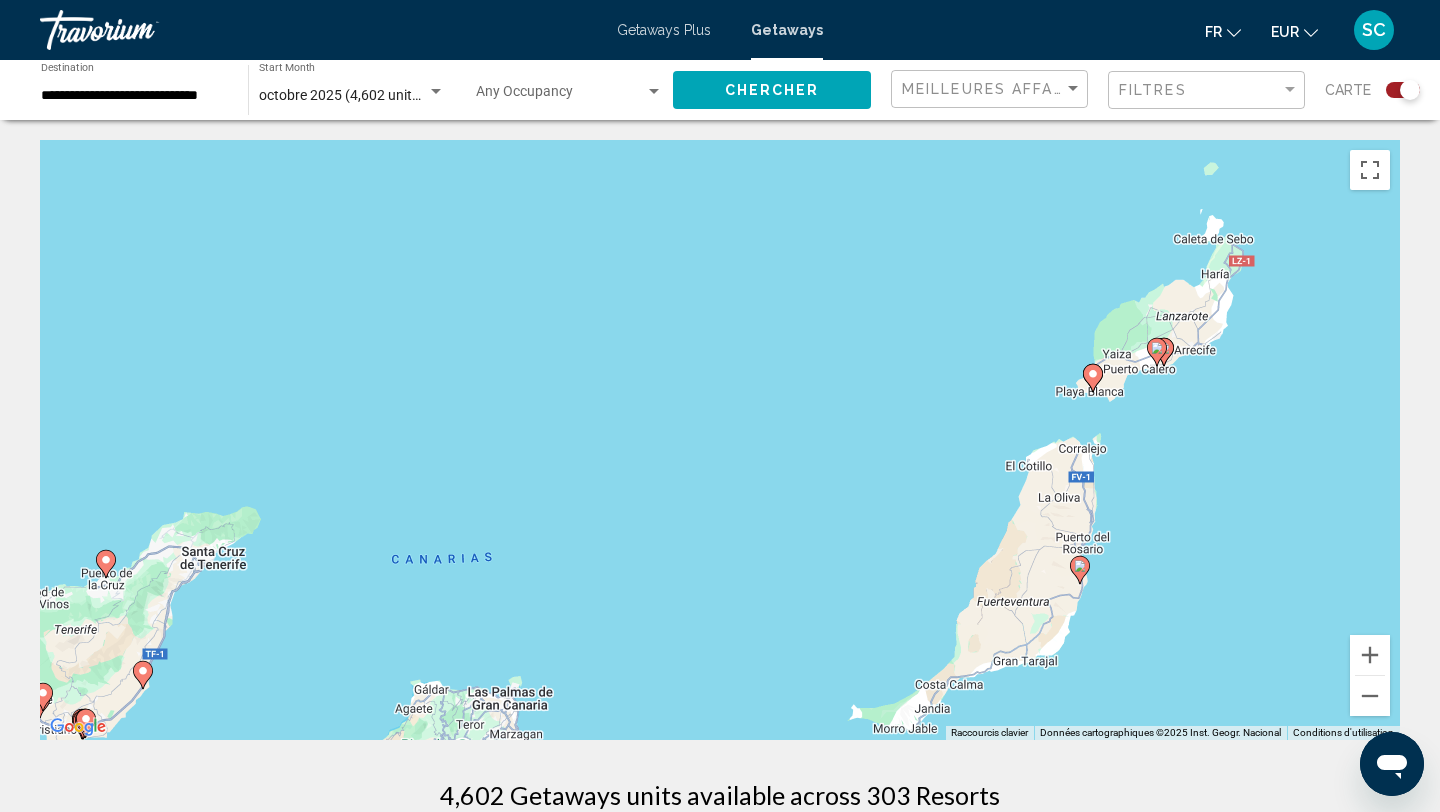 drag, startPoint x: 428, startPoint y: 557, endPoint x: 805, endPoint y: 436, distance: 395.94193 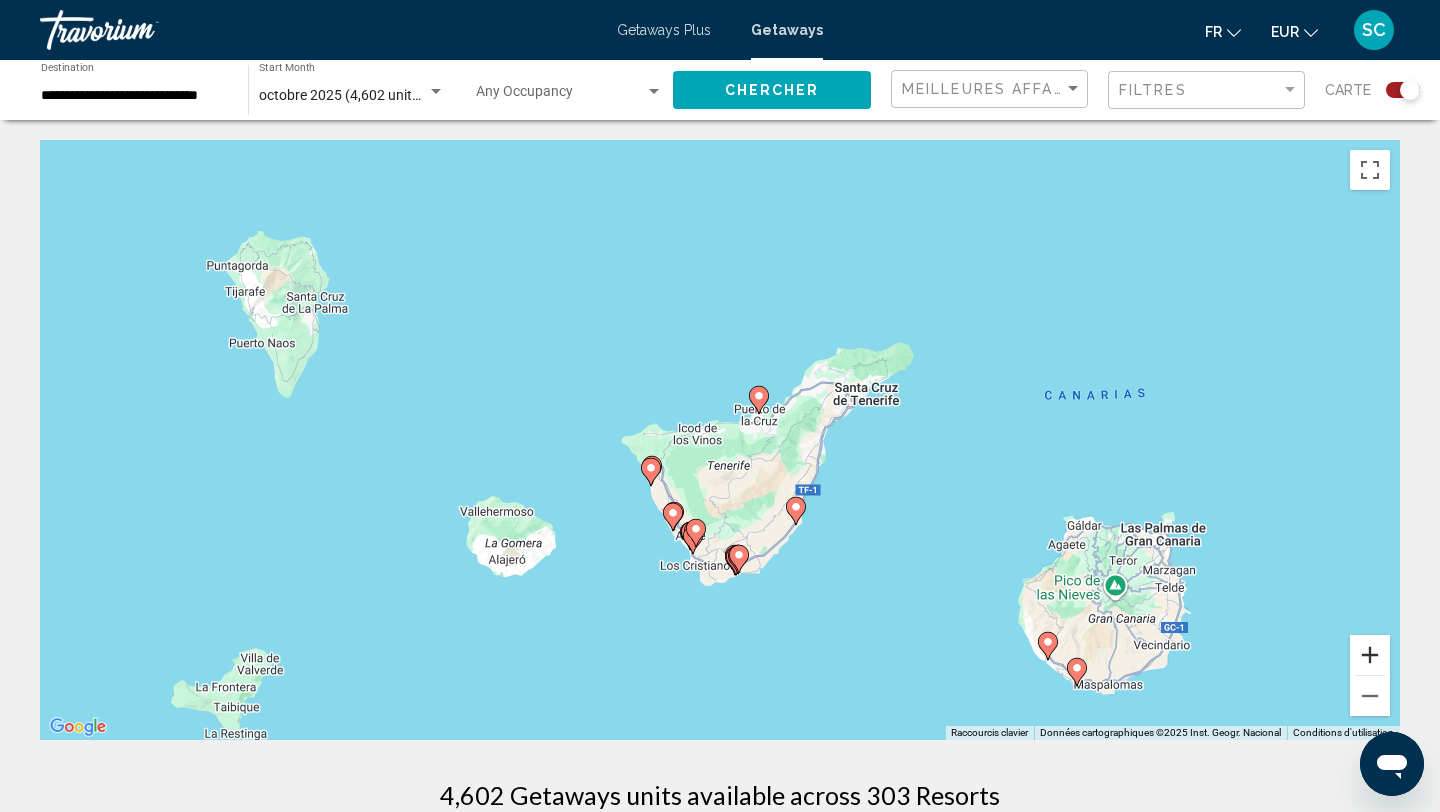 click at bounding box center (1370, 655) 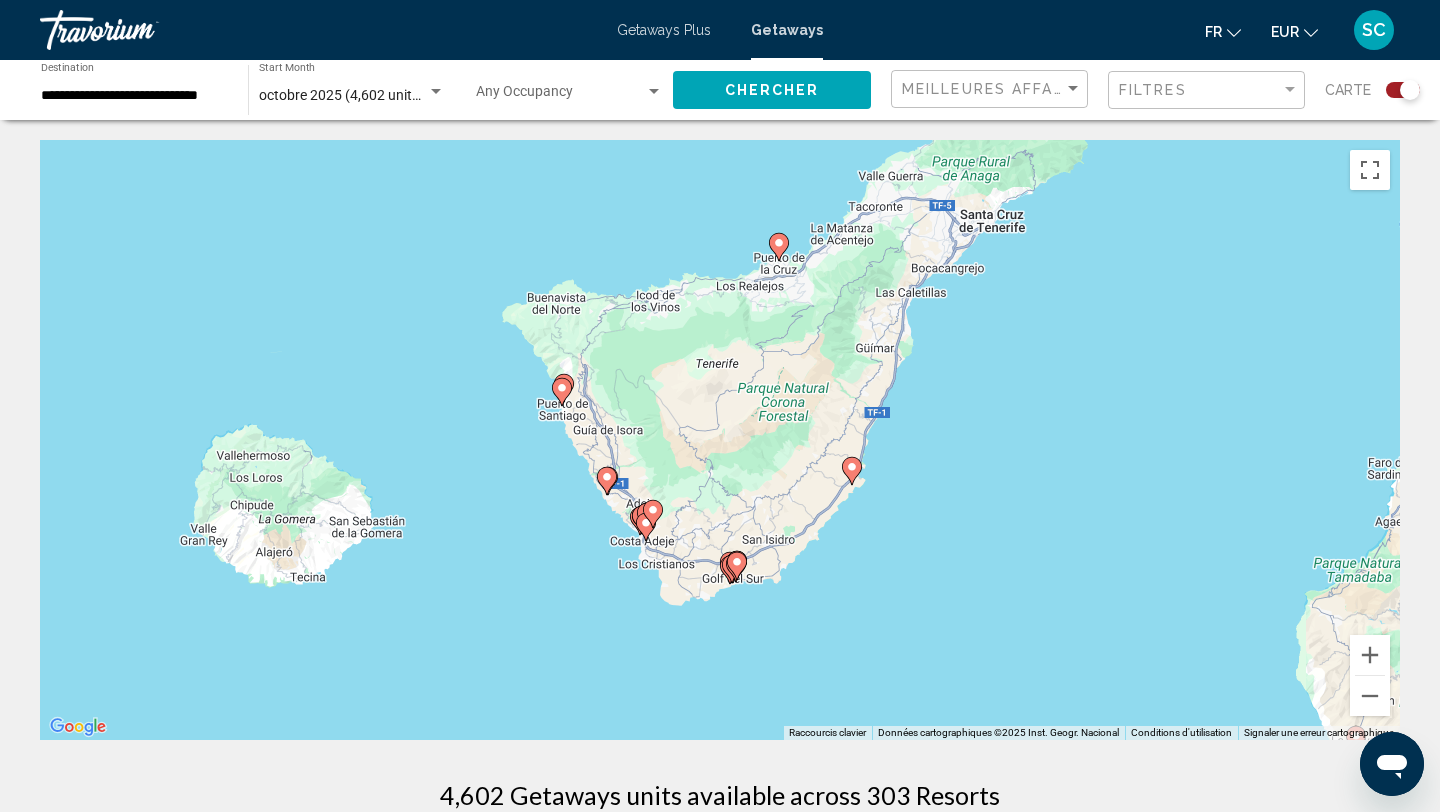 drag, startPoint x: 1070, startPoint y: 615, endPoint x: 1051, endPoint y: 485, distance: 131.38112 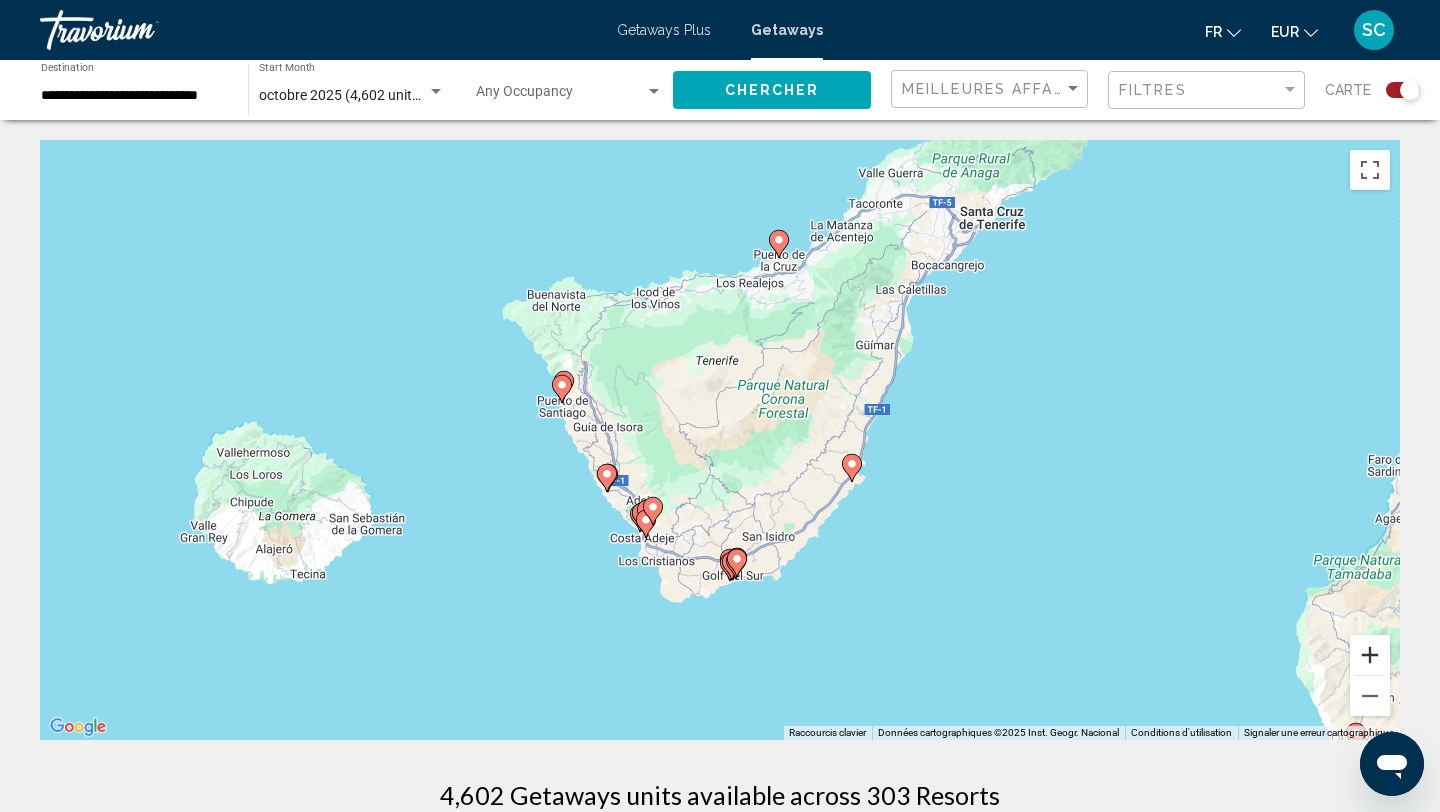 click at bounding box center (1370, 655) 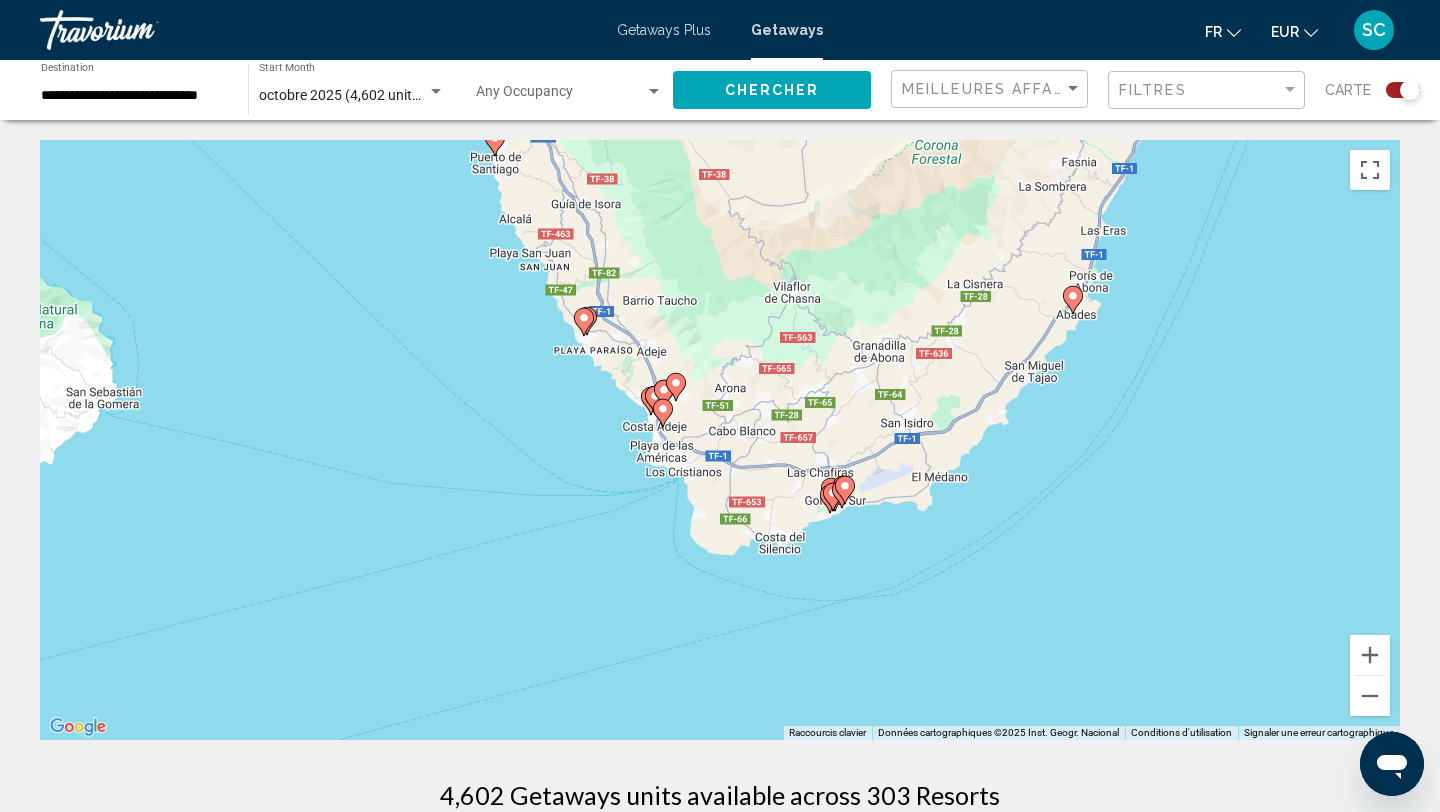 drag, startPoint x: 1122, startPoint y: 621, endPoint x: 1217, endPoint y: 402, distance: 238.7174 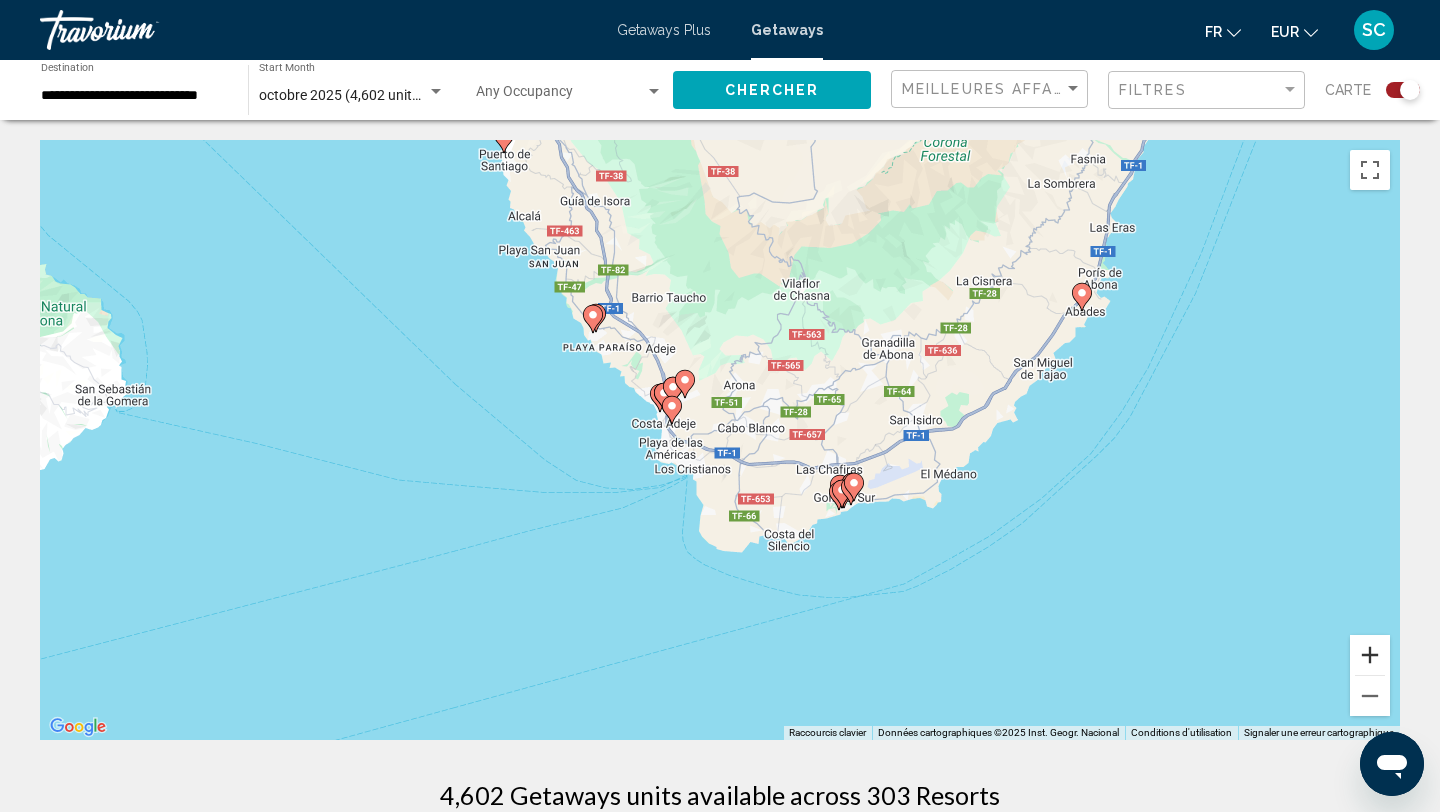 click at bounding box center [1370, 655] 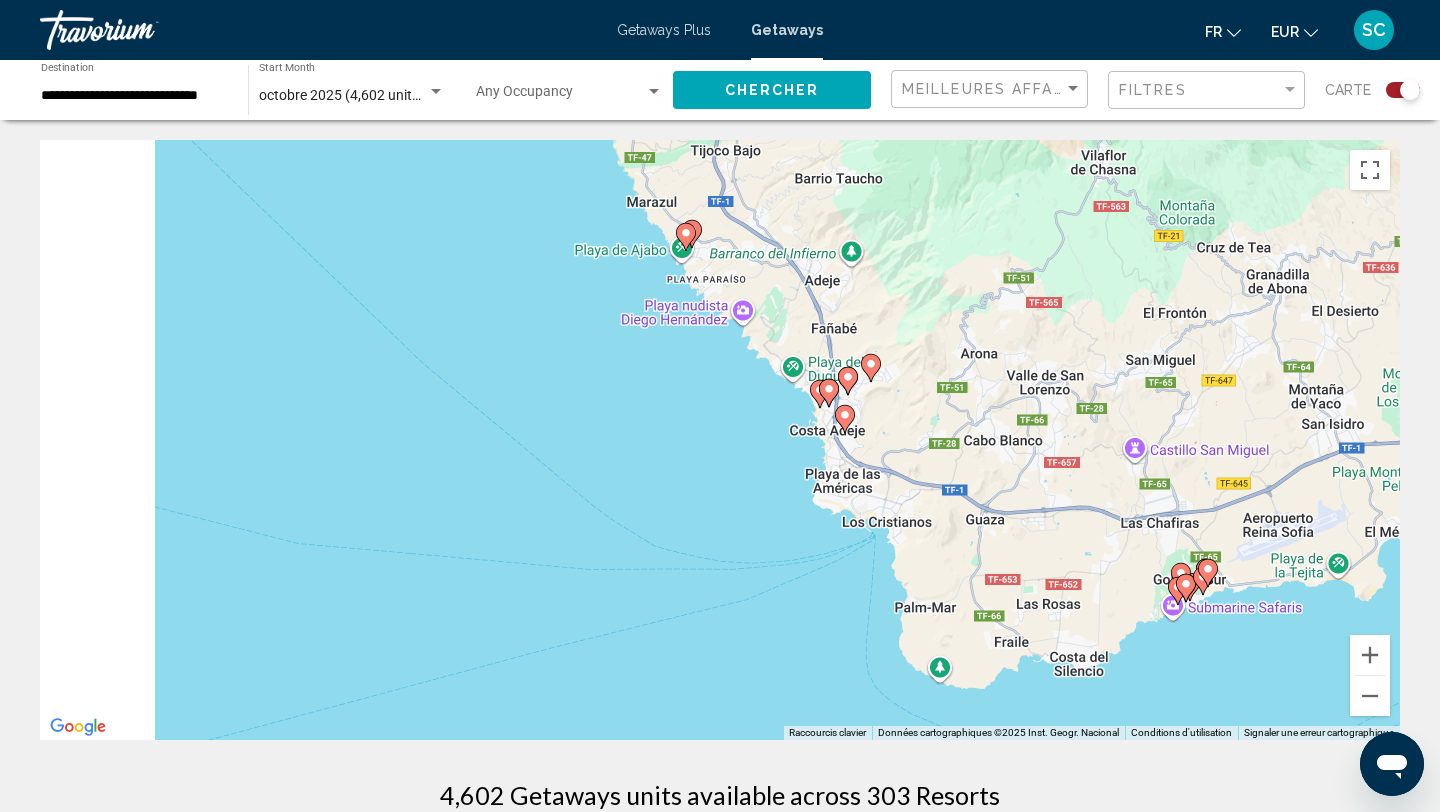 drag, startPoint x: 897, startPoint y: 447, endPoint x: 1137, endPoint y: 477, distance: 241.86774 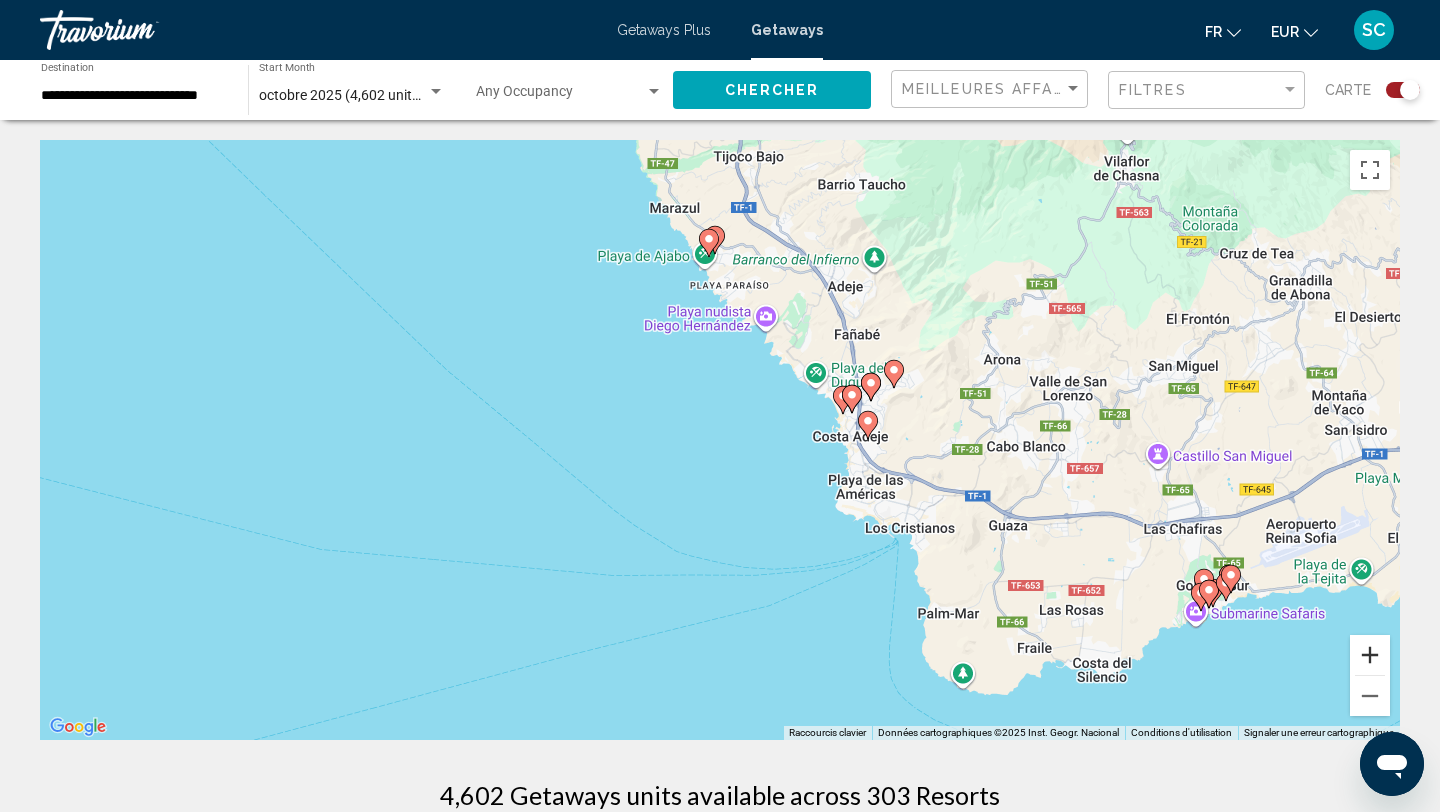 click at bounding box center (1370, 655) 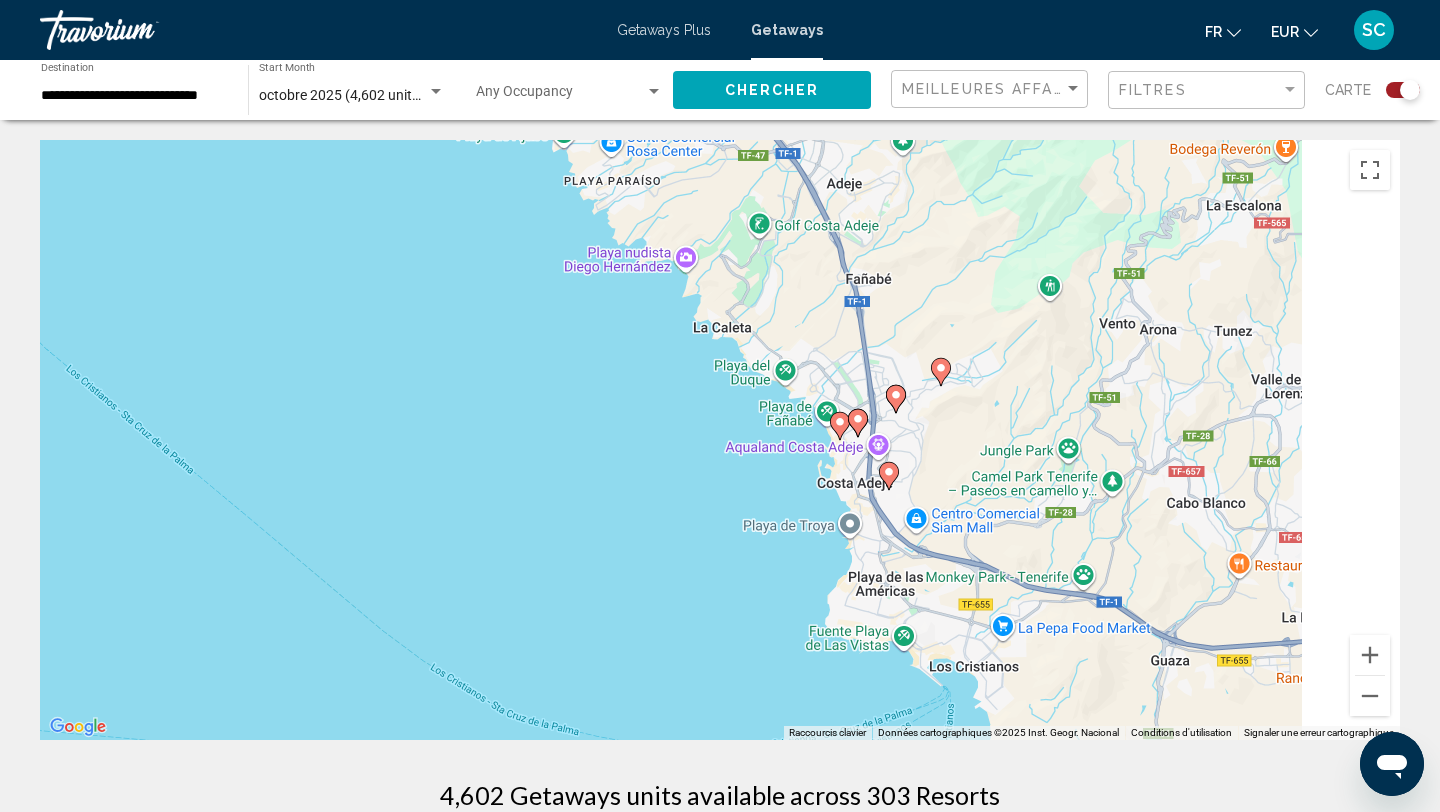 drag, startPoint x: 1237, startPoint y: 452, endPoint x: 1011, endPoint y: 517, distance: 235.16165 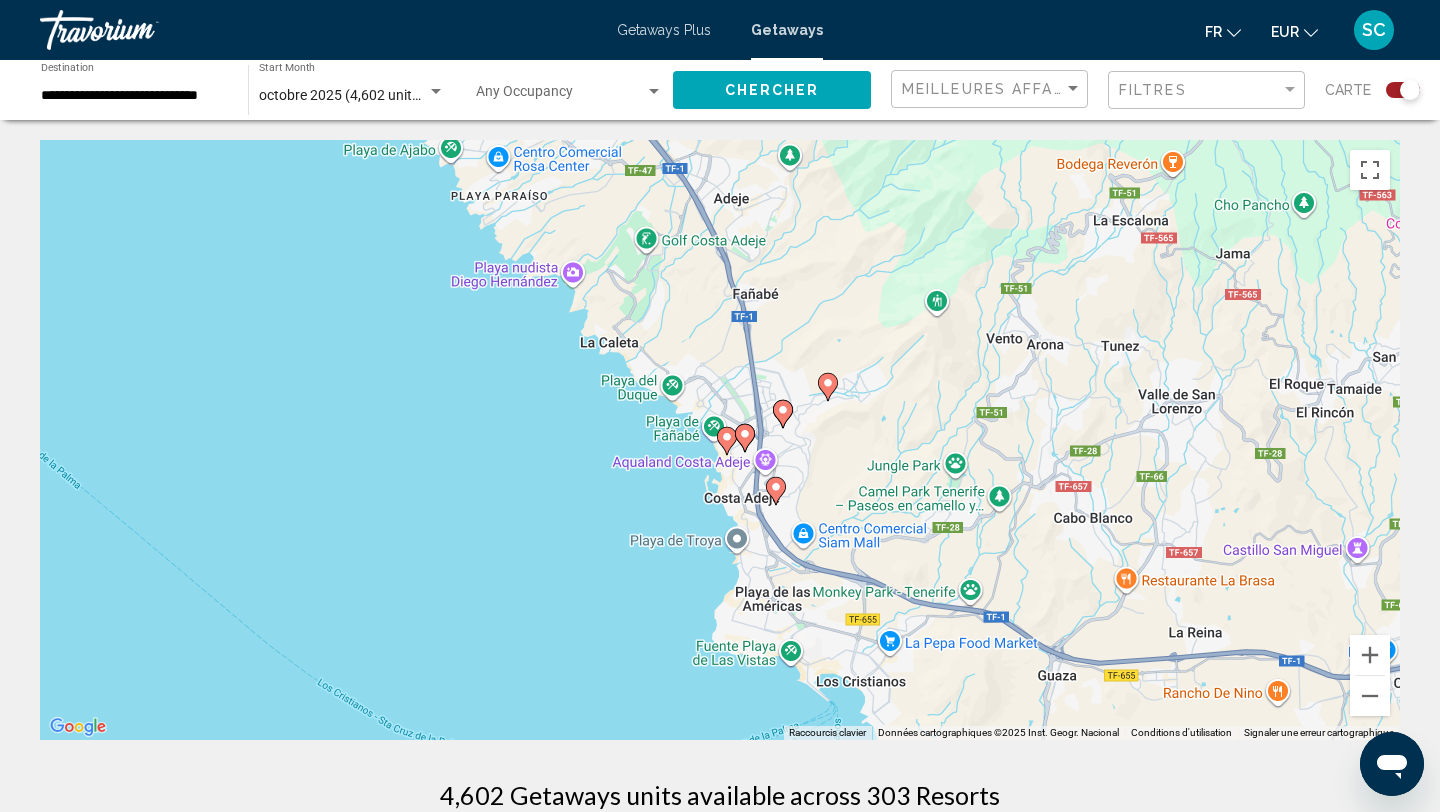 click 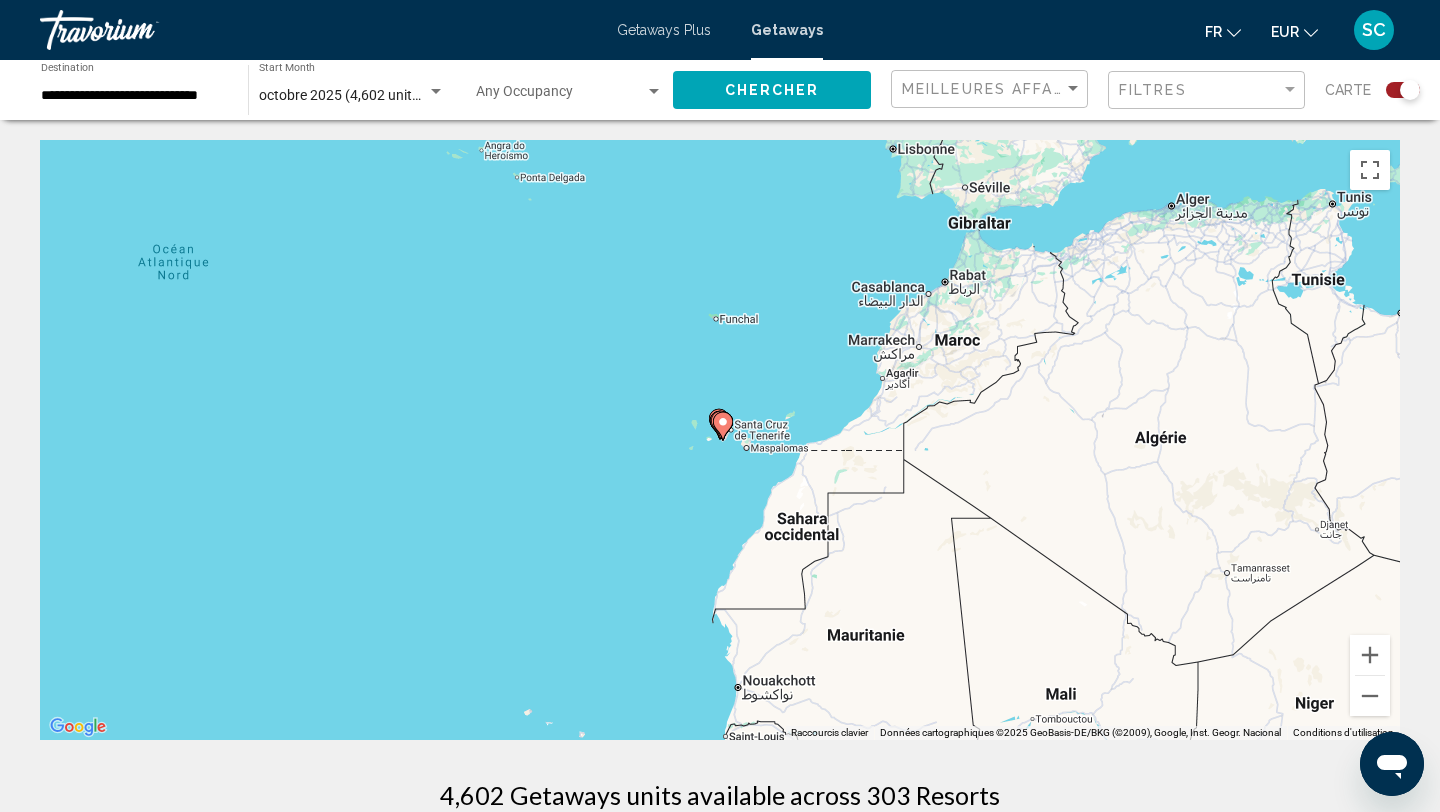 click 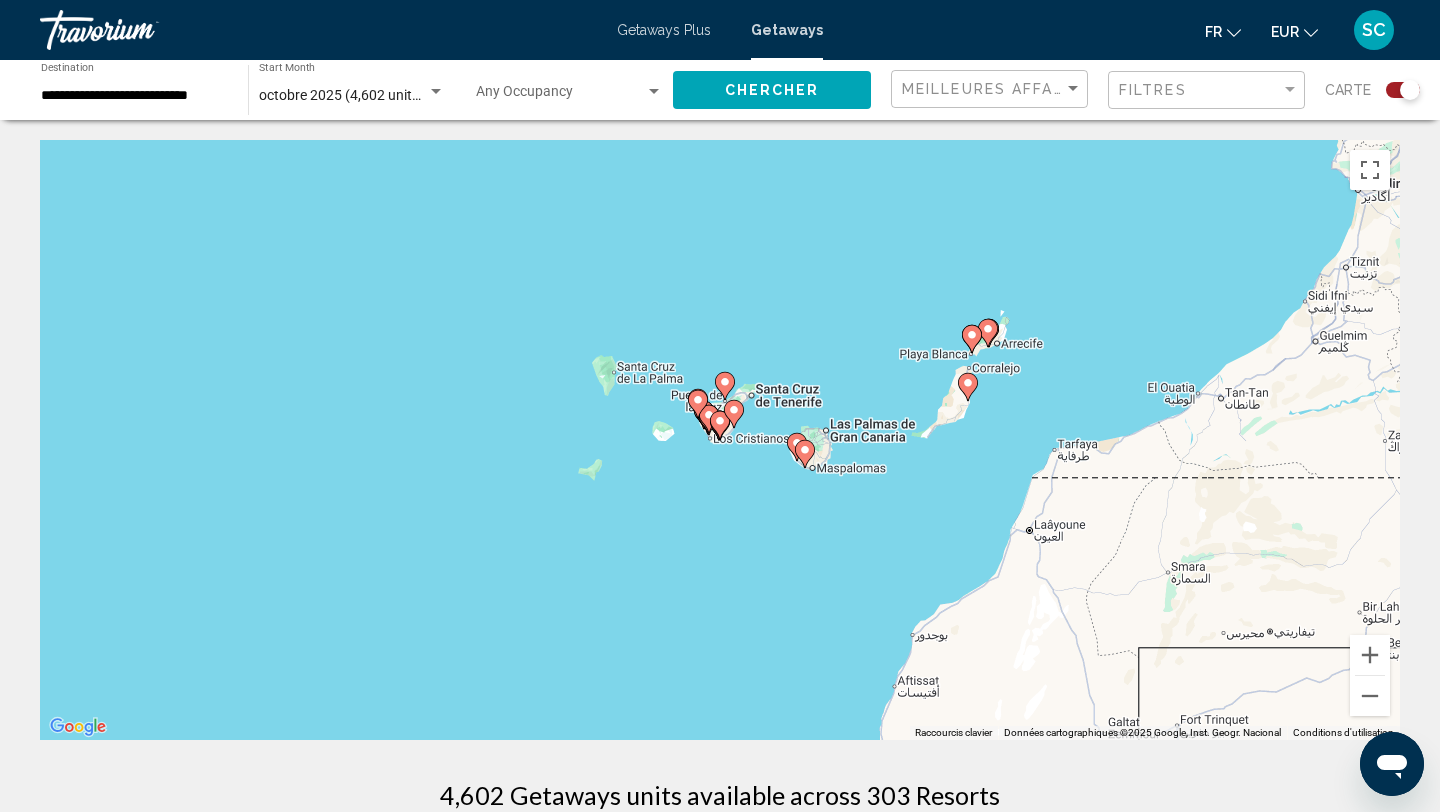 click at bounding box center (734, 414) 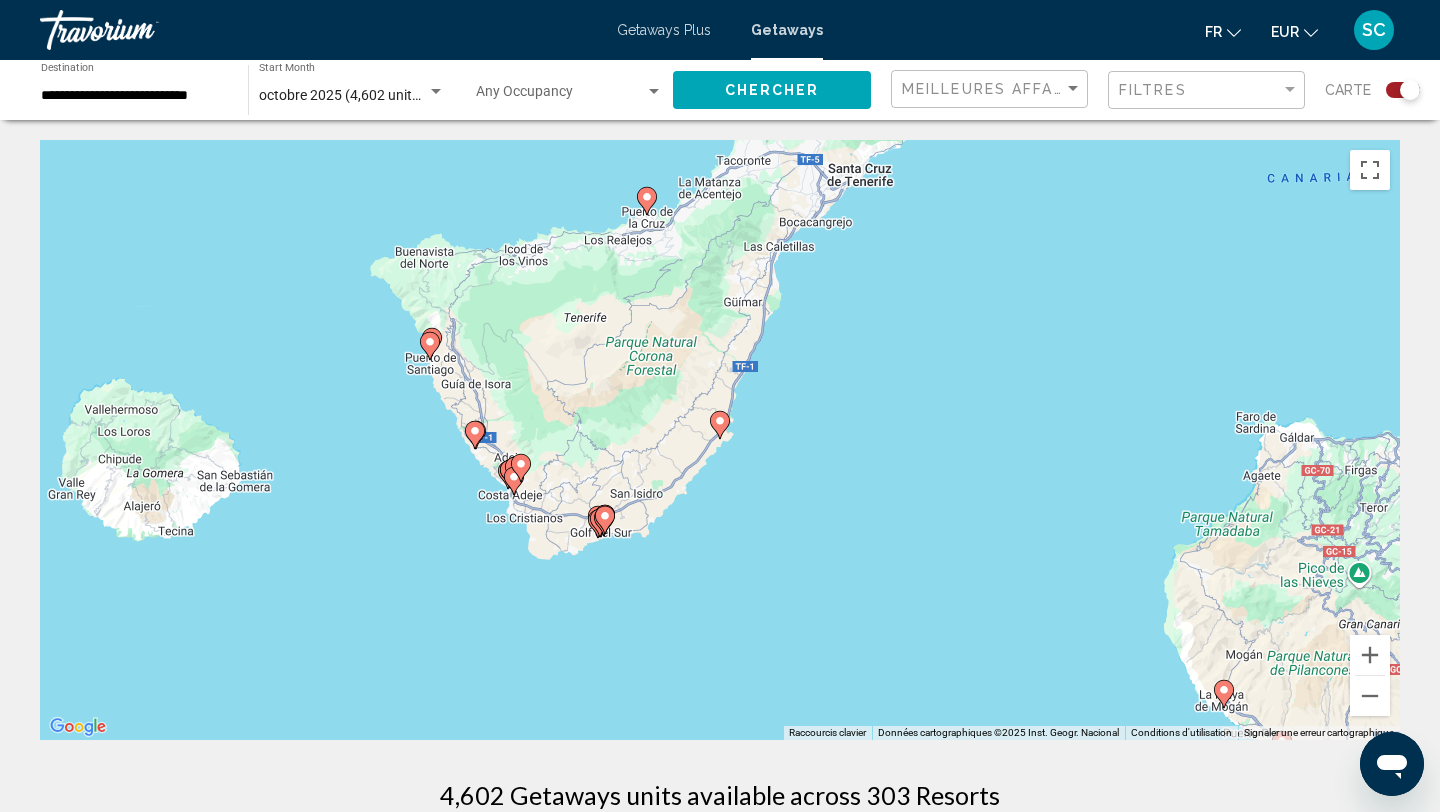 click 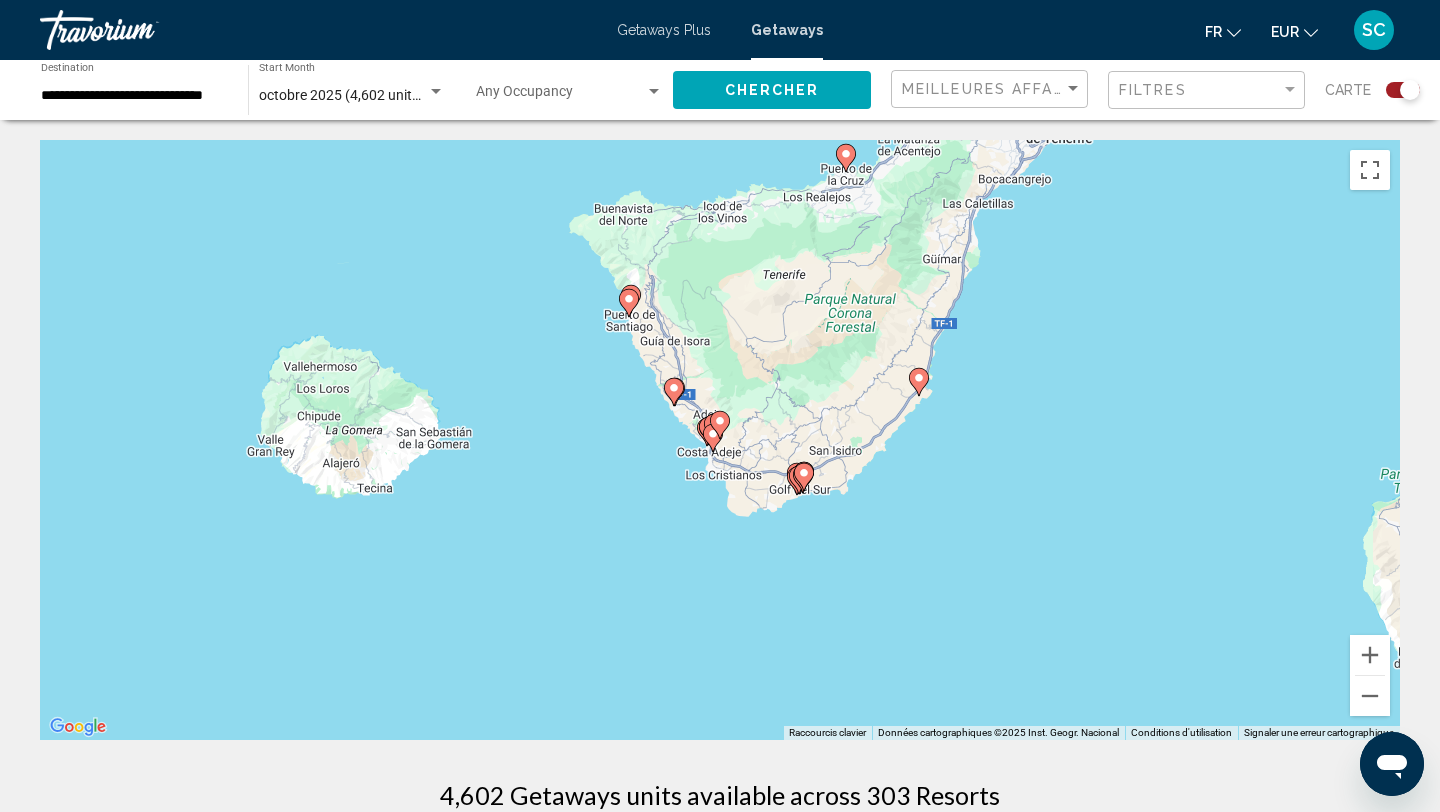 click 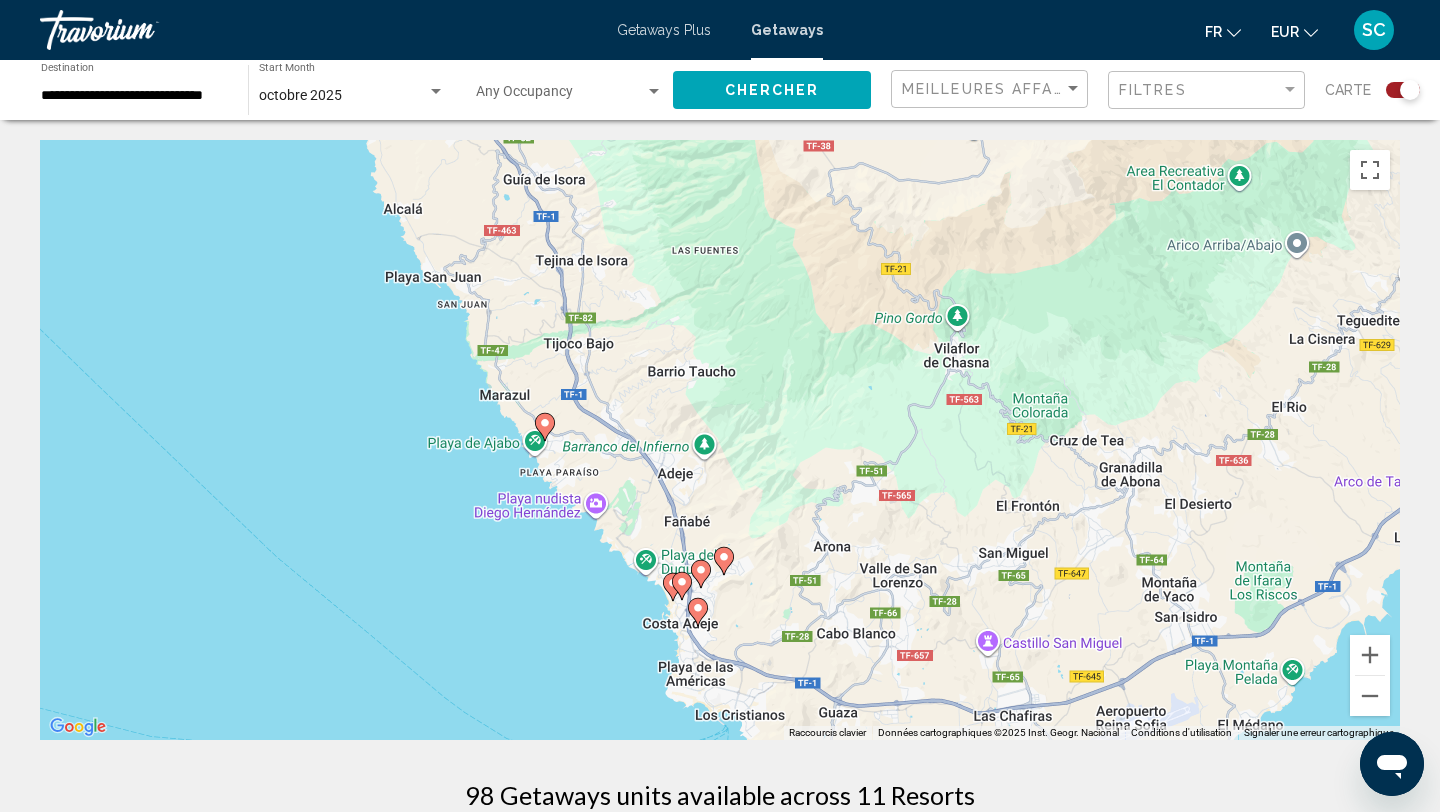 drag, startPoint x: 806, startPoint y: 560, endPoint x: 784, endPoint y: 473, distance: 89.73851 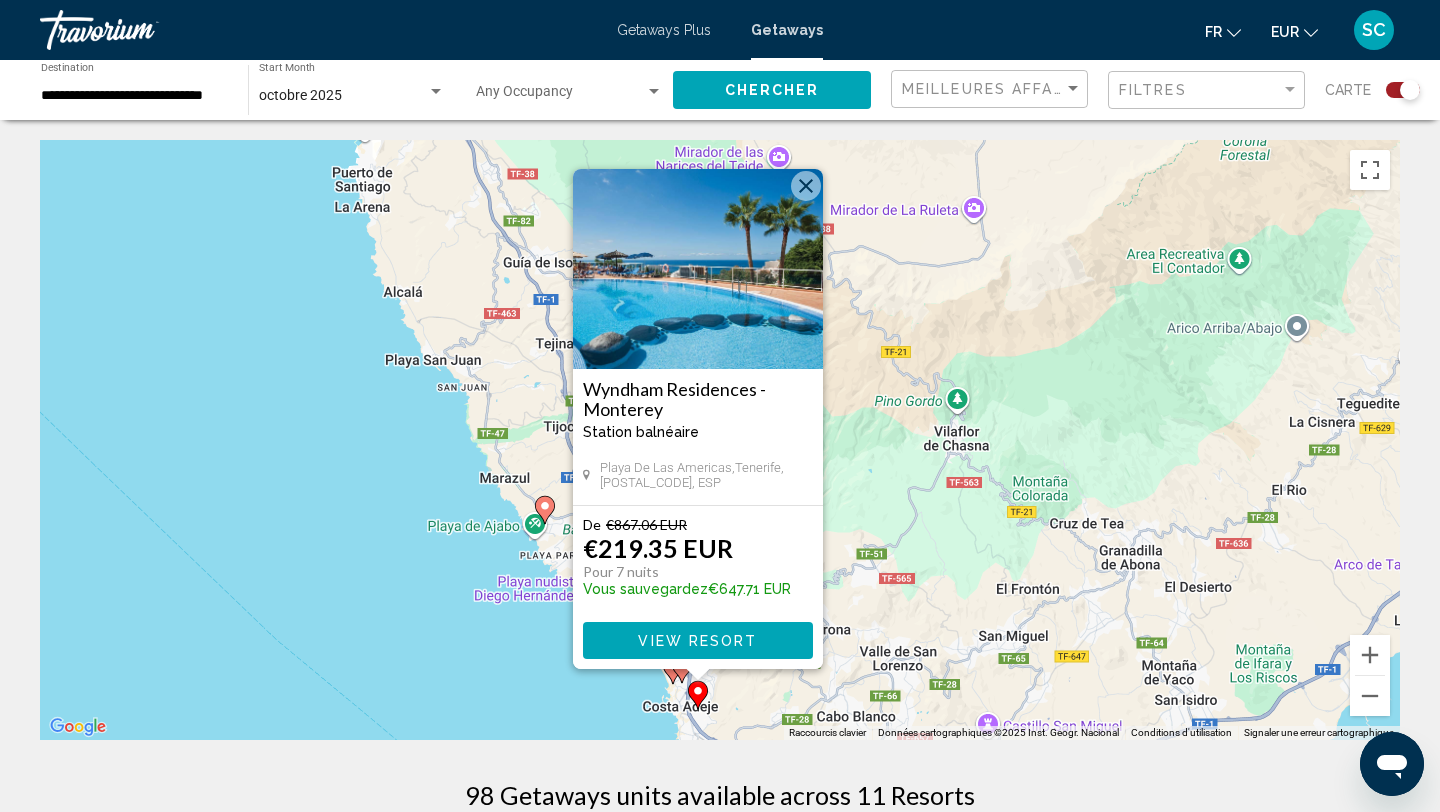 click on "Pour activer le glissement avec le clavier, appuyez sur Alt+Entrée. Une fois ce mode activé, utilisez les touches fléchées pour déplacer le repère. Pour valider le déplacement, appuyez sur Entrée. Pour annuler, appuyez sur Échap.  Wyndham Residences - Monterey  Station balnéaire  -  Ceci est une station d'adultes seulement
Playa de las Americas,Tenerife, 38660, ESP  De €867.06 EUR €219.35 EUR  Pour 7 nuits Vous sauvegardez  €647.71 EUR  View Resort" at bounding box center (720, 440) 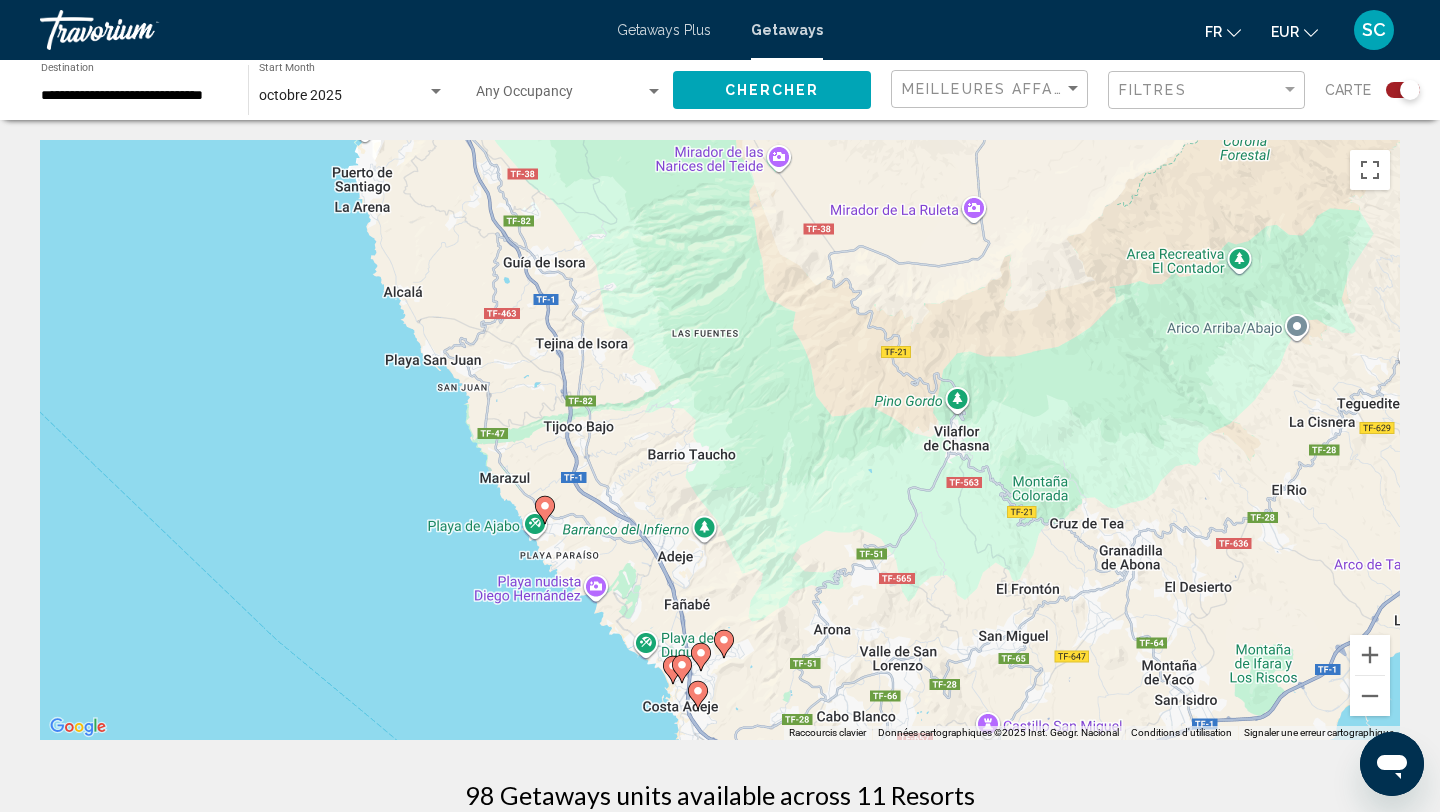 click 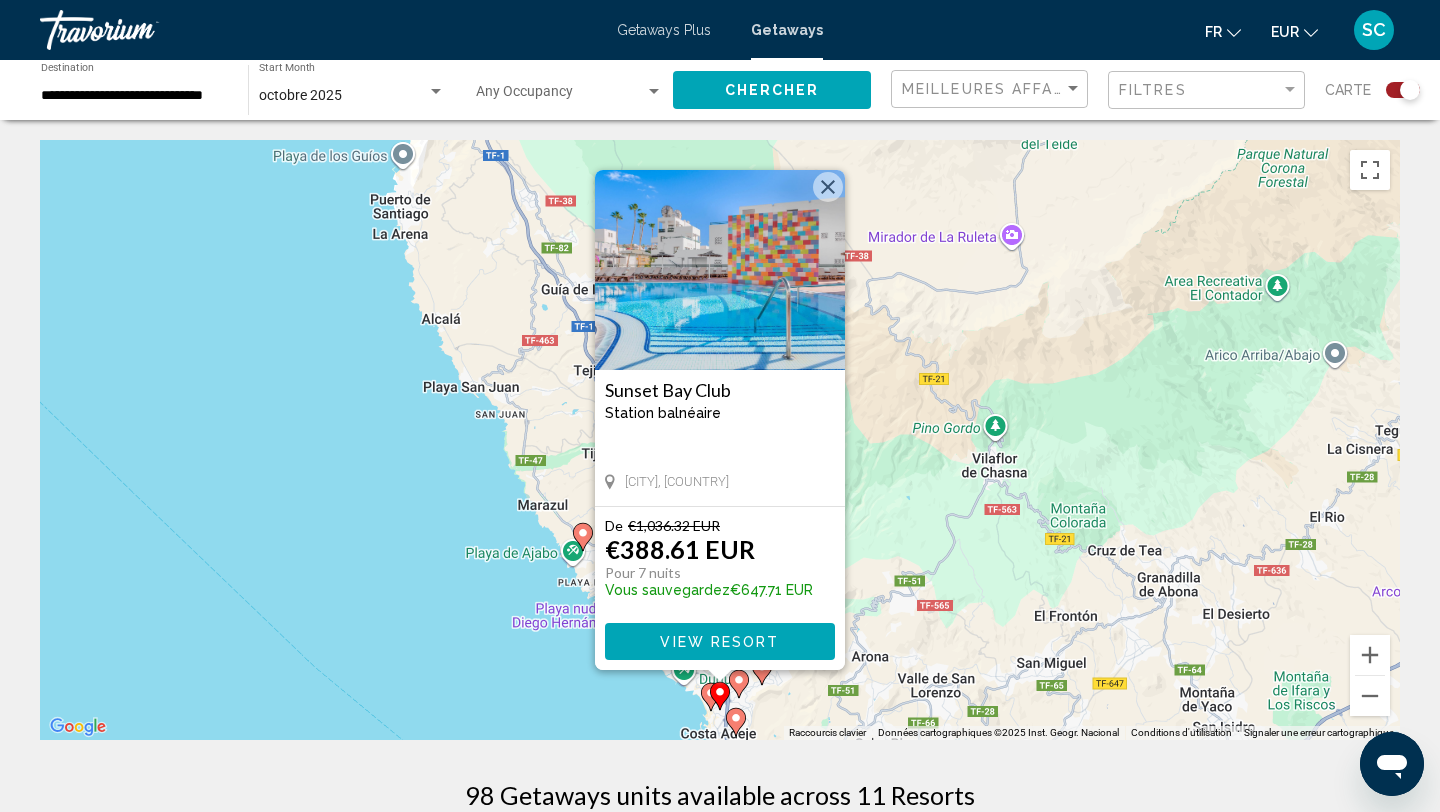 click 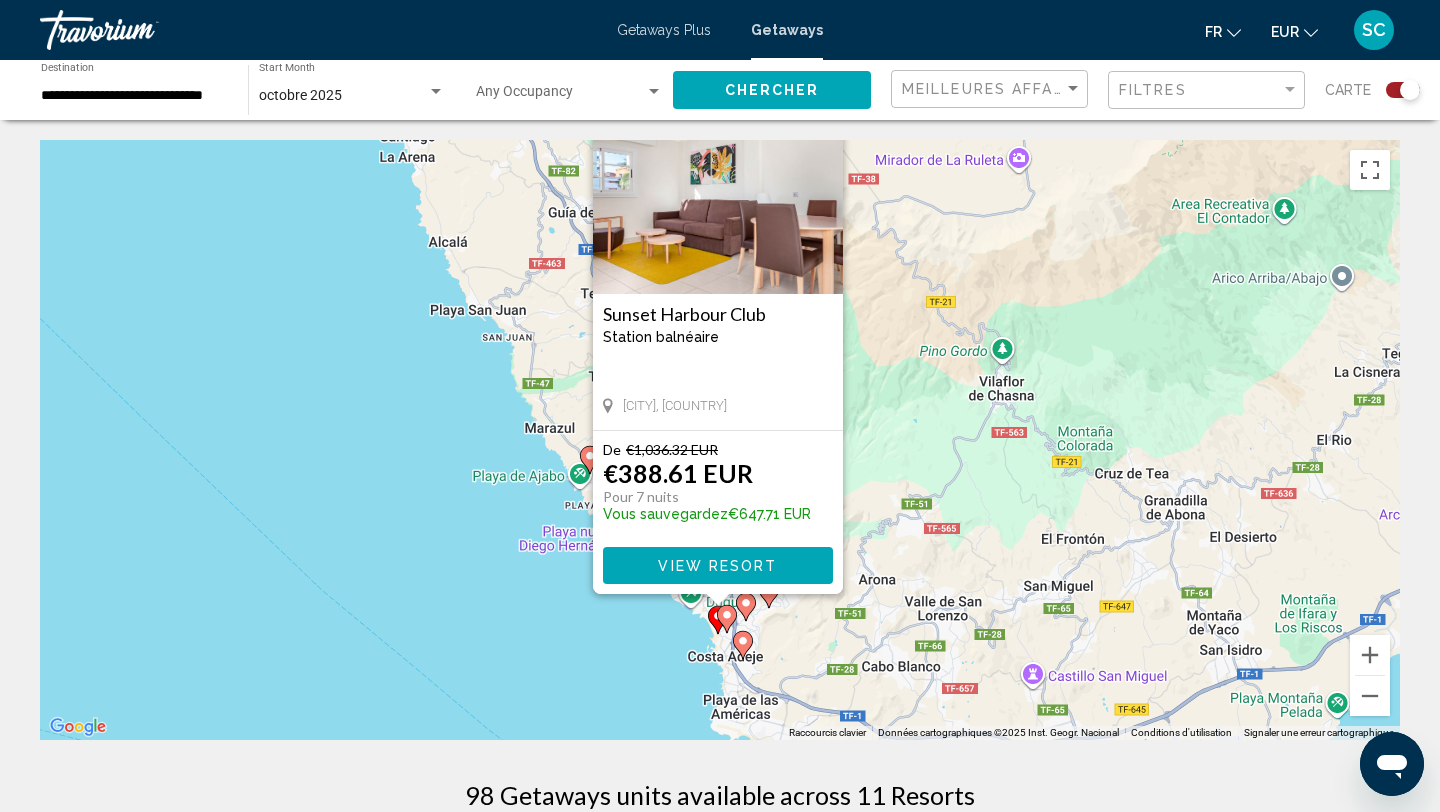 drag, startPoint x: 815, startPoint y: 717, endPoint x: 811, endPoint y: 626, distance: 91.08787 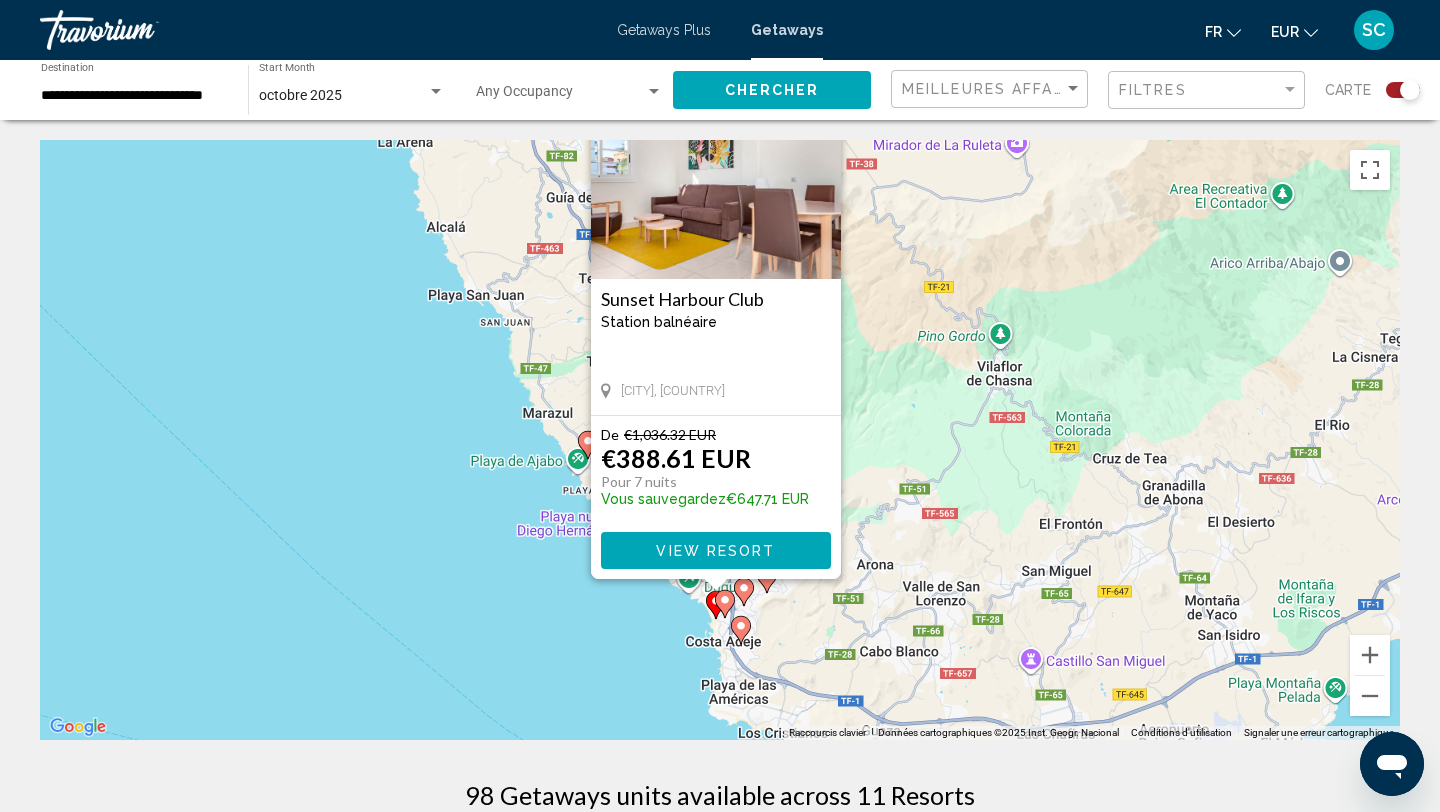 click 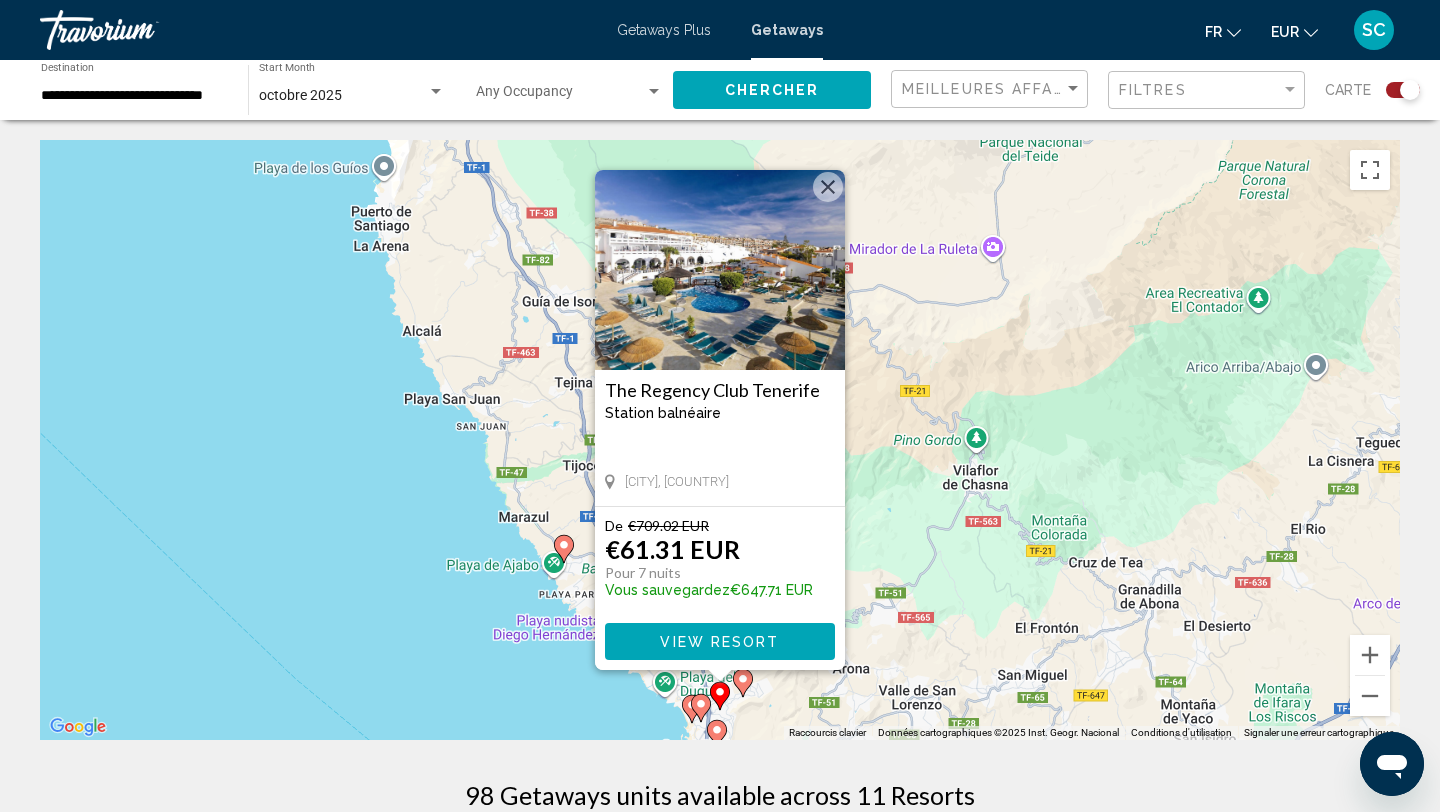 click 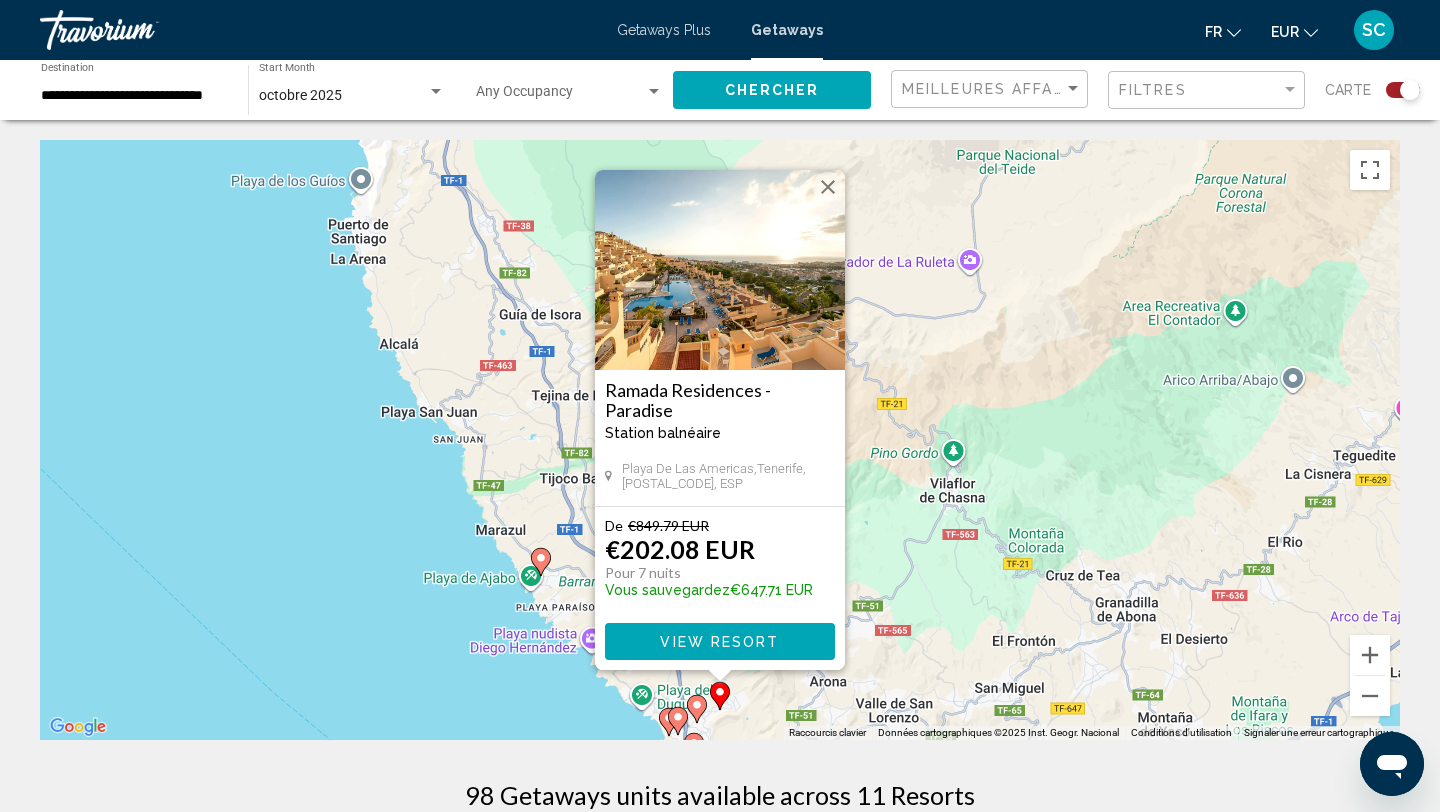 click 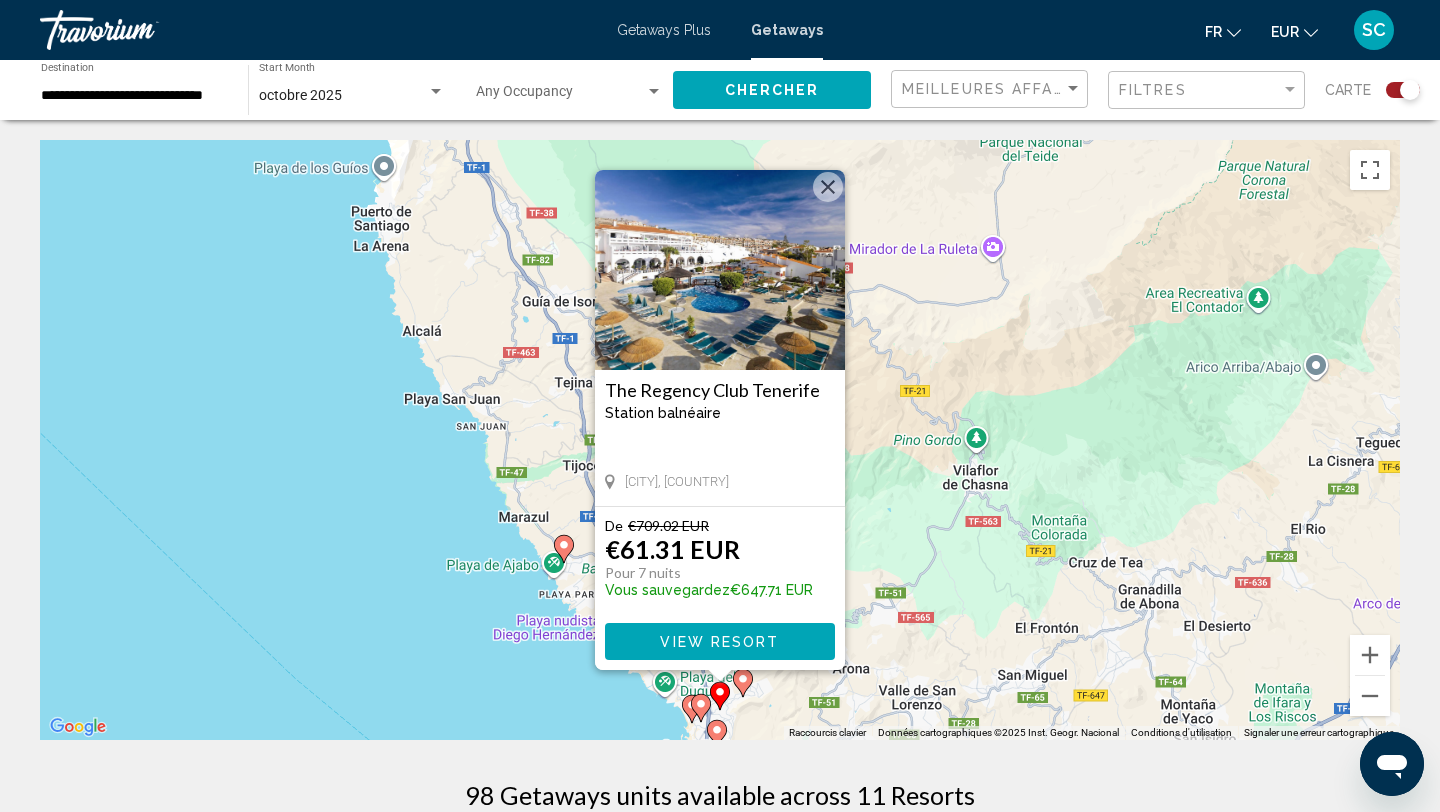 click on "View Resort" at bounding box center [720, 641] 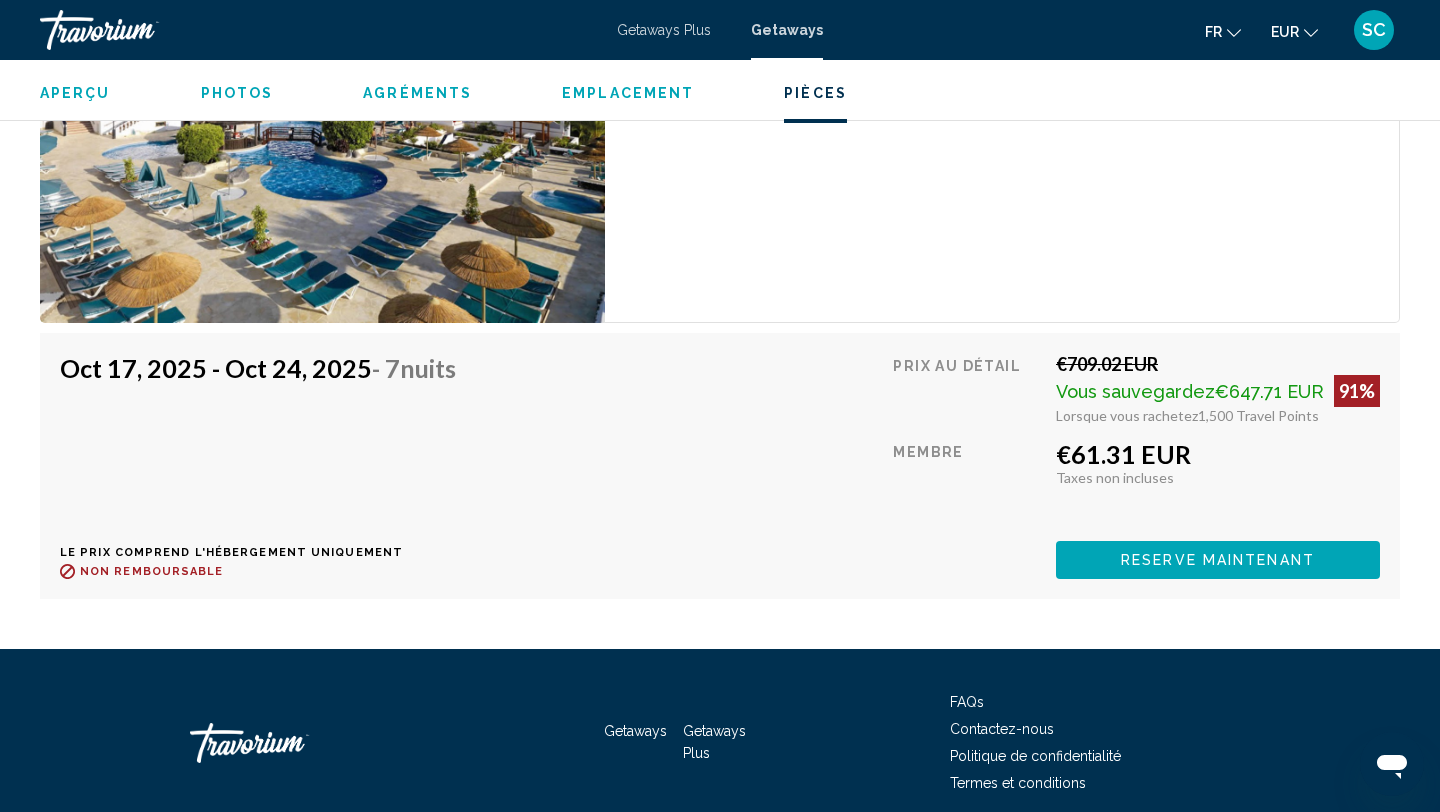 scroll, scrollTop: 3542, scrollLeft: 0, axis: vertical 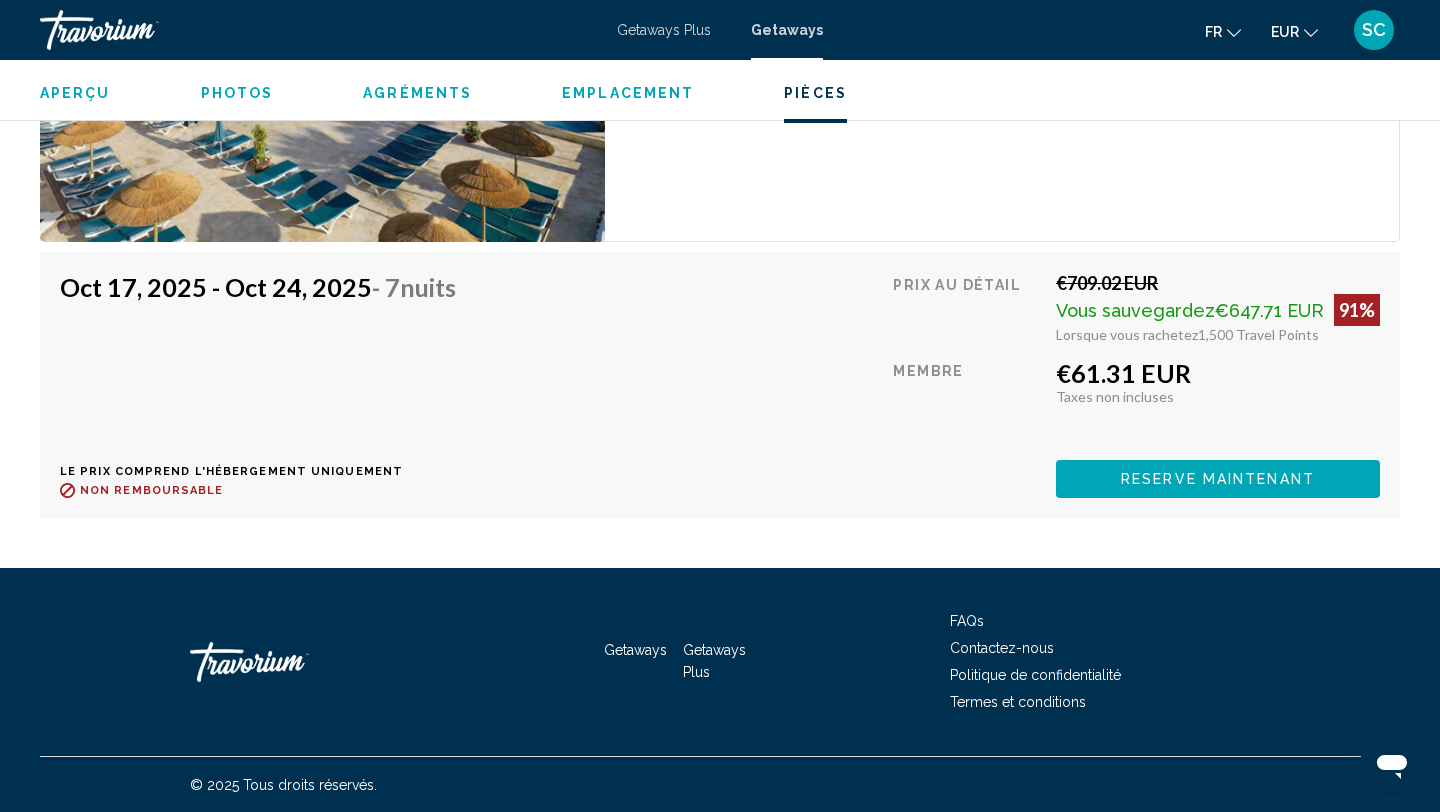 click on "Reserve maintenant" at bounding box center [1218, 478] 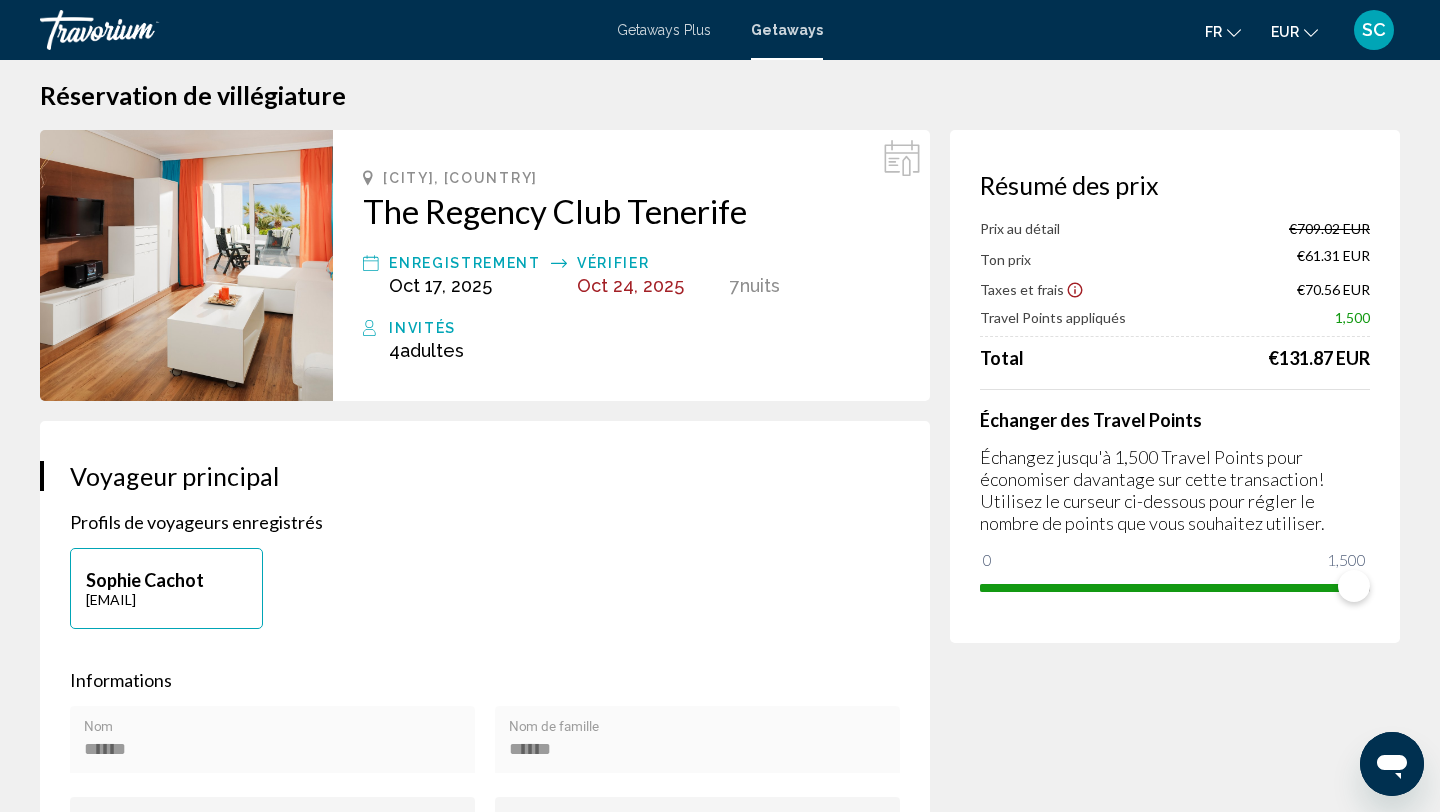 scroll, scrollTop: 29, scrollLeft: 0, axis: vertical 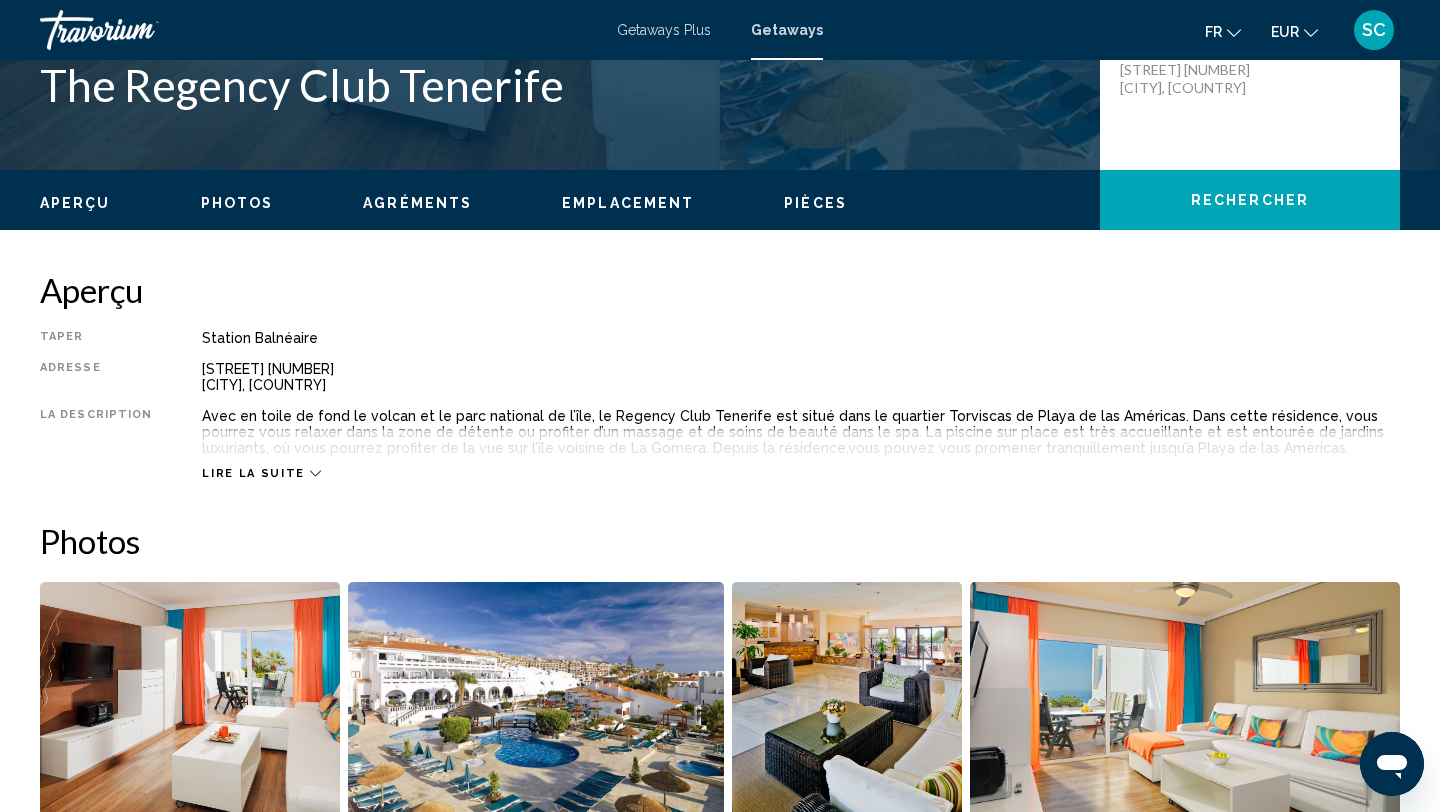 click on "Lire la suite" at bounding box center (253, 473) 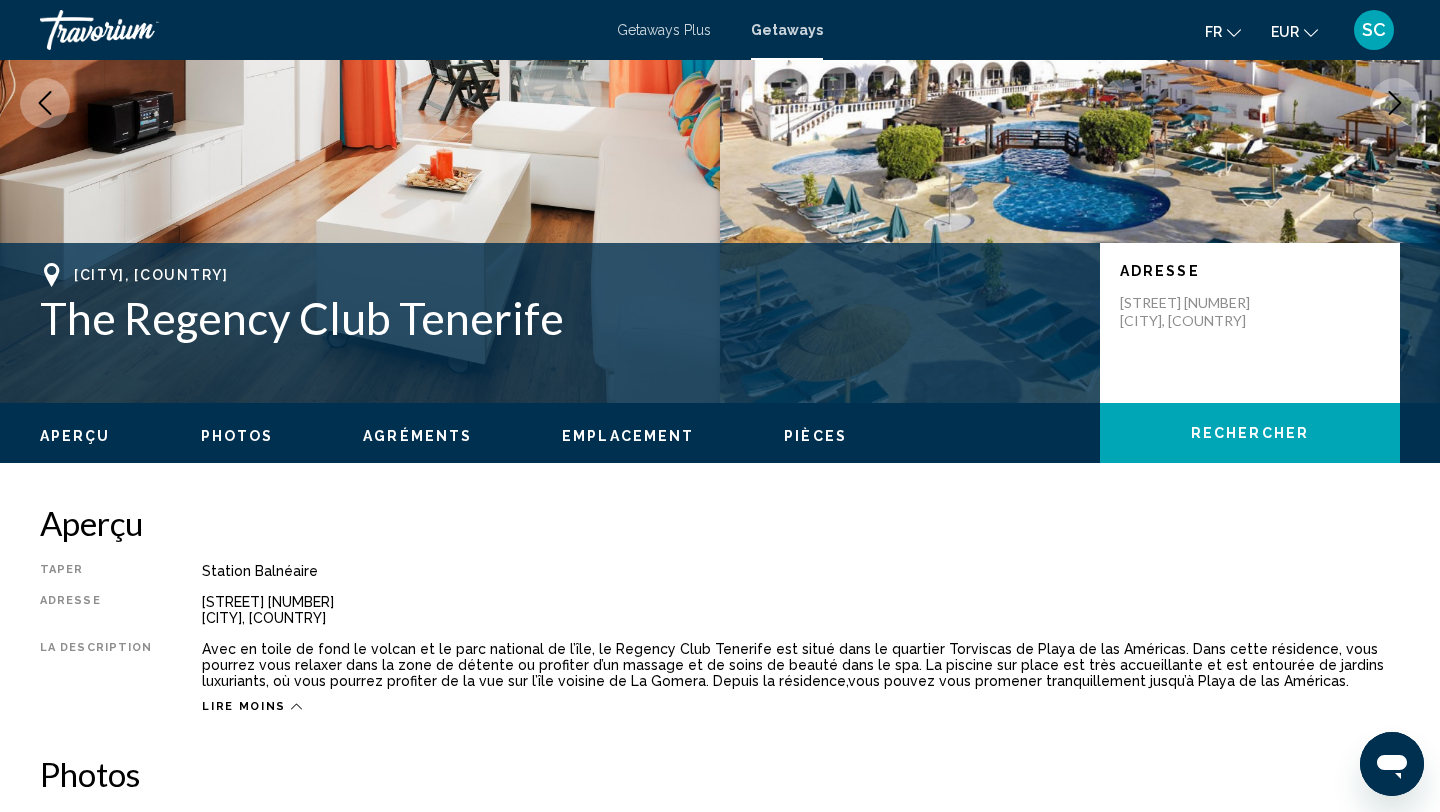 scroll, scrollTop: 0, scrollLeft: 0, axis: both 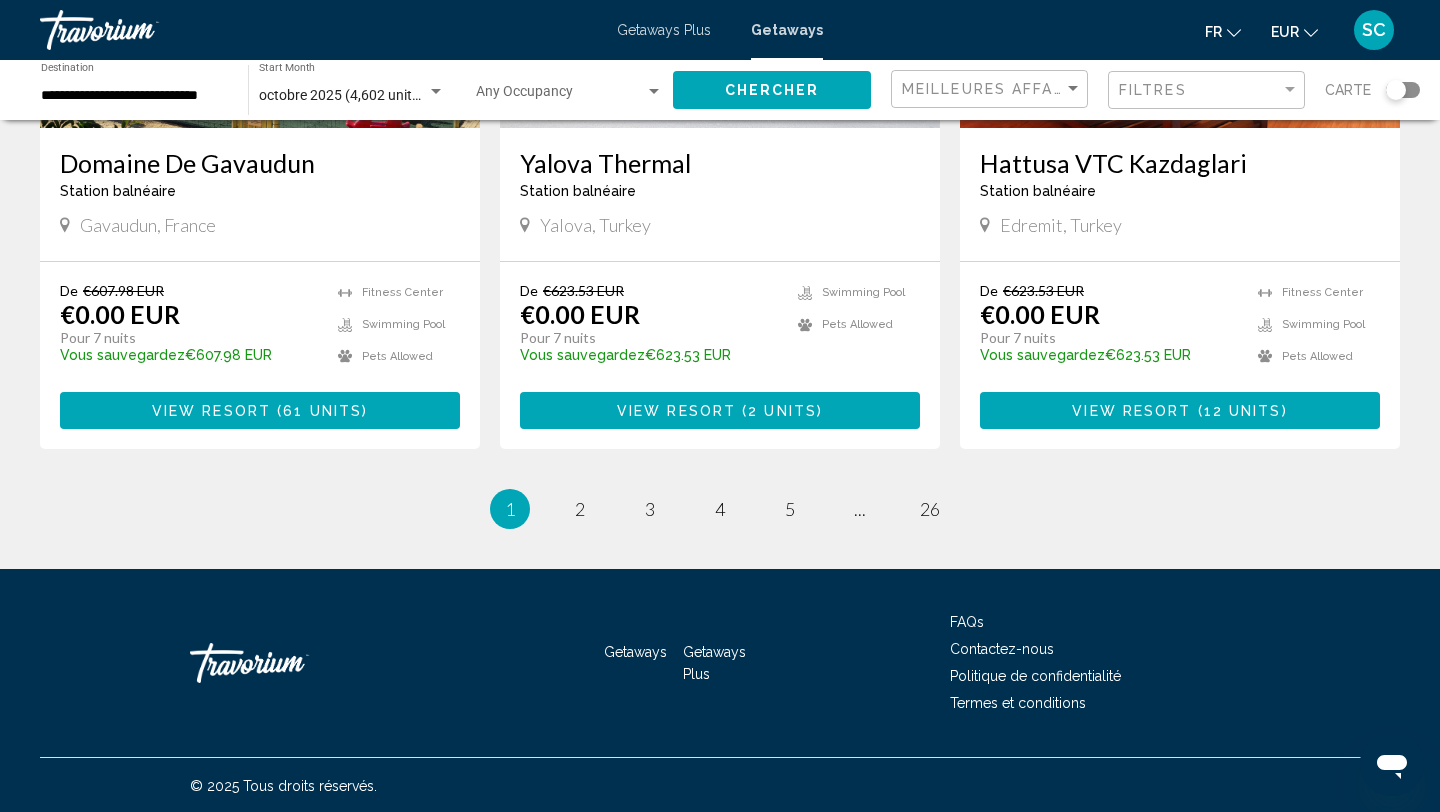 click on "Économisez jusqu'à  100%   Macdonald Forest Hills Hotel - 3 Nights  Station balnéaire  -  Ceci est une station d'adultes seulement
Stirling, Scotland  De €544.07 EUR €0.00 EUR  Pour 3 nuits Vous sauvegardez  €544.07 EUR   temp  4.2
Fitness Center
Pets Allowed View Resort    ( 12 units )  Économisez jusqu'à  100%   Lagrange Les Segalieres  Station balnéaire  -  Ceci est une station d'adultes seulement
46500 - Gramat, France  De €545.80 EUR €0.00 EUR  Pour 7 nuits Vous sauvegardez  €545.80 EUR   temp
Fitness Center
Pets Allowed View Resort    ( 24 units )  Économisez jusqu'à  100%   Macdonald Spey Valley - 3 Nights  Station balnéaire  -  Ceci est une station d'adultes seulement
Nr Aviemore, Scotland  De €0.00 EUR" at bounding box center [720, -889] 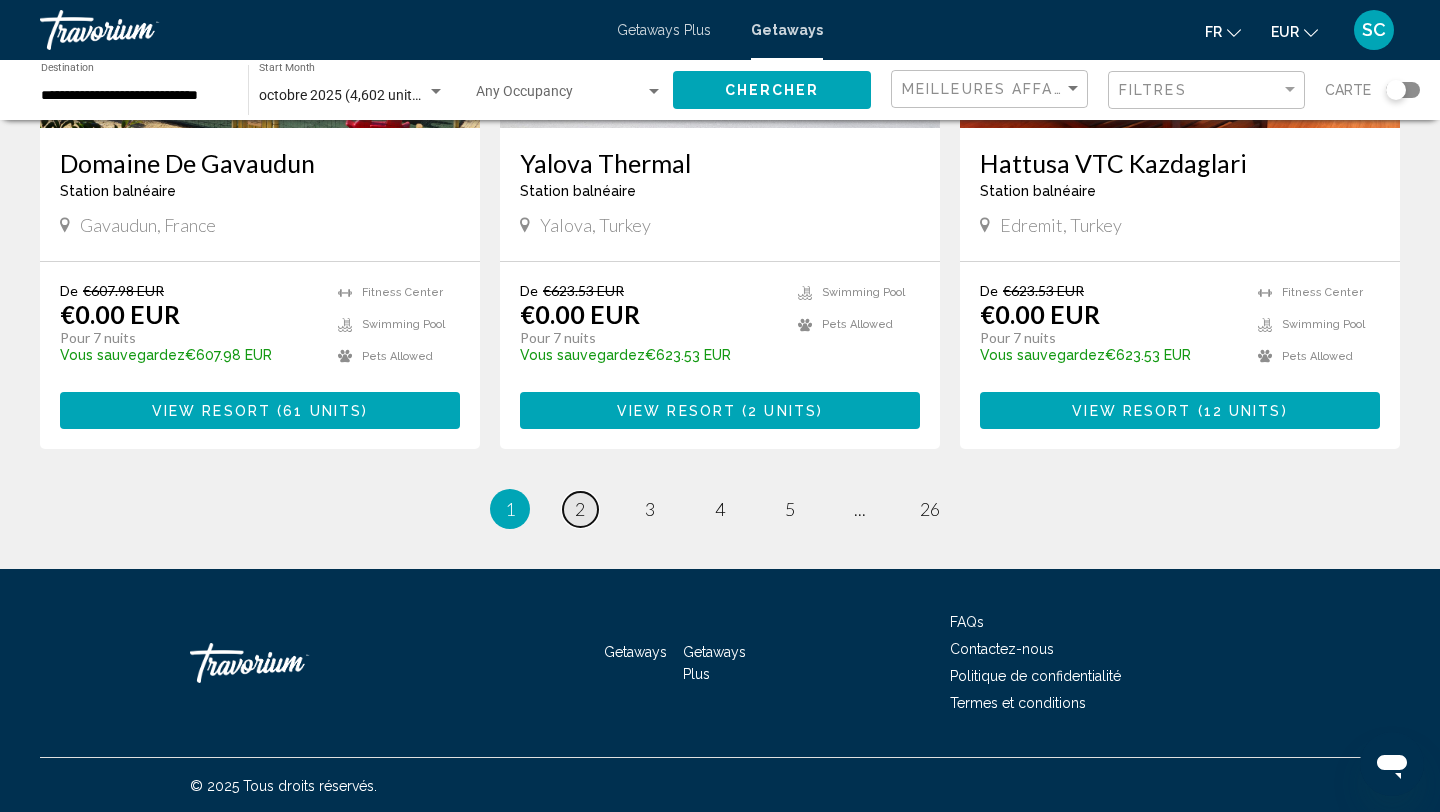 click on "2" at bounding box center (580, 509) 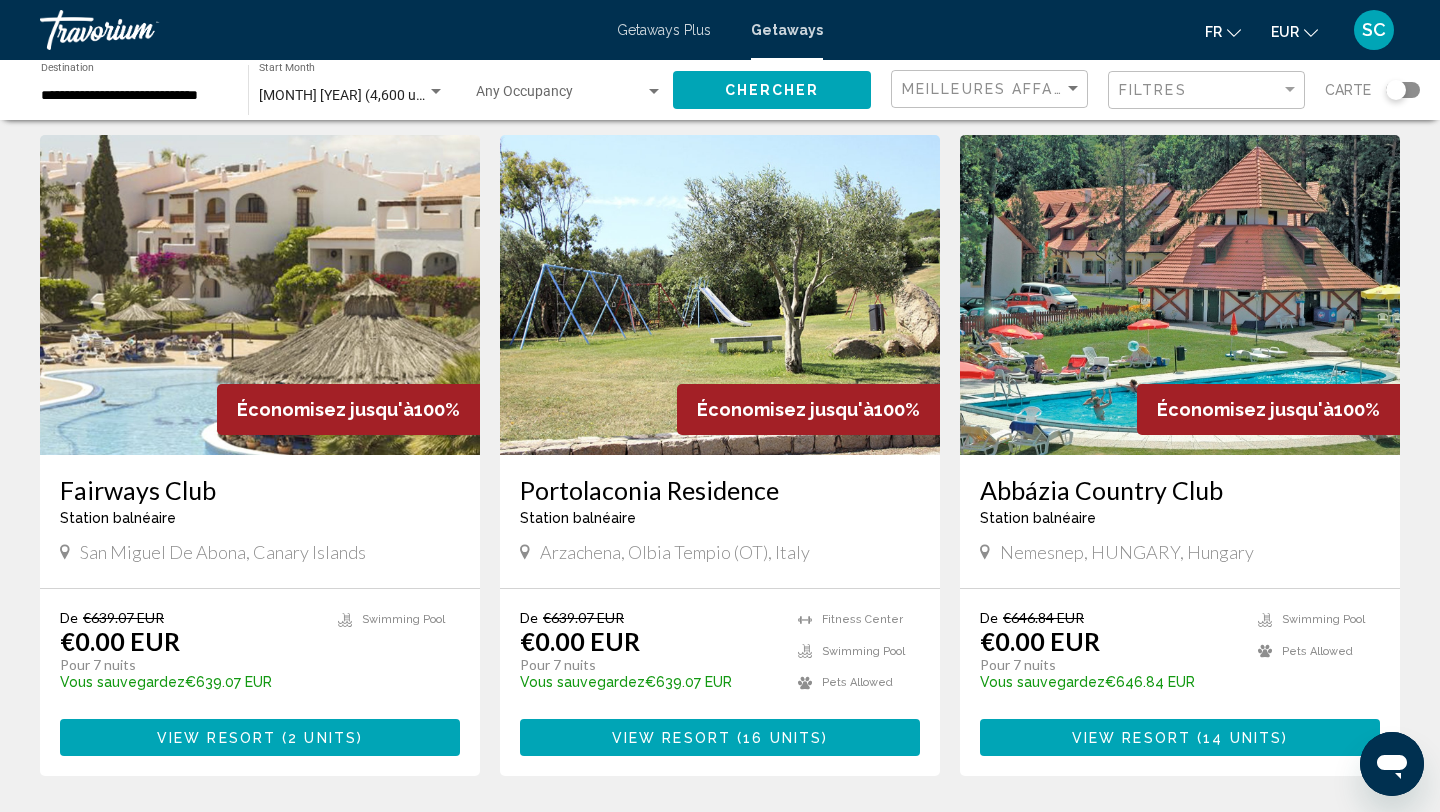 scroll, scrollTop: 1439, scrollLeft: 0, axis: vertical 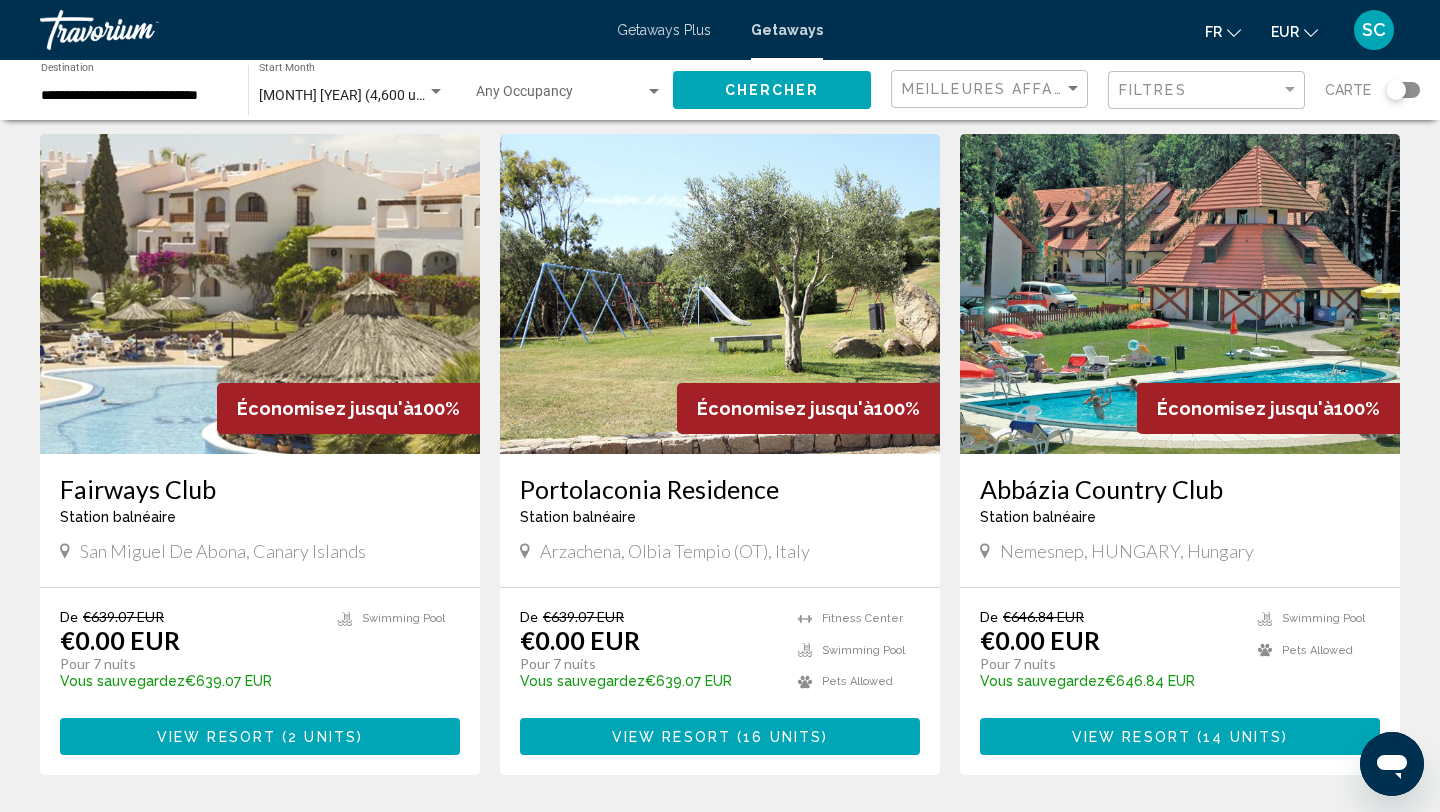 click on "Fairways Club" at bounding box center [260, 489] 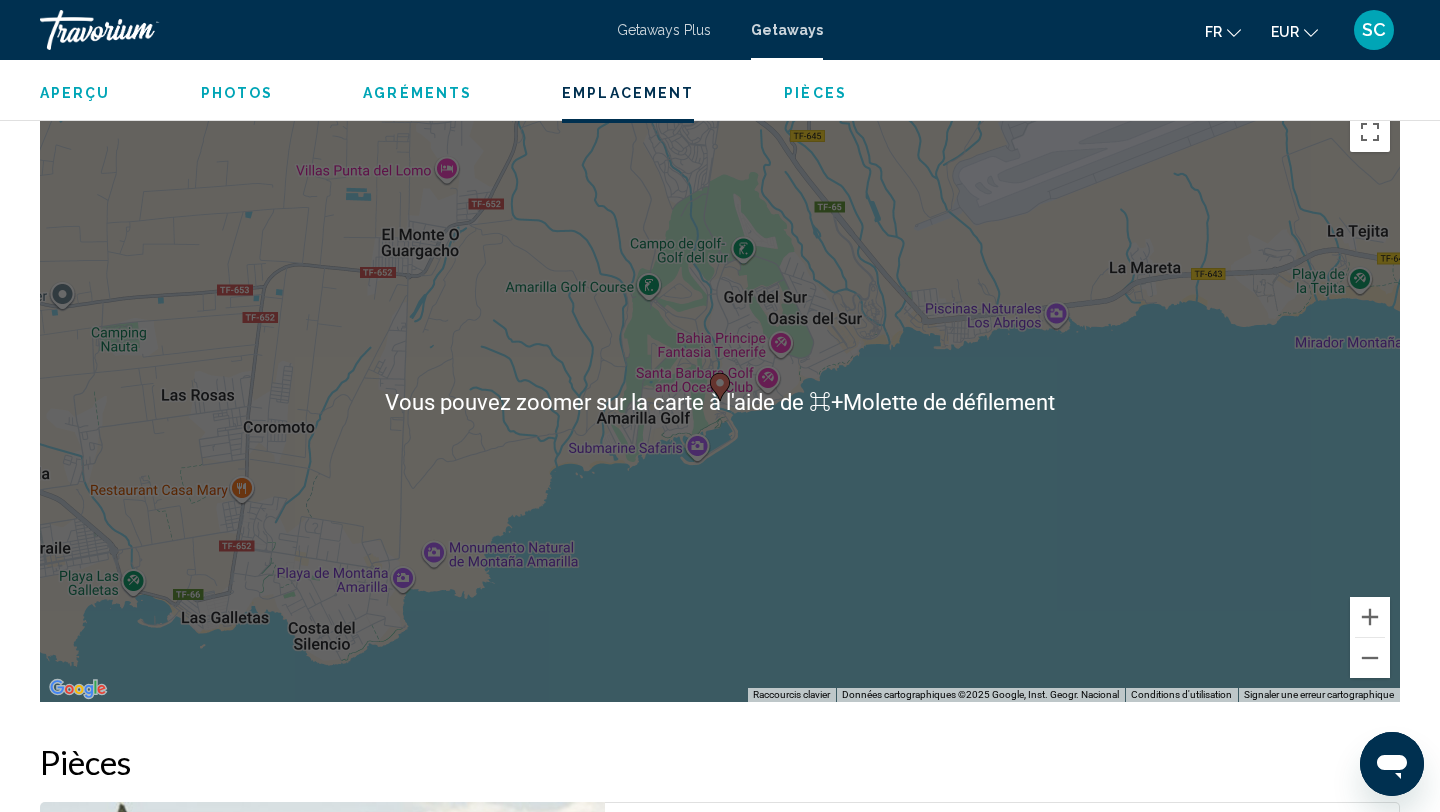 scroll, scrollTop: 2853, scrollLeft: 0, axis: vertical 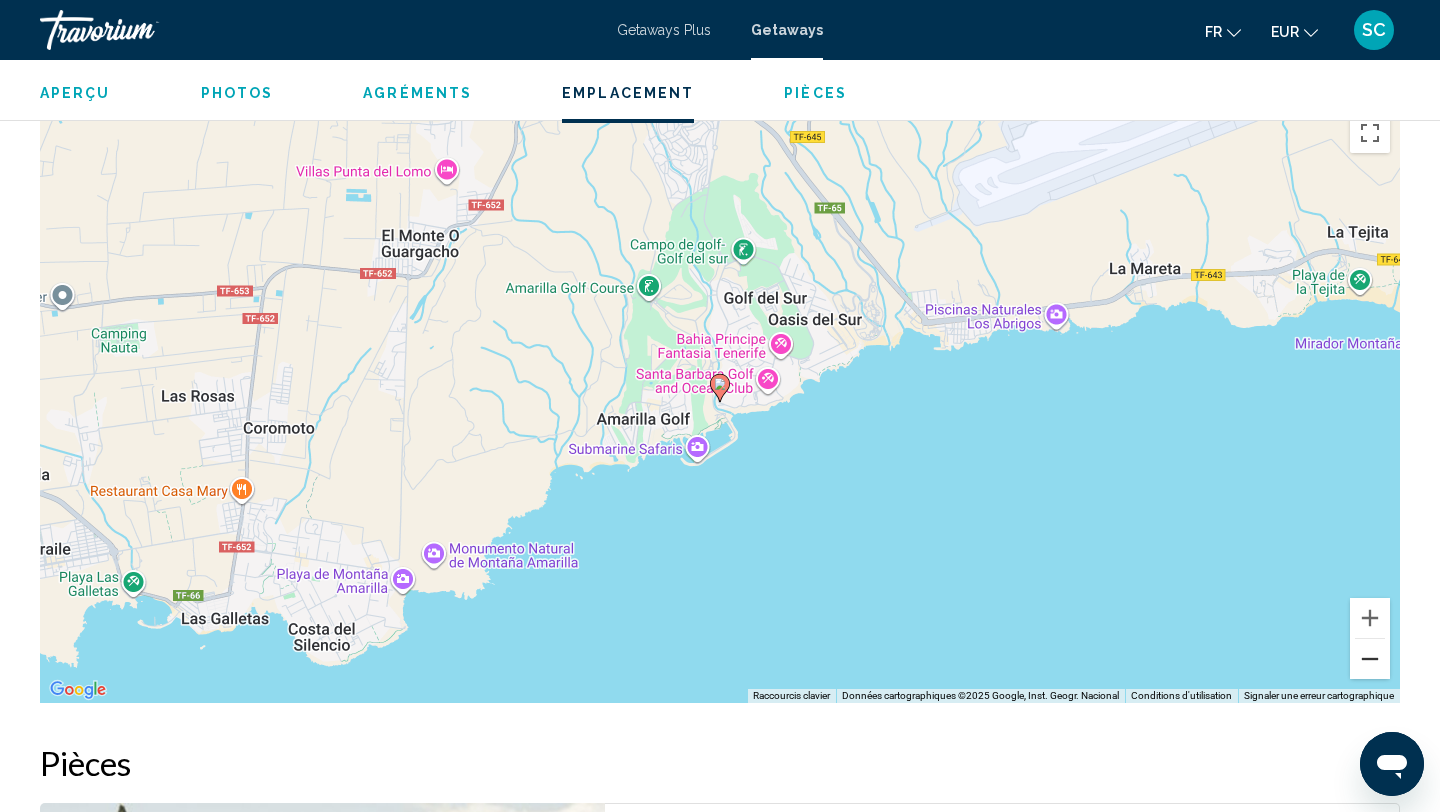click at bounding box center (1370, 659) 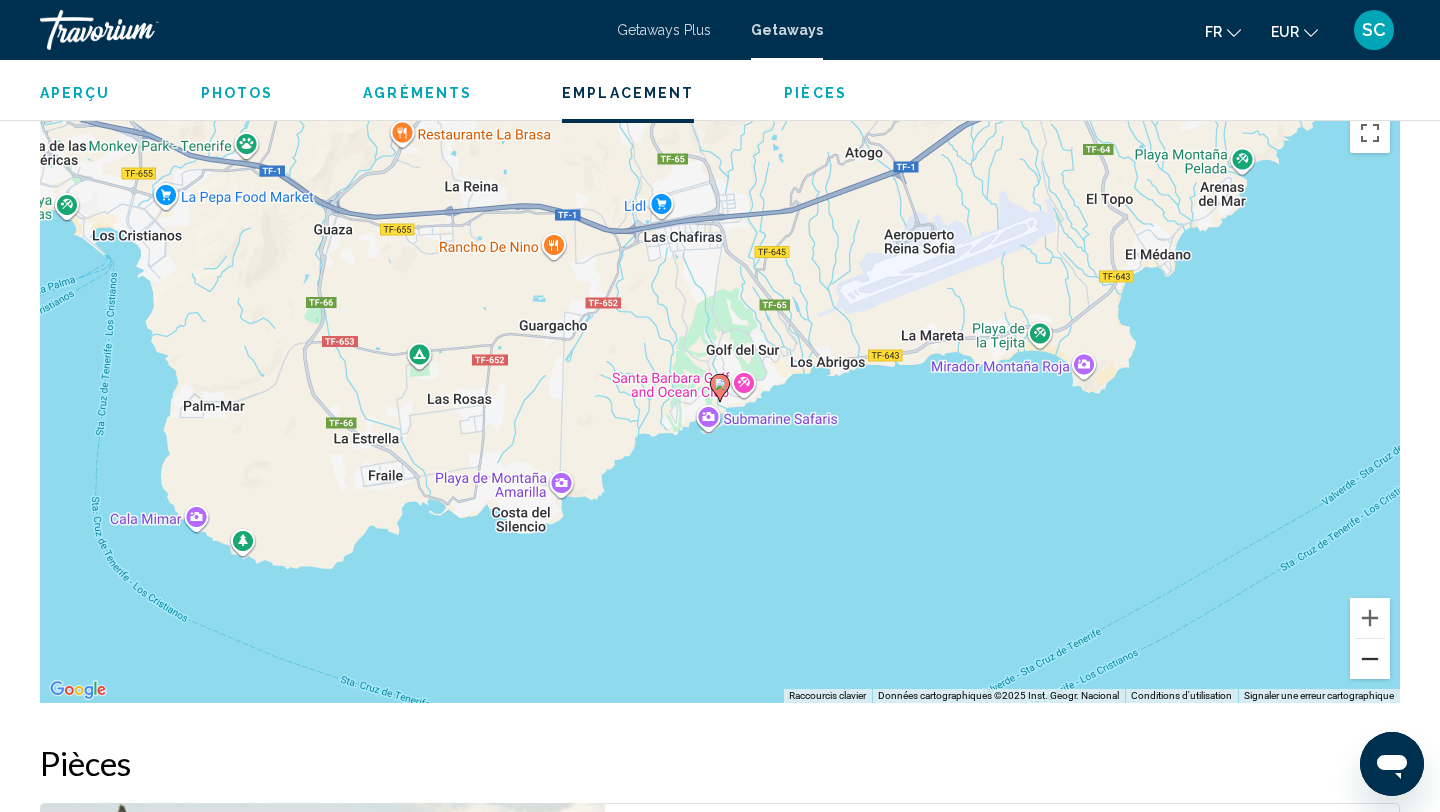 click at bounding box center (1370, 659) 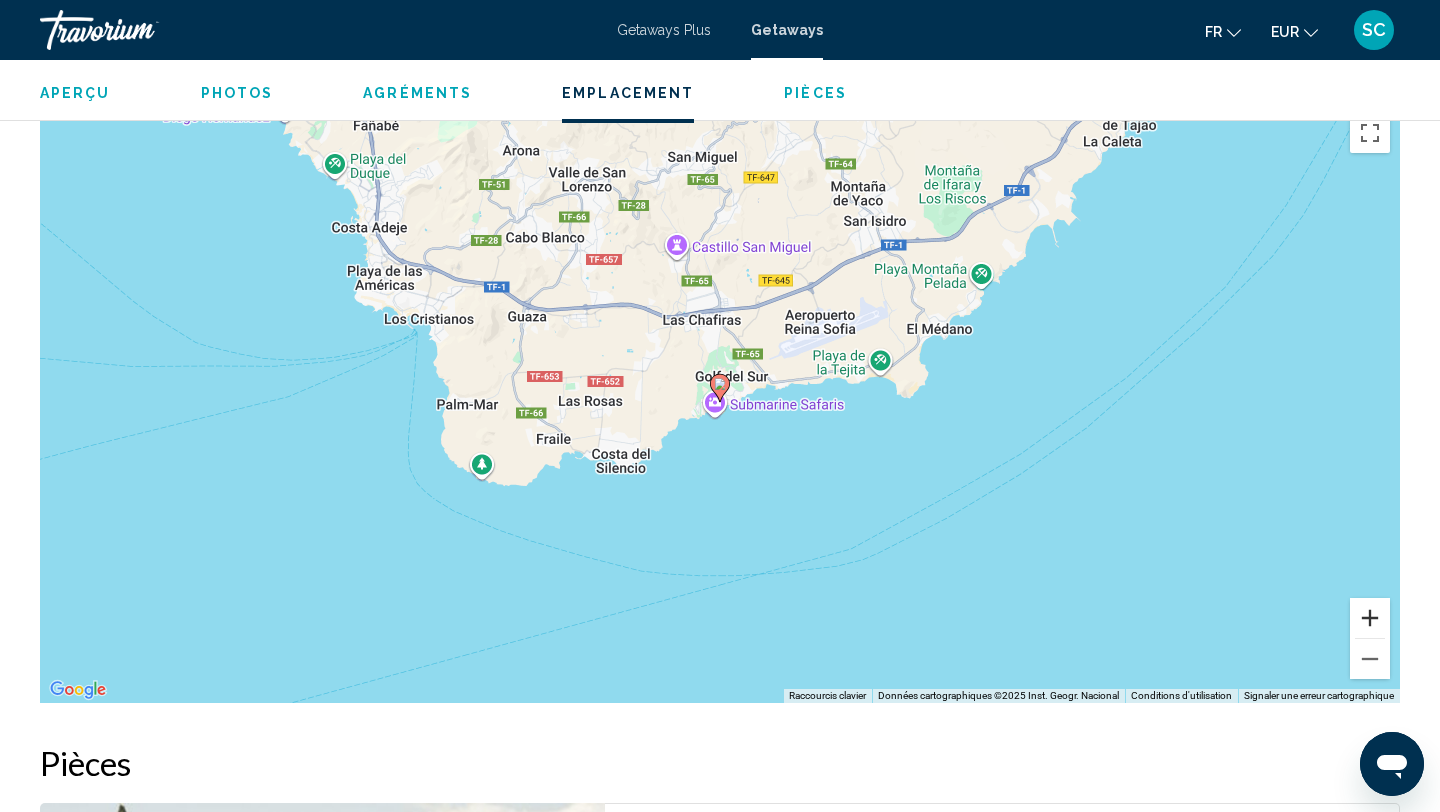 click at bounding box center [1370, 618] 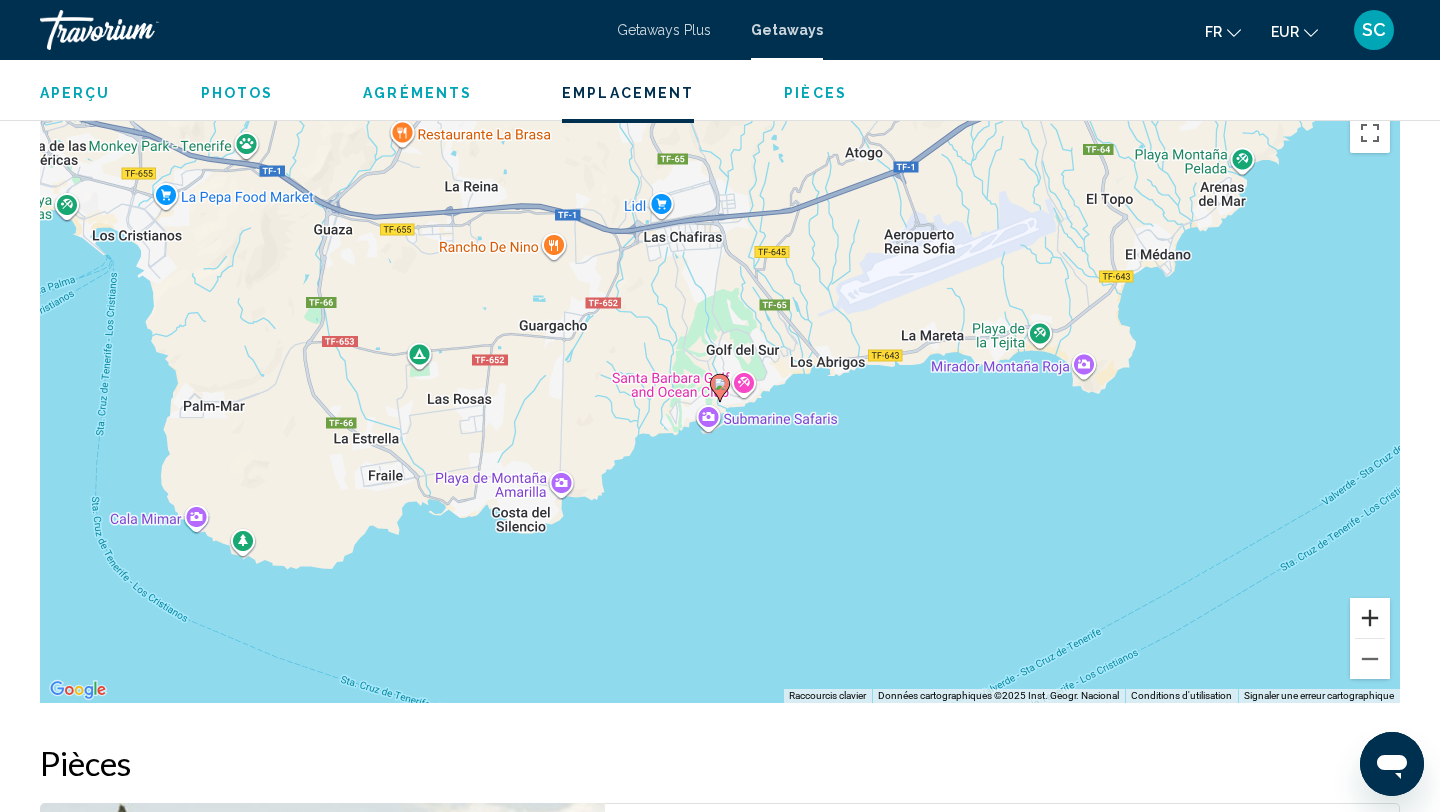 click at bounding box center [1370, 618] 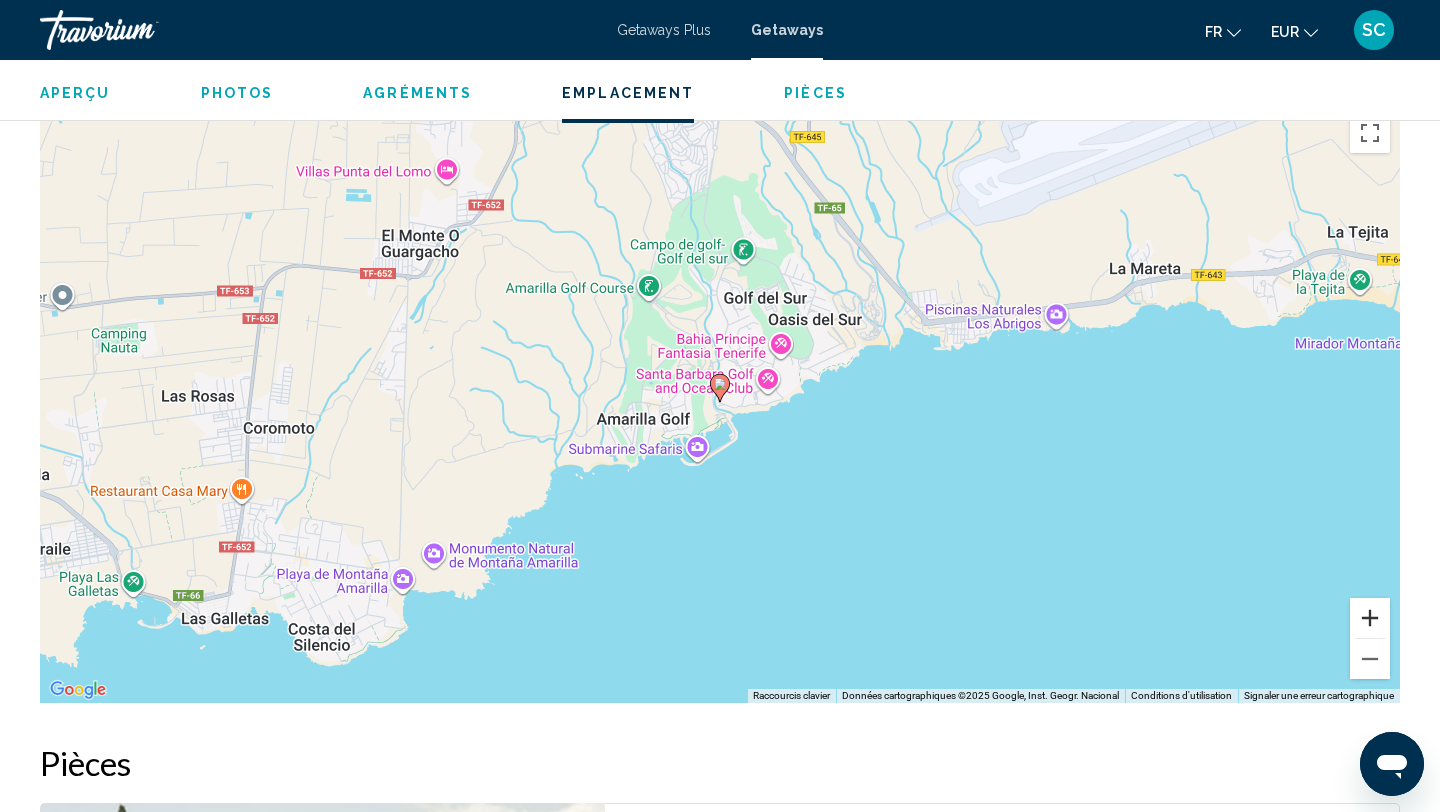 click at bounding box center [1370, 618] 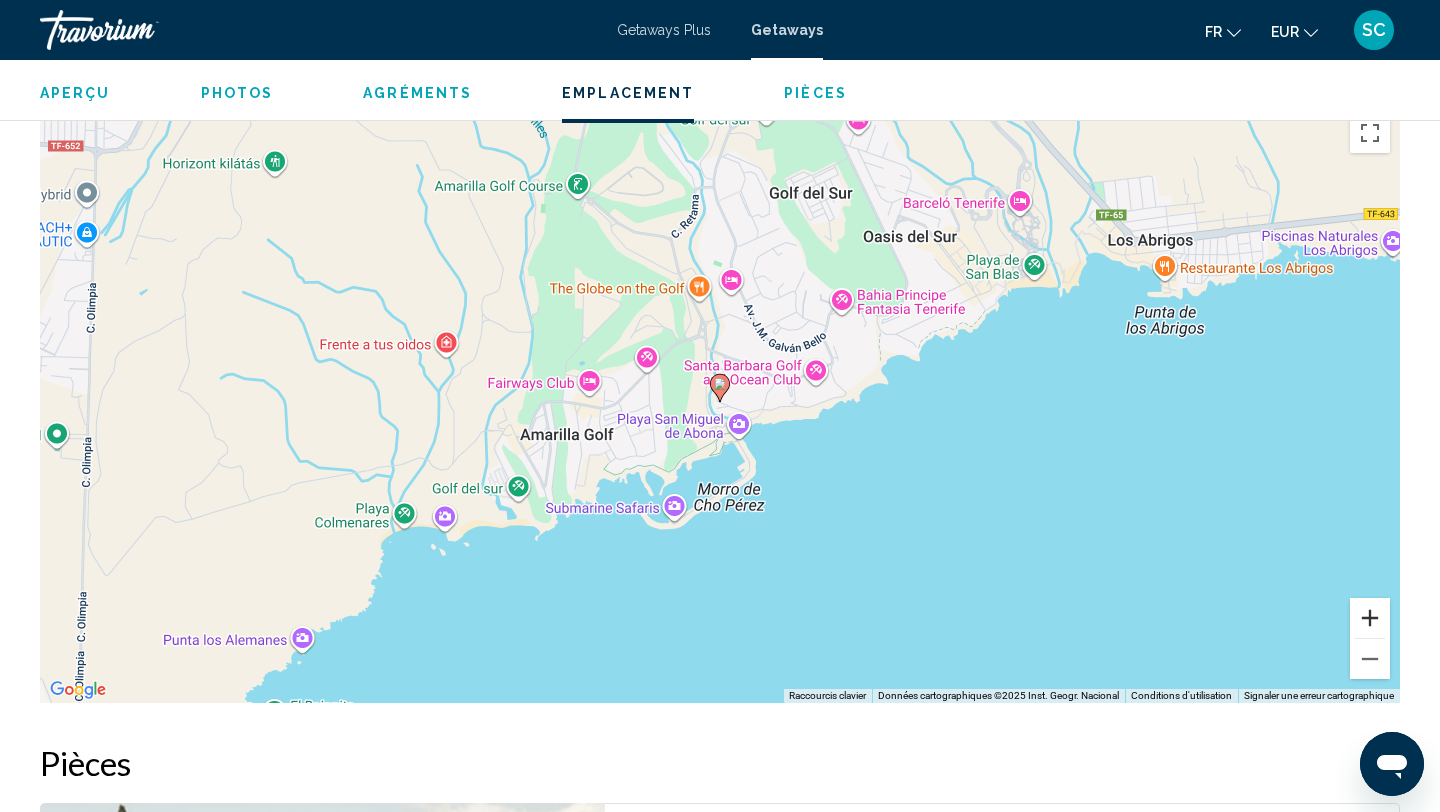 click at bounding box center (1370, 618) 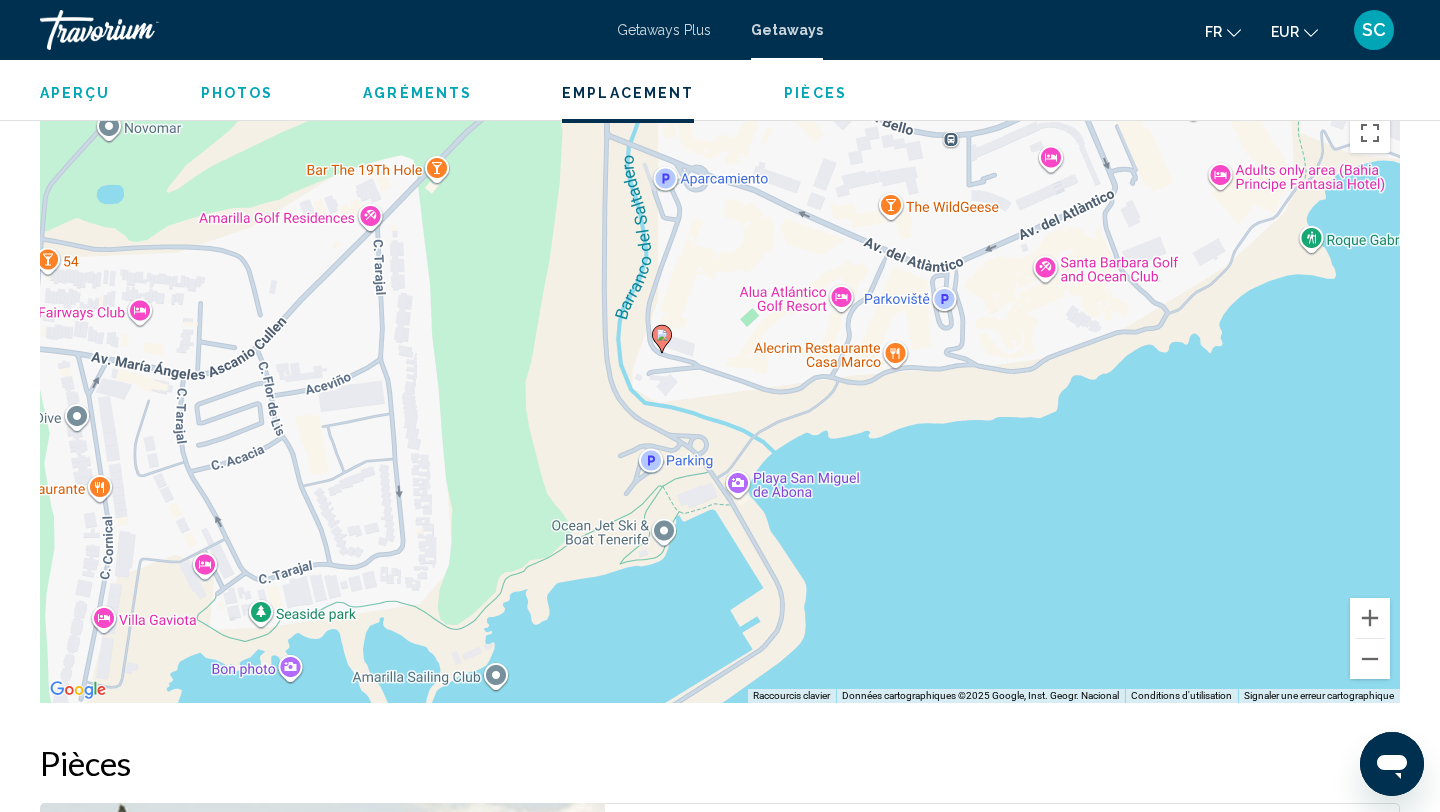 drag, startPoint x: 1024, startPoint y: 559, endPoint x: 840, endPoint y: 472, distance: 203.53133 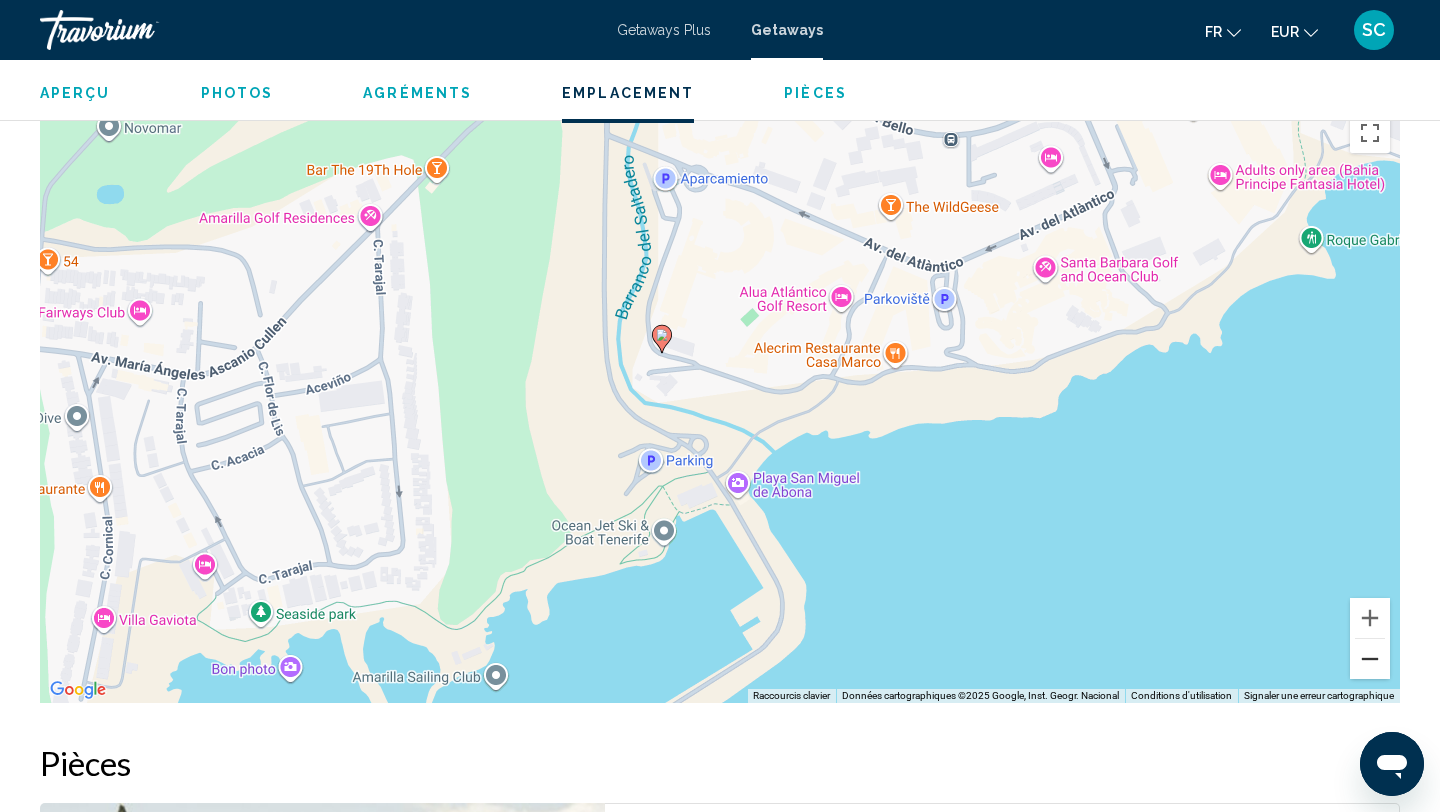 click at bounding box center [1370, 659] 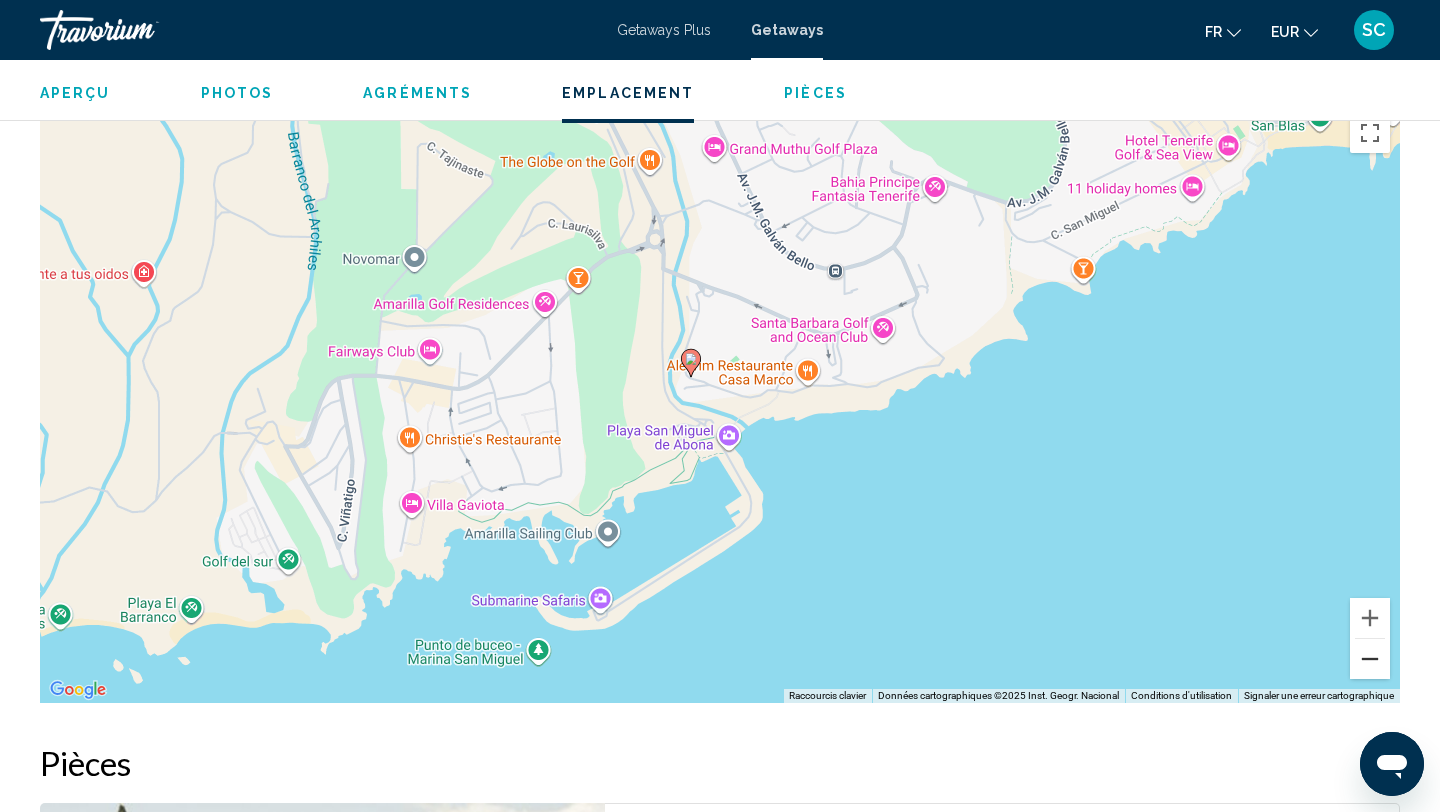 click at bounding box center [1370, 659] 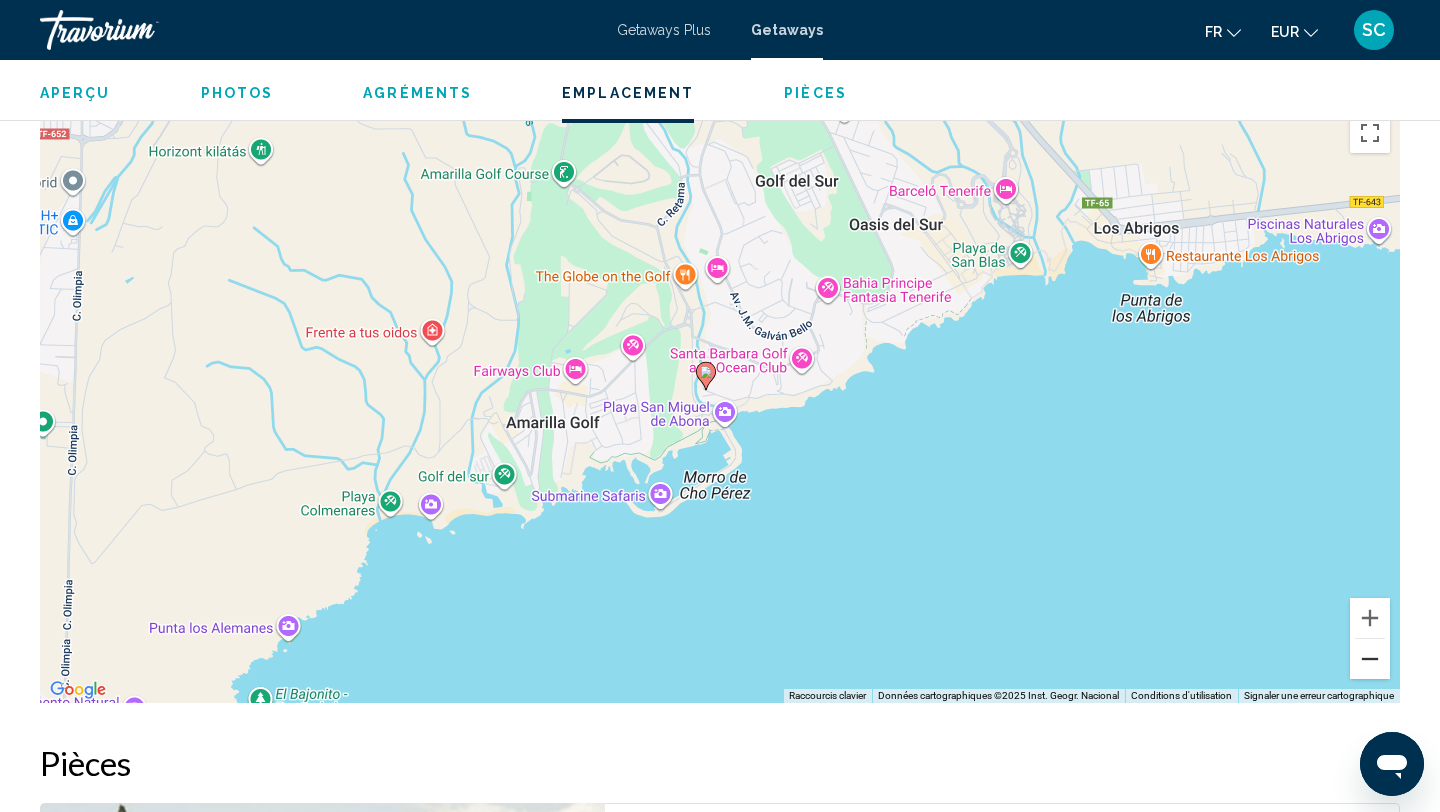 click at bounding box center [1370, 659] 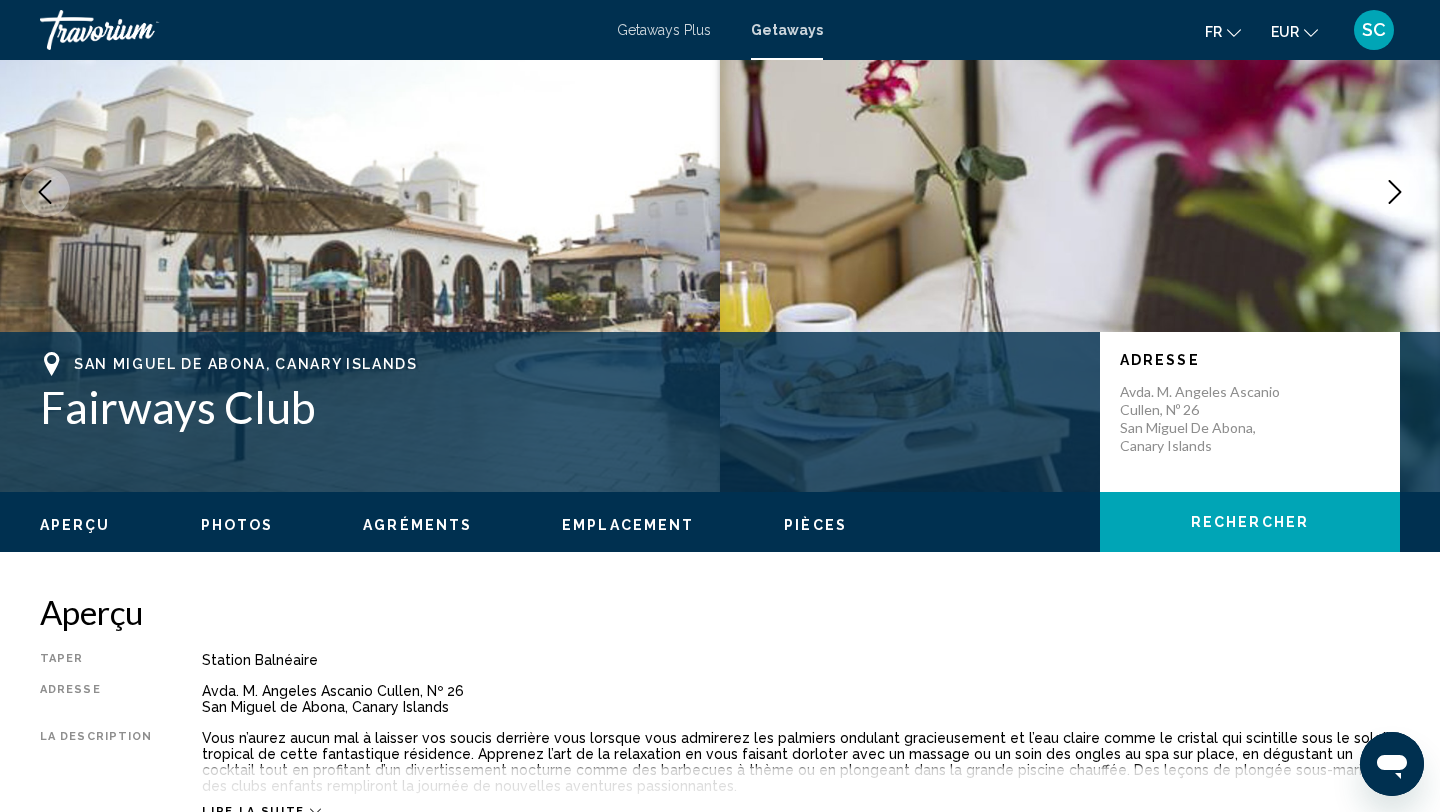 scroll, scrollTop: 165, scrollLeft: 0, axis: vertical 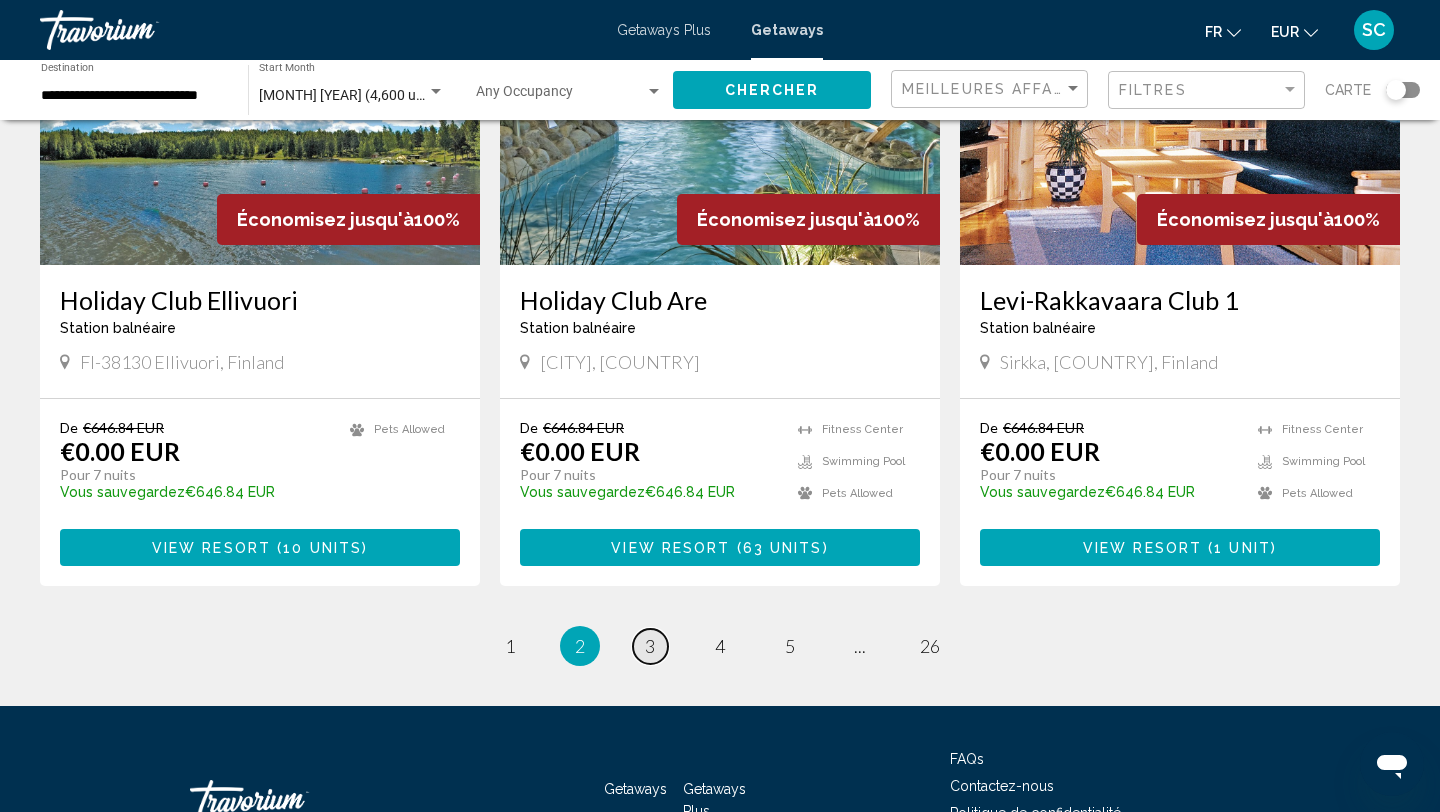 click on "3" at bounding box center [650, 646] 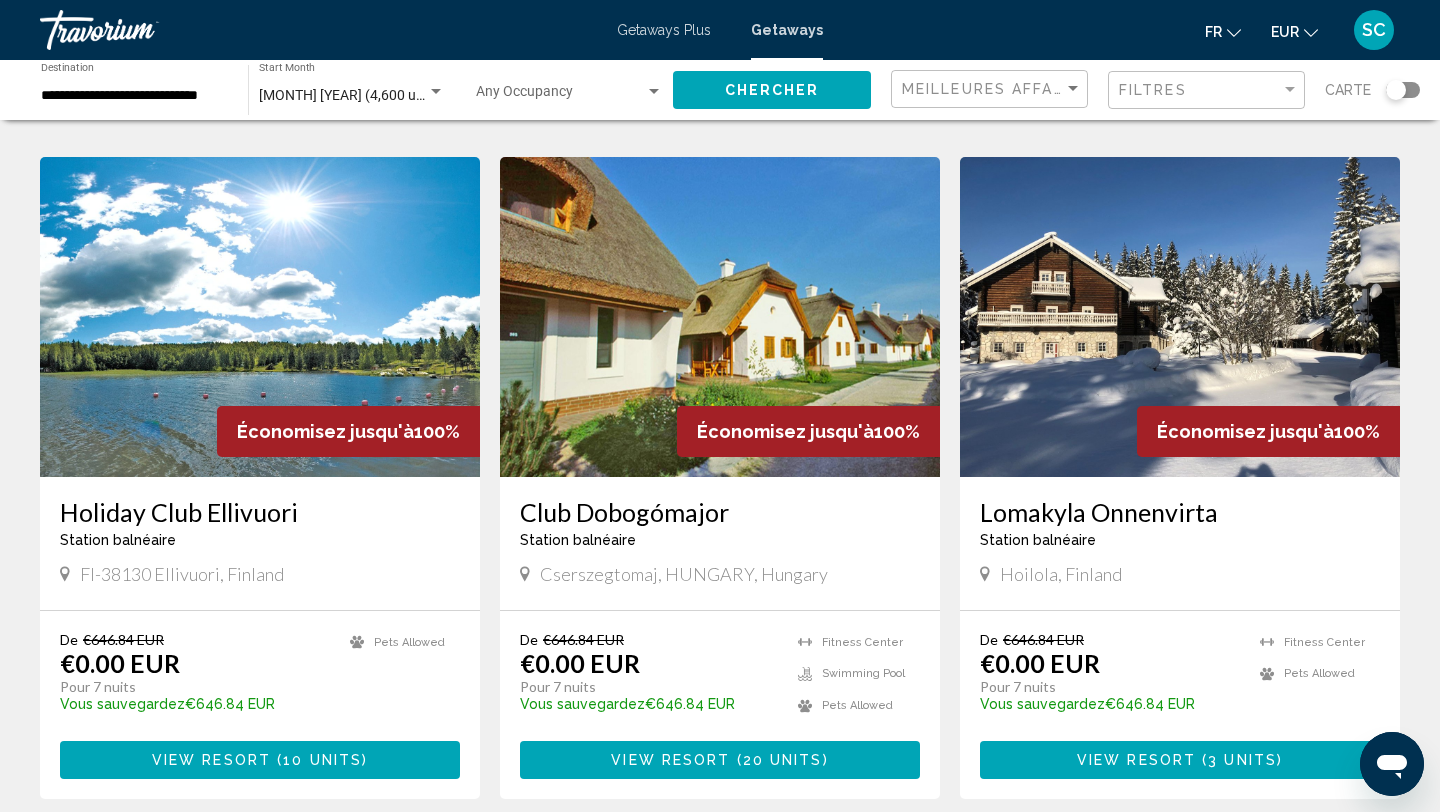 scroll, scrollTop: 737, scrollLeft: 0, axis: vertical 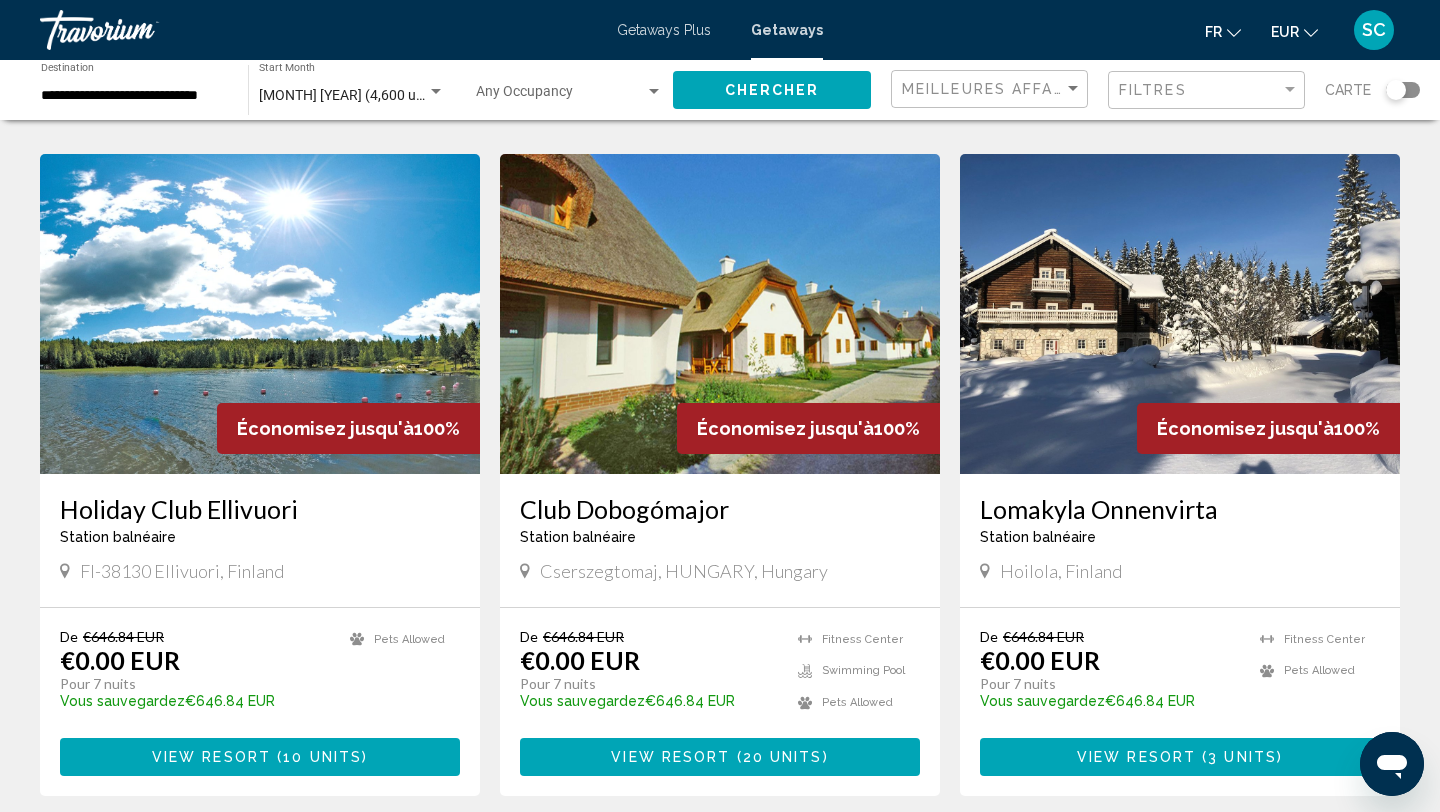 click 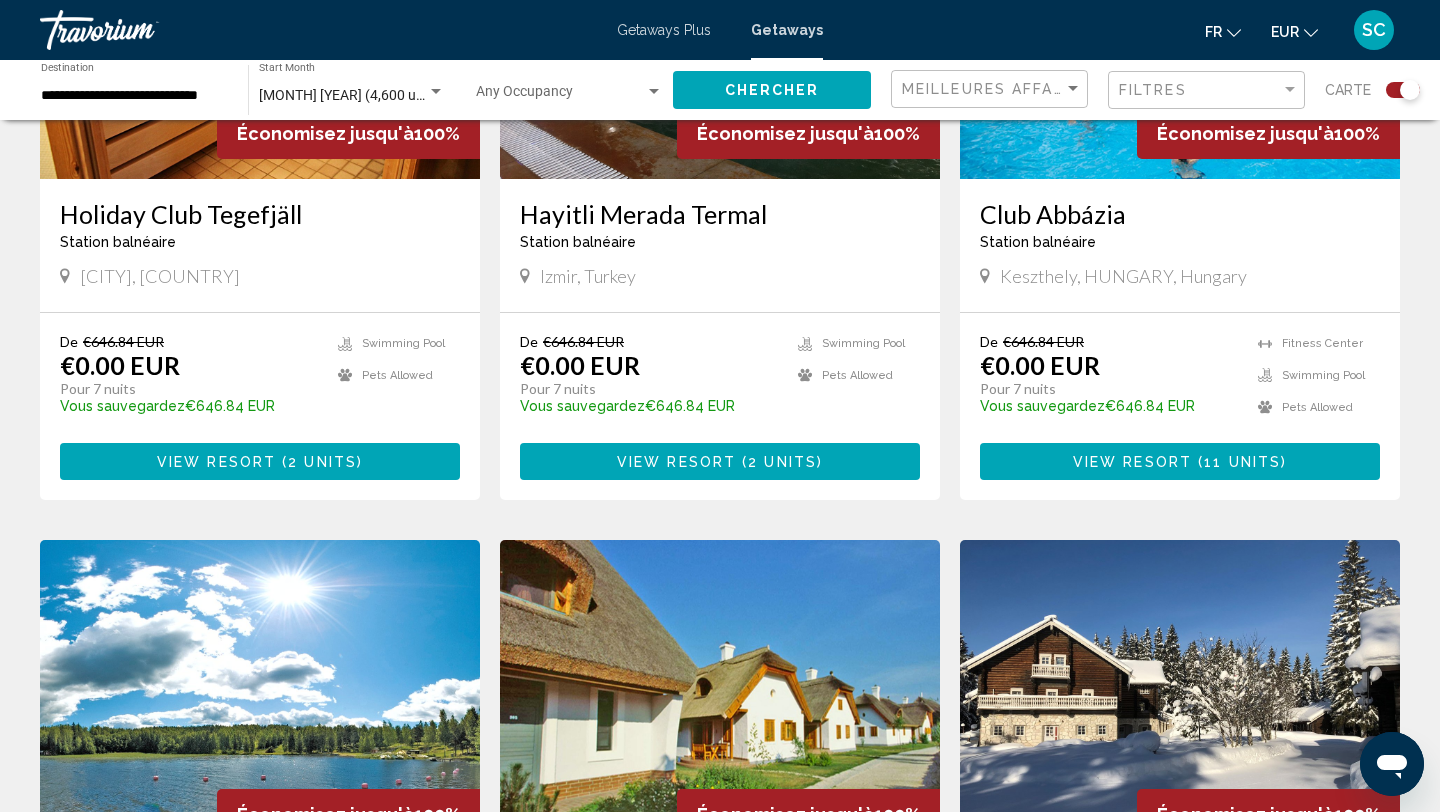 scroll, scrollTop: 0, scrollLeft: 0, axis: both 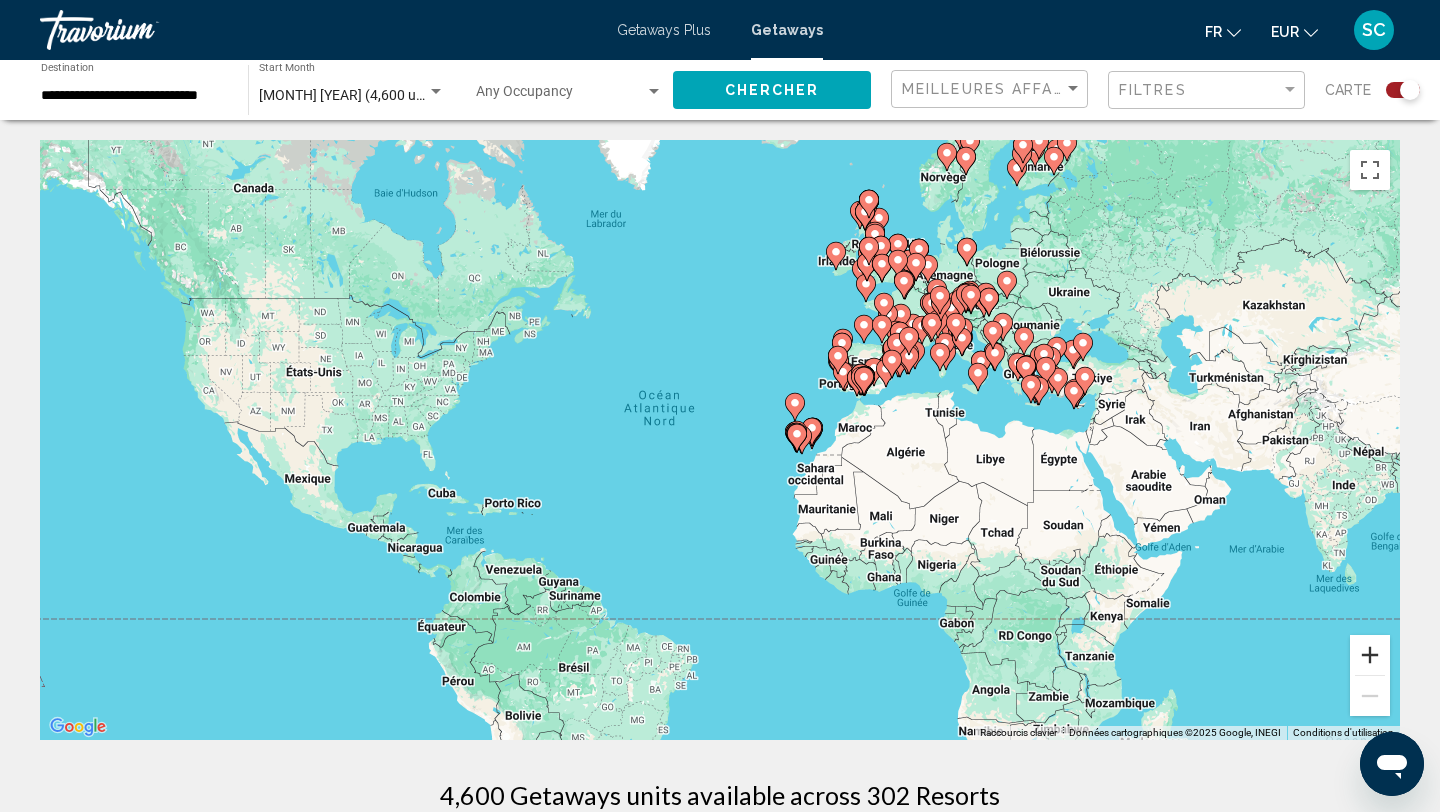 click at bounding box center [1370, 655] 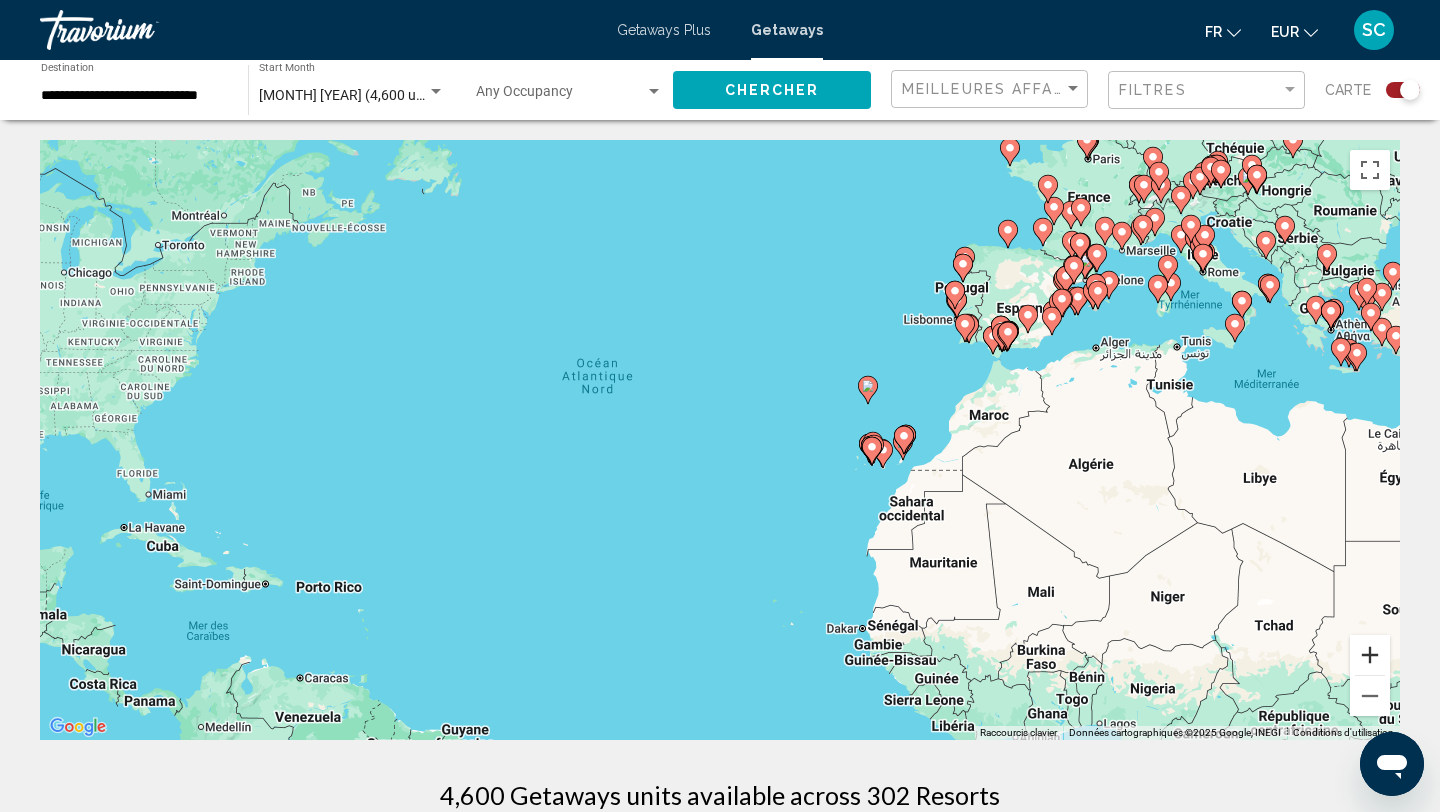 click at bounding box center [1370, 655] 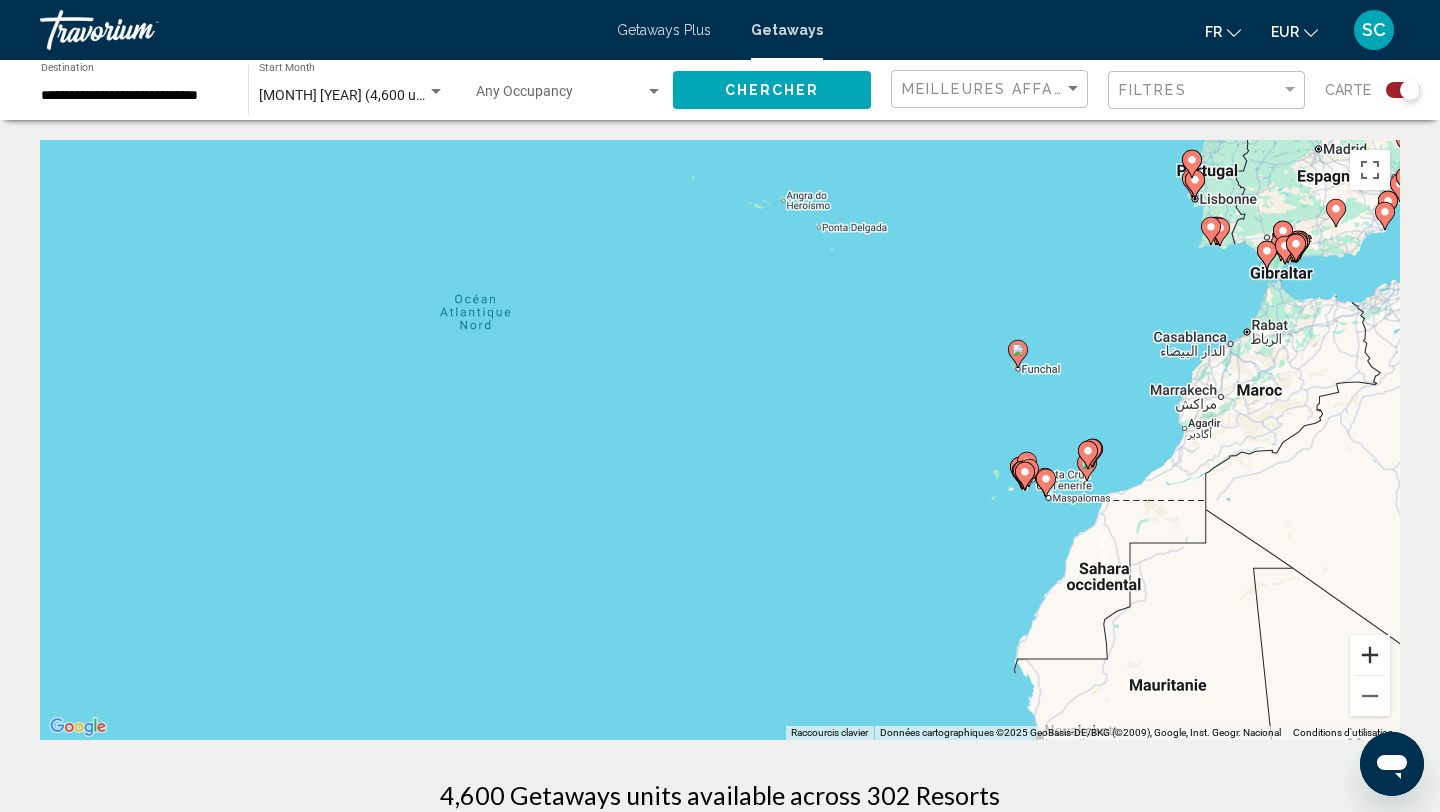 click at bounding box center [1370, 655] 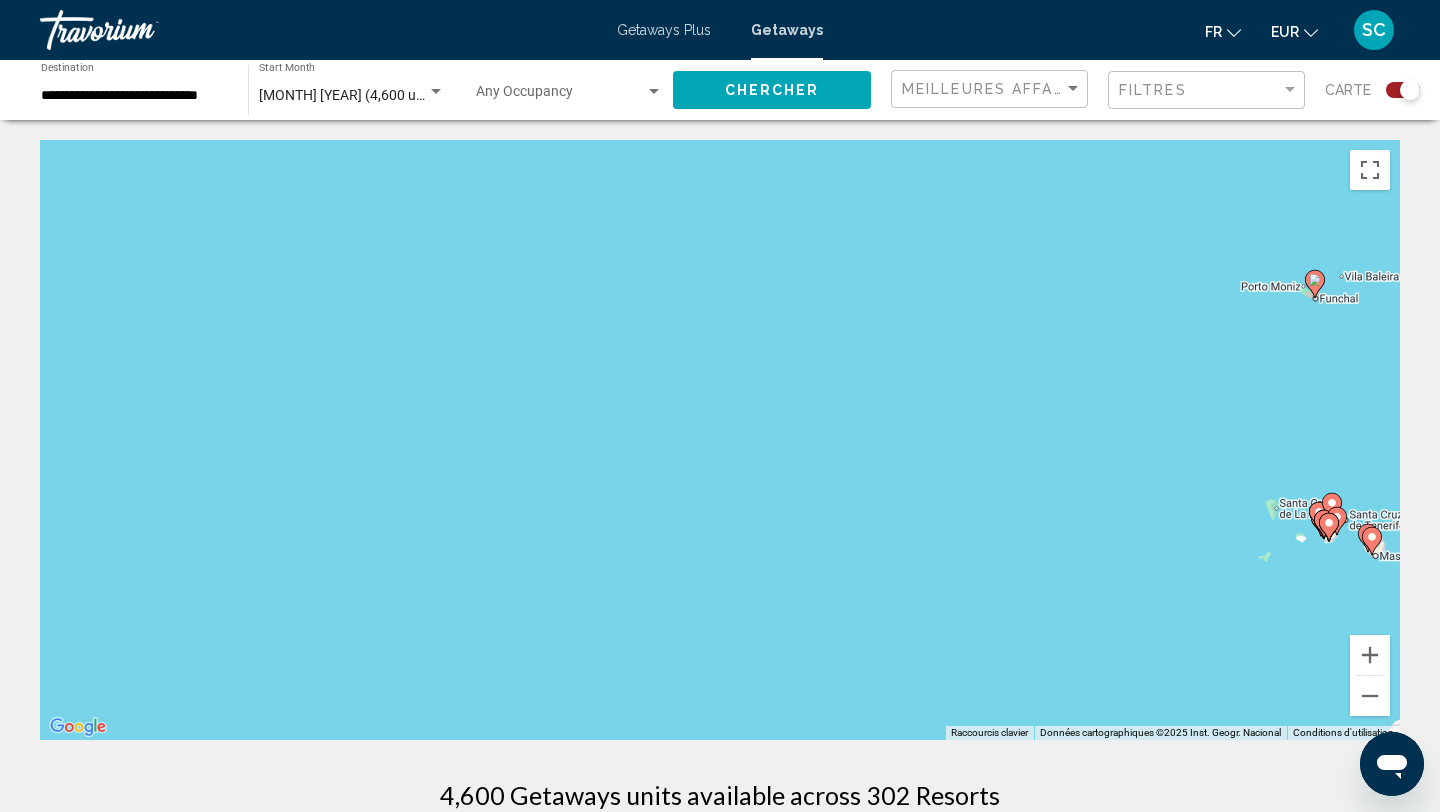 drag, startPoint x: 1269, startPoint y: 606, endPoint x: 917, endPoint y: 606, distance: 352 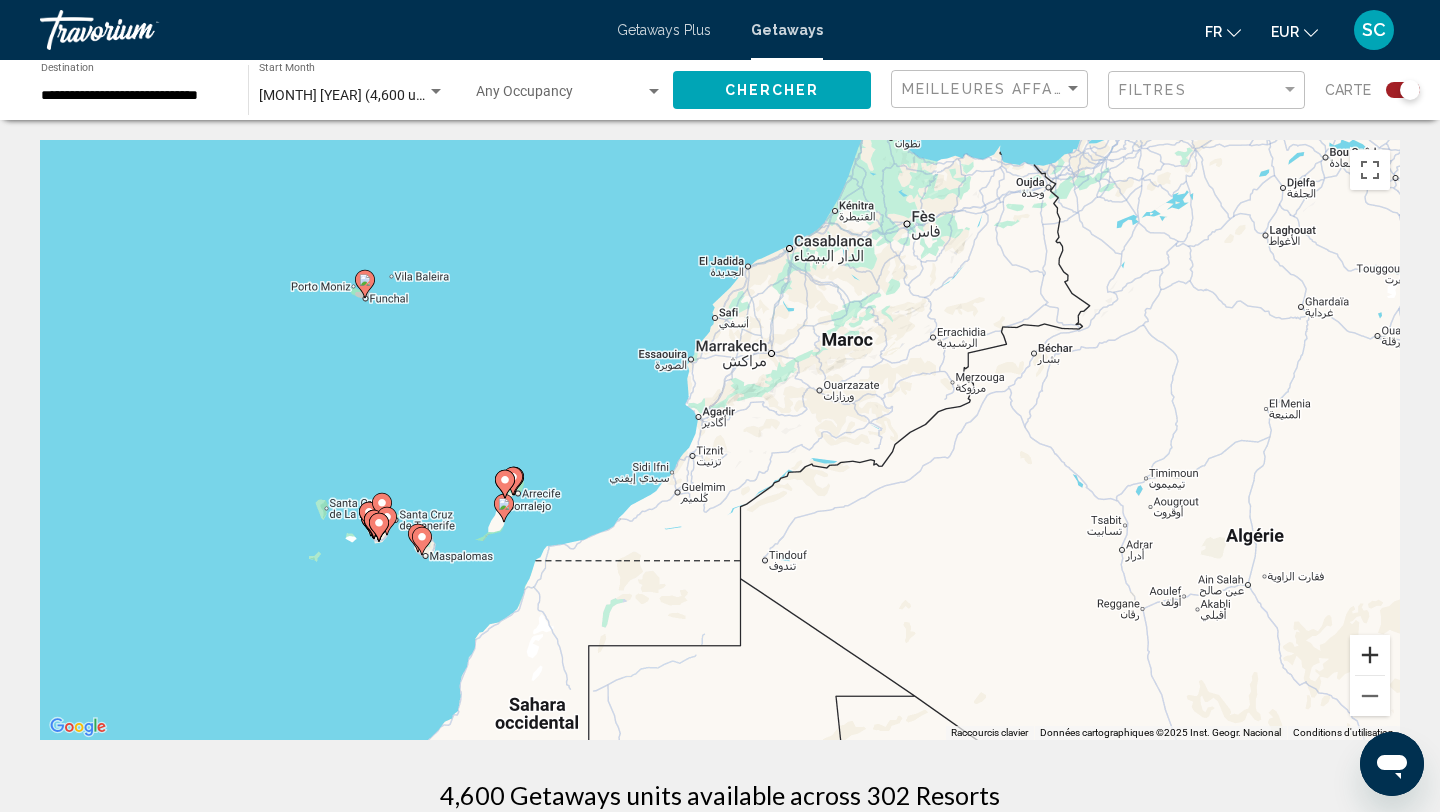 click at bounding box center [1370, 655] 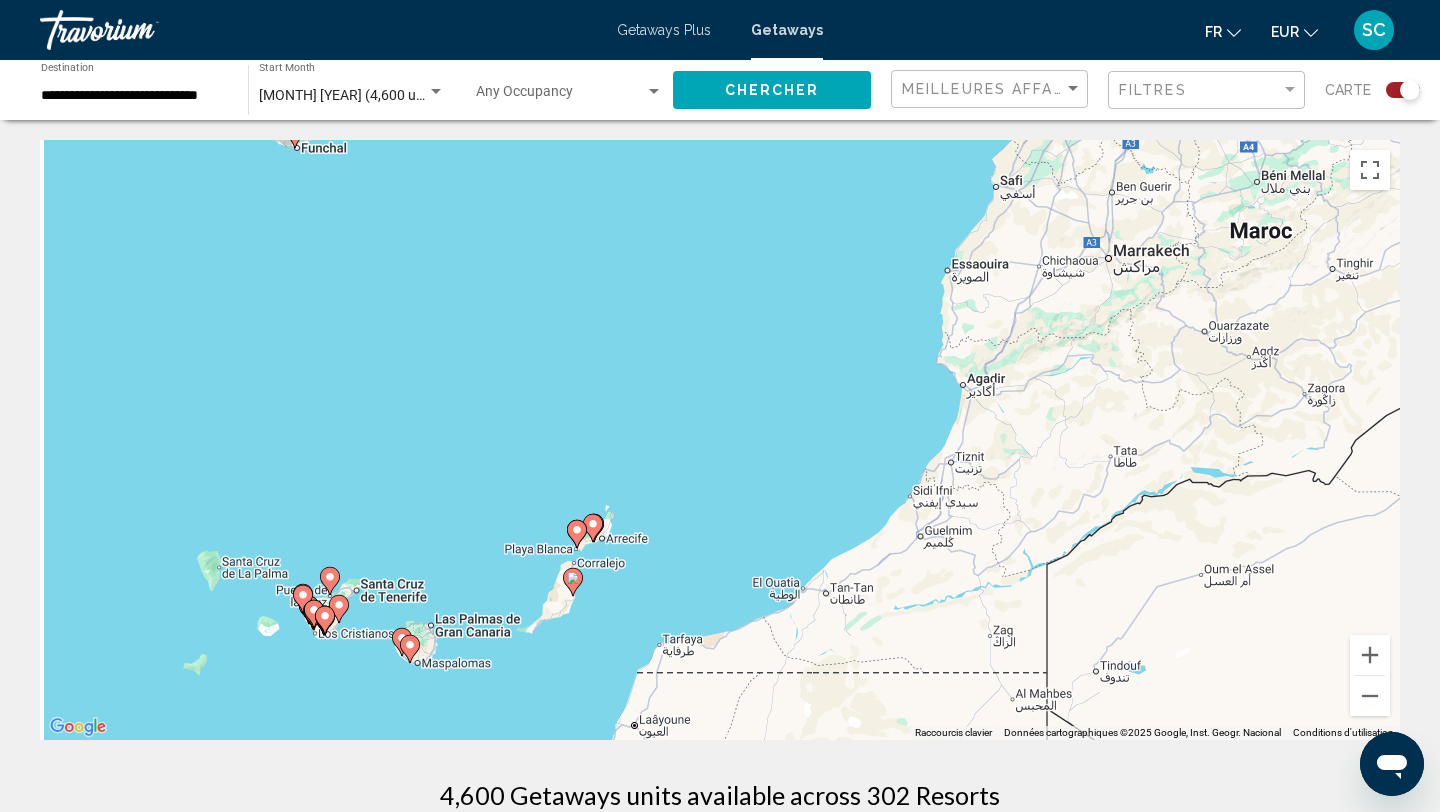 drag, startPoint x: 830, startPoint y: 677, endPoint x: 1153, endPoint y: 662, distance: 323.3481 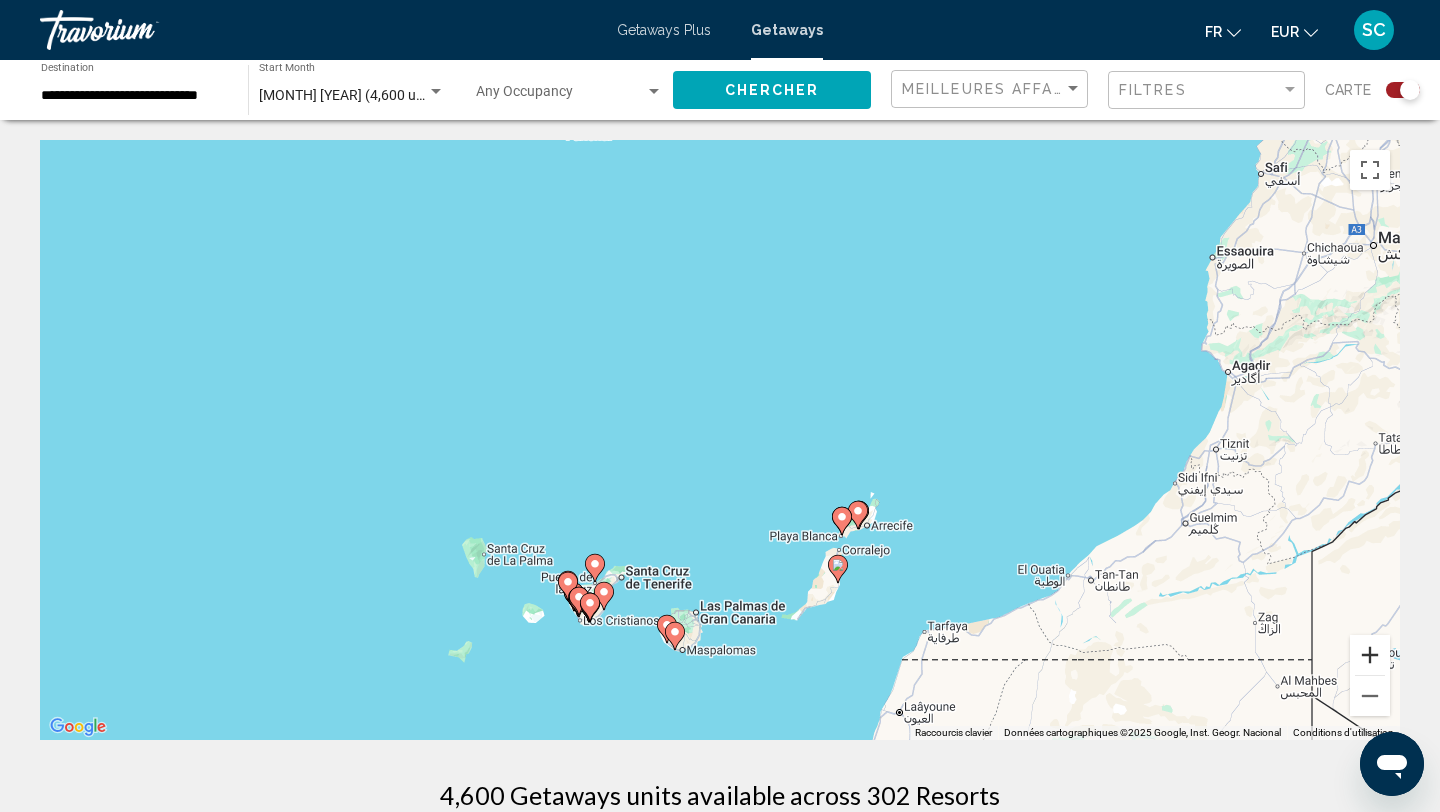 click at bounding box center [1370, 655] 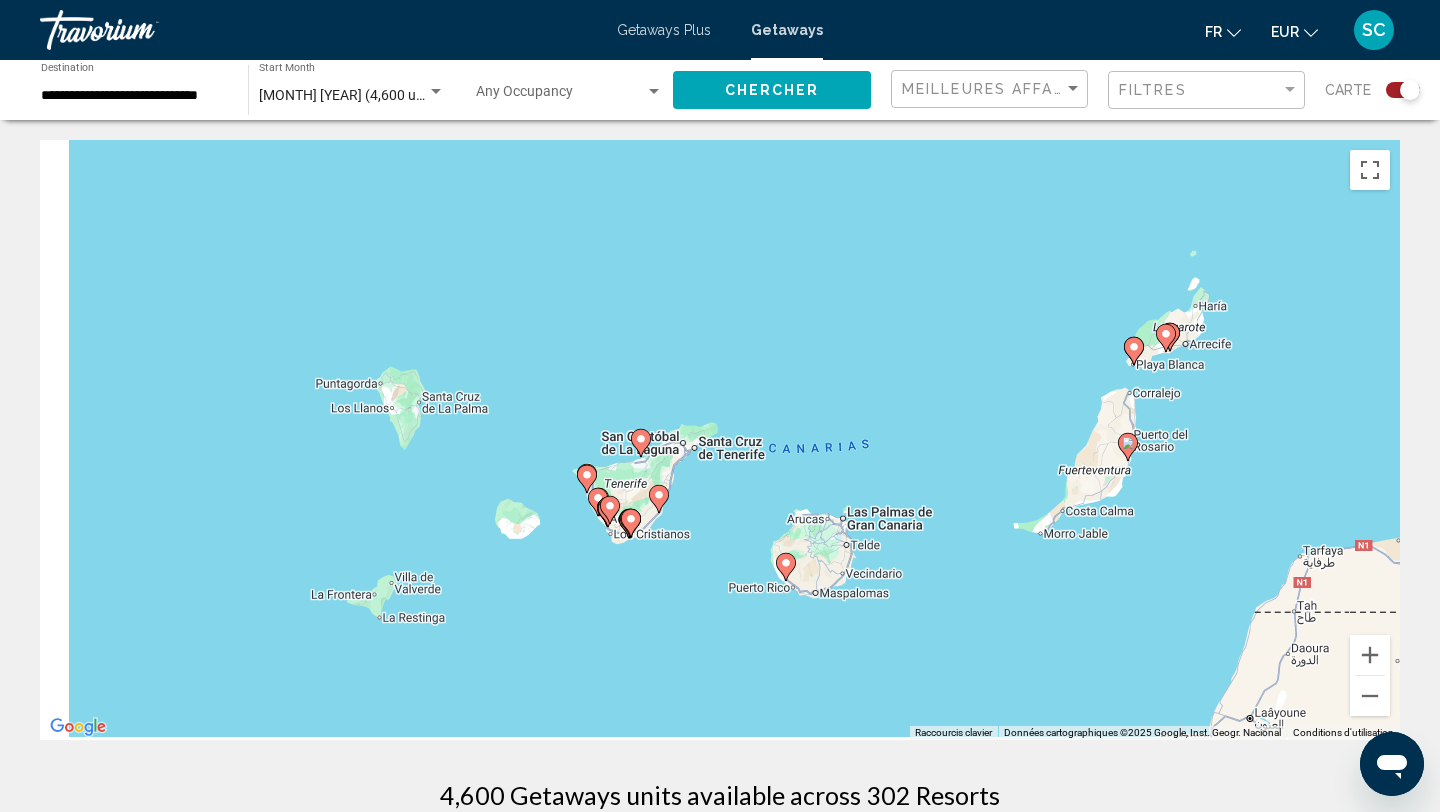drag, startPoint x: 777, startPoint y: 675, endPoint x: 949, endPoint y: 405, distance: 320.13123 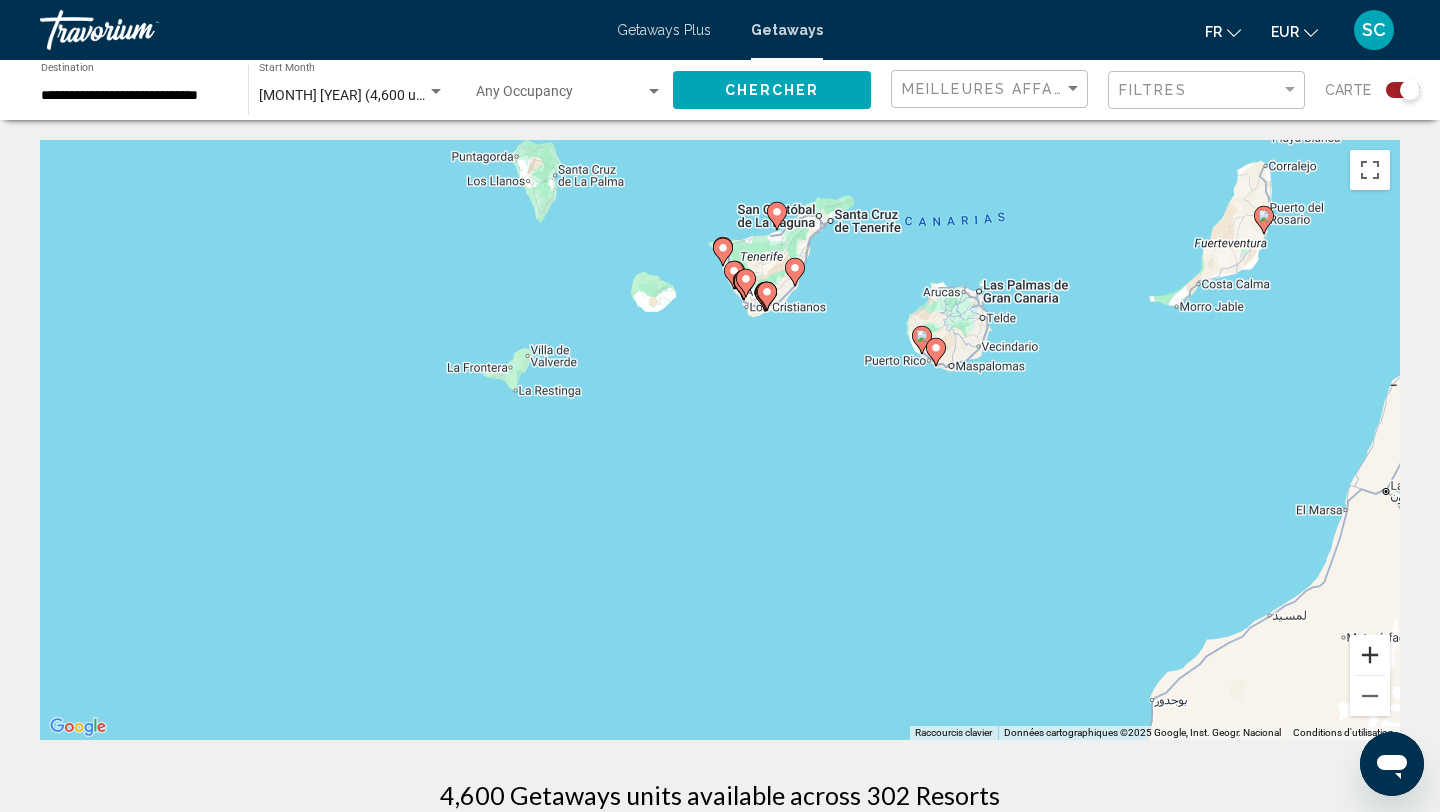 click at bounding box center (1370, 655) 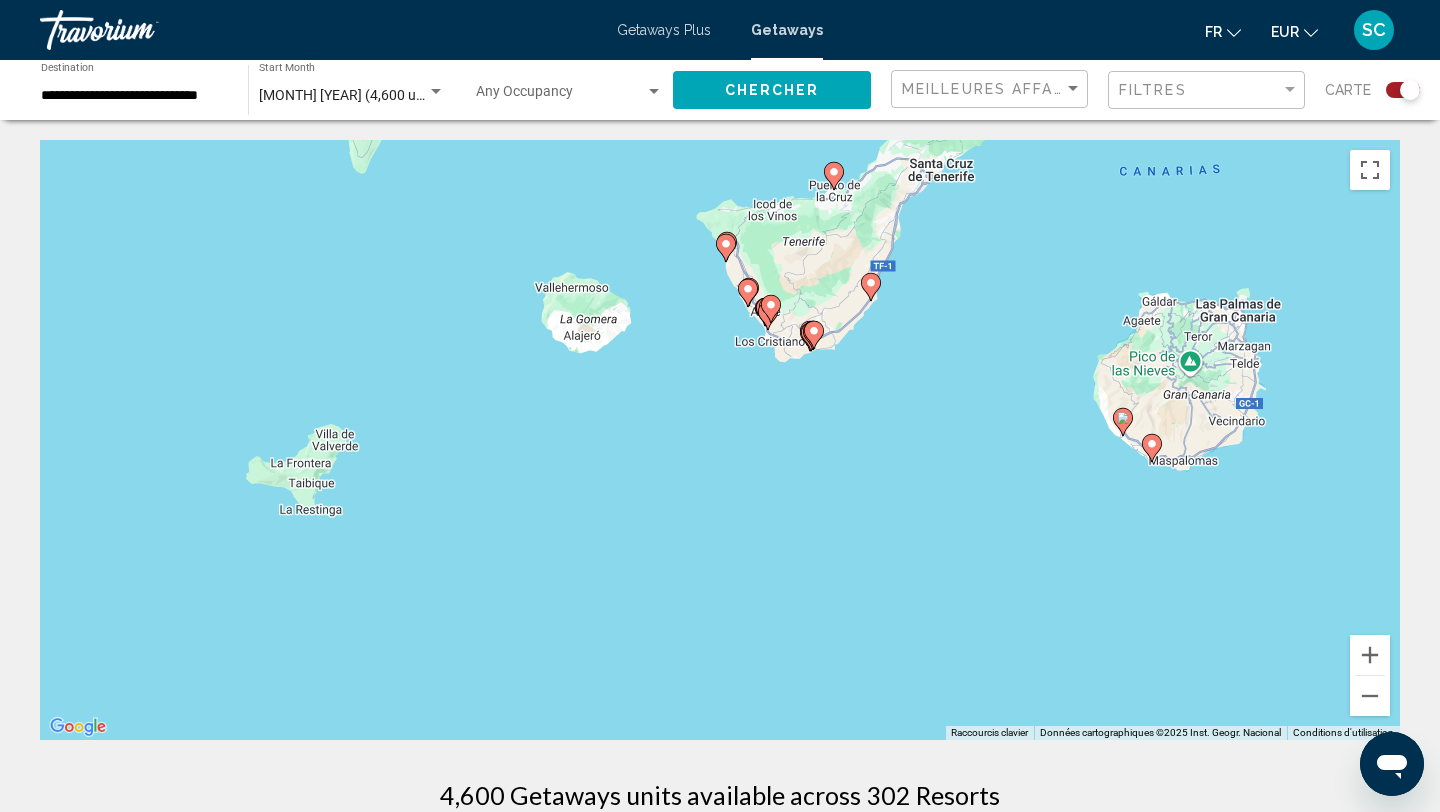 drag, startPoint x: 1275, startPoint y: 450, endPoint x: 1275, endPoint y: 657, distance: 207 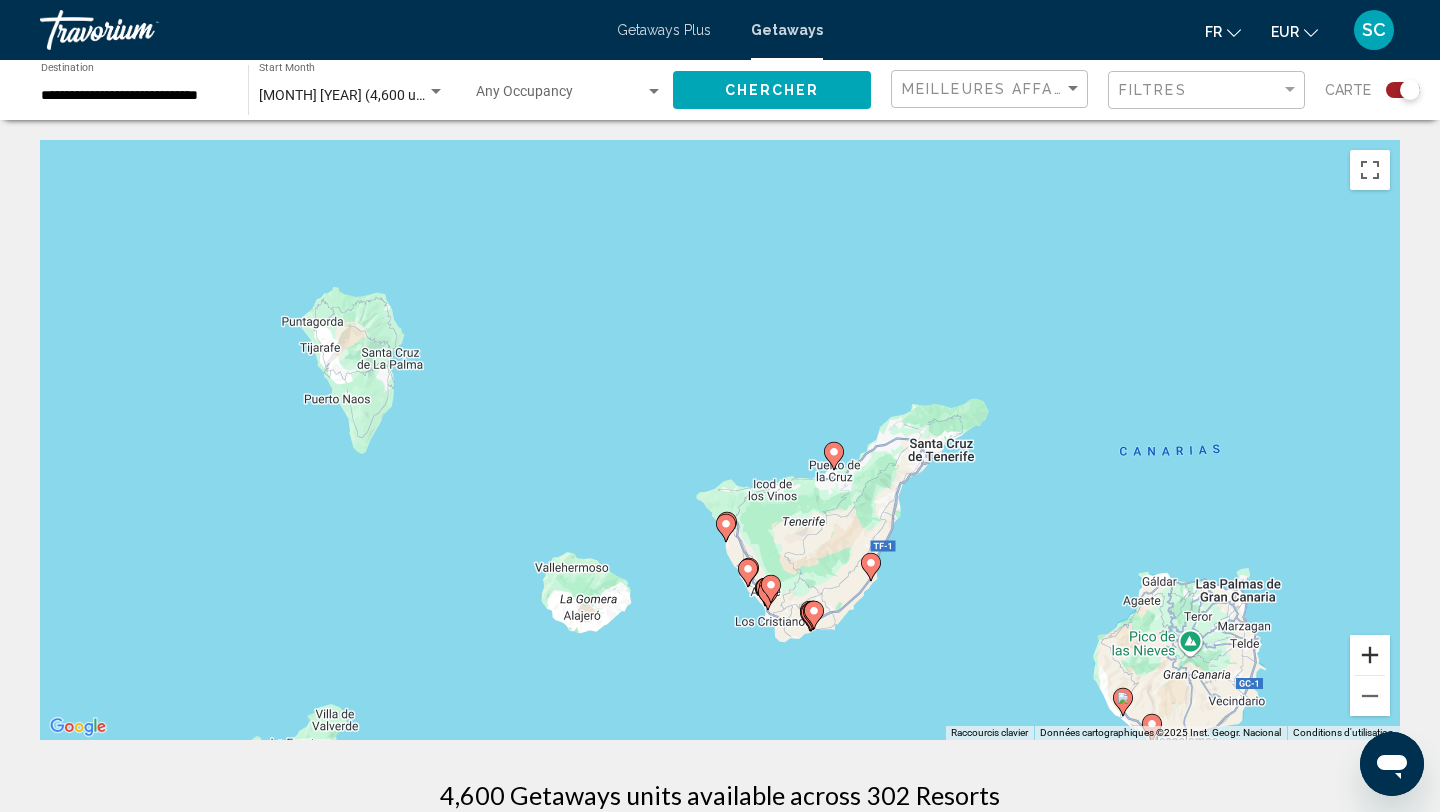 click at bounding box center (1370, 655) 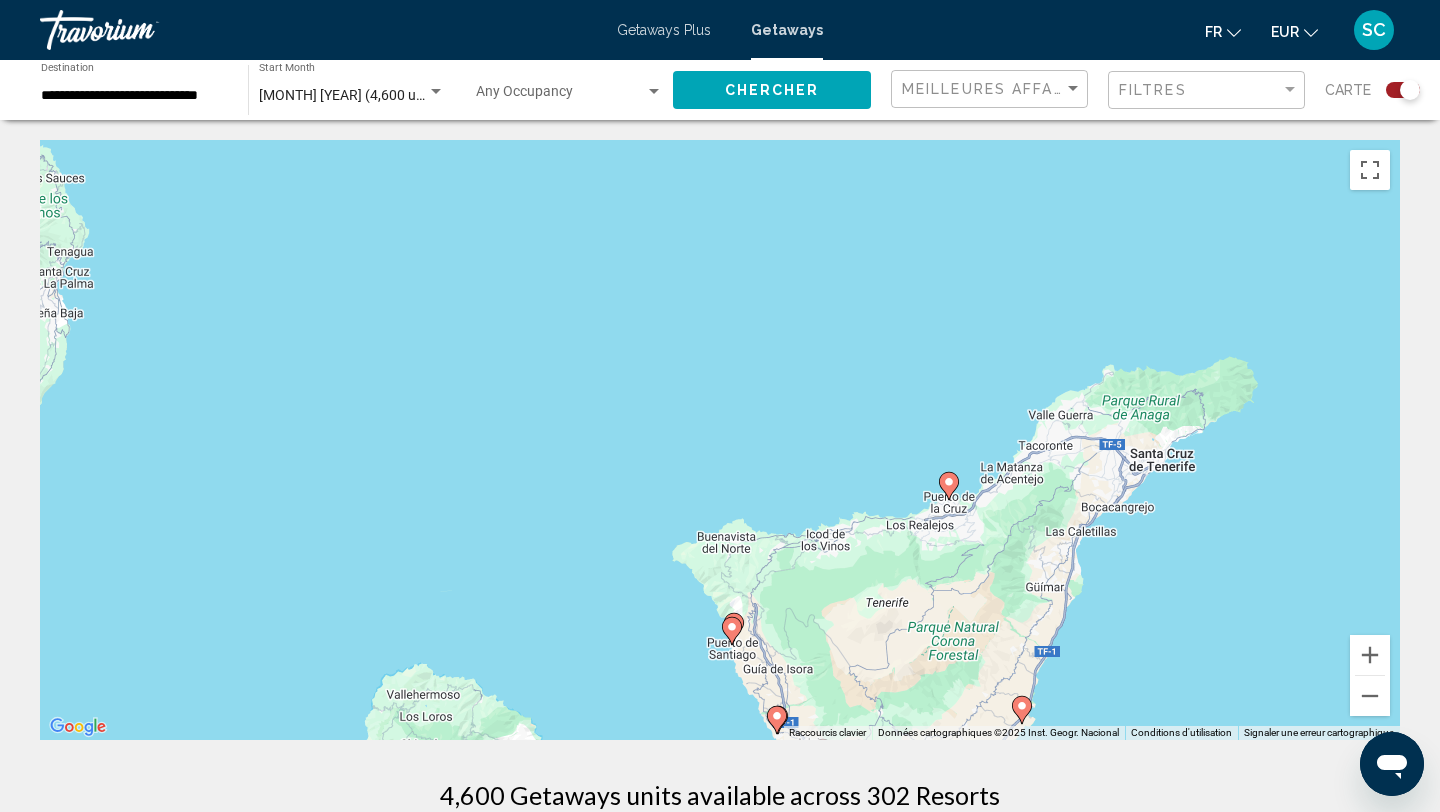 drag, startPoint x: 1116, startPoint y: 626, endPoint x: 1203, endPoint y: 444, distance: 201.72507 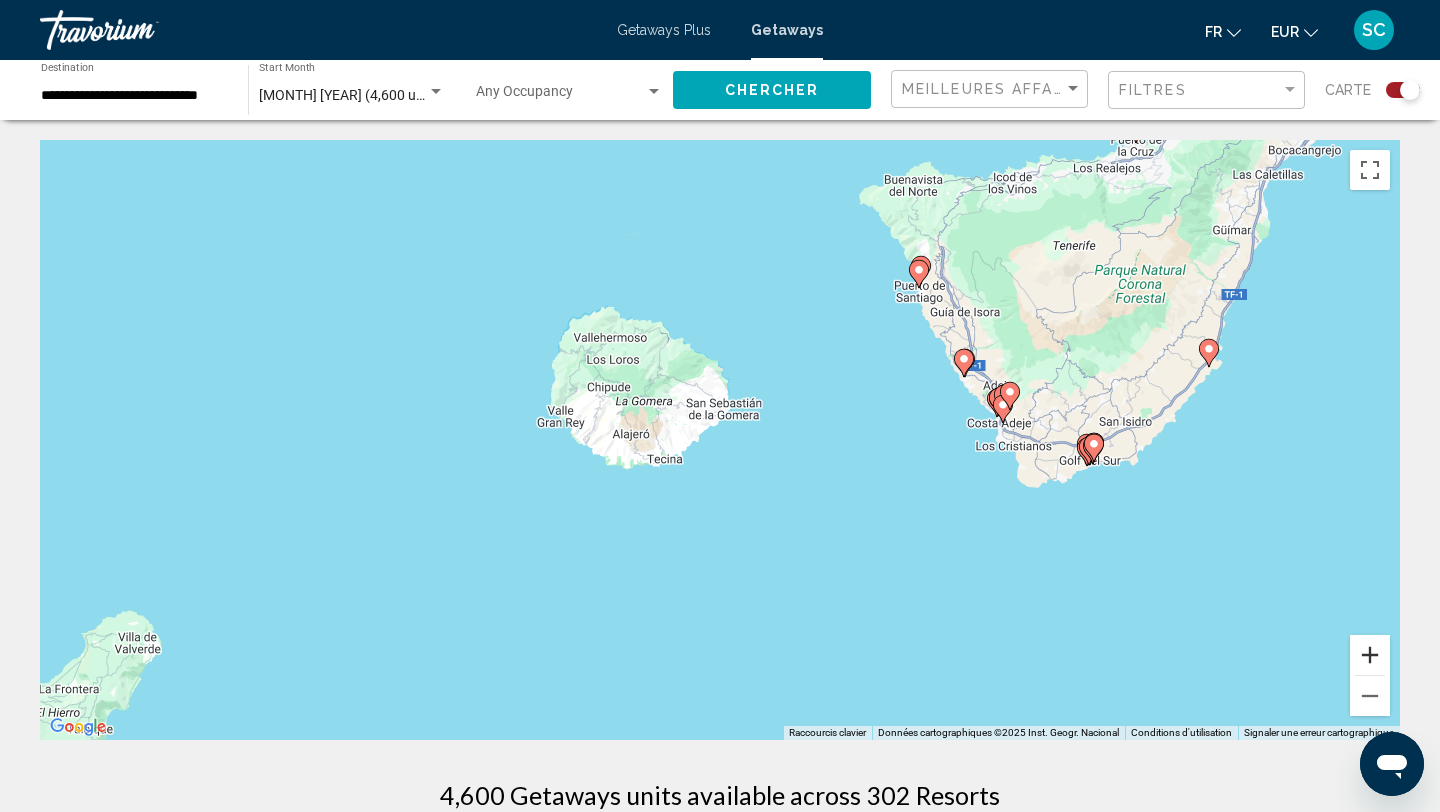 click at bounding box center [1370, 655] 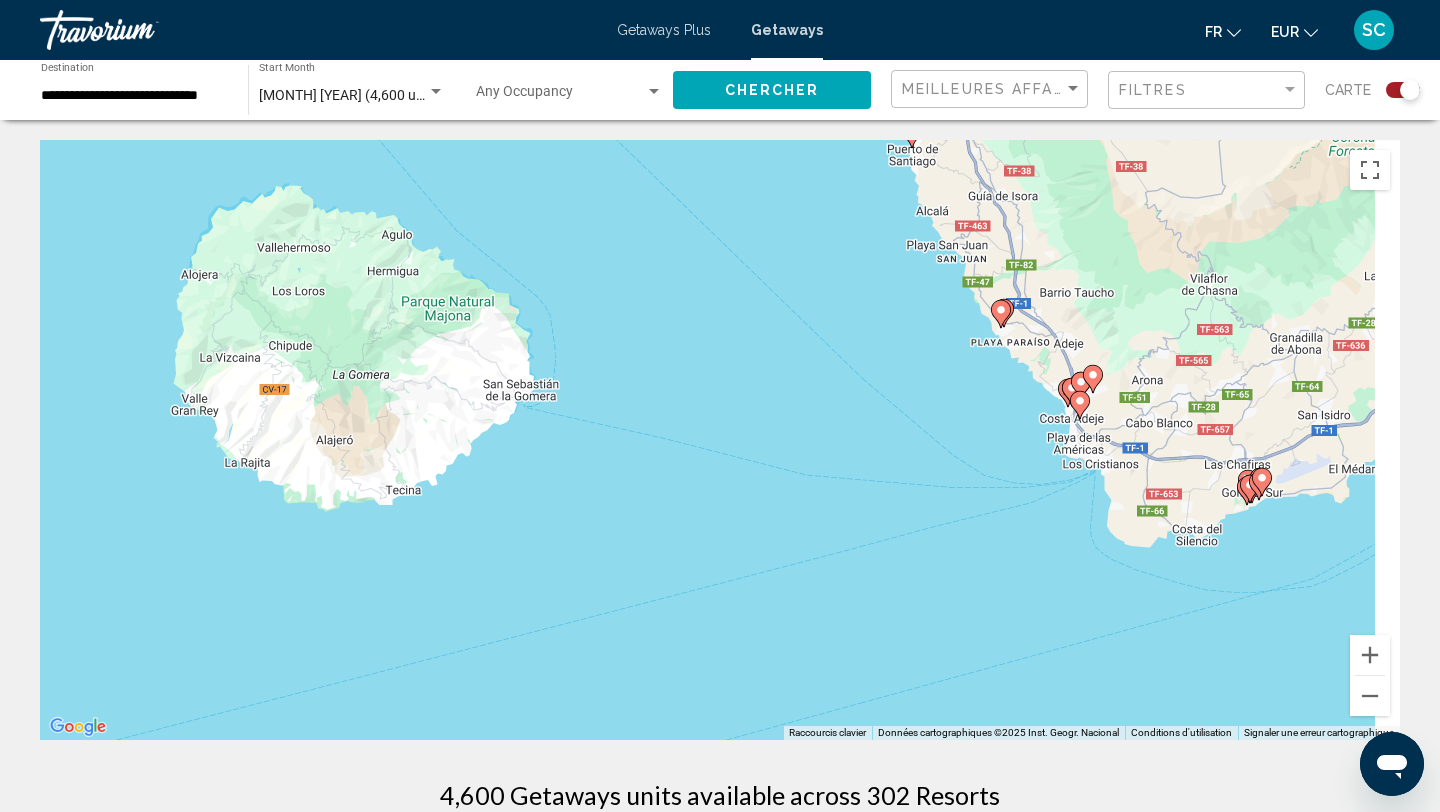 drag, startPoint x: 1292, startPoint y: 574, endPoint x: 1021, endPoint y: 587, distance: 271.3116 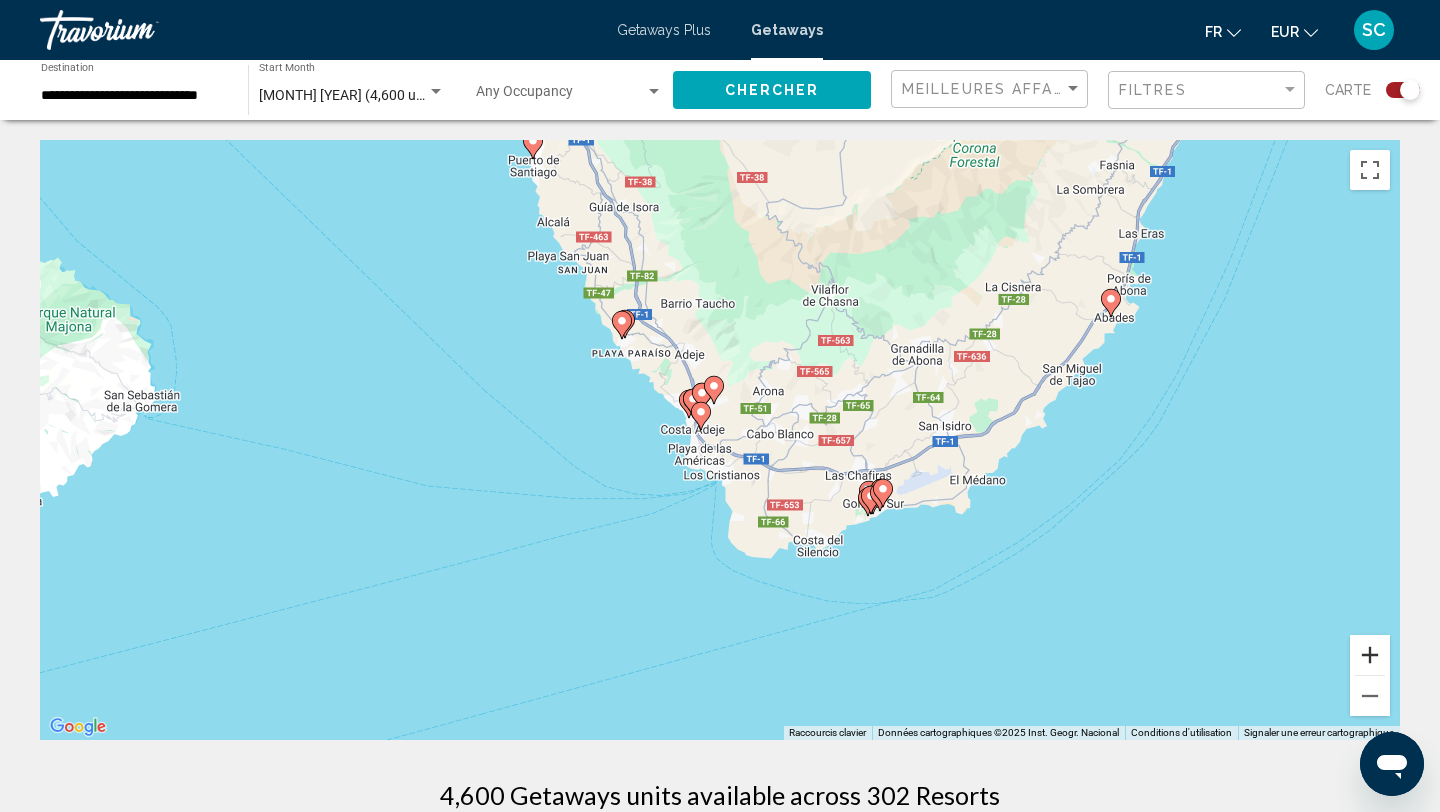 click at bounding box center (1370, 655) 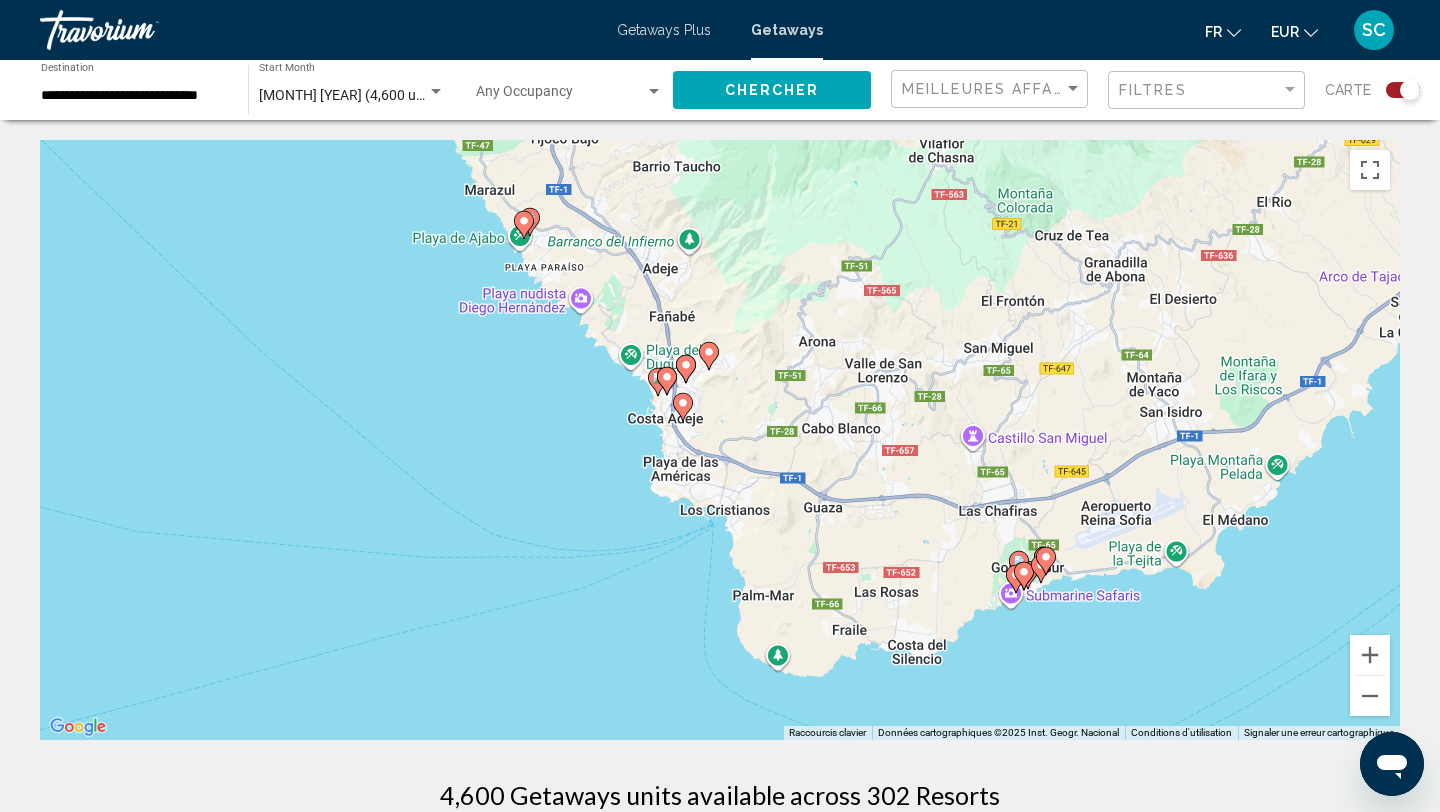 click 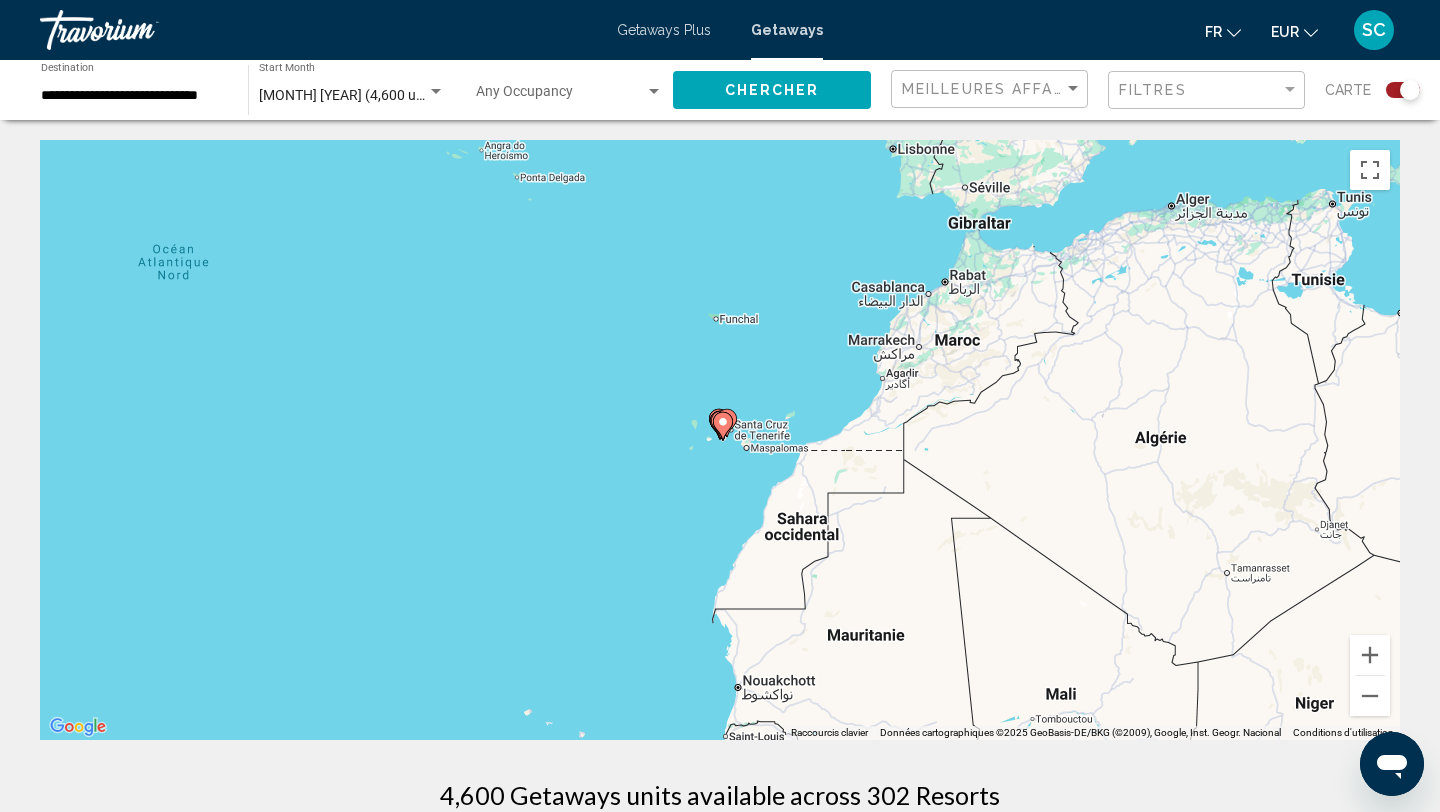 click at bounding box center [723, 426] 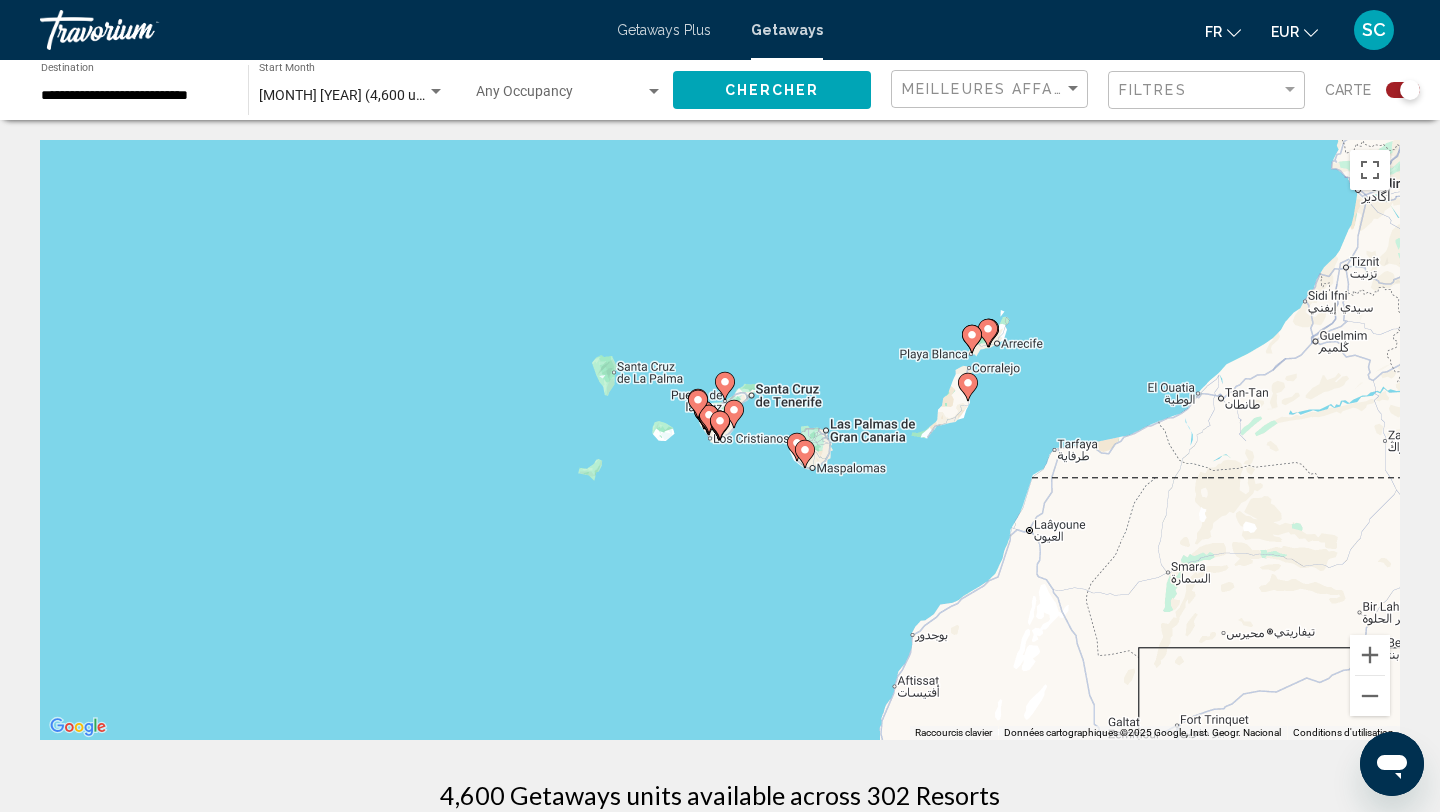 click 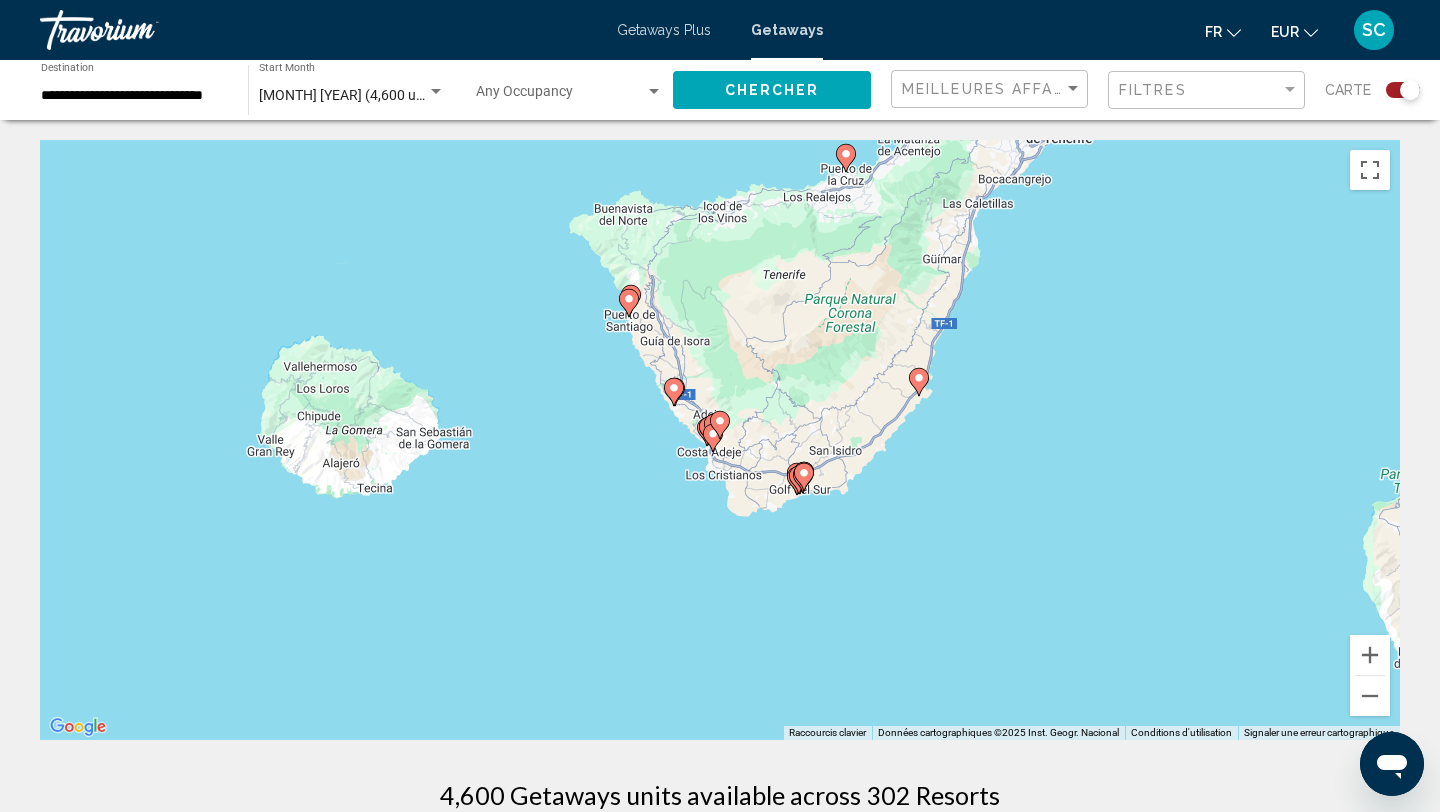 click 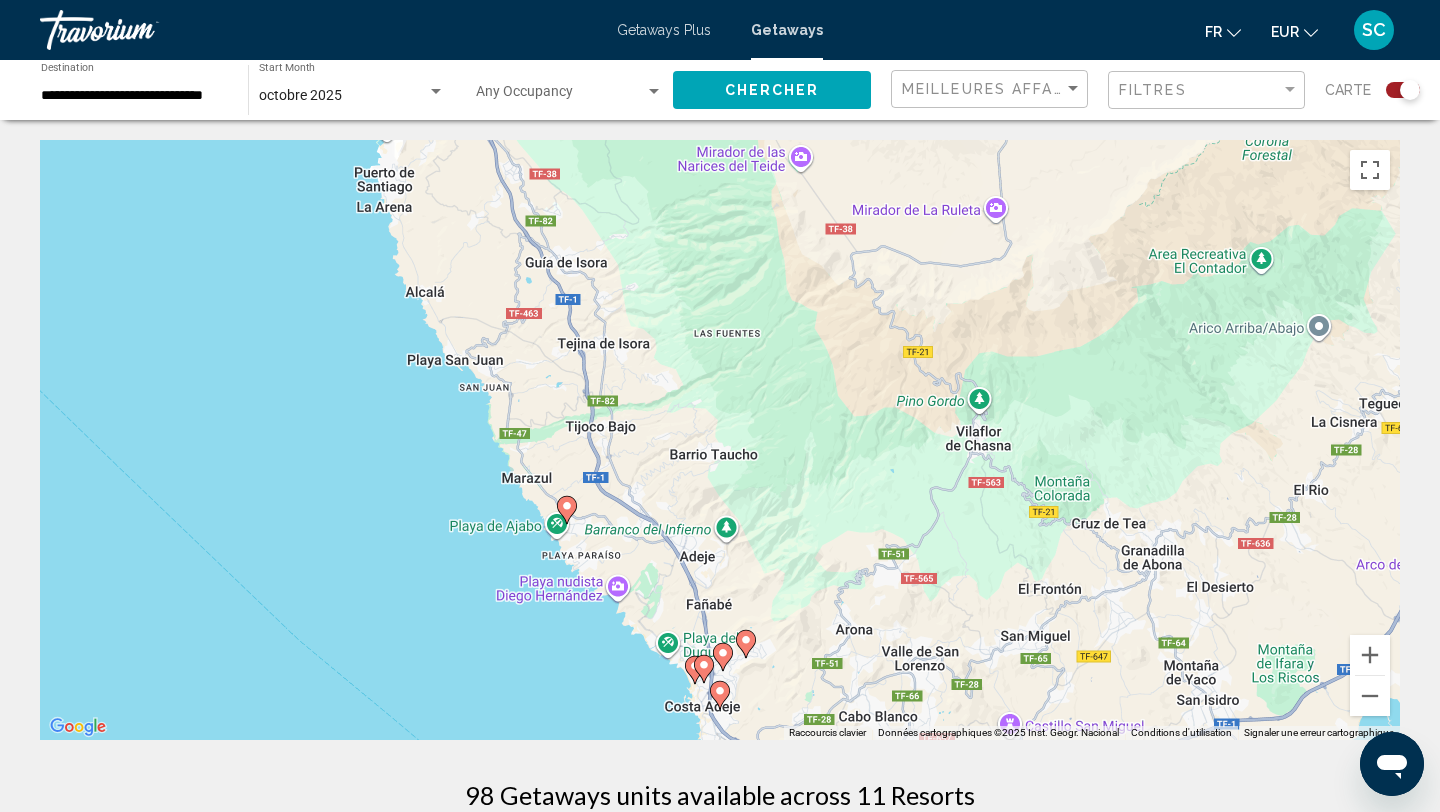 click 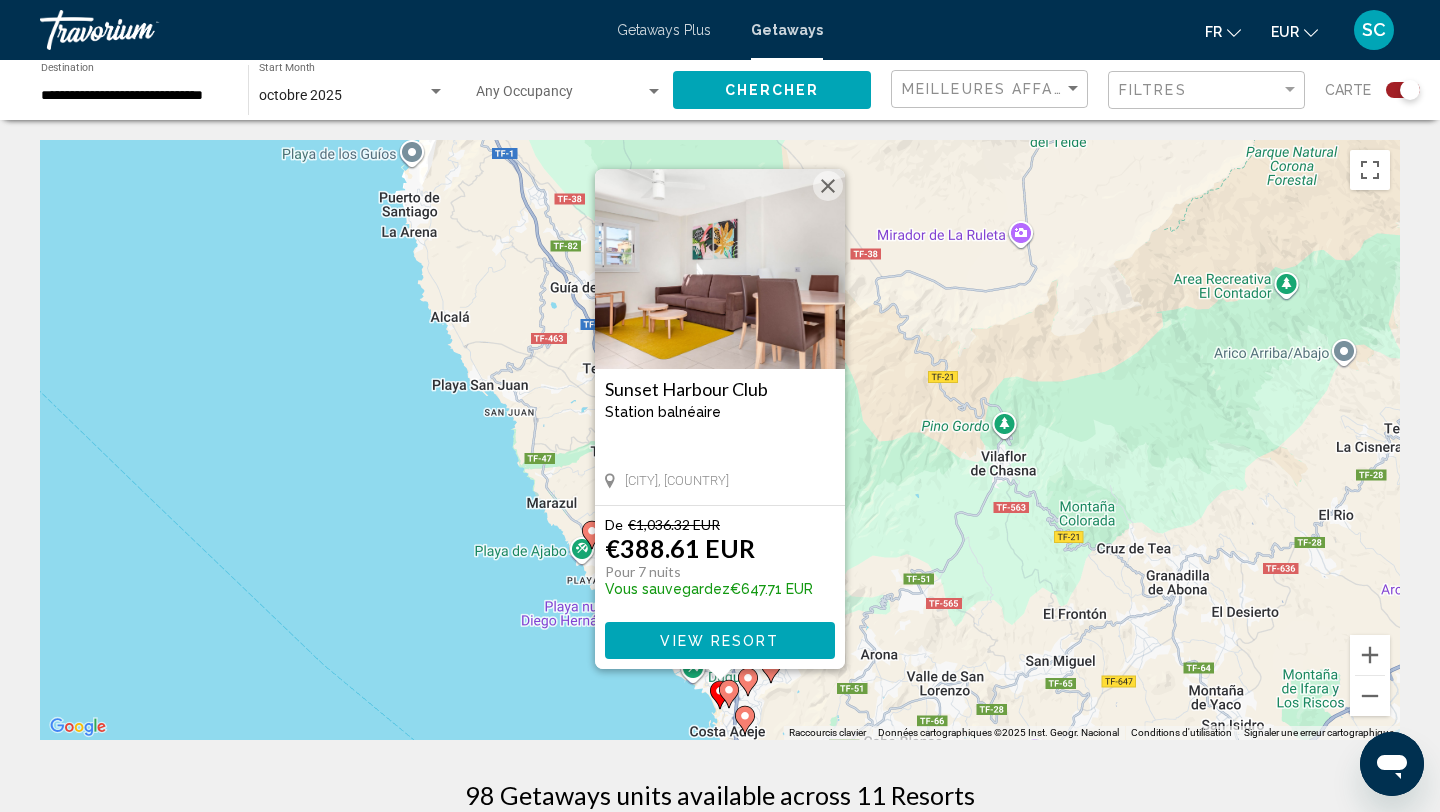 click 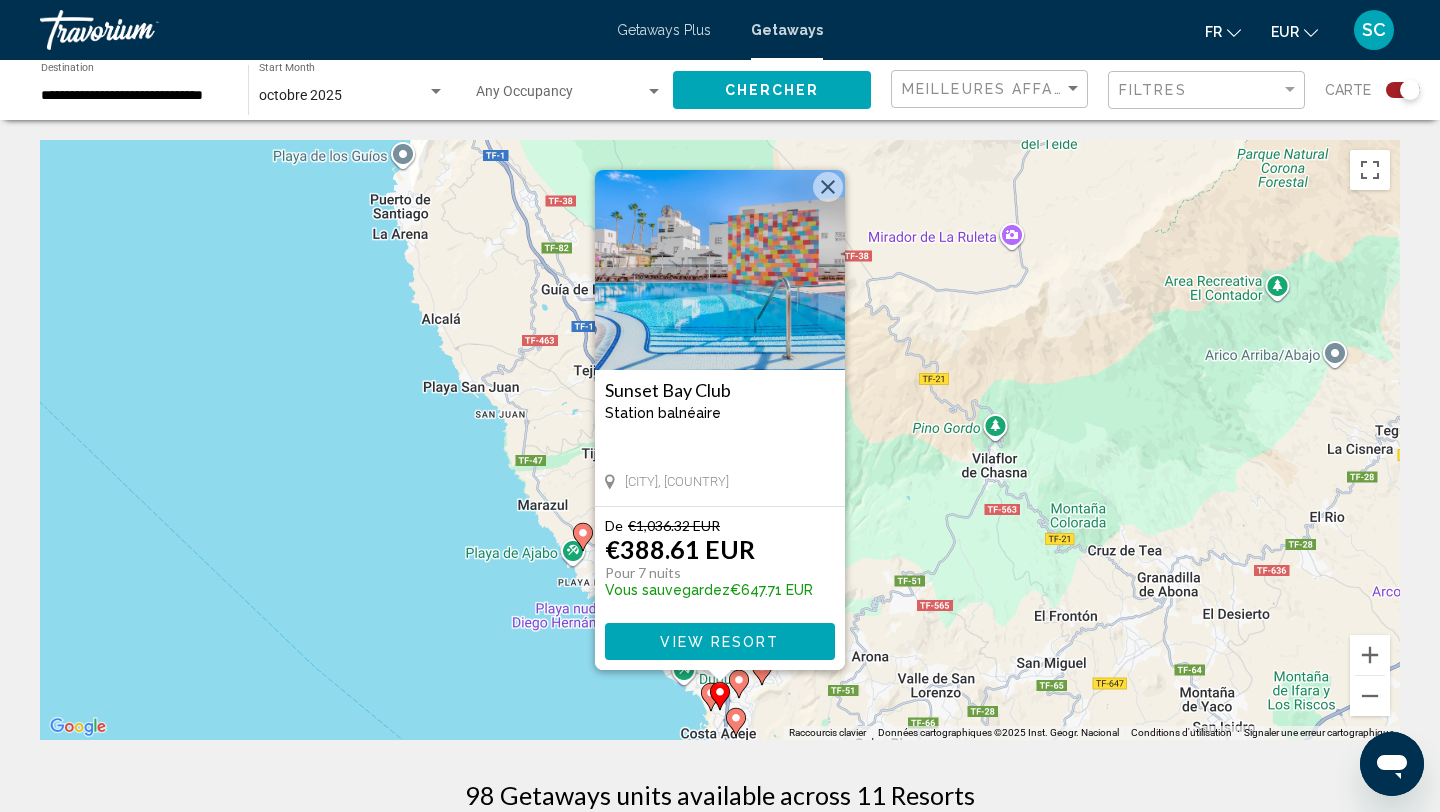 click at bounding box center (720, 696) 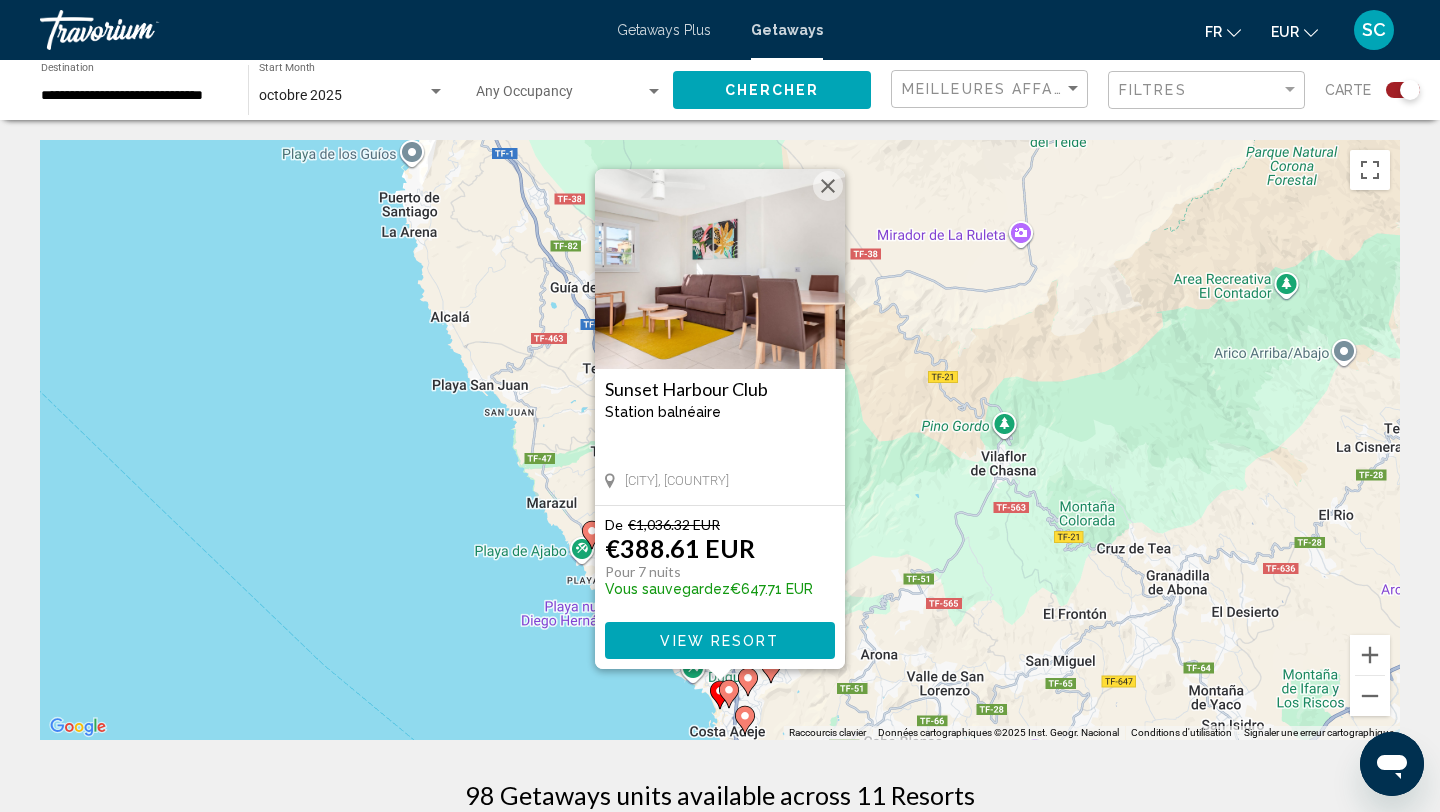 click 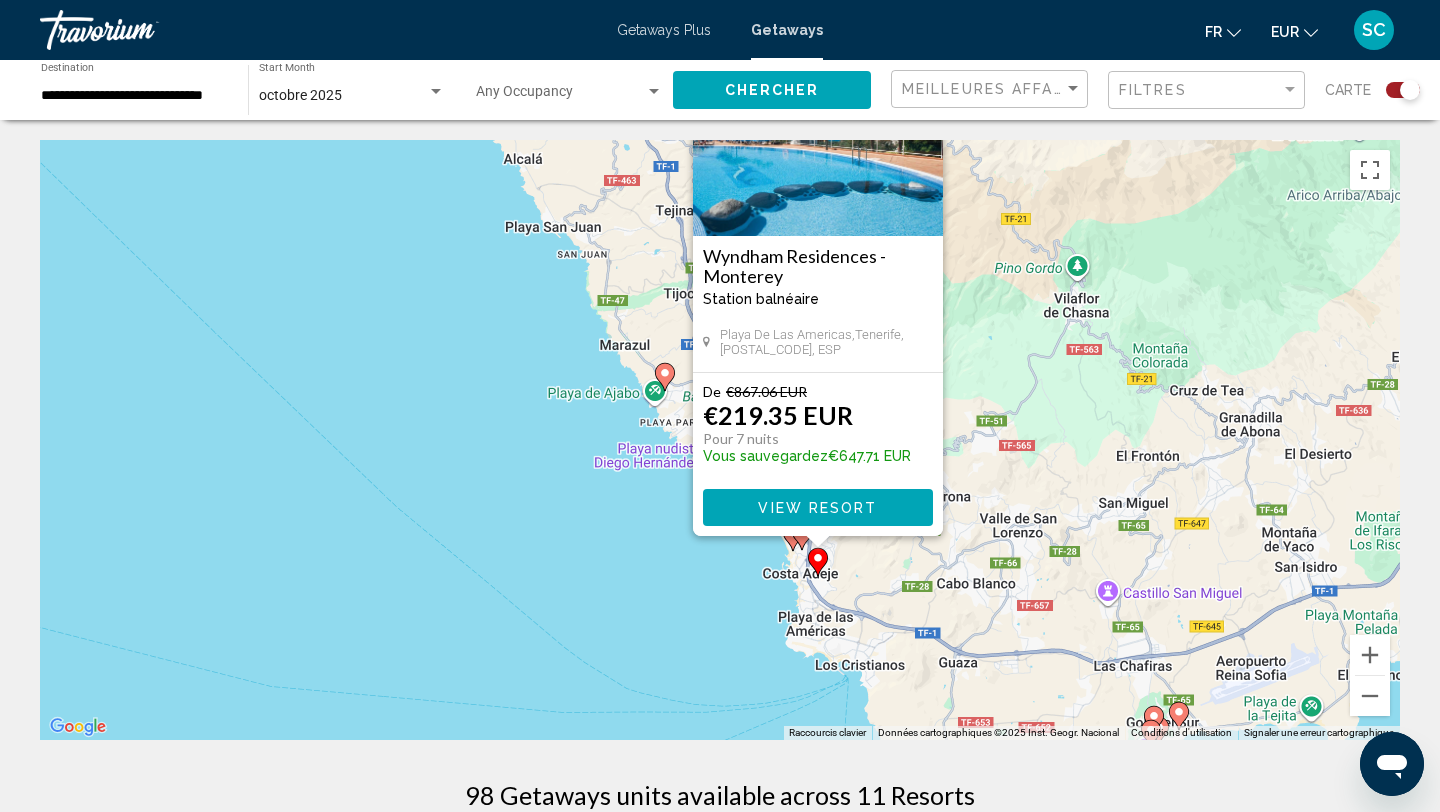 drag, startPoint x: 802, startPoint y: 708, endPoint x: 912, endPoint y: 509, distance: 227.37854 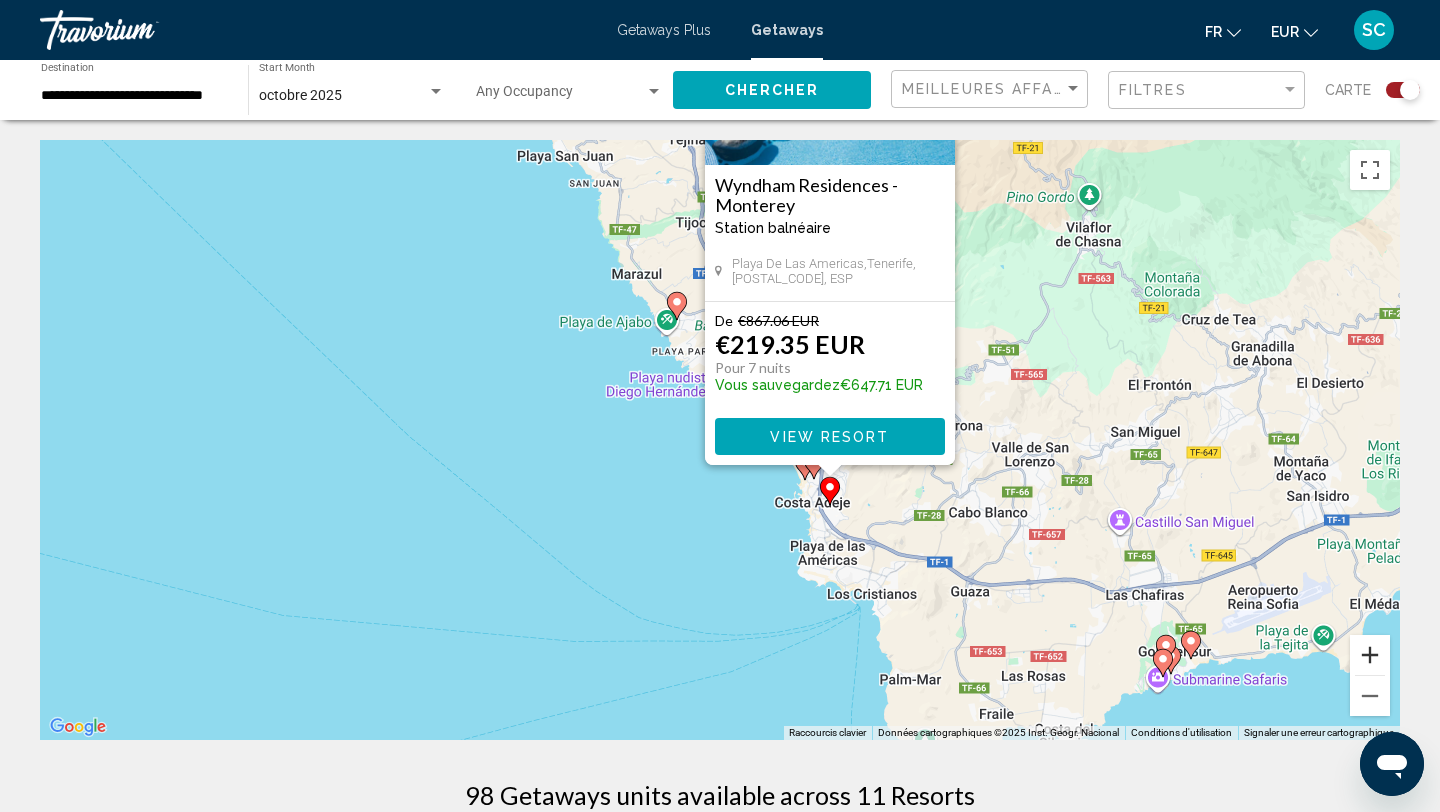 click at bounding box center [1370, 655] 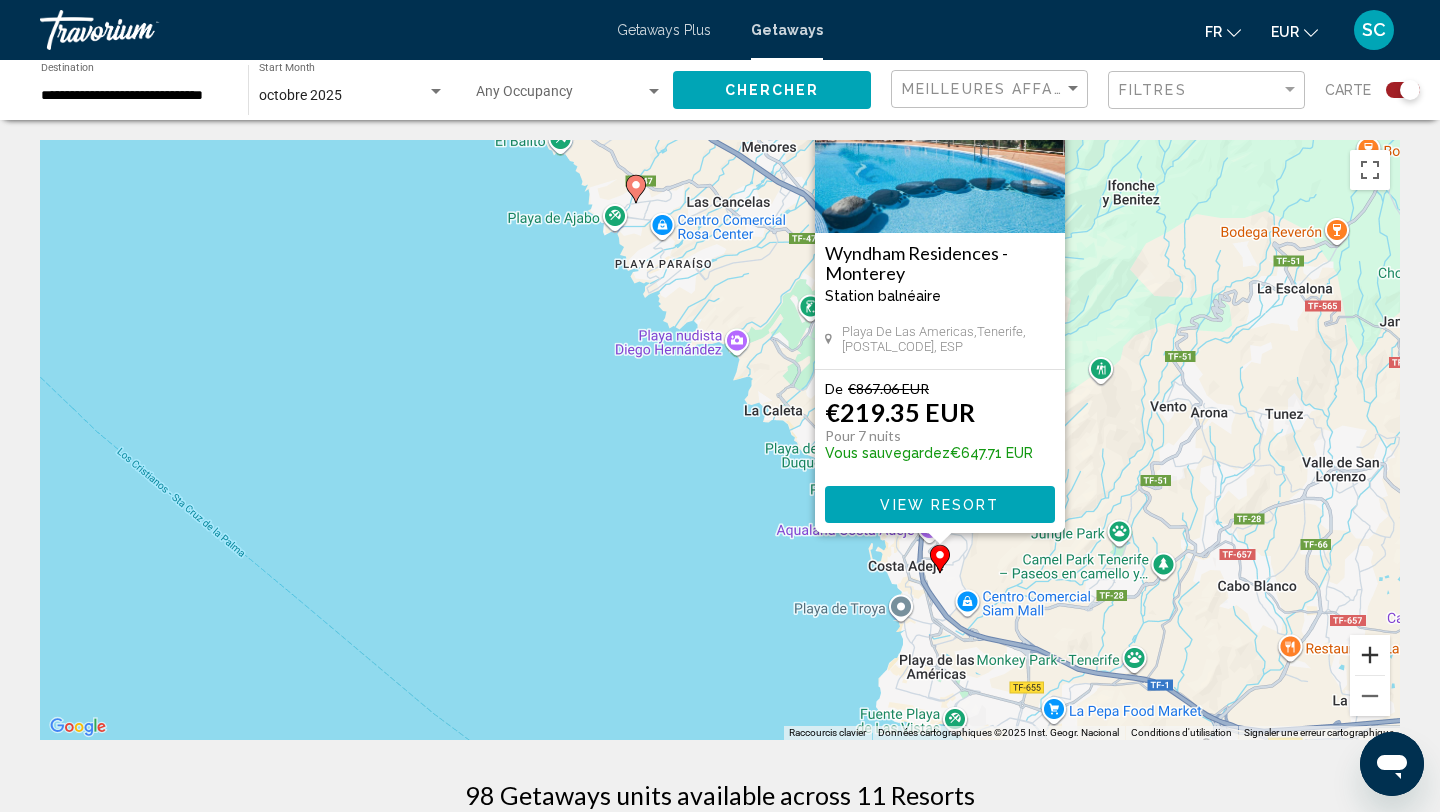 click at bounding box center [1370, 655] 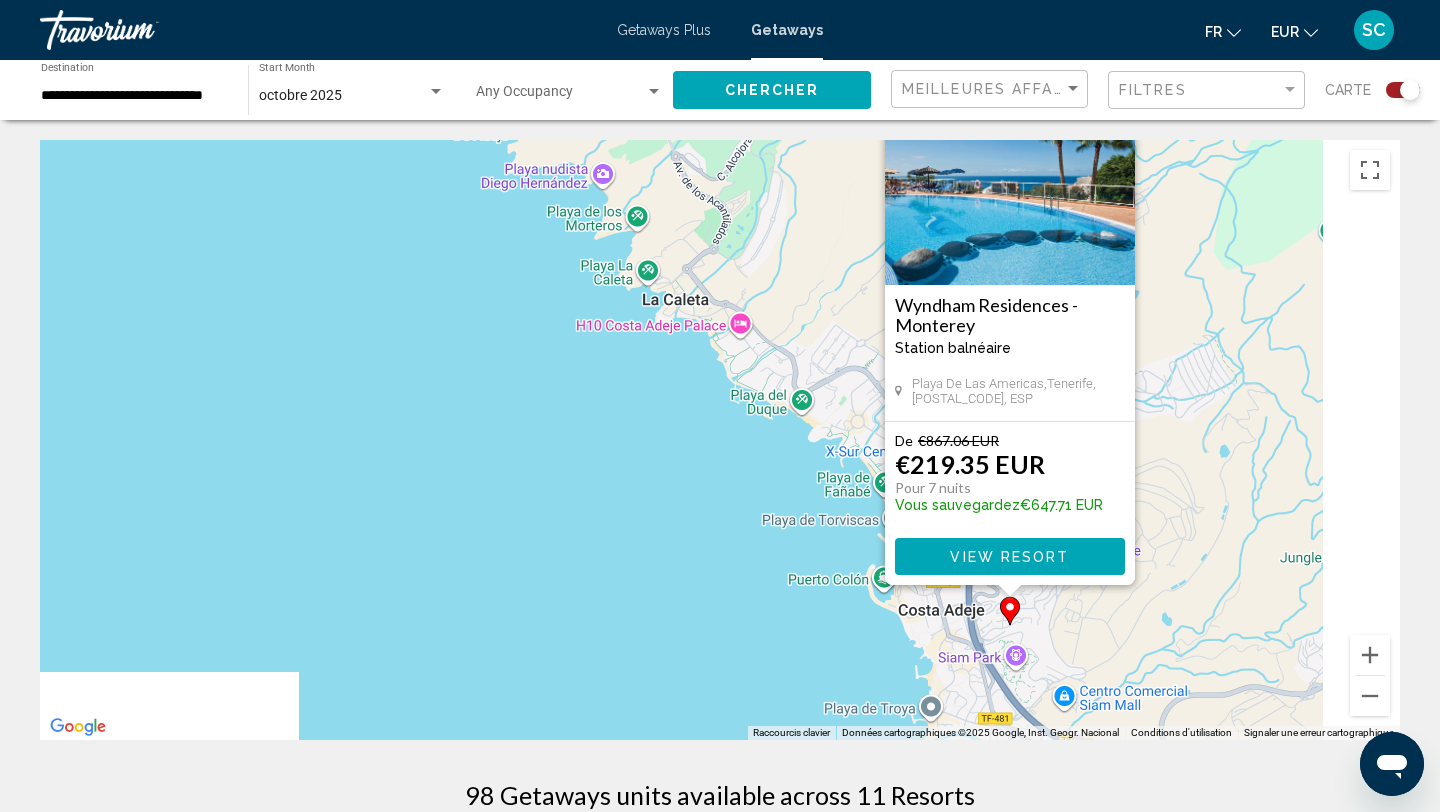 drag, startPoint x: 940, startPoint y: 636, endPoint x: 731, endPoint y: 468, distance: 268.15106 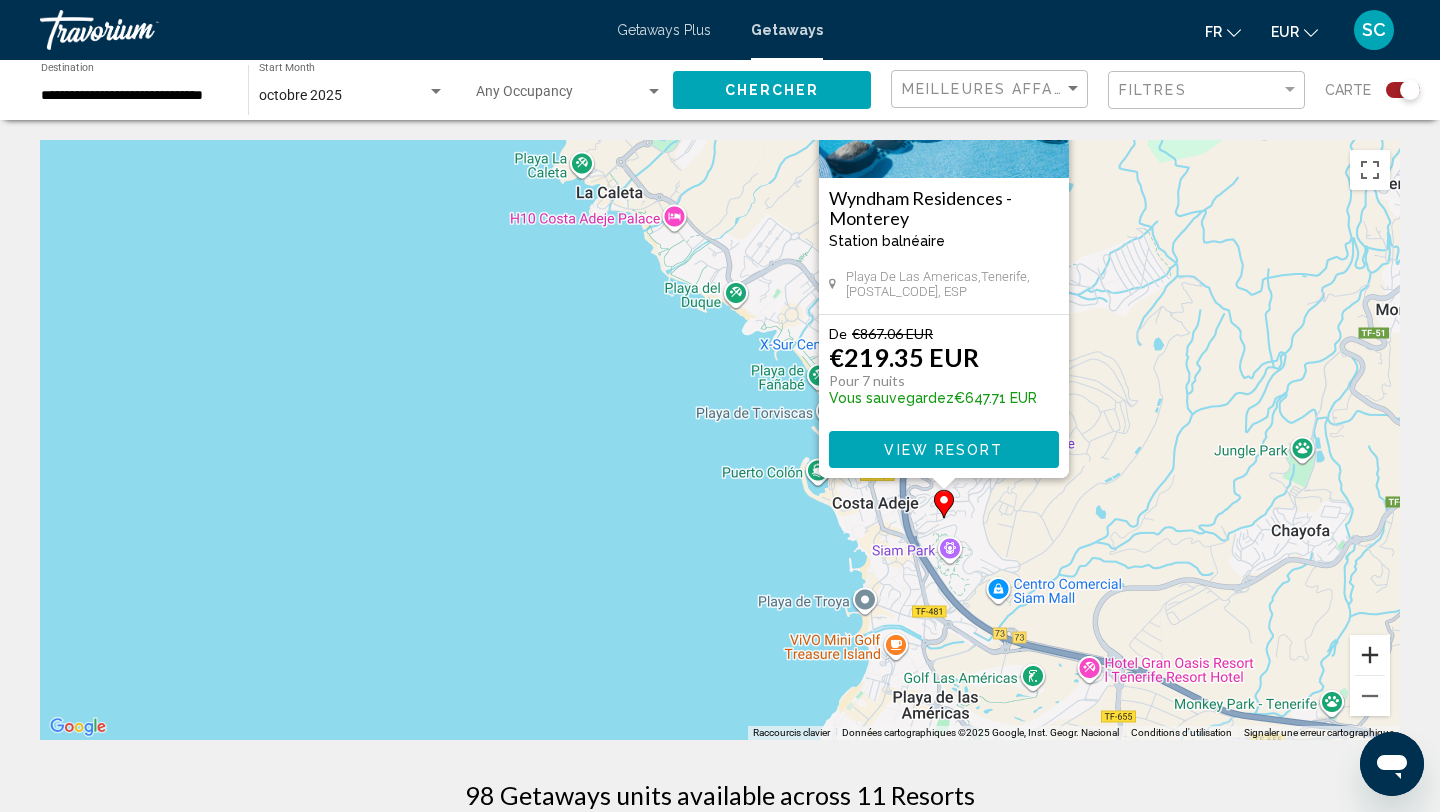 click at bounding box center [1370, 655] 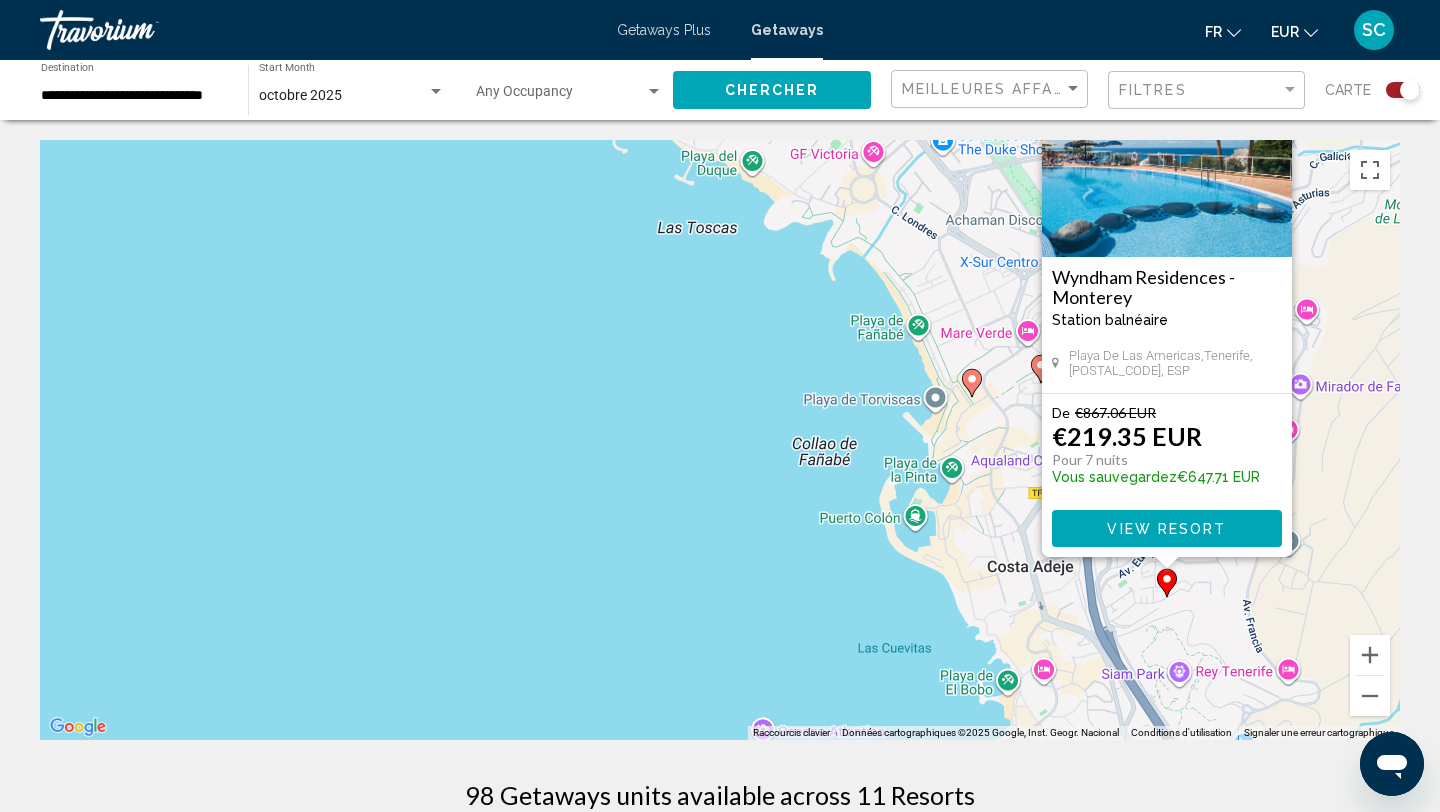click on "Pour activer le glissement avec le clavier, appuyez sur Alt+Entrée. Une fois ce mode activé, utilisez les touches fléchées pour déplacer le repère. Pour valider le déplacement, appuyez sur Entrée. Pour annuler, appuyez sur Échap.  Wyndham Residences - Monterey  Station balnéaire  -  Ceci est une station d'adultes seulement
Playa de las Americas,Tenerife, 38660, ESP  De €867.06 EUR €219.35 EUR  Pour 7 nuits Vous sauvegardez  €647.71 EUR  View Resort" at bounding box center (720, 440) 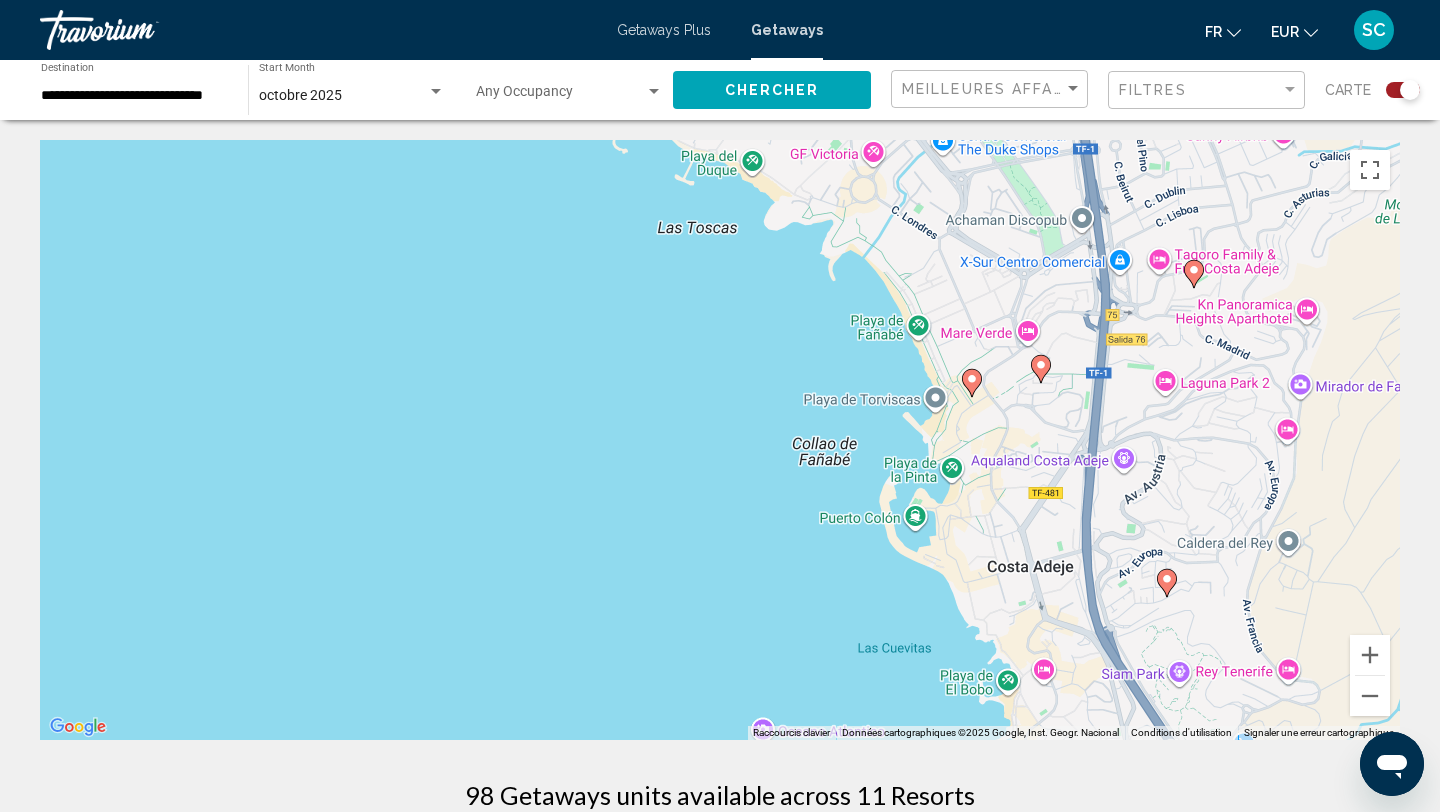 click 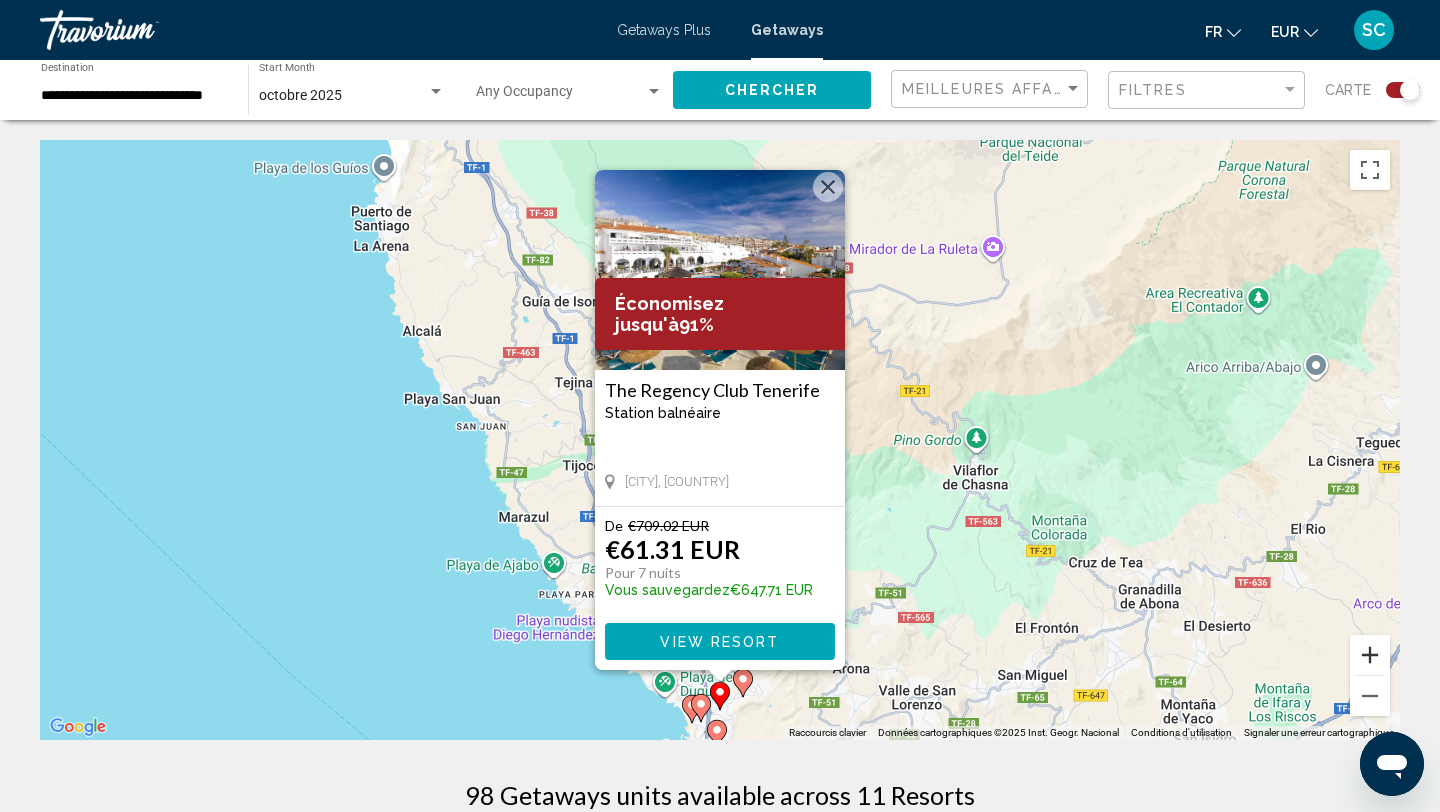 click at bounding box center [1370, 655] 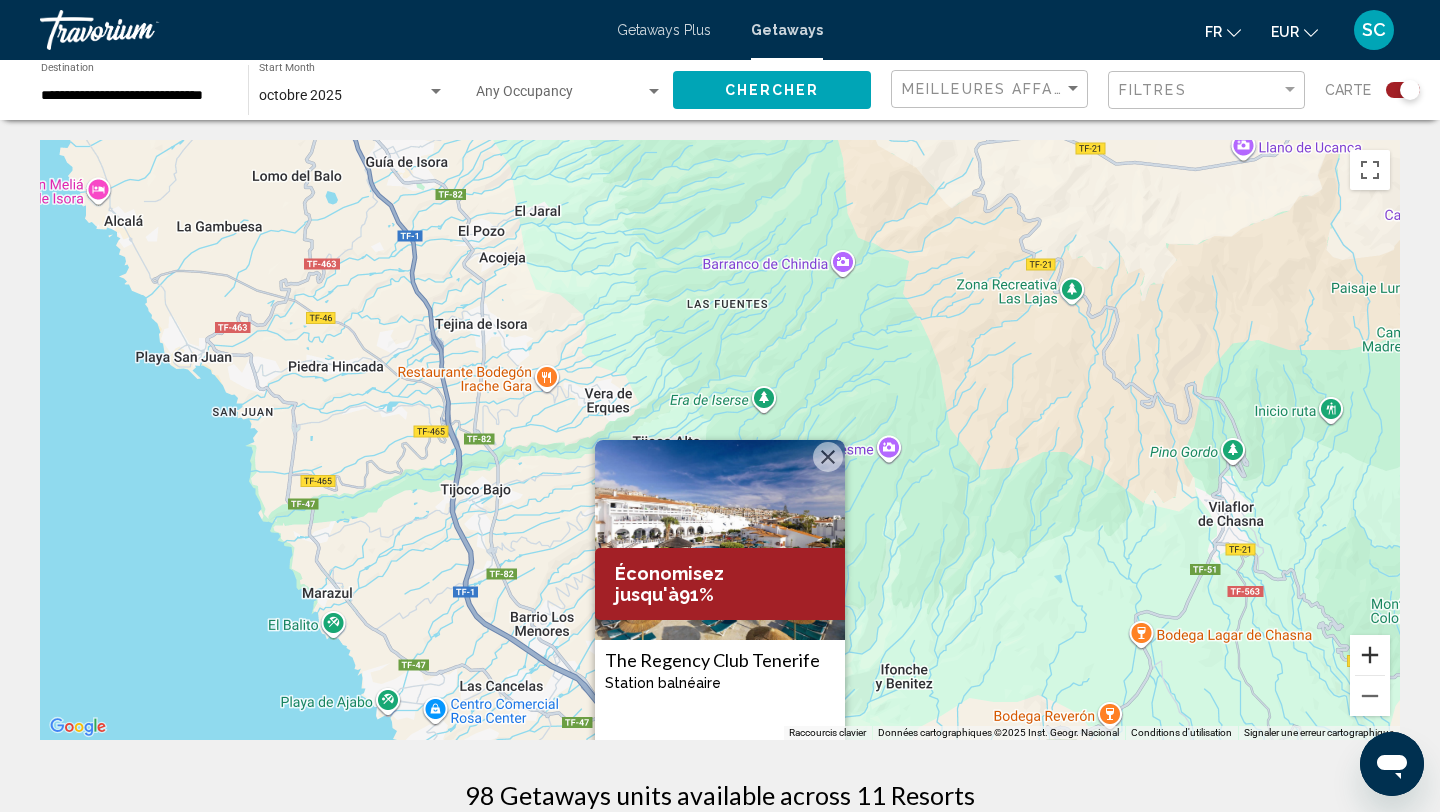 click at bounding box center [1370, 655] 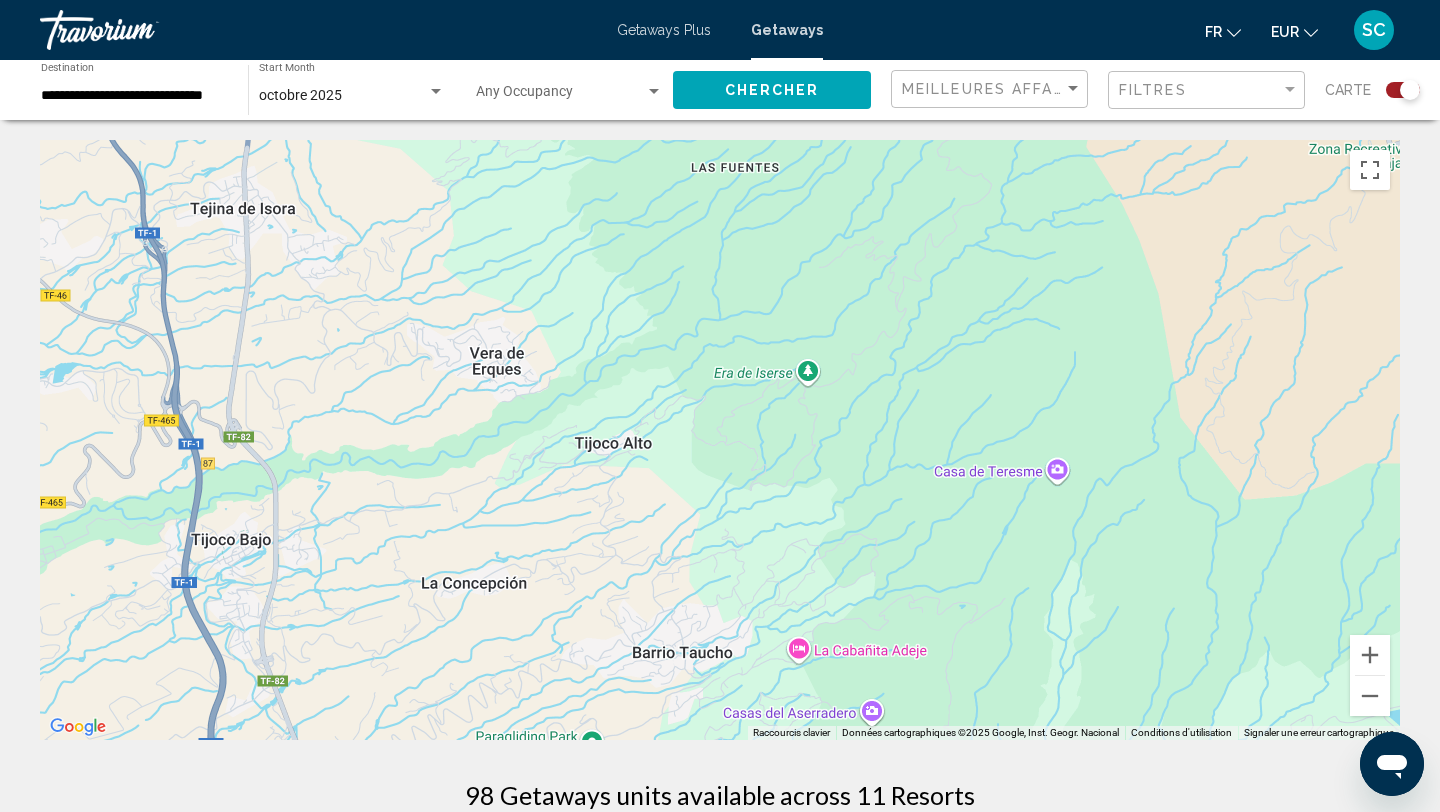 drag, startPoint x: 1136, startPoint y: 645, endPoint x: 1259, endPoint y: 257, distance: 407.02948 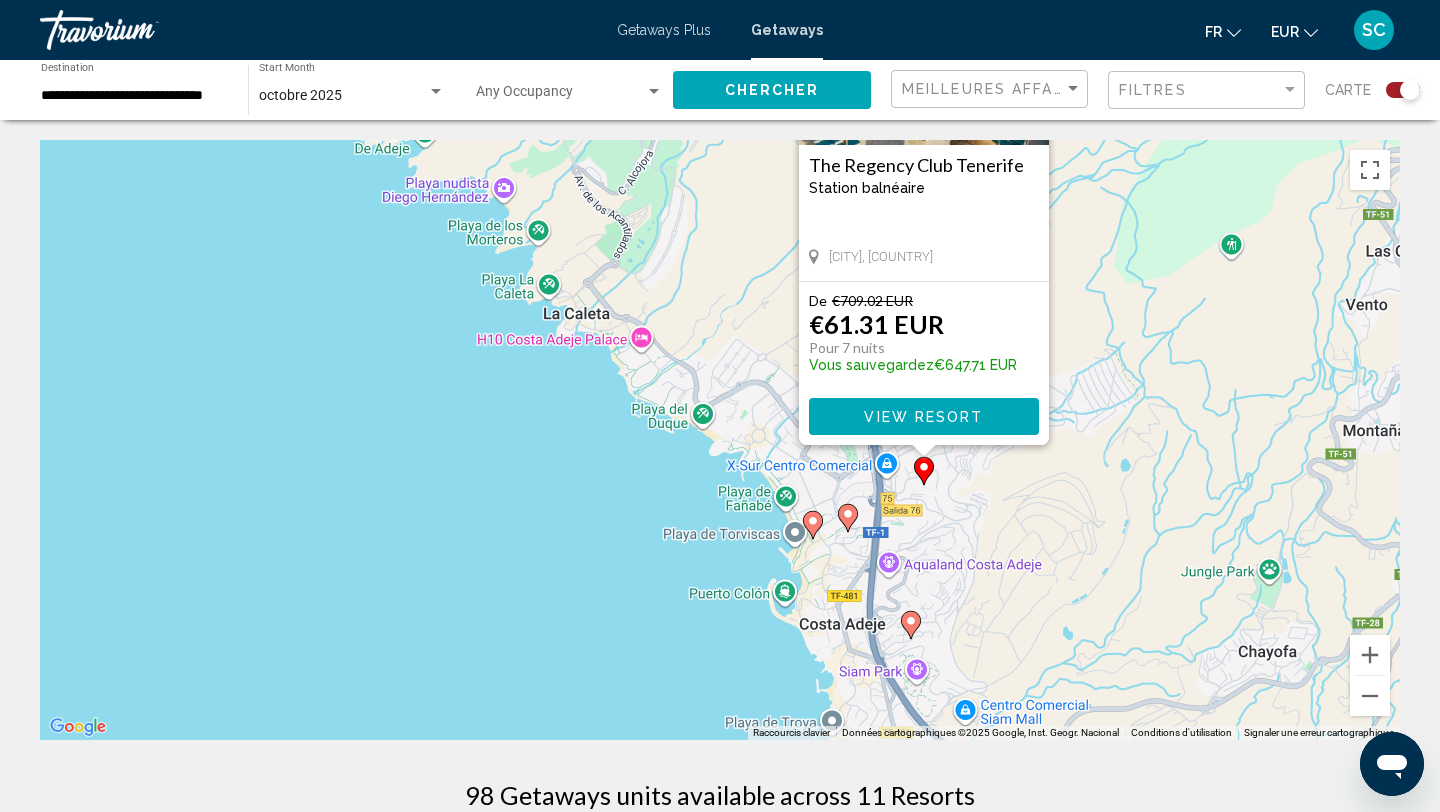 drag, startPoint x: 1284, startPoint y: 562, endPoint x: 1083, endPoint y: 580, distance: 201.80437 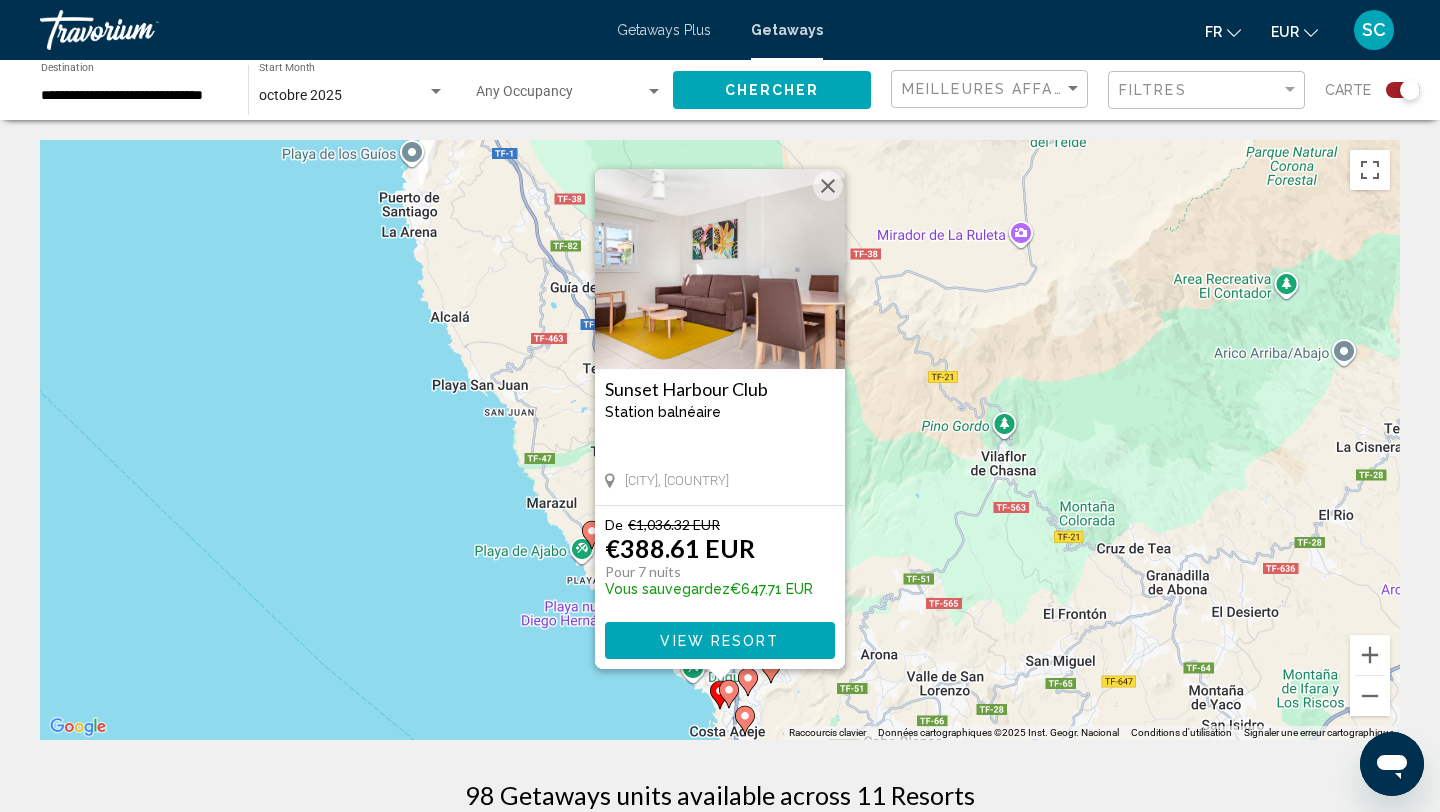 click at bounding box center (720, 269) 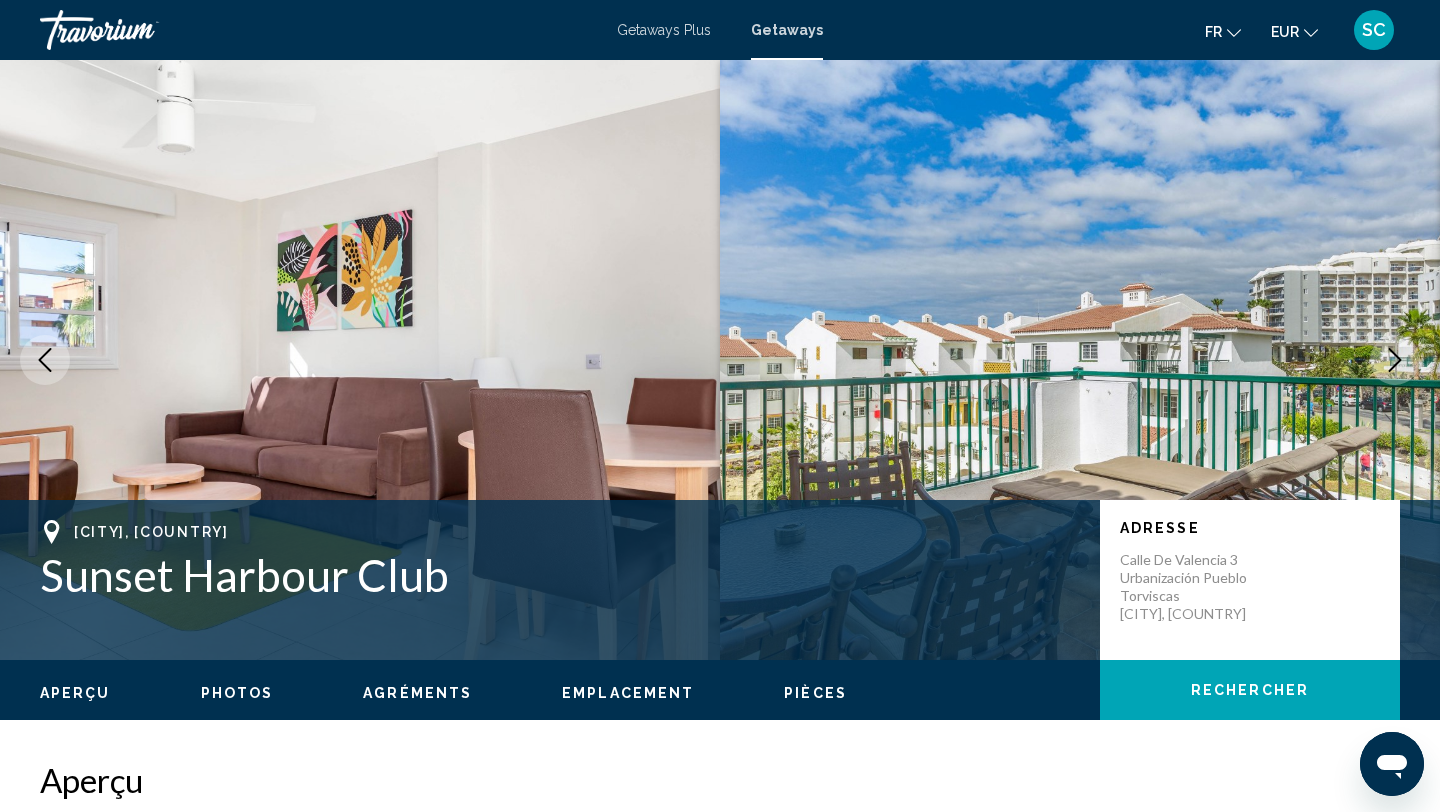 click 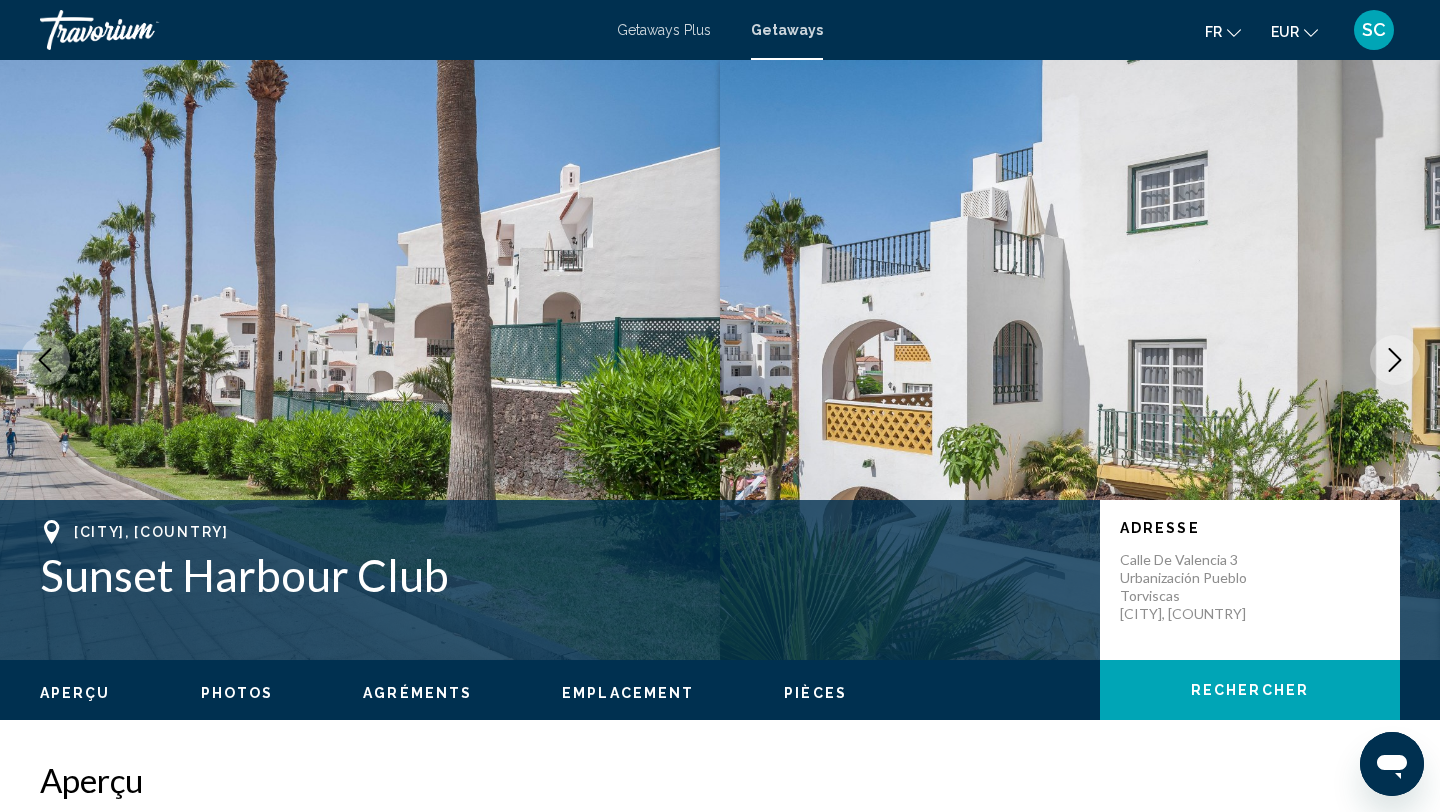 click 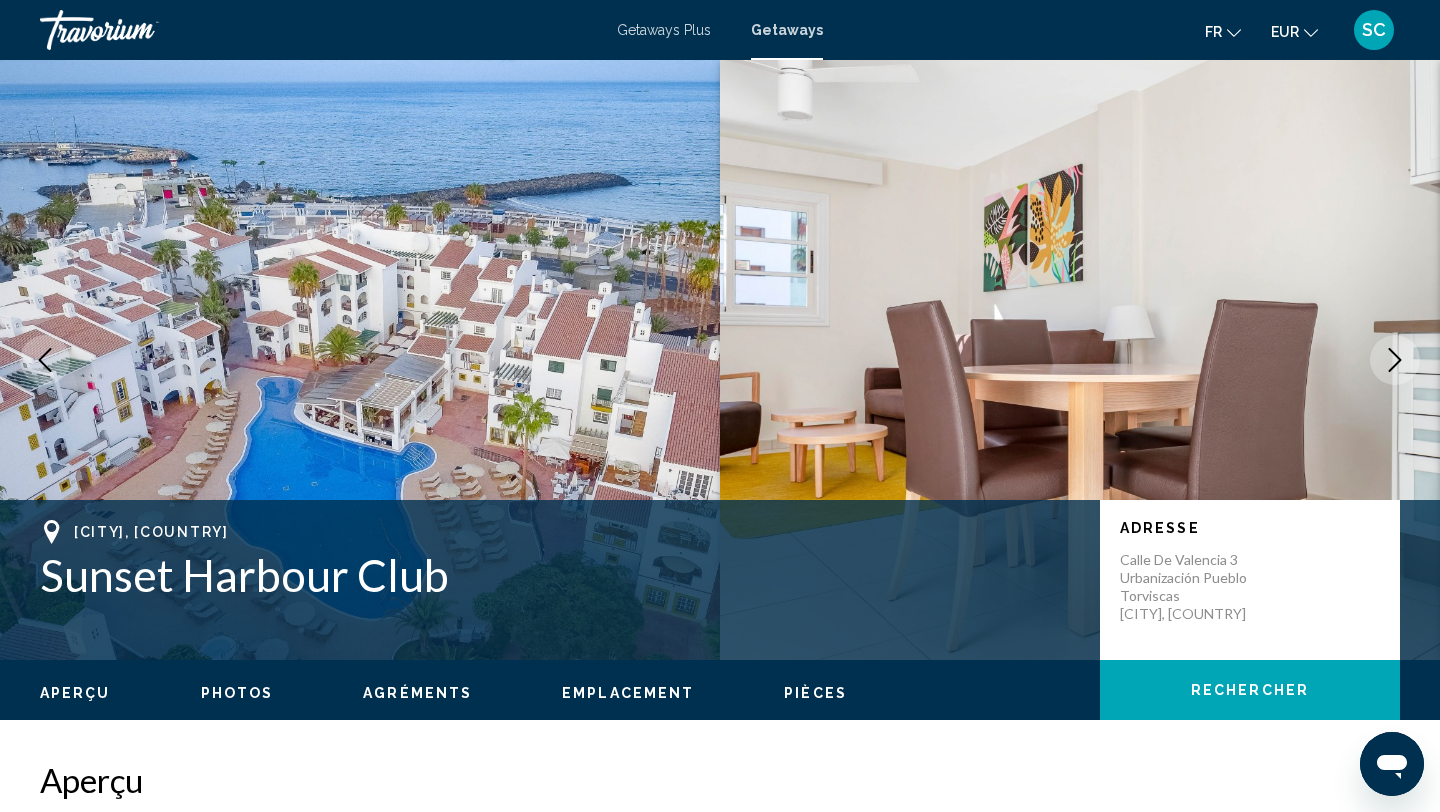 click 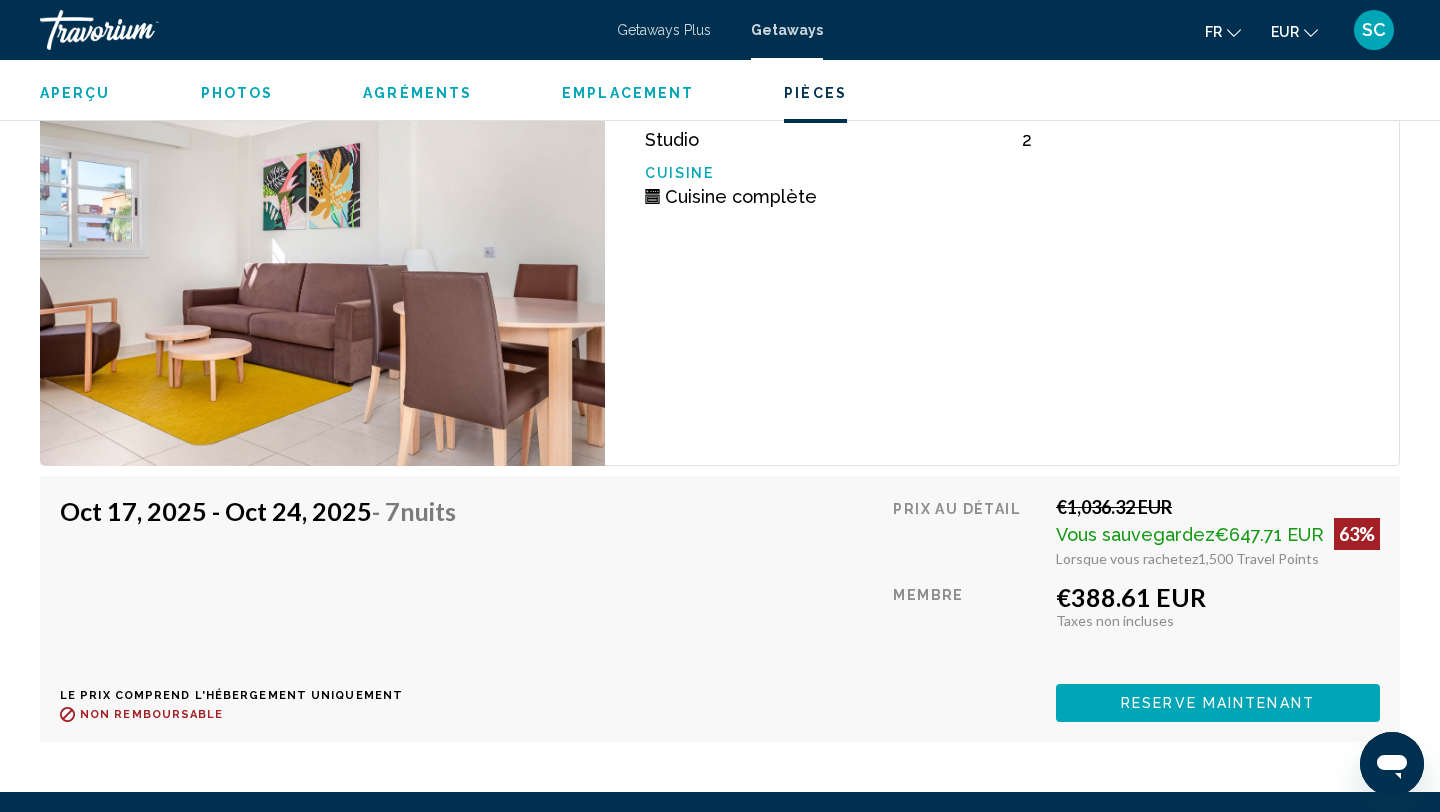 scroll, scrollTop: 3857, scrollLeft: 0, axis: vertical 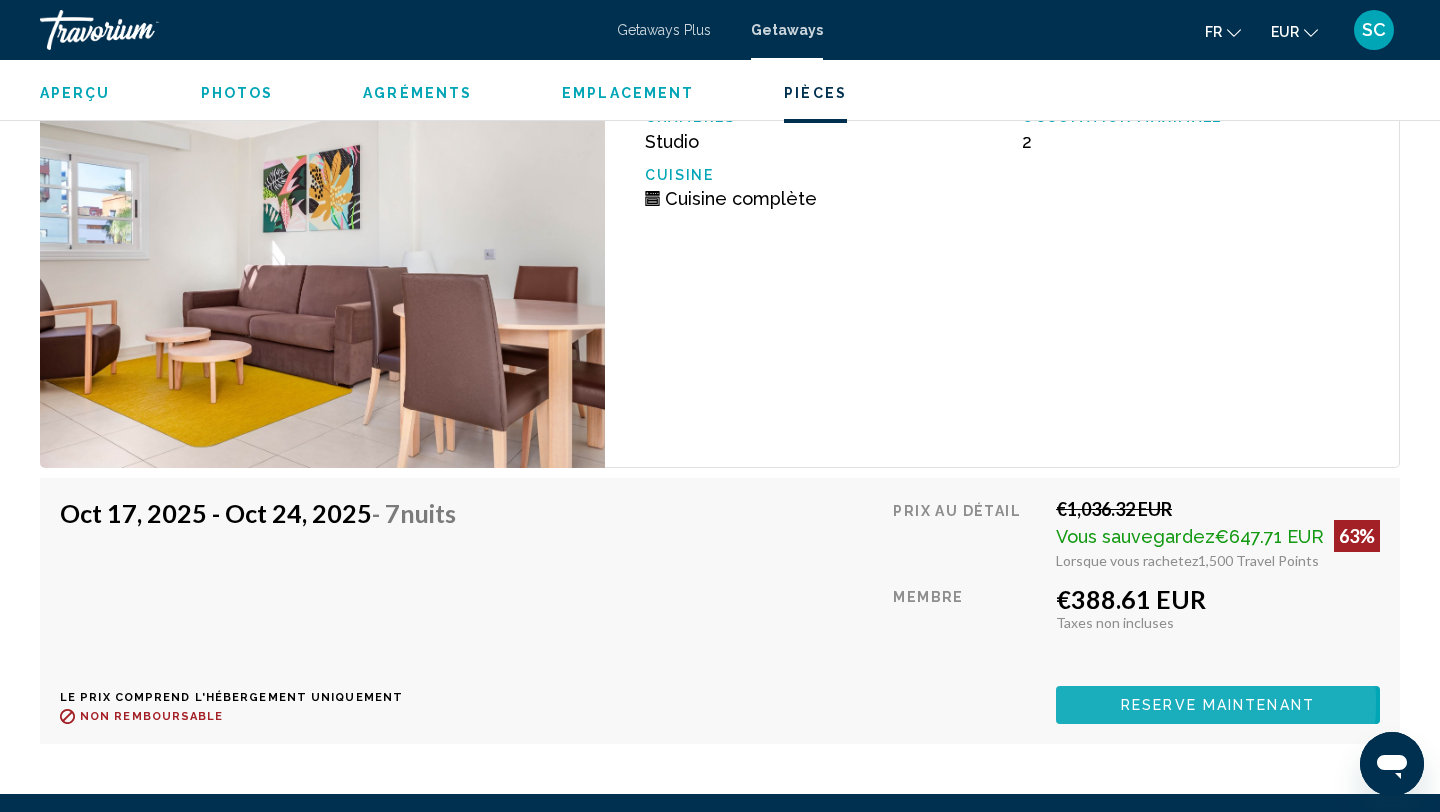 click on "Reserve maintenant" at bounding box center [1218, 704] 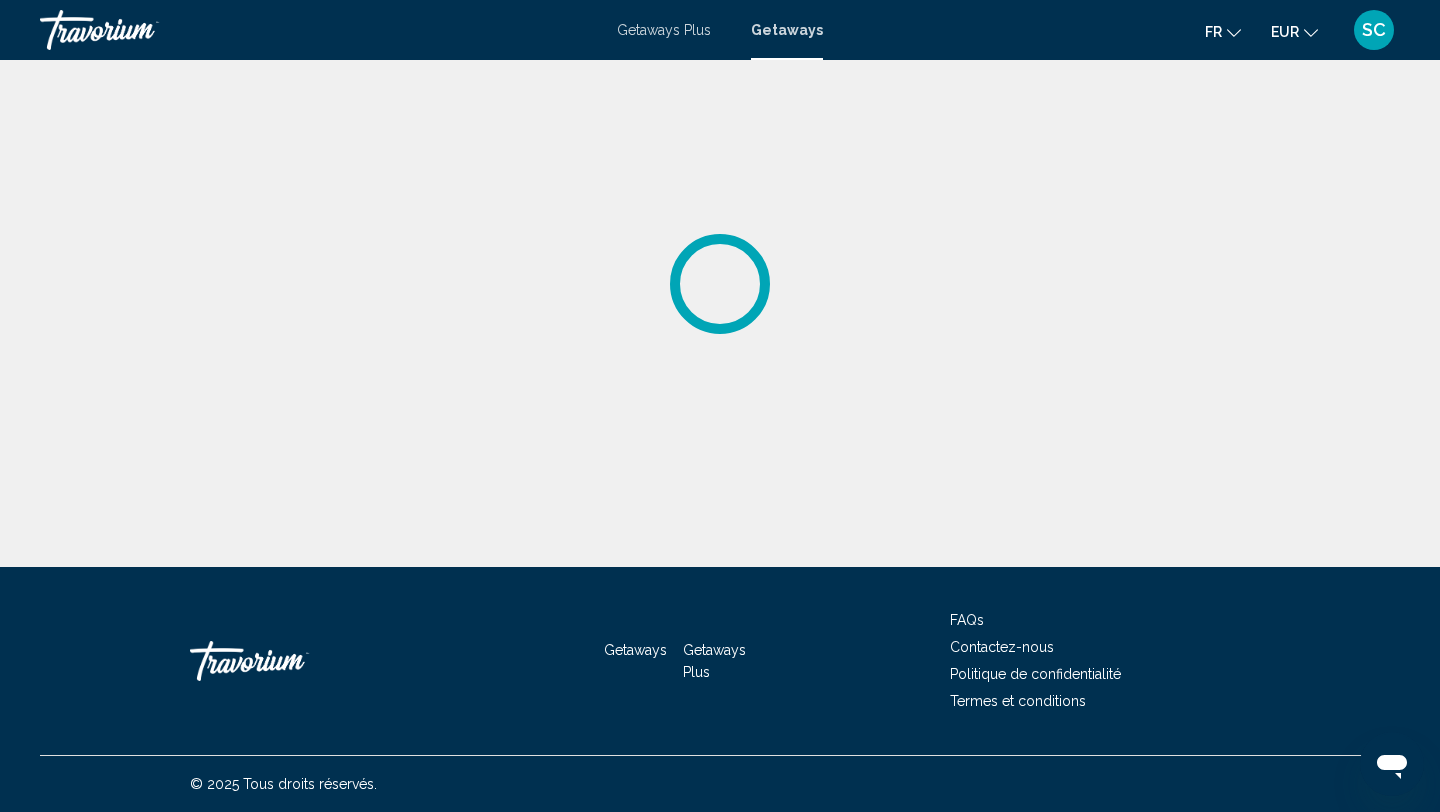 scroll, scrollTop: 0, scrollLeft: 0, axis: both 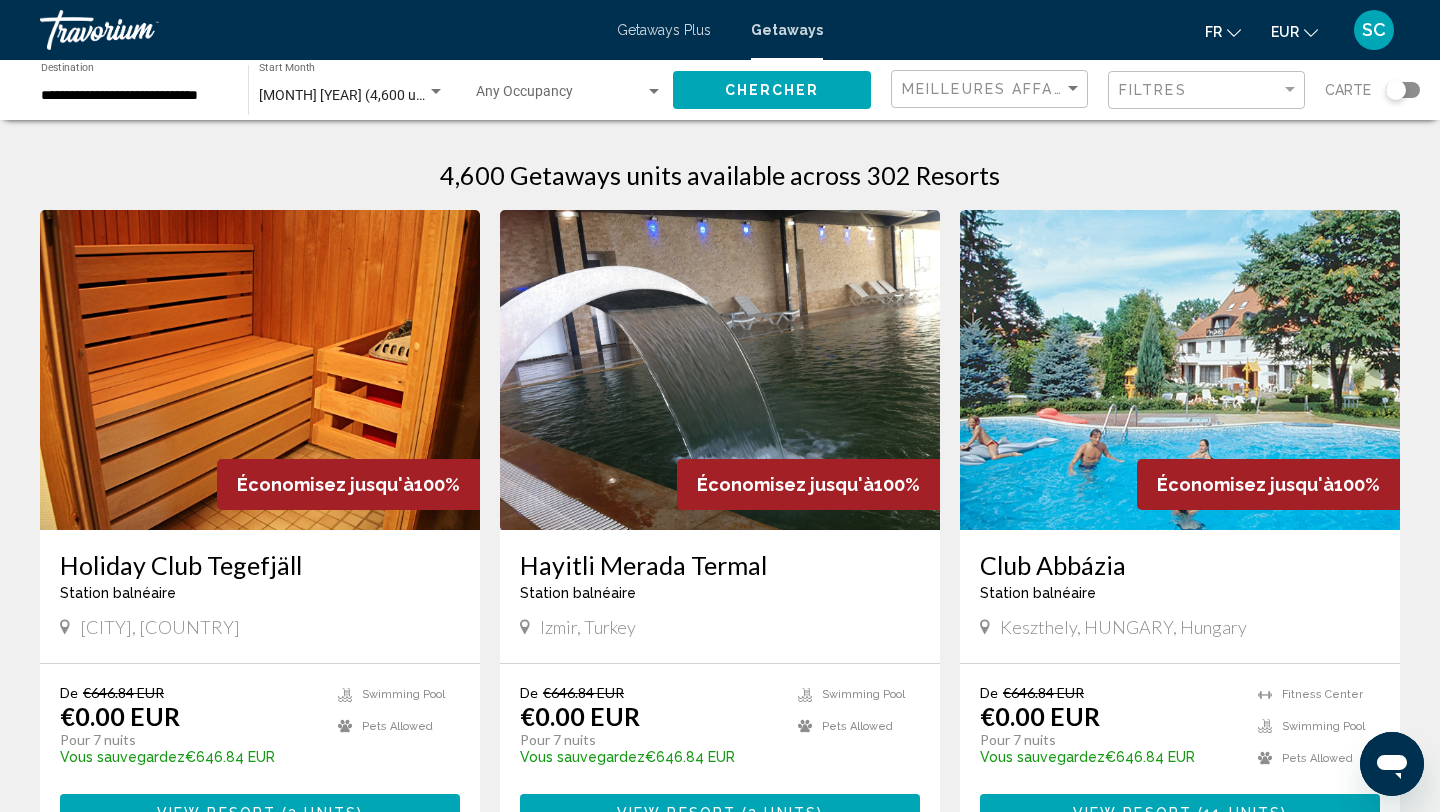 click on "4,600 Getaways units available across 302 Resorts Économisez jusqu'à  100%   Holiday Club Tegefjäll  Station balnéaire  -  Ceci est une station d'adultes seulement
Åre, Sweden  De €646.84 EUR €0.00 EUR  Pour 7 nuits Vous sauvegardez  €646.84 EUR   temp  5
Swimming Pool
Pets Allowed View Resort    ( 2 units )  Économisez jusqu'à  100%   Hayitli Merada Termal  Station balnéaire  -  Ceci est une station d'adultes seulement
Izmir, Turkey  De €646.84 EUR €0.00 EUR  Pour 7 nuits Vous sauvegardez  €646.84 EUR   temp  3.3
Swimming Pool
Pets Allowed View Resort    ( 2 units )  Économisez jusqu'à  100%   Club Abbázia  Station balnéaire  -  Ceci est une station d'adultes seulement
Keszthely, HUNGARY, Hungary  De €646.84 EUR €0.00 EUR  Pour 7 nuits Vous sauvegardez  temp  4" at bounding box center (720, 1557) 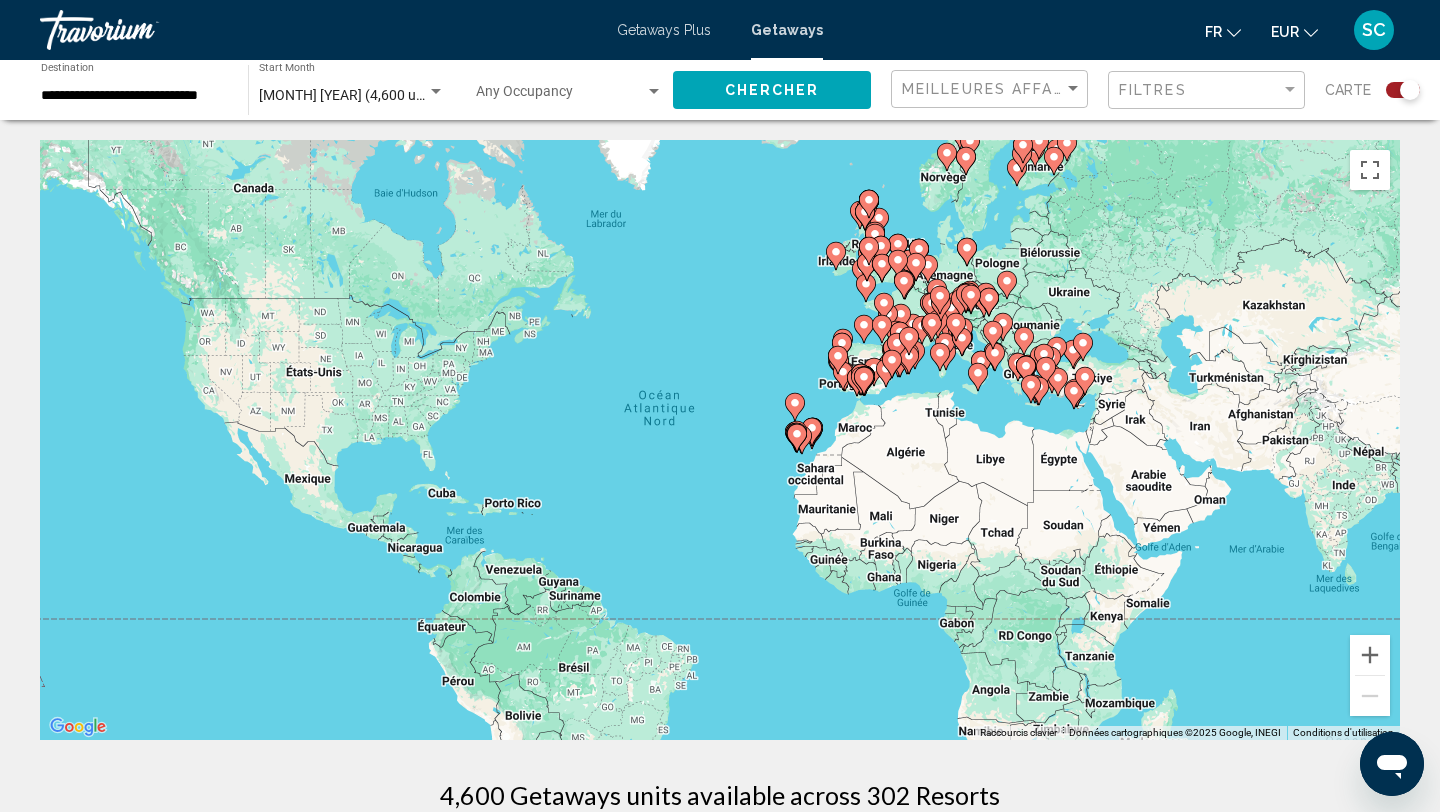 click 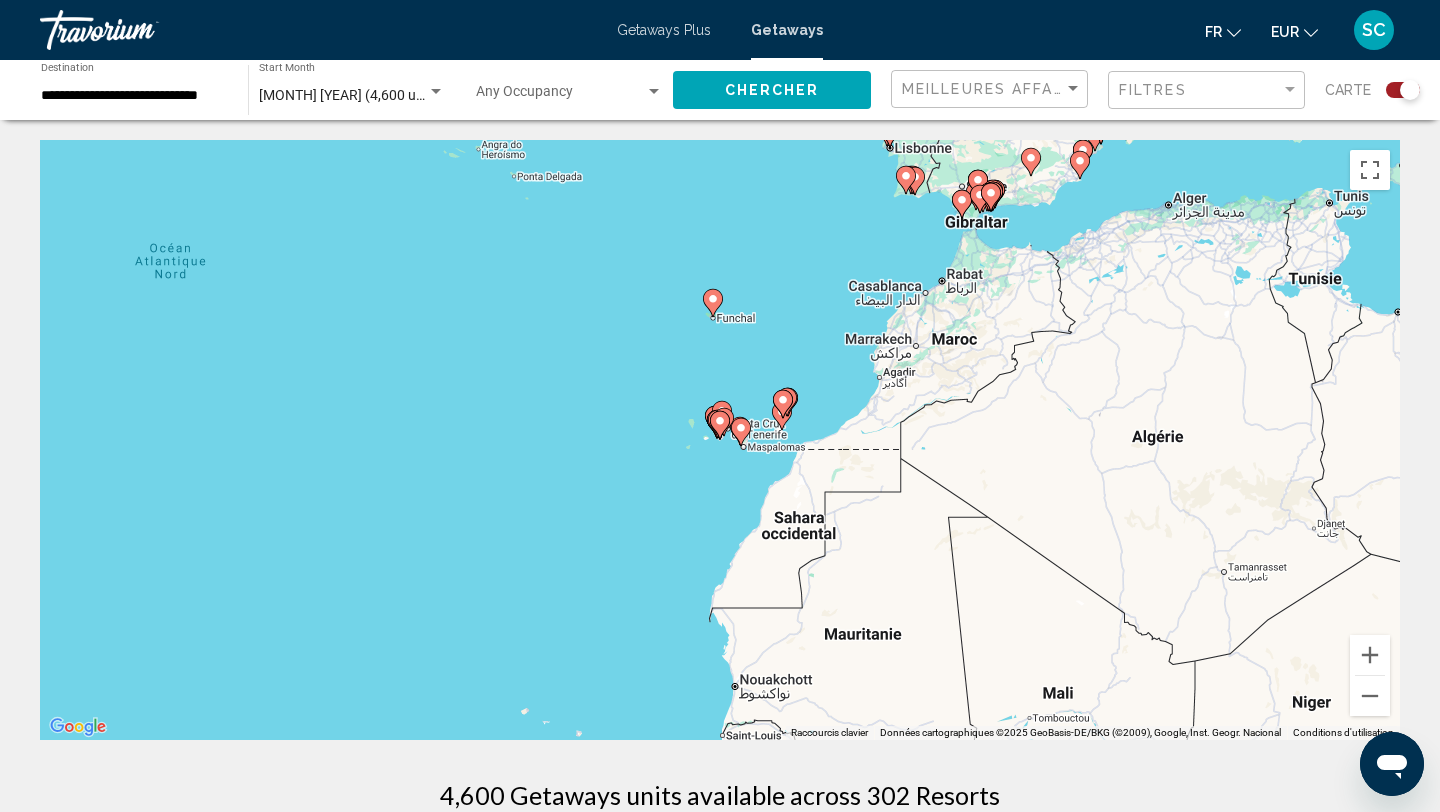 click at bounding box center (720, 425) 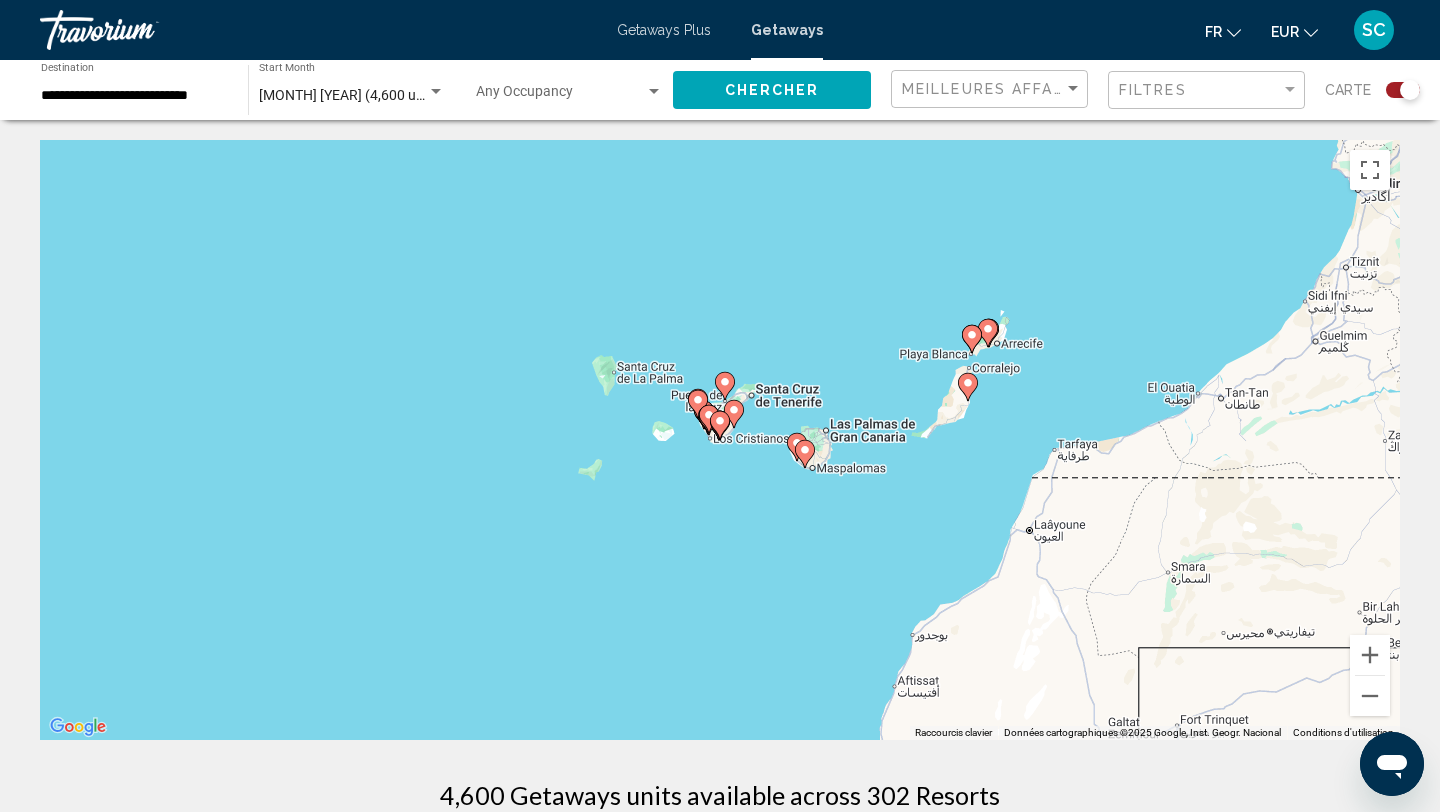 click 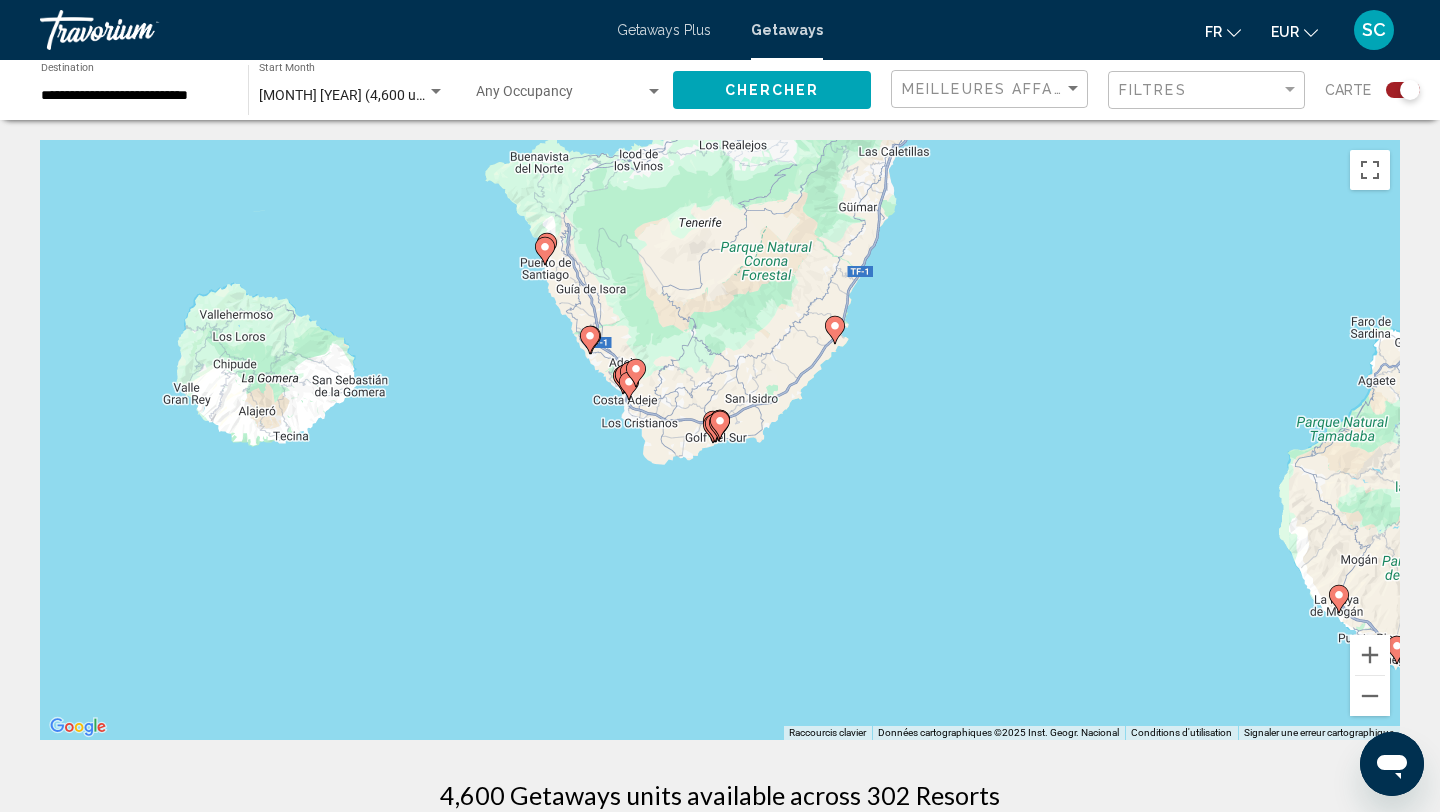 click at bounding box center (629, 386) 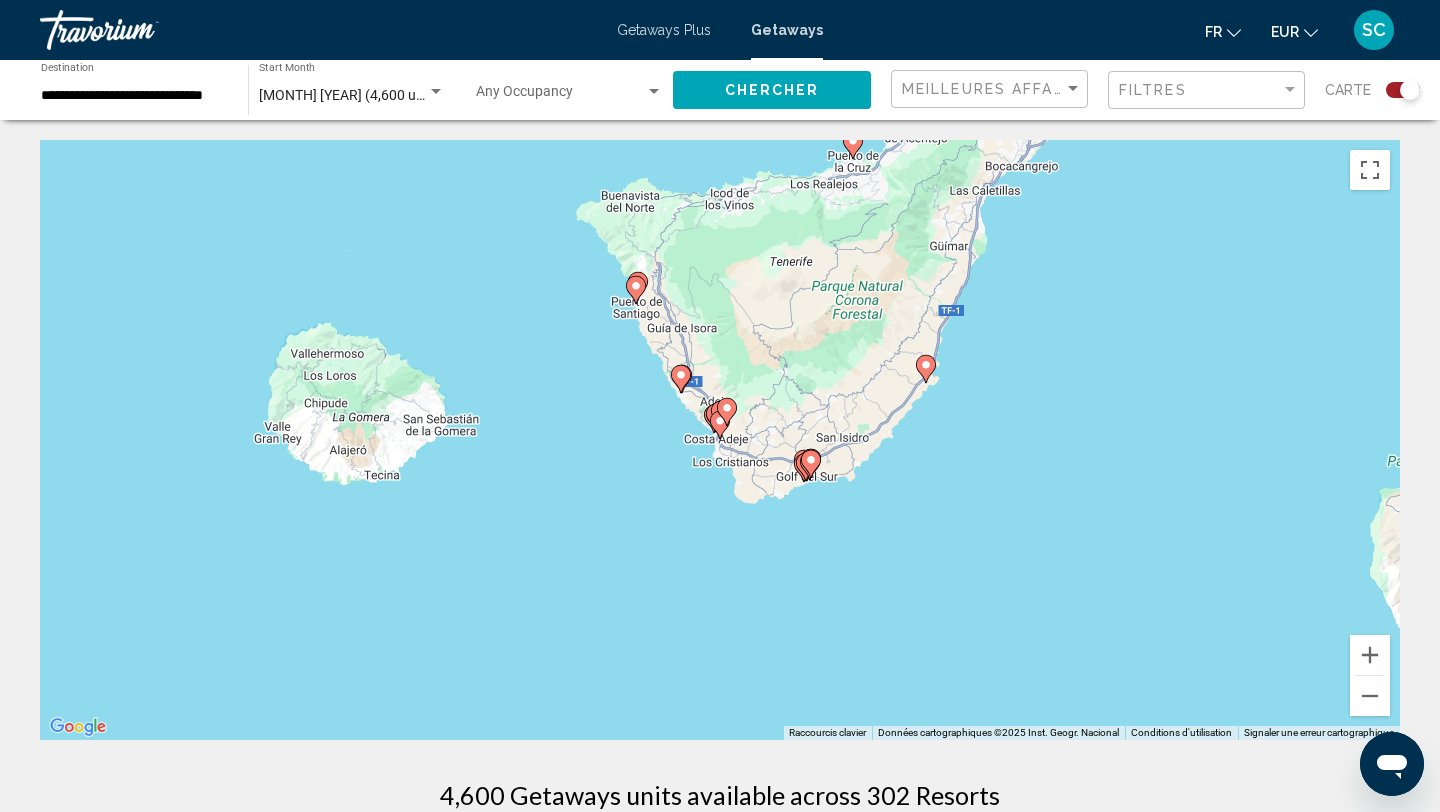 click 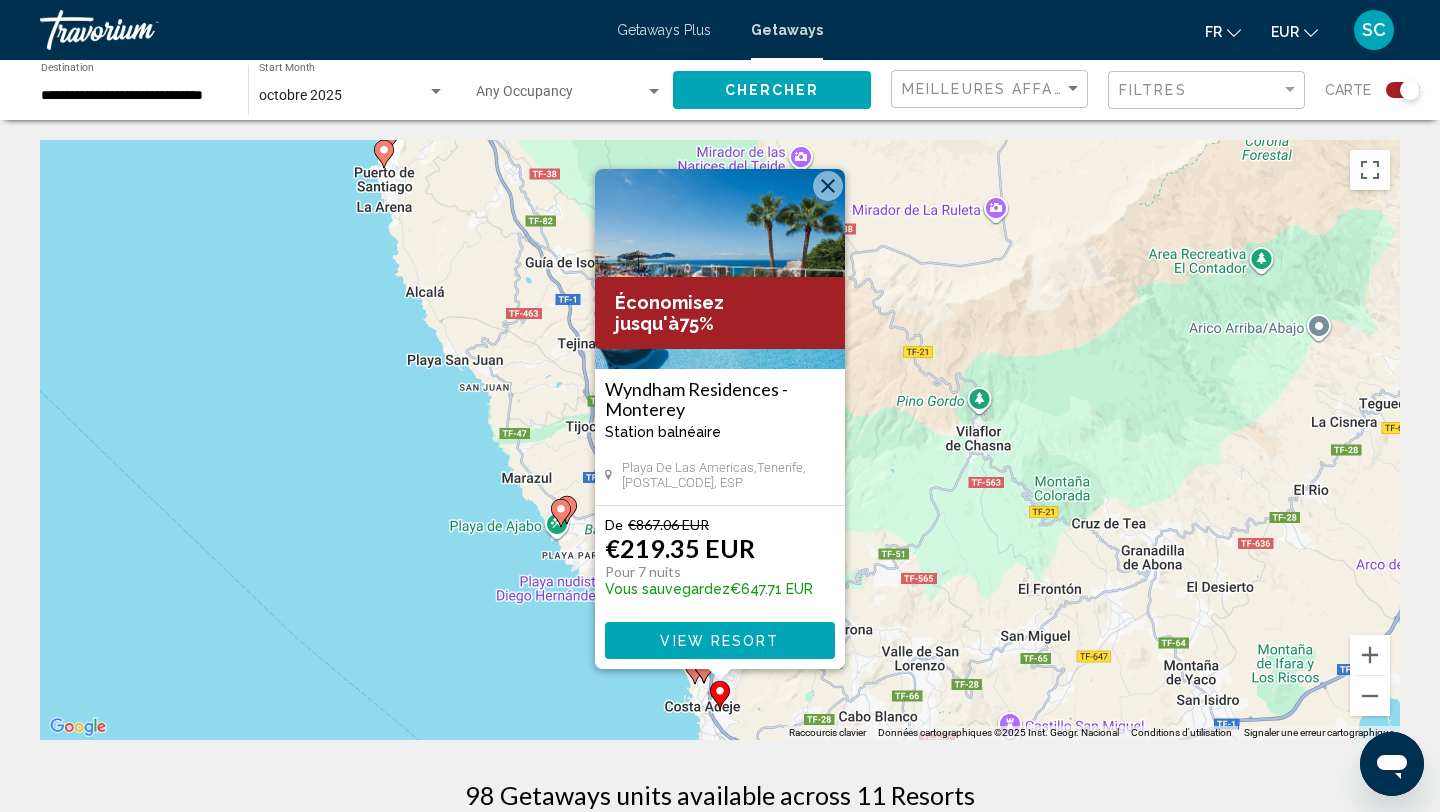 click on "View Resort" at bounding box center (720, 640) 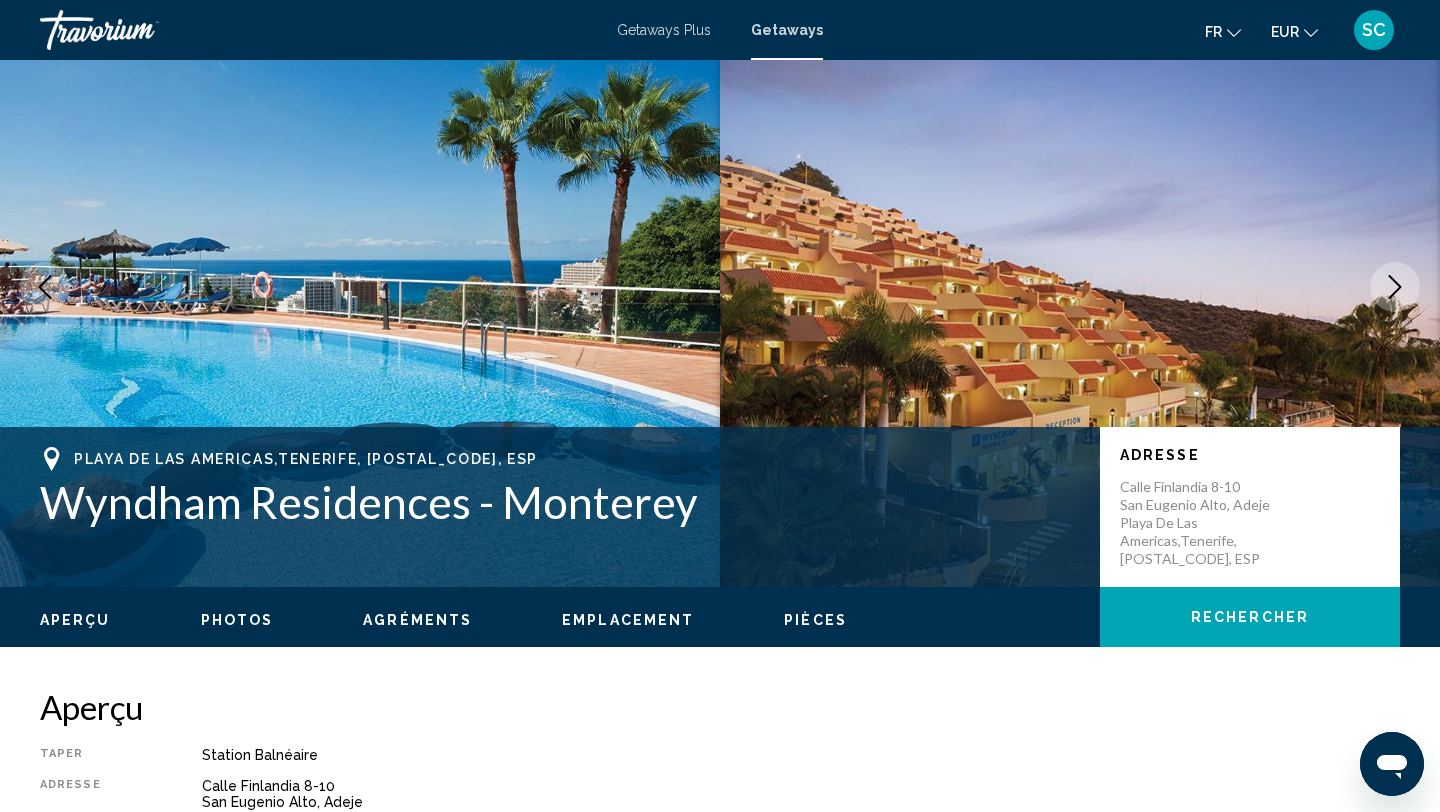 scroll, scrollTop: 0, scrollLeft: 0, axis: both 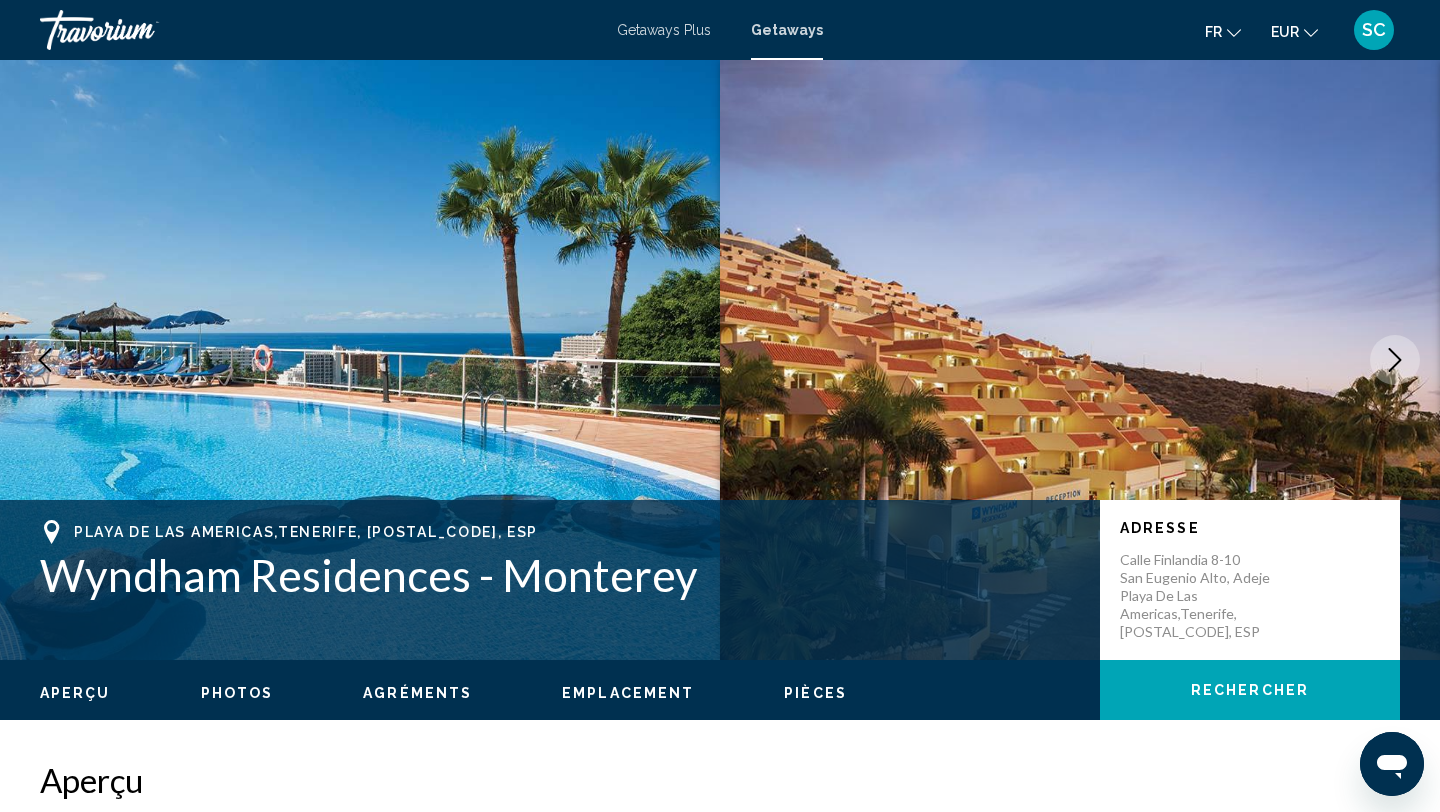 click 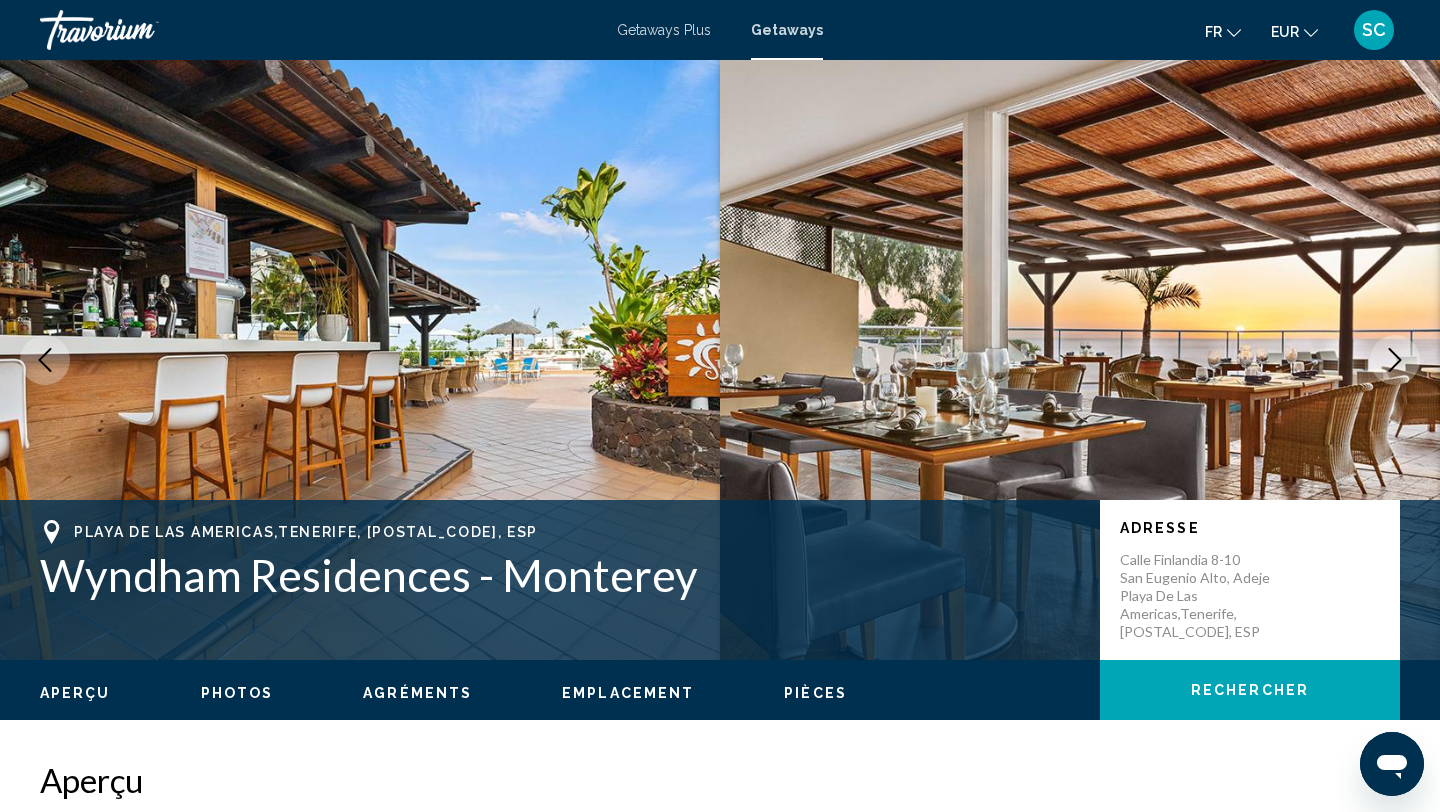 click 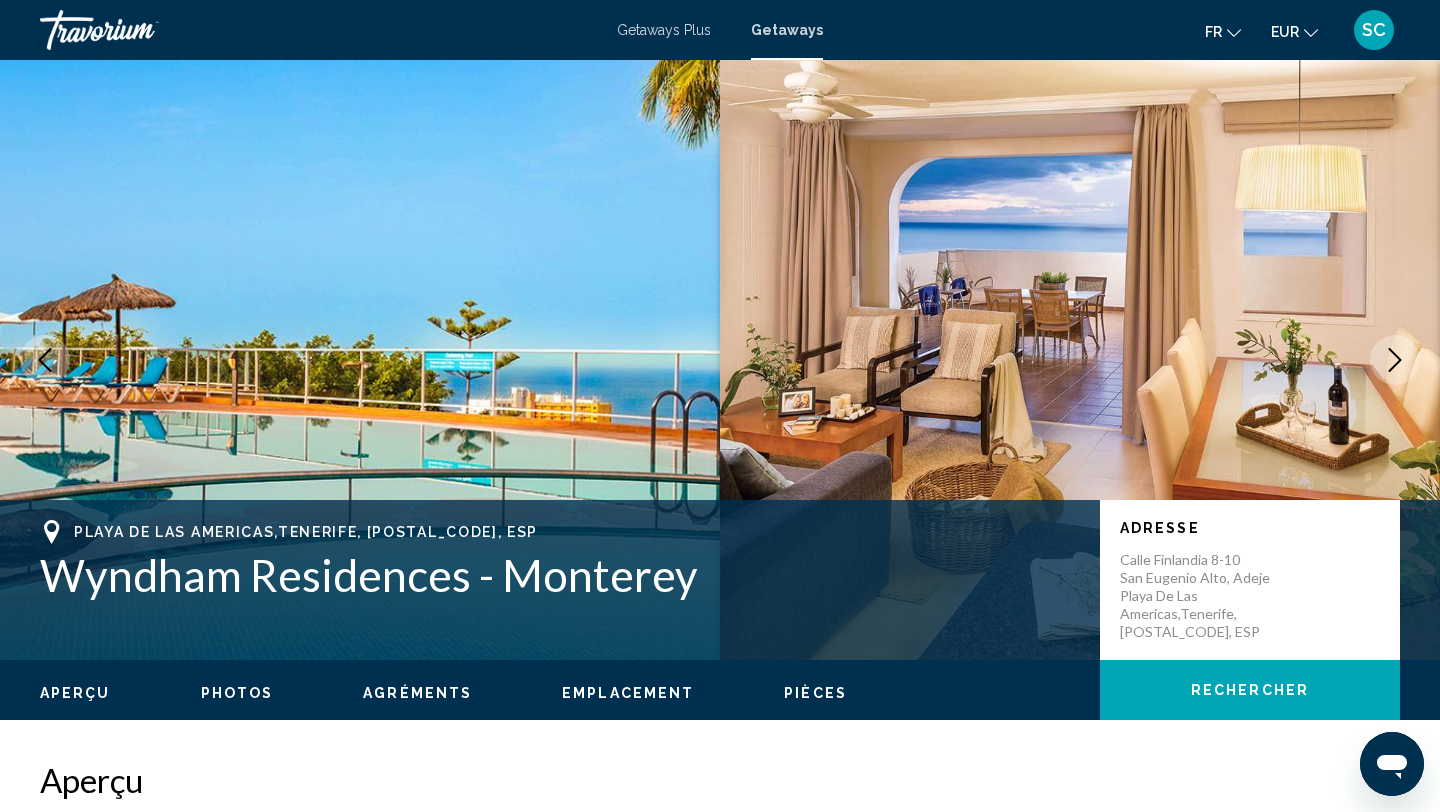click 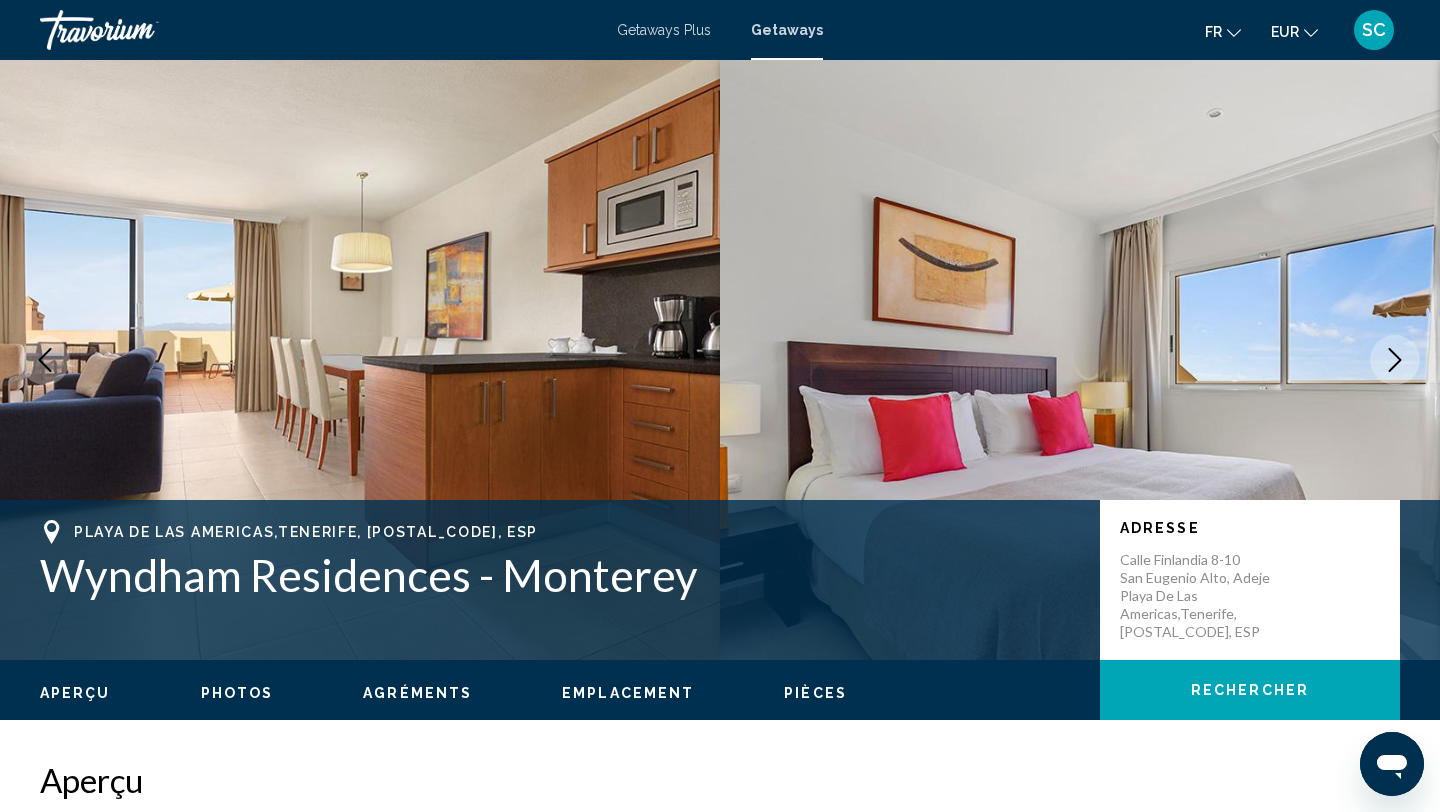 click 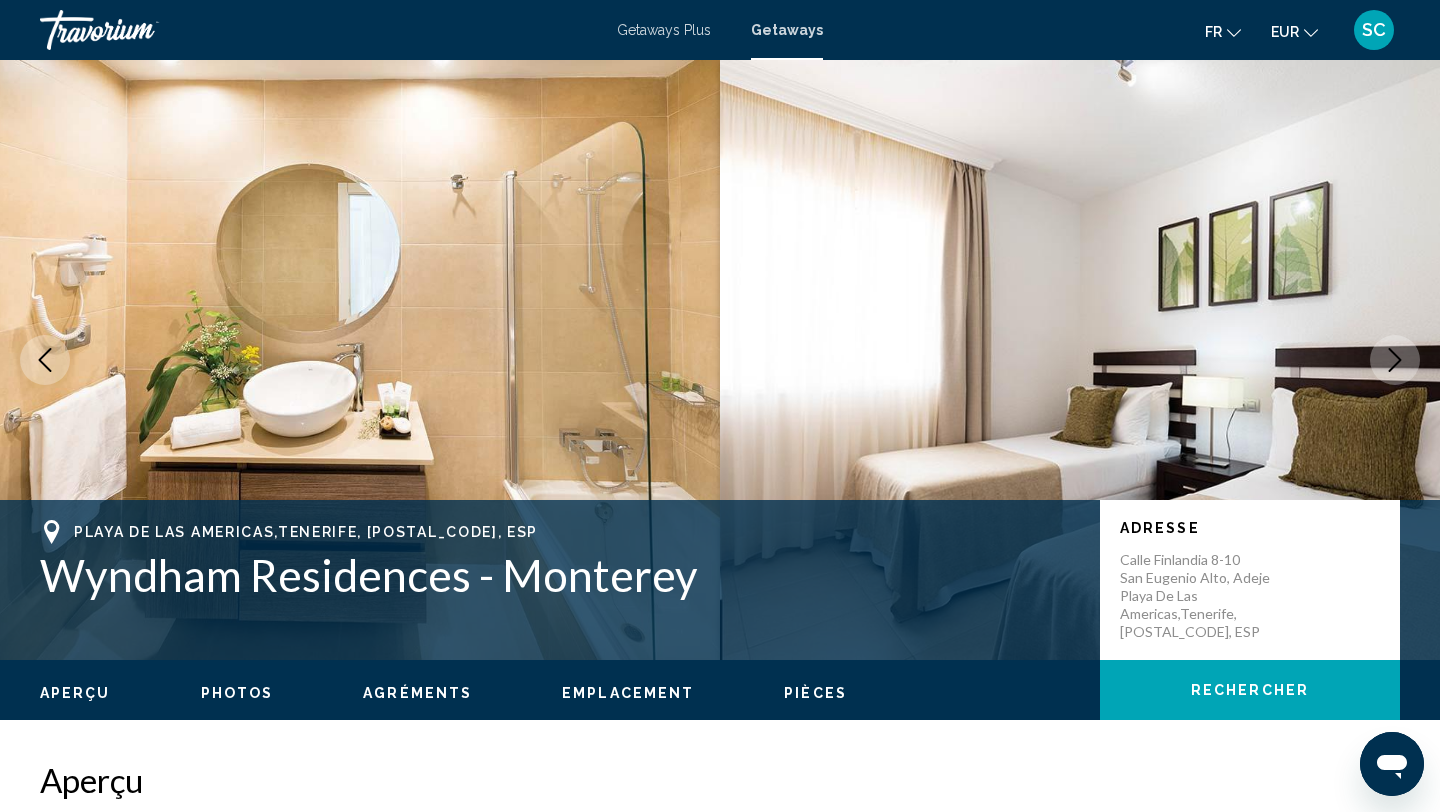 click 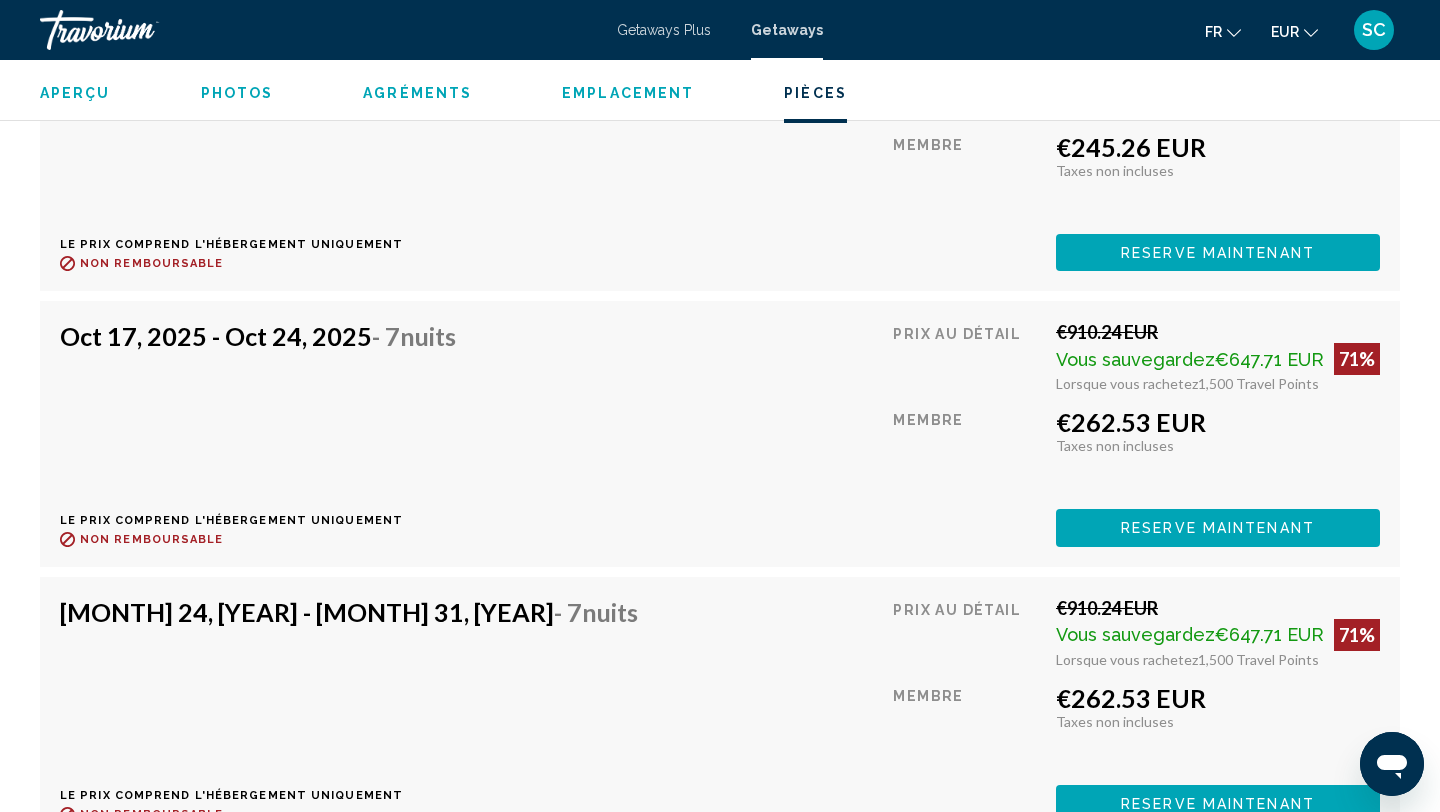 scroll, scrollTop: 4312, scrollLeft: 0, axis: vertical 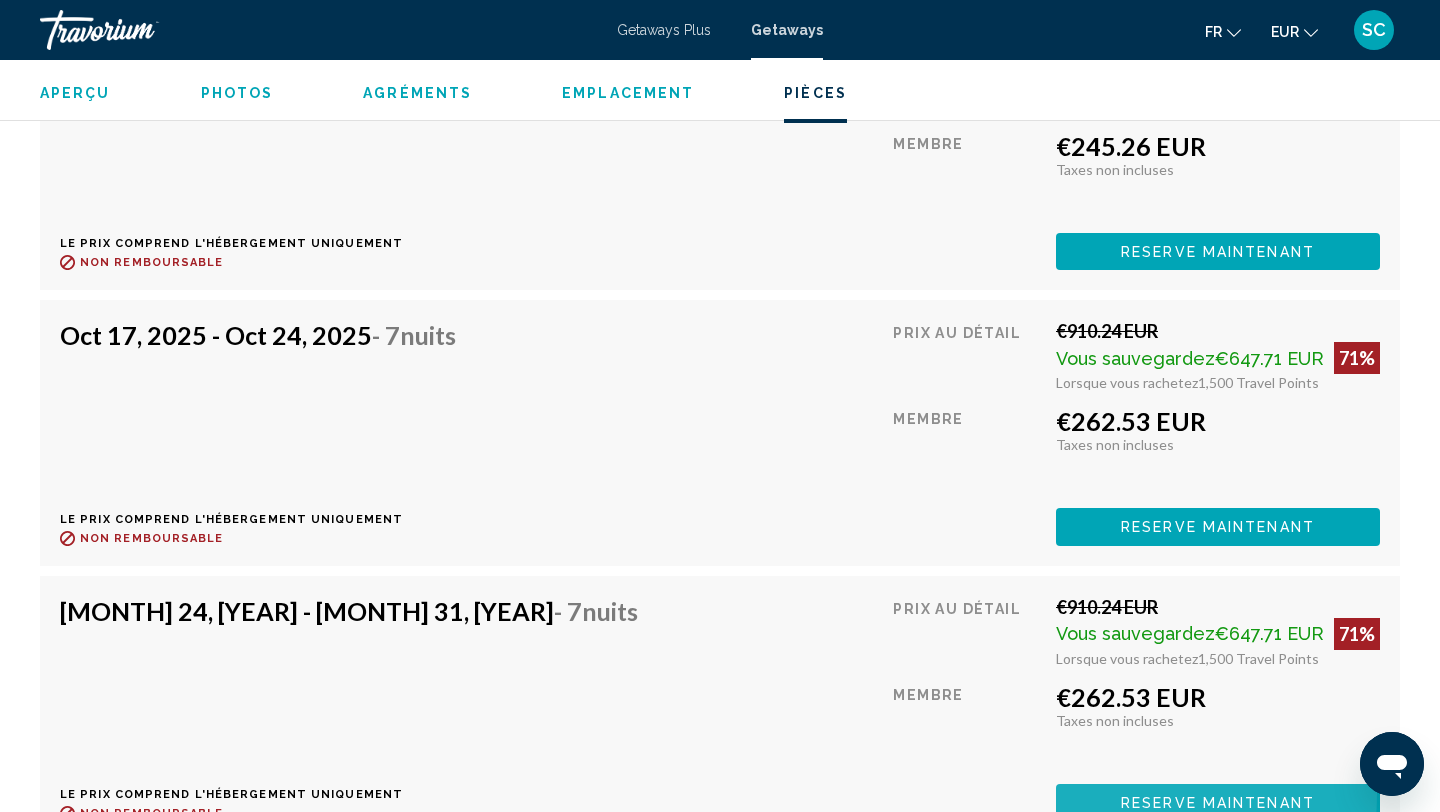 click on "Reserve maintenant" at bounding box center (1218, 802) 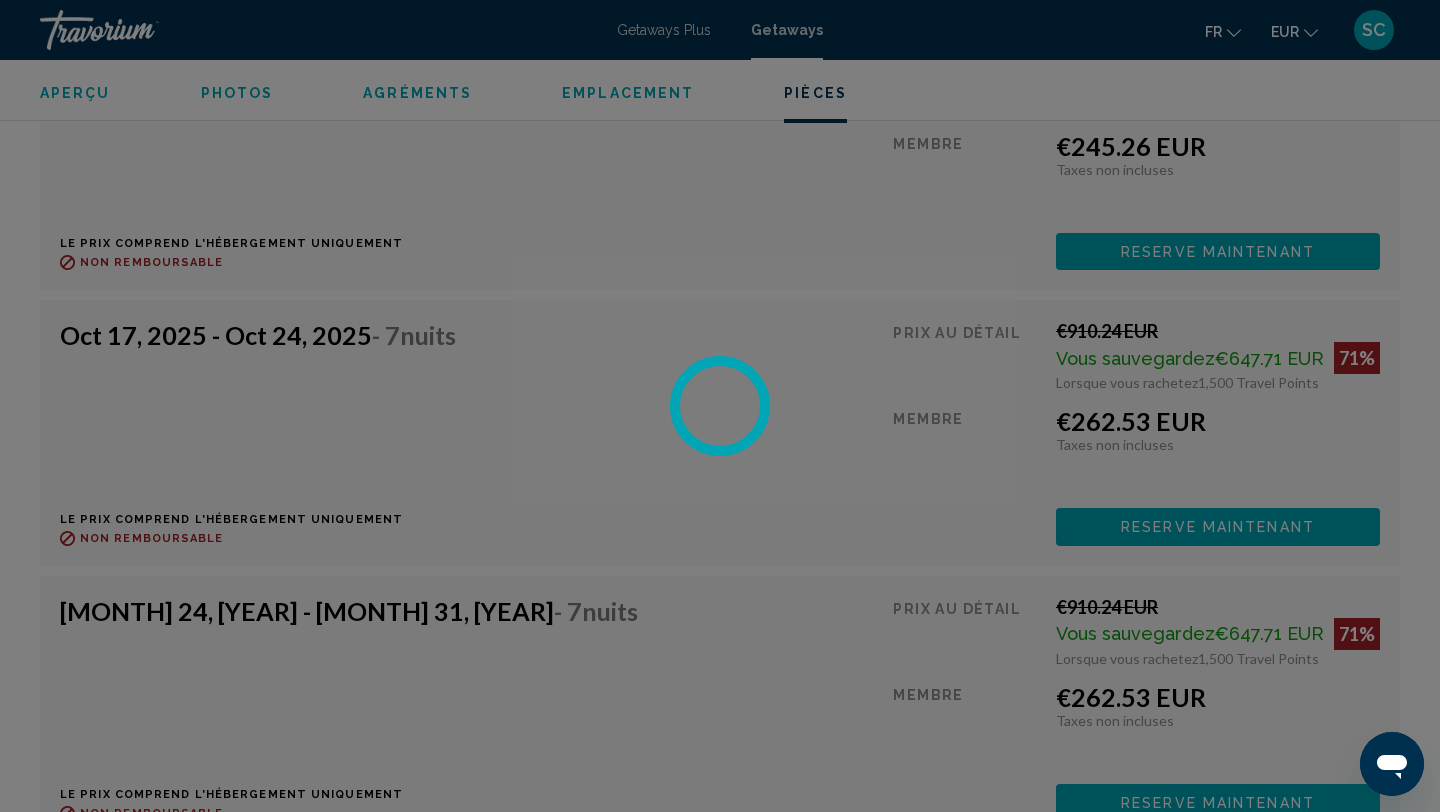 scroll, scrollTop: 0, scrollLeft: 0, axis: both 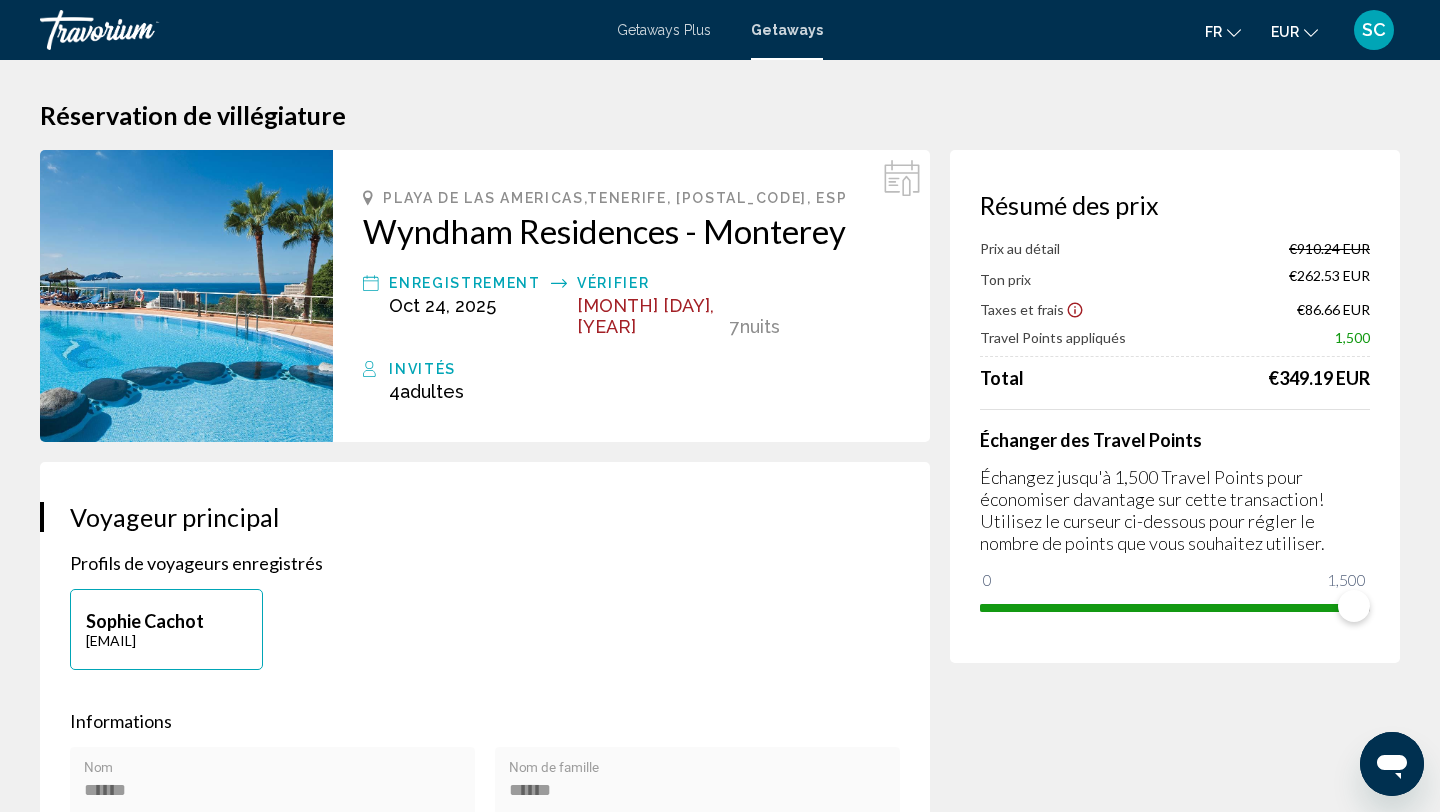 click on "Wyndham Residences - Monterey" at bounding box center [631, 231] 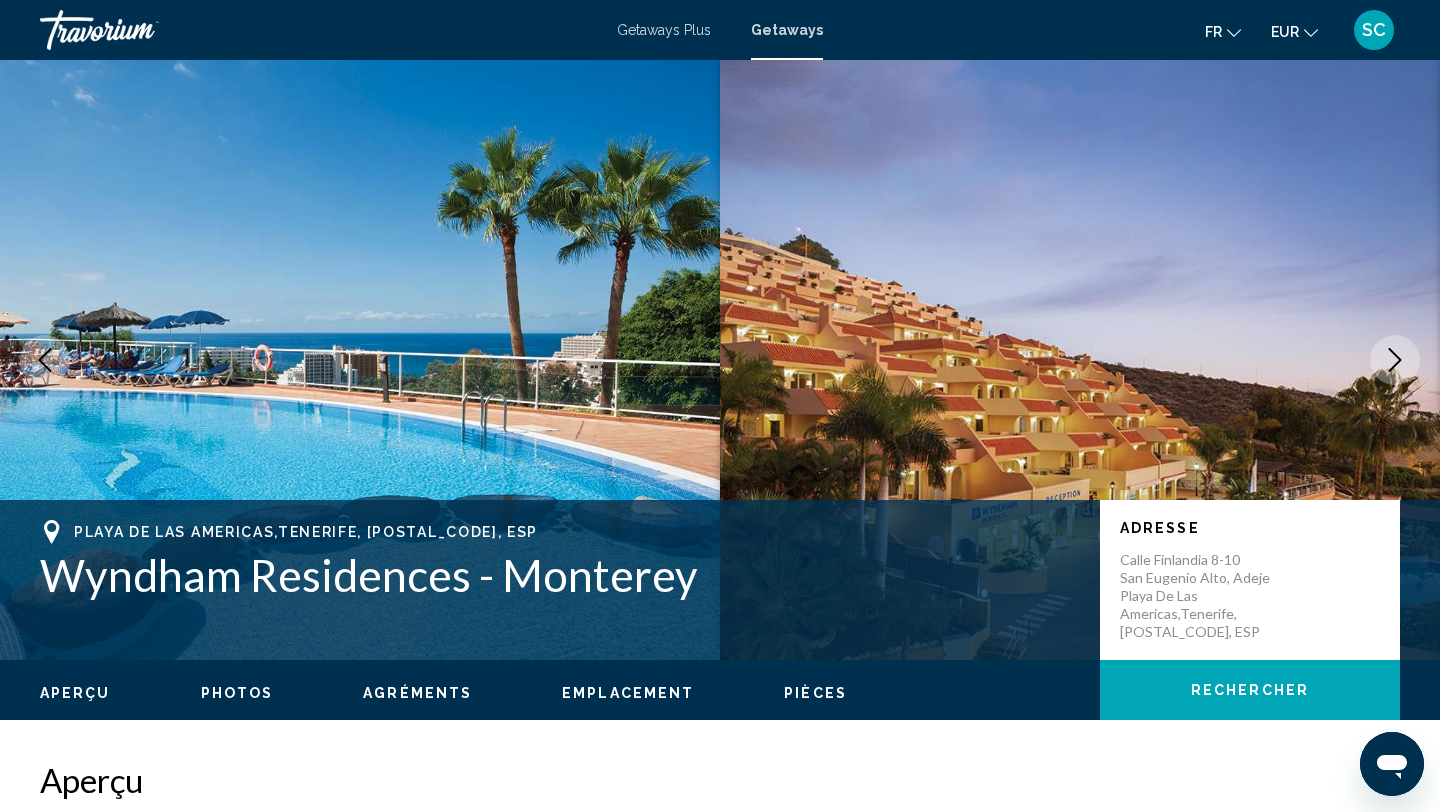 click on "Wyndham Residences - Monterey" at bounding box center [560, 575] 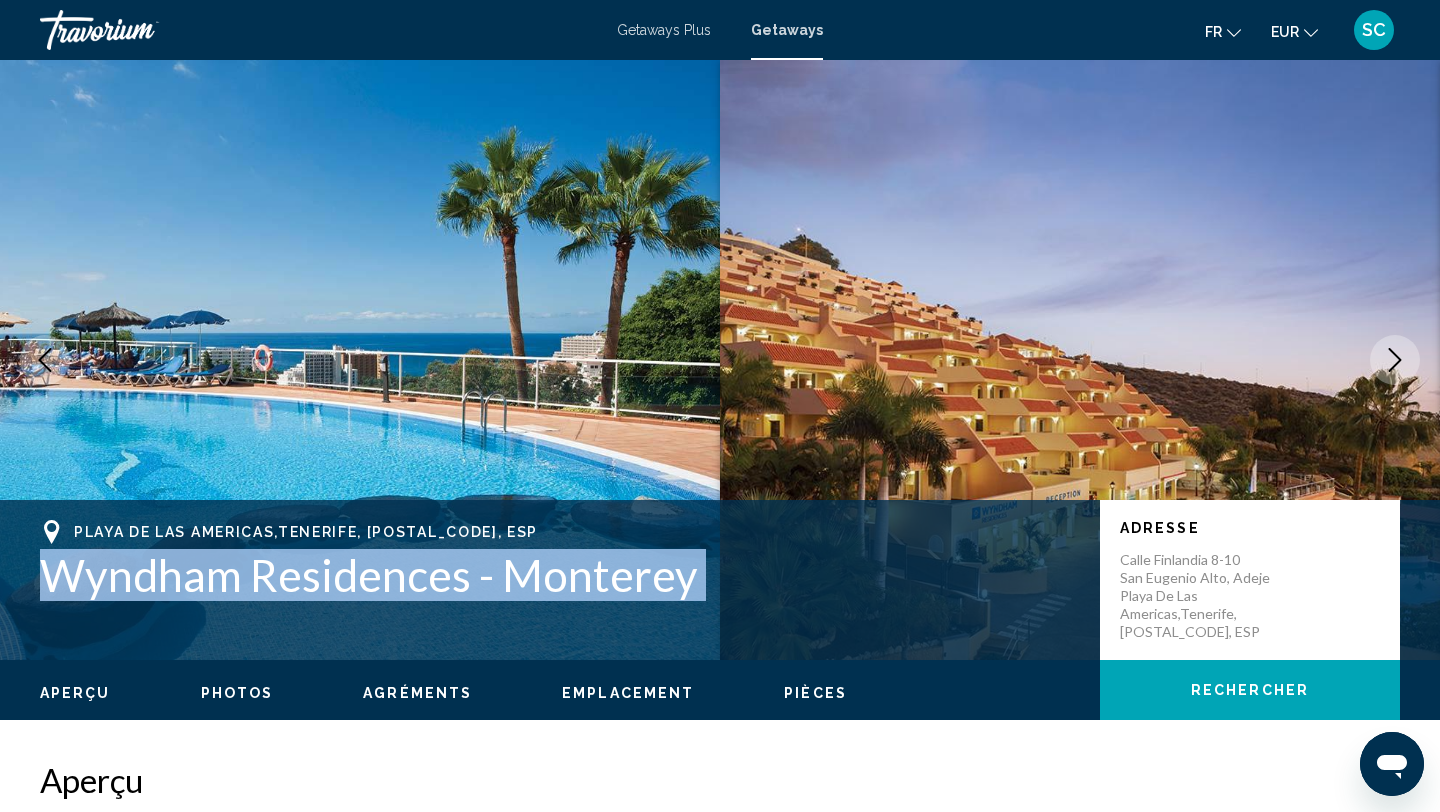 drag, startPoint x: 688, startPoint y: 586, endPoint x: 3, endPoint y: 574, distance: 685.1051 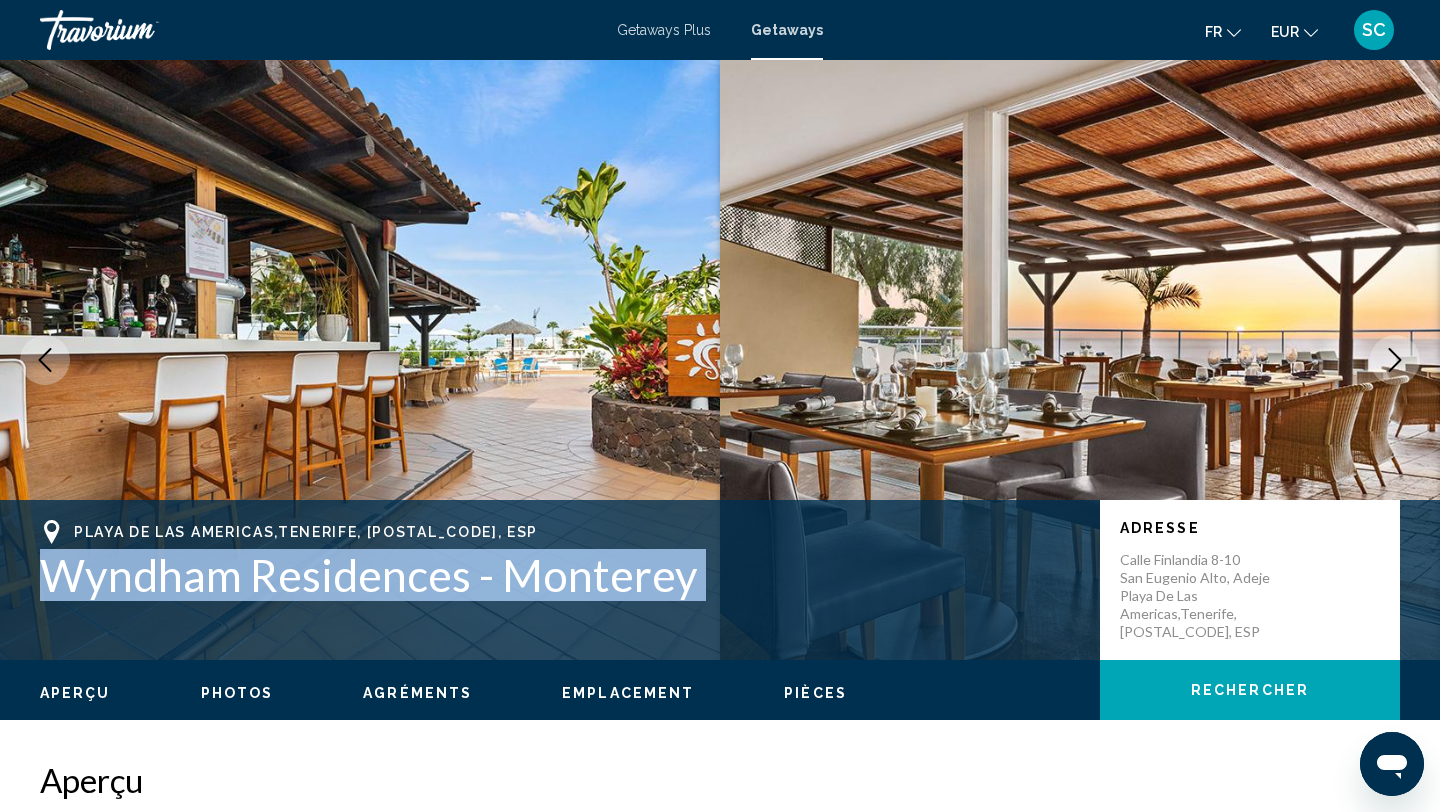 click 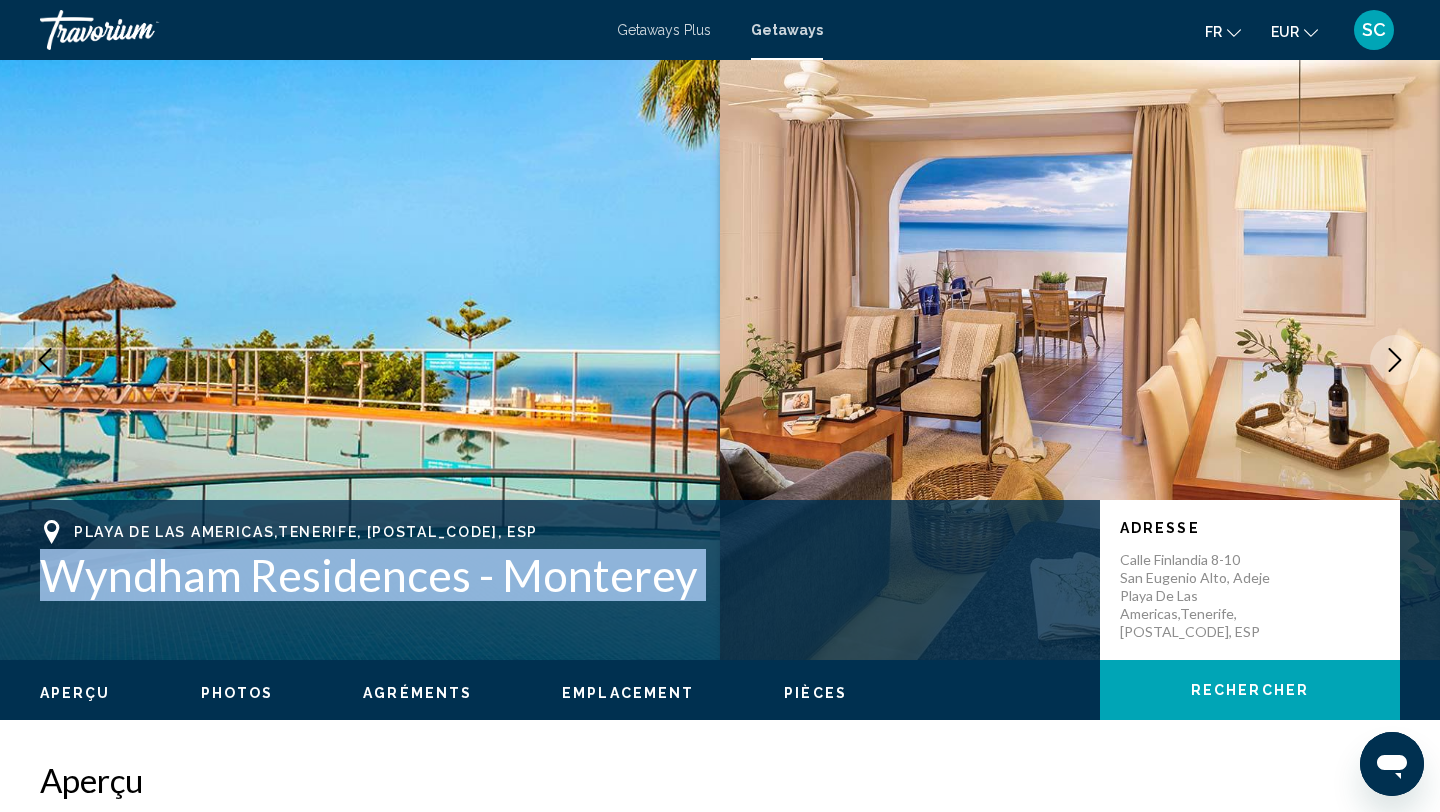 click 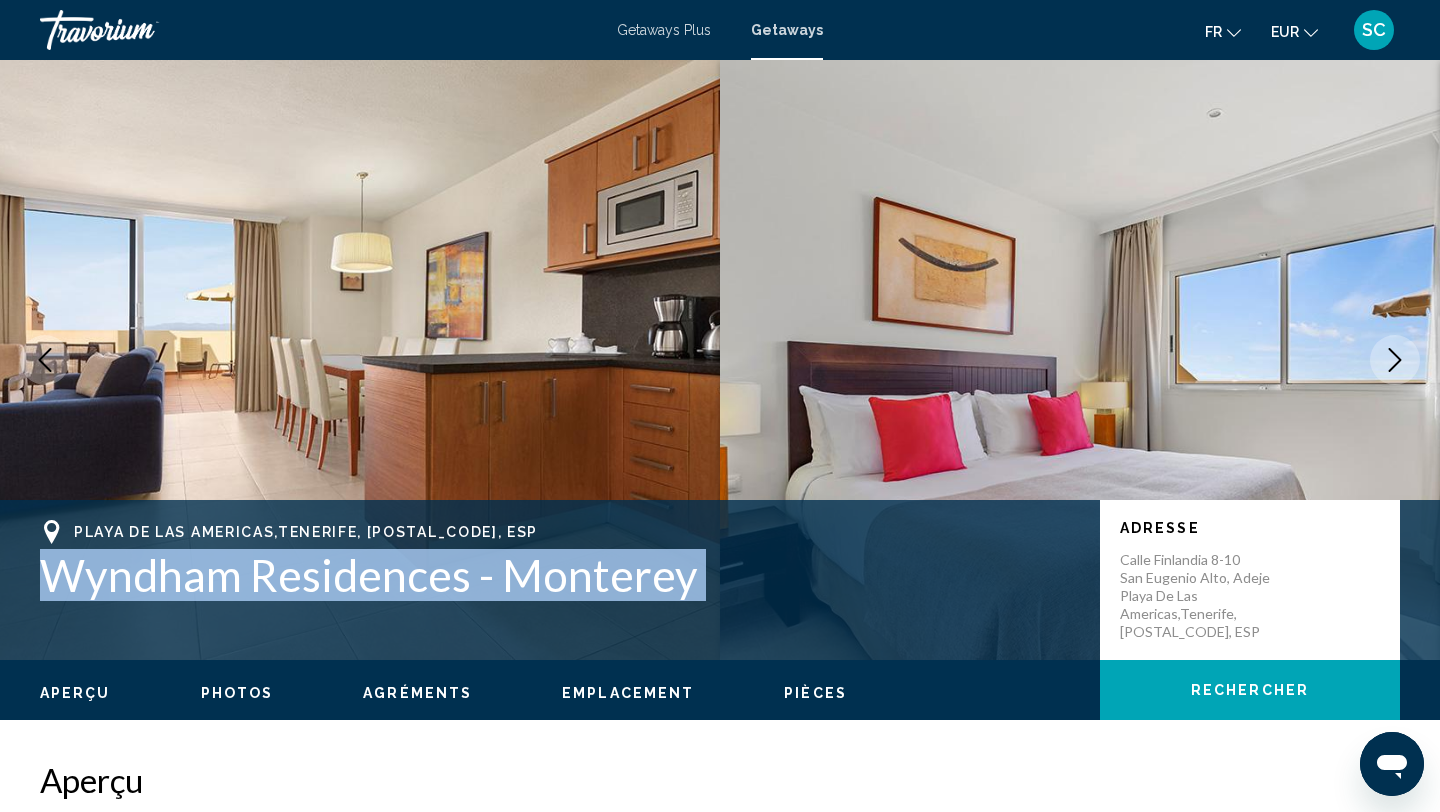 click 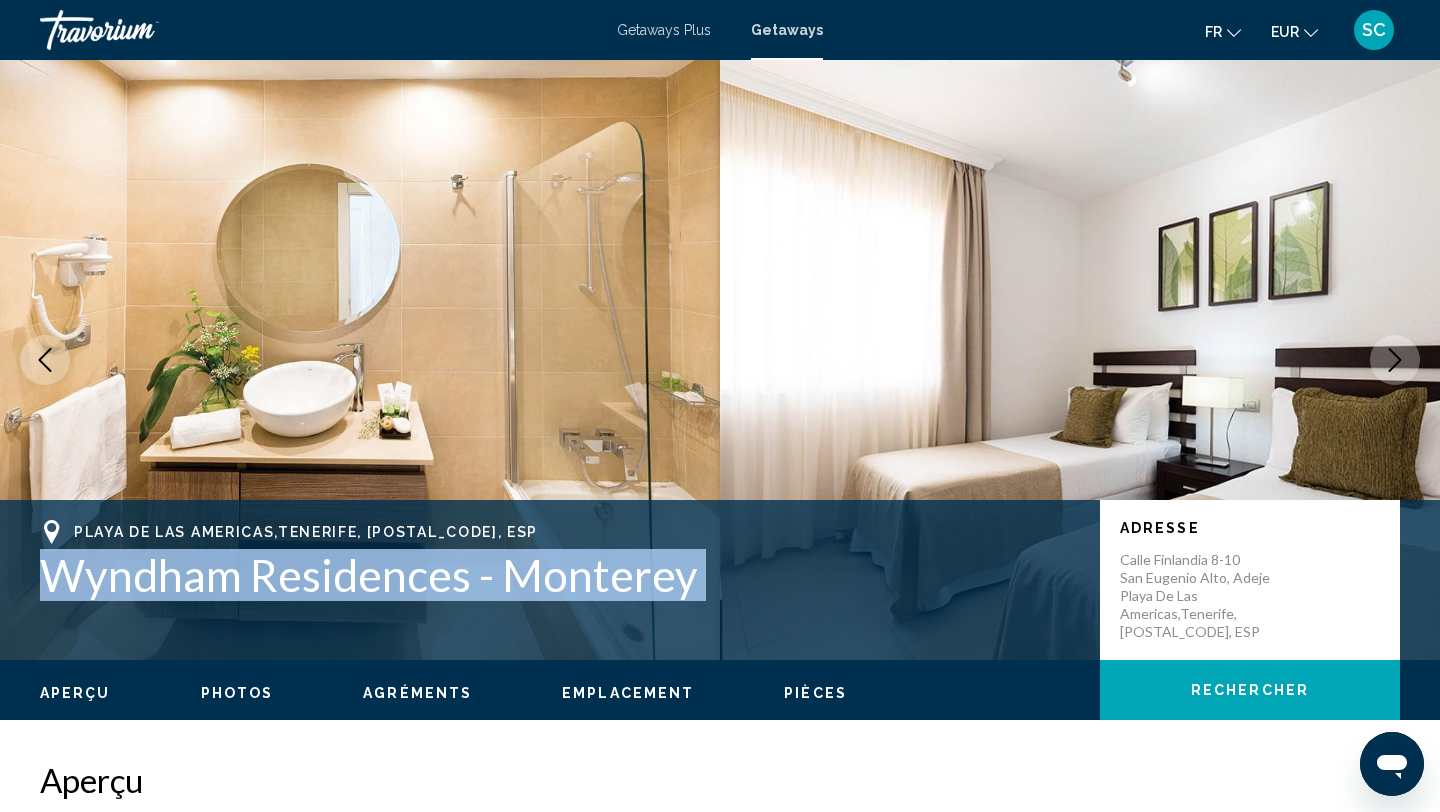 click 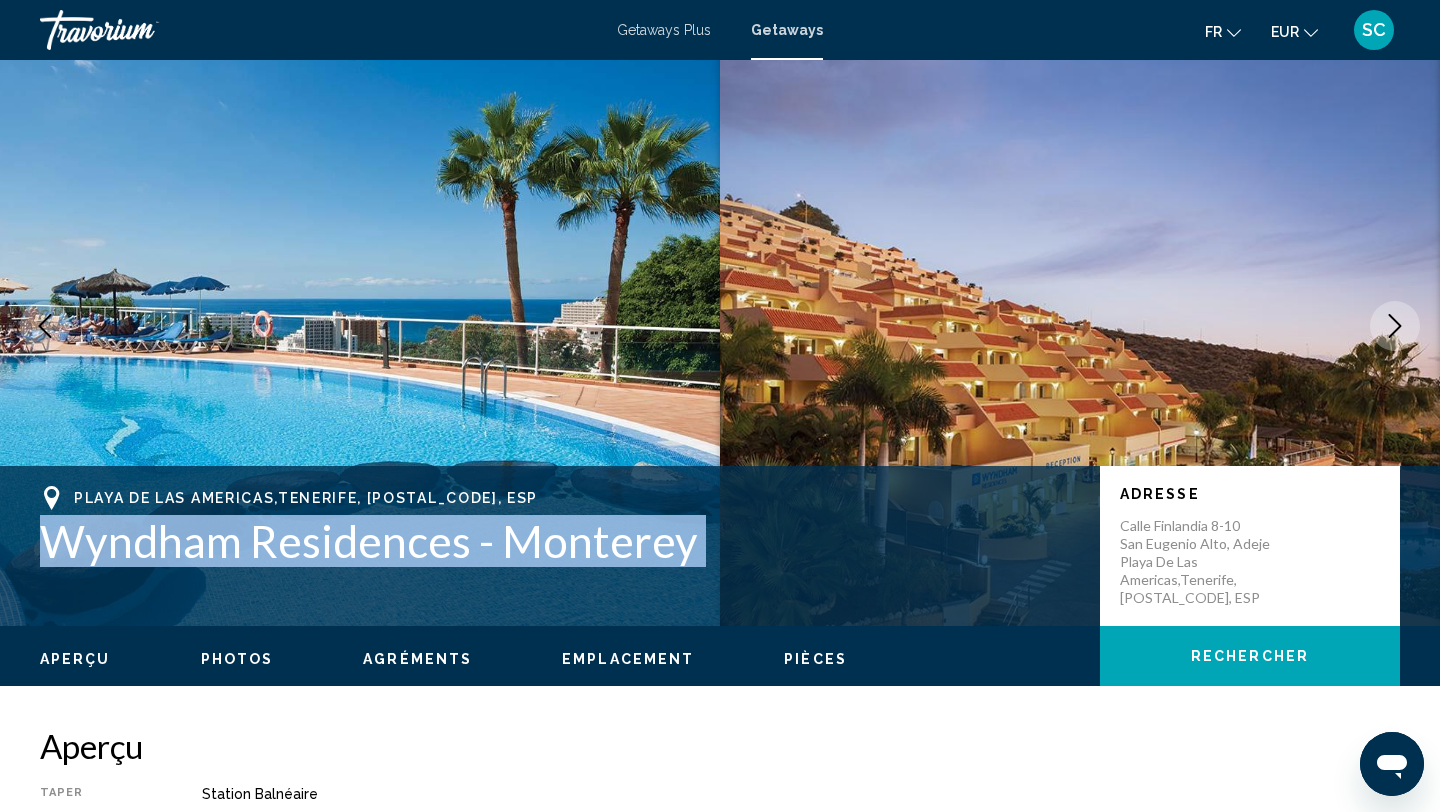 scroll, scrollTop: 0, scrollLeft: 0, axis: both 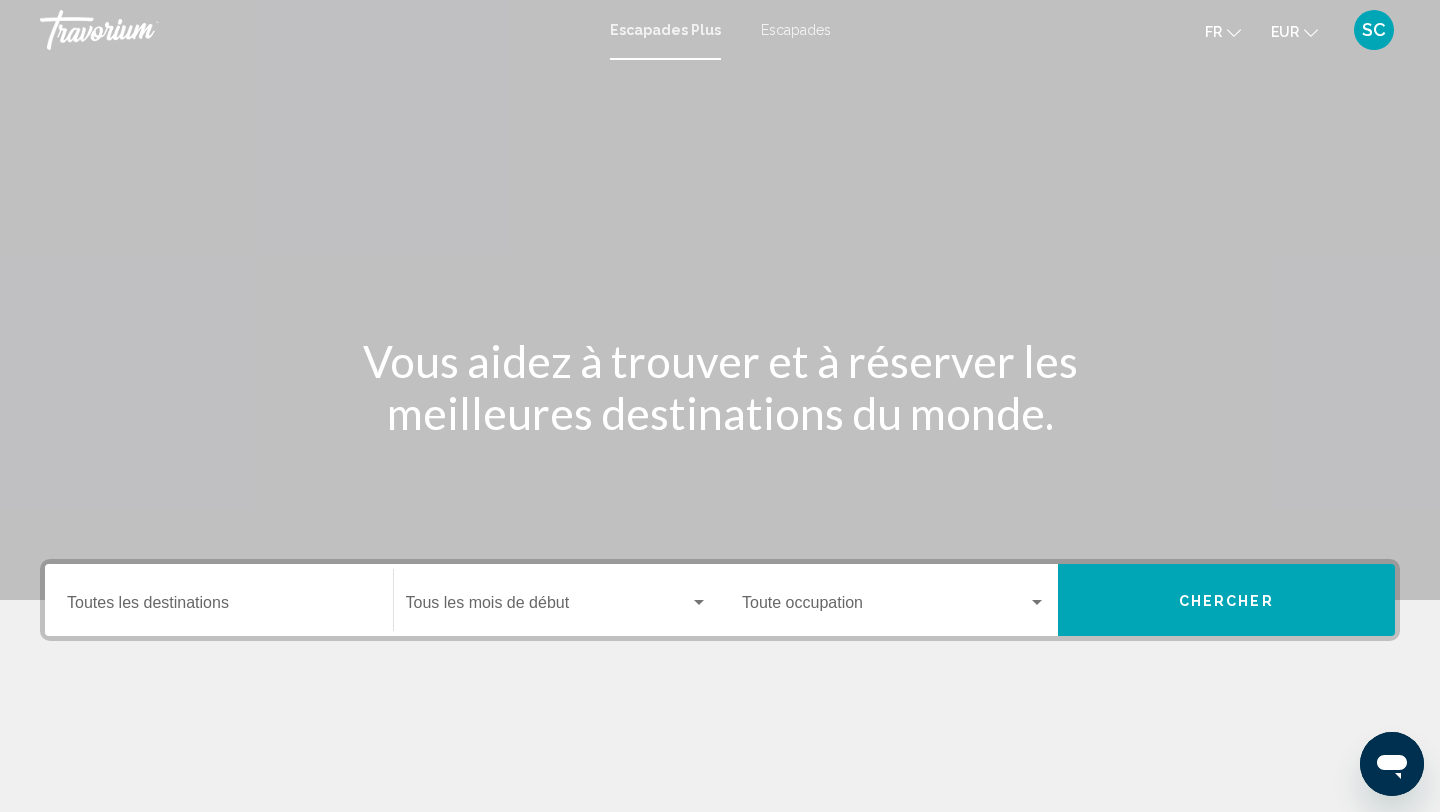 click on "Escapades" at bounding box center [796, 30] 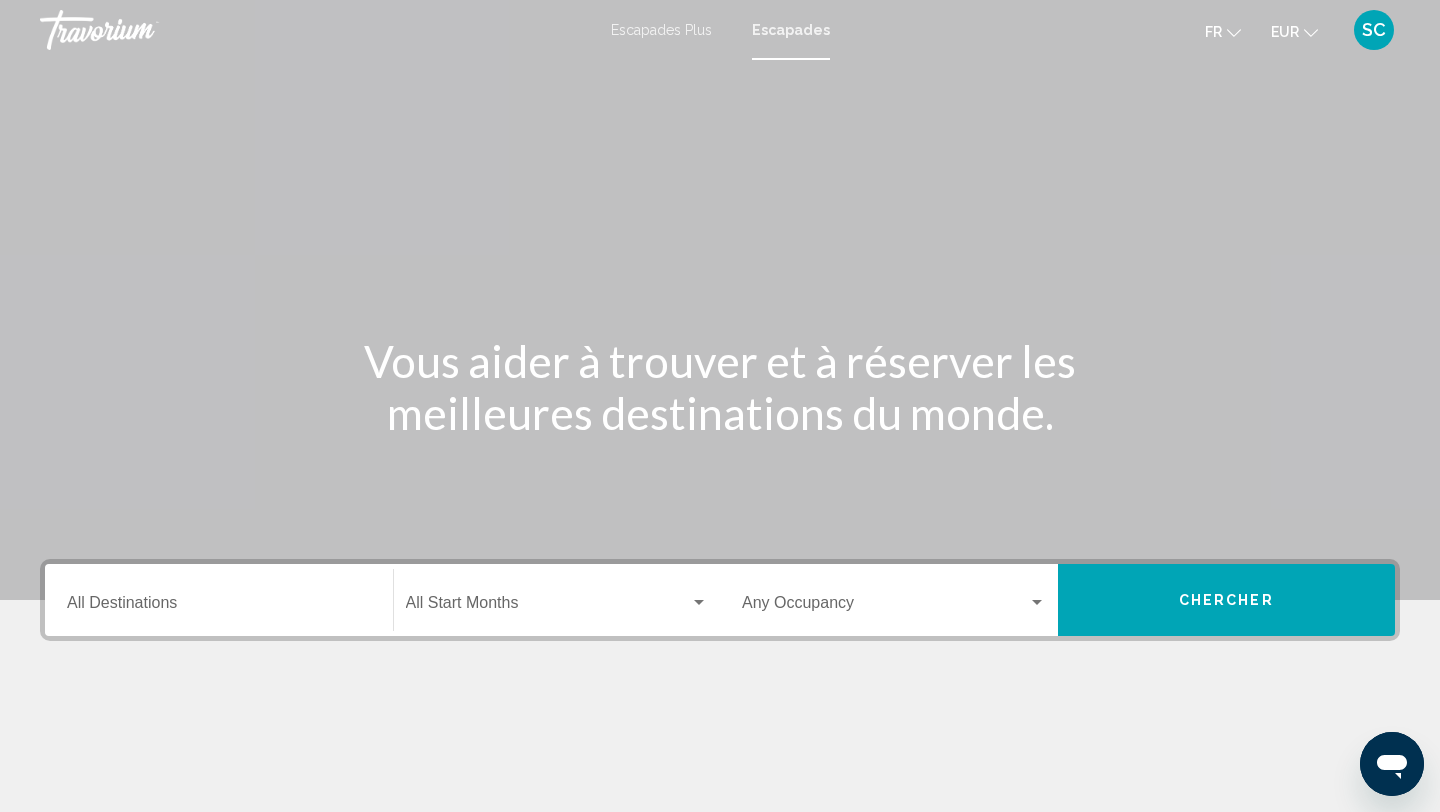 click on "Destination All Destinations" at bounding box center (219, 607) 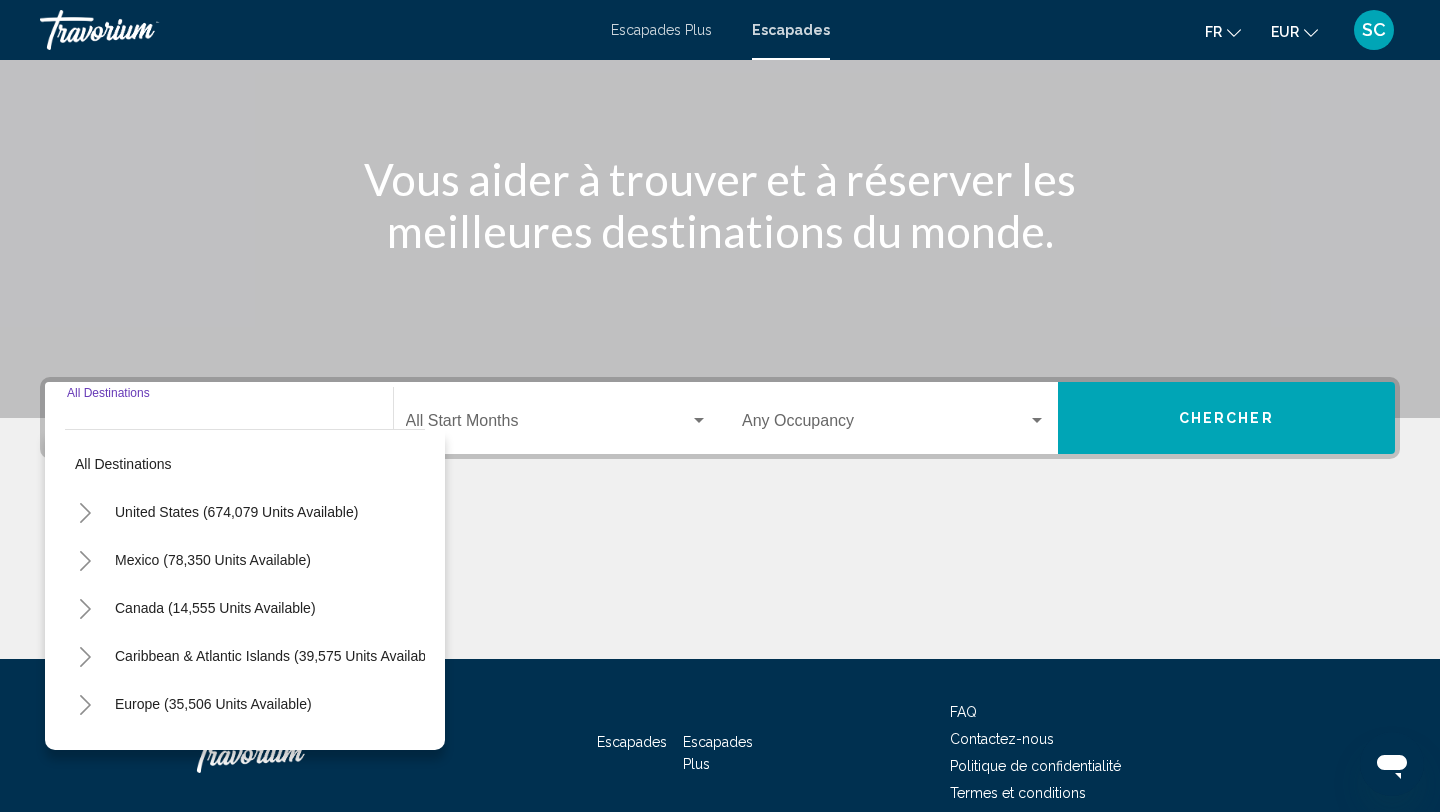 scroll, scrollTop: 274, scrollLeft: 0, axis: vertical 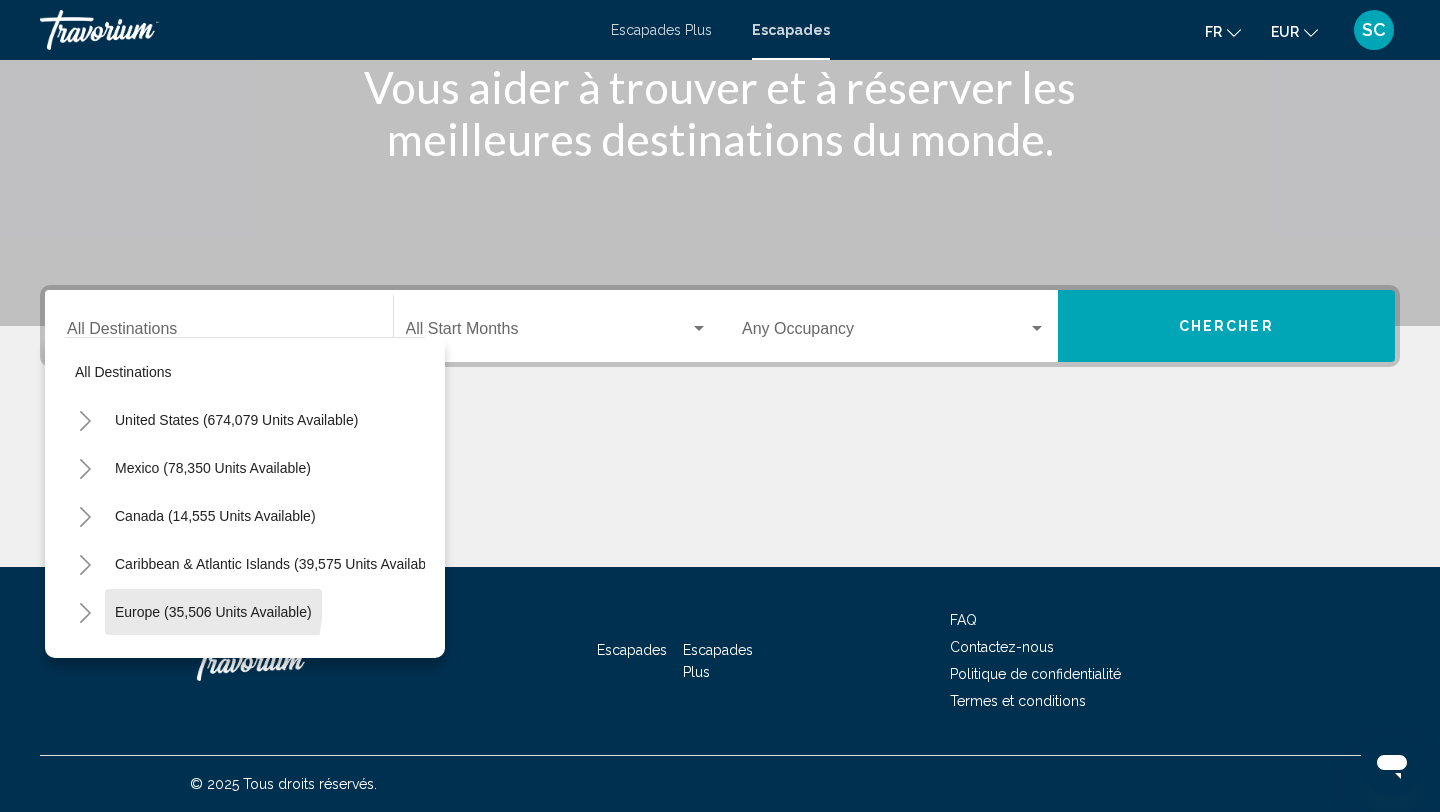 click on "Europe (35,506 units available)" 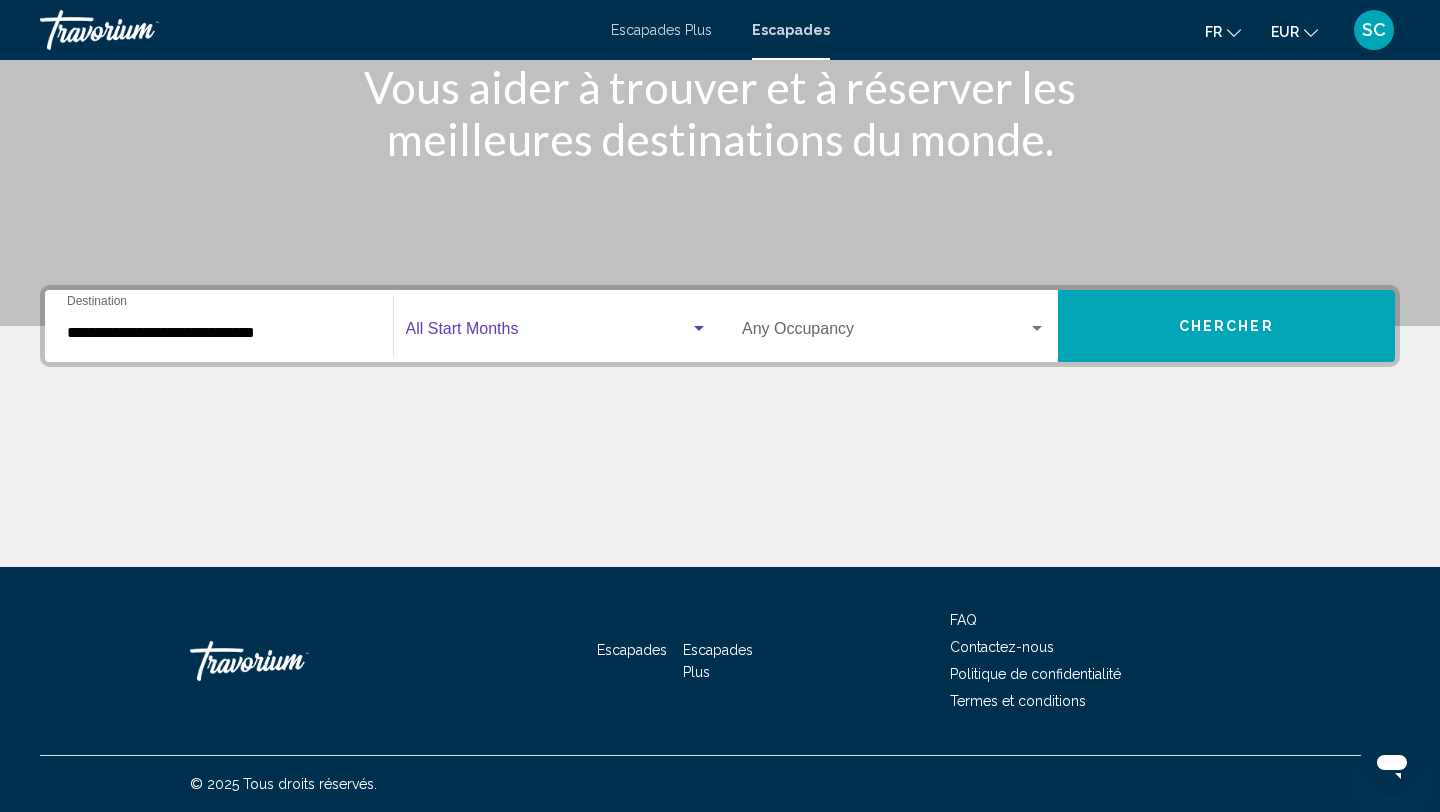 click at bounding box center [548, 333] 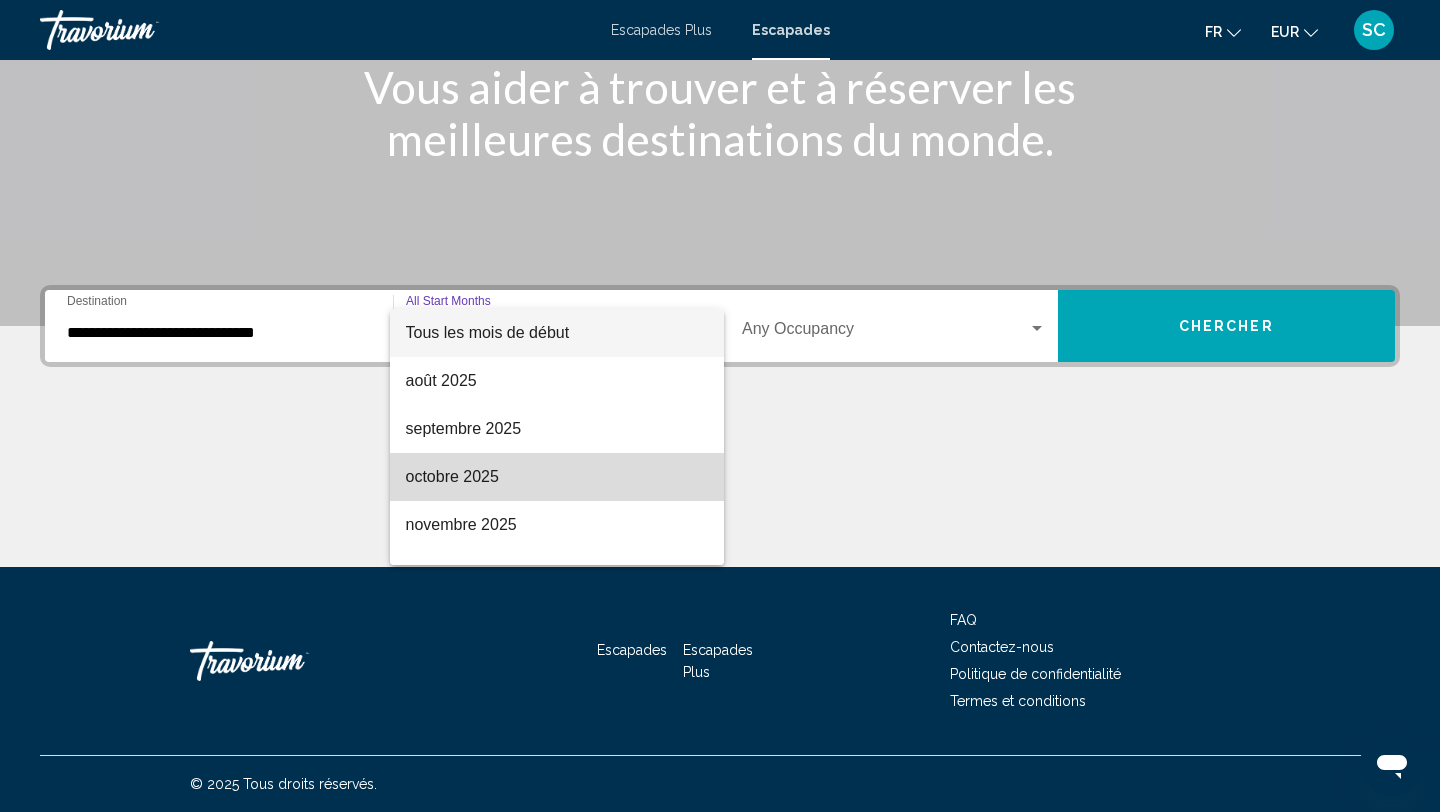 click on "octobre 2025" at bounding box center [557, 477] 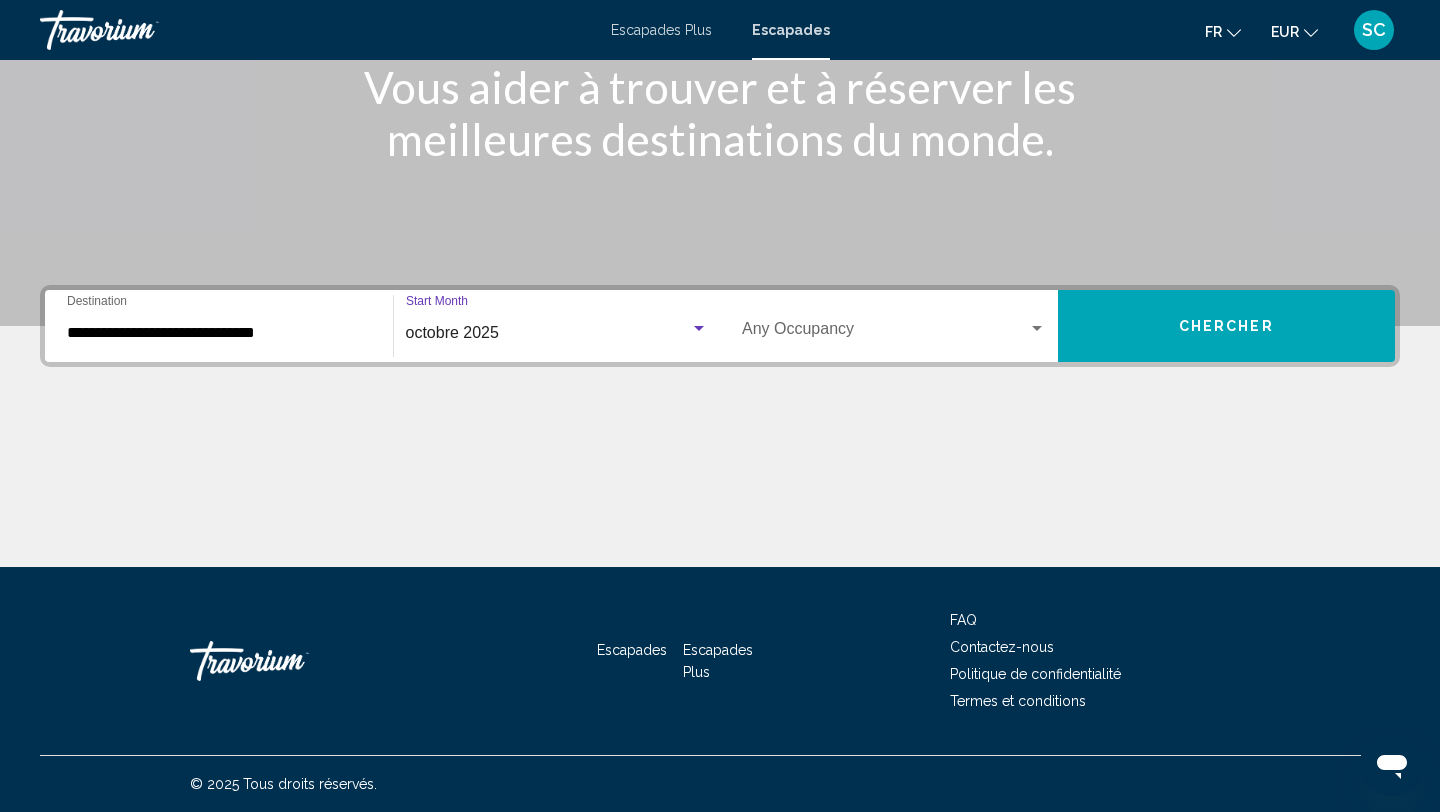 click on "Chercher" at bounding box center (1226, 327) 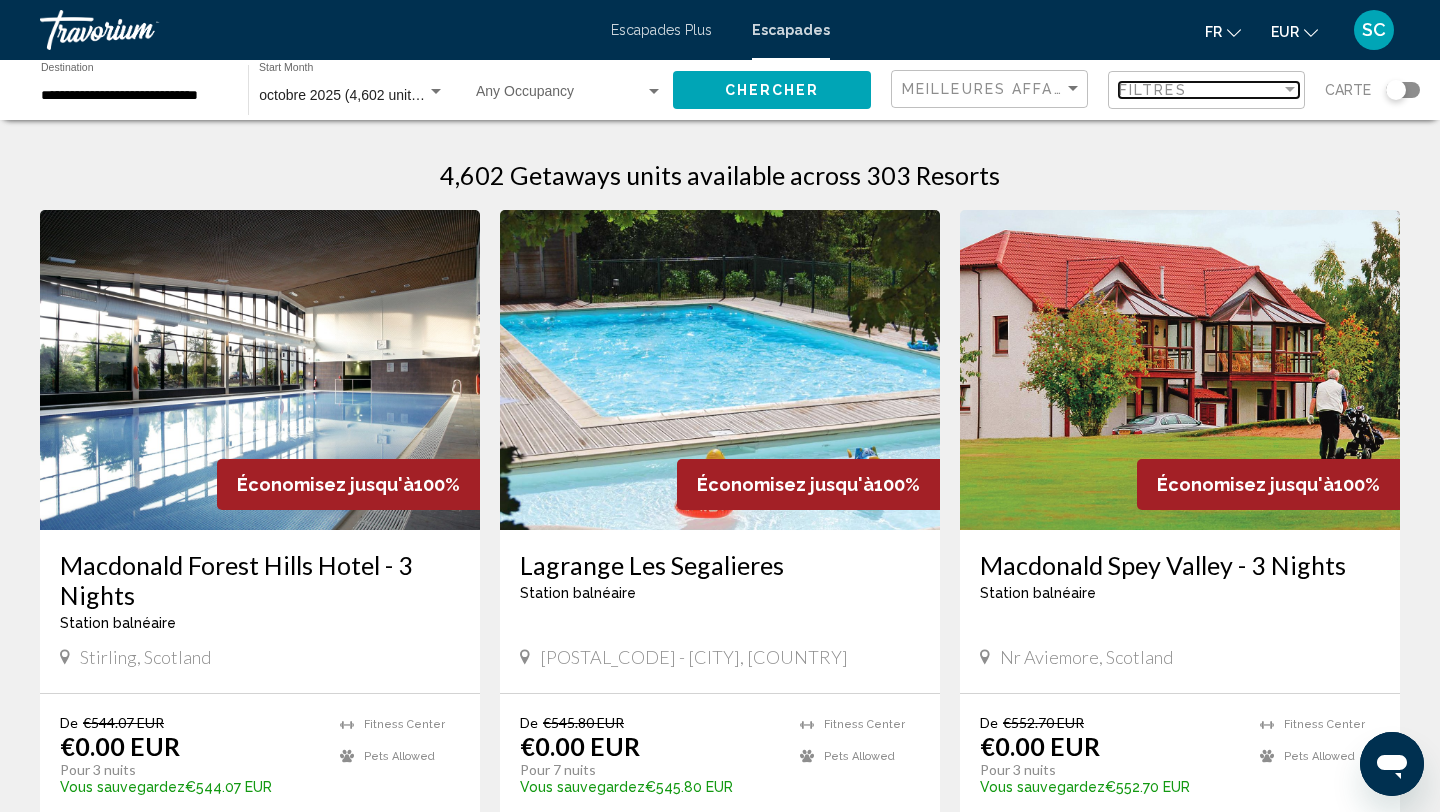 click on "Filtres" at bounding box center (1200, 90) 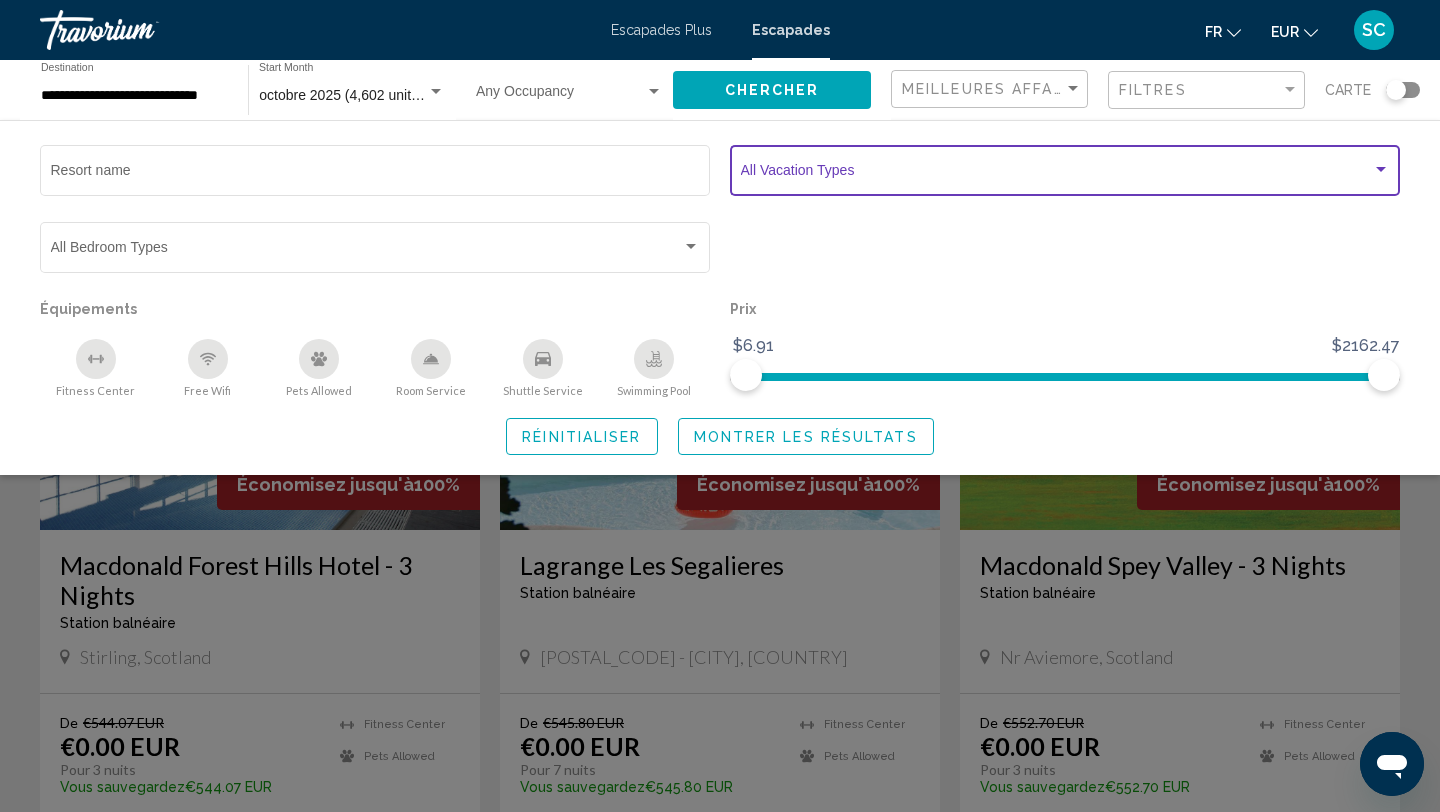 click at bounding box center (1381, 169) 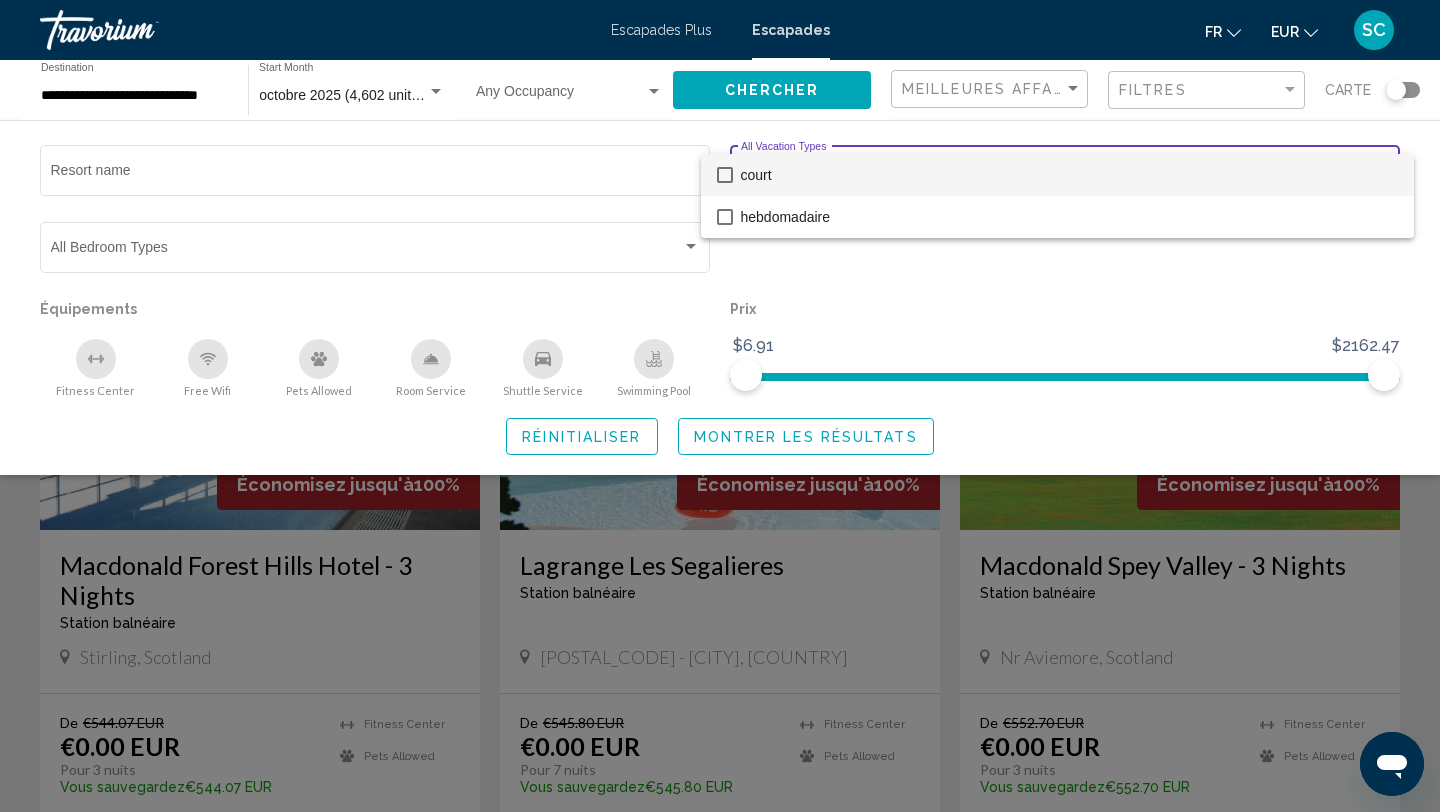 click at bounding box center [720, 406] 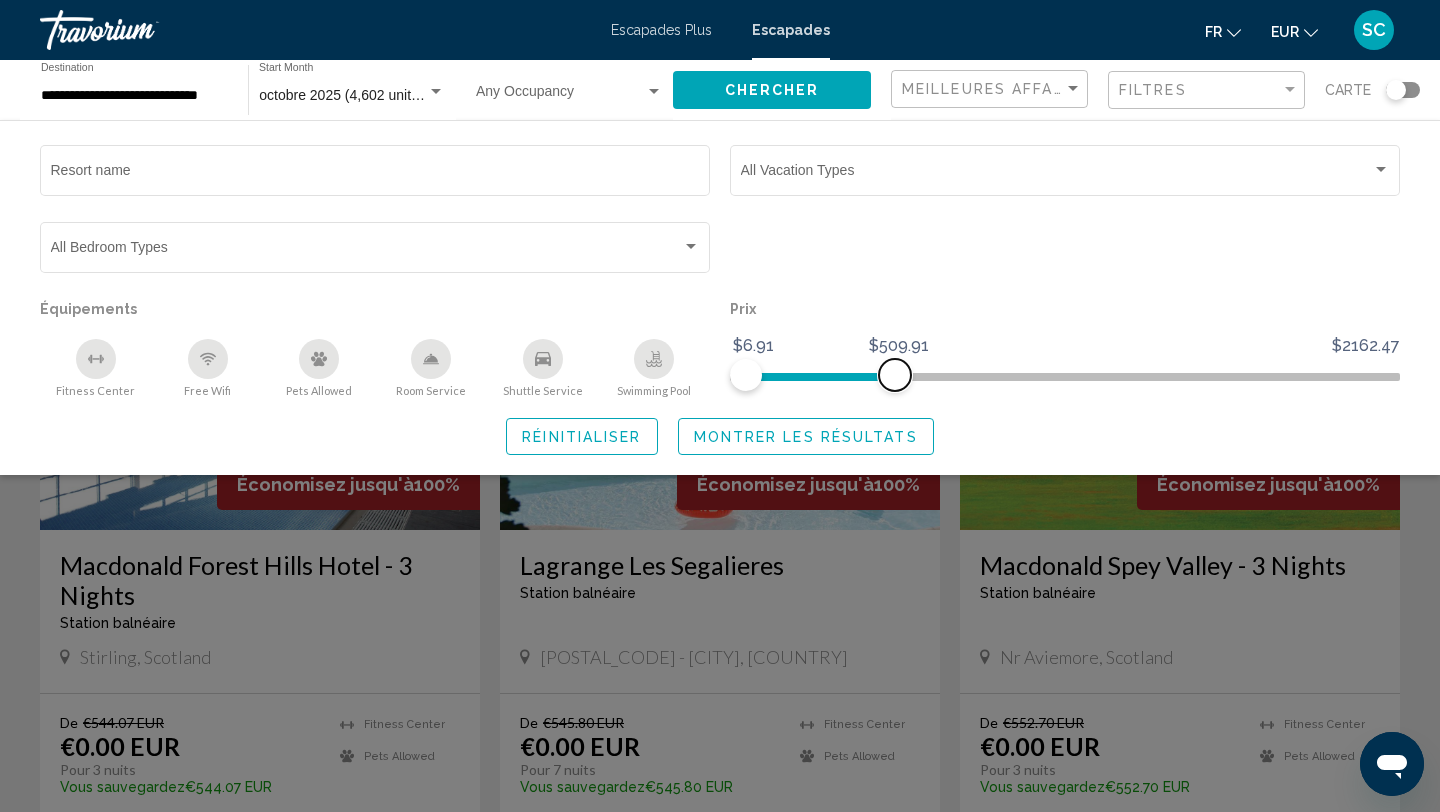 drag, startPoint x: 1391, startPoint y: 373, endPoint x: 891, endPoint y: 408, distance: 501.2235 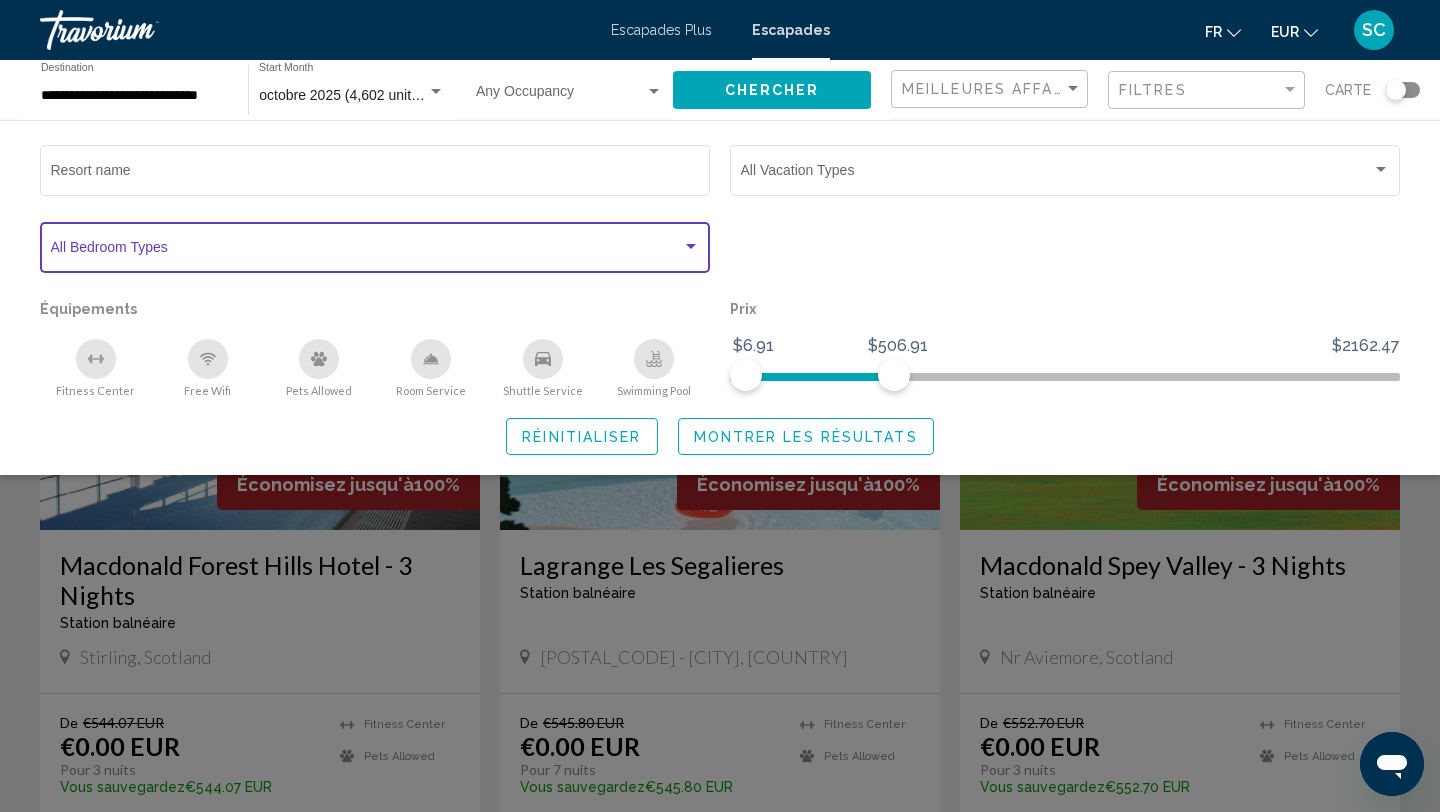 click at bounding box center (691, 247) 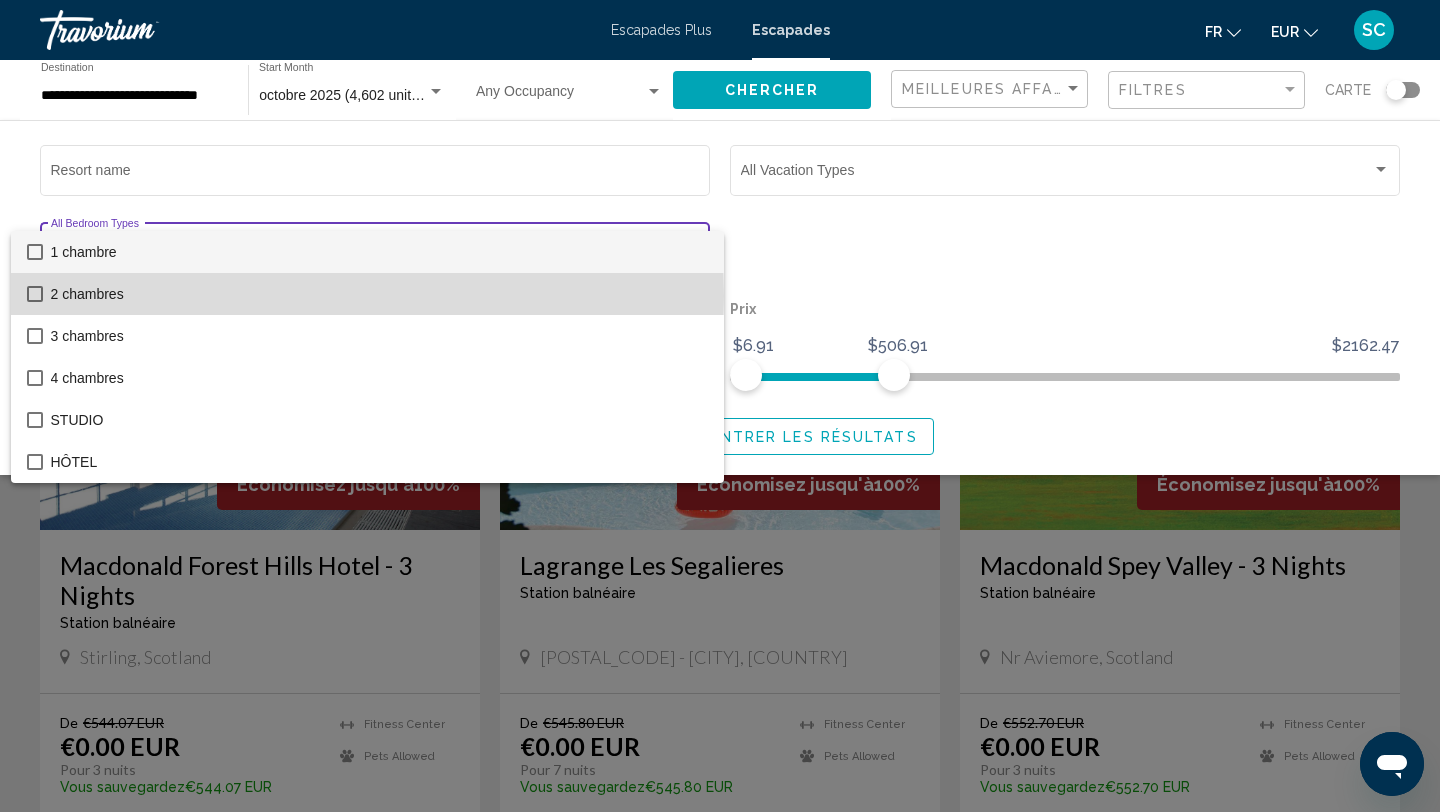 click at bounding box center (35, 294) 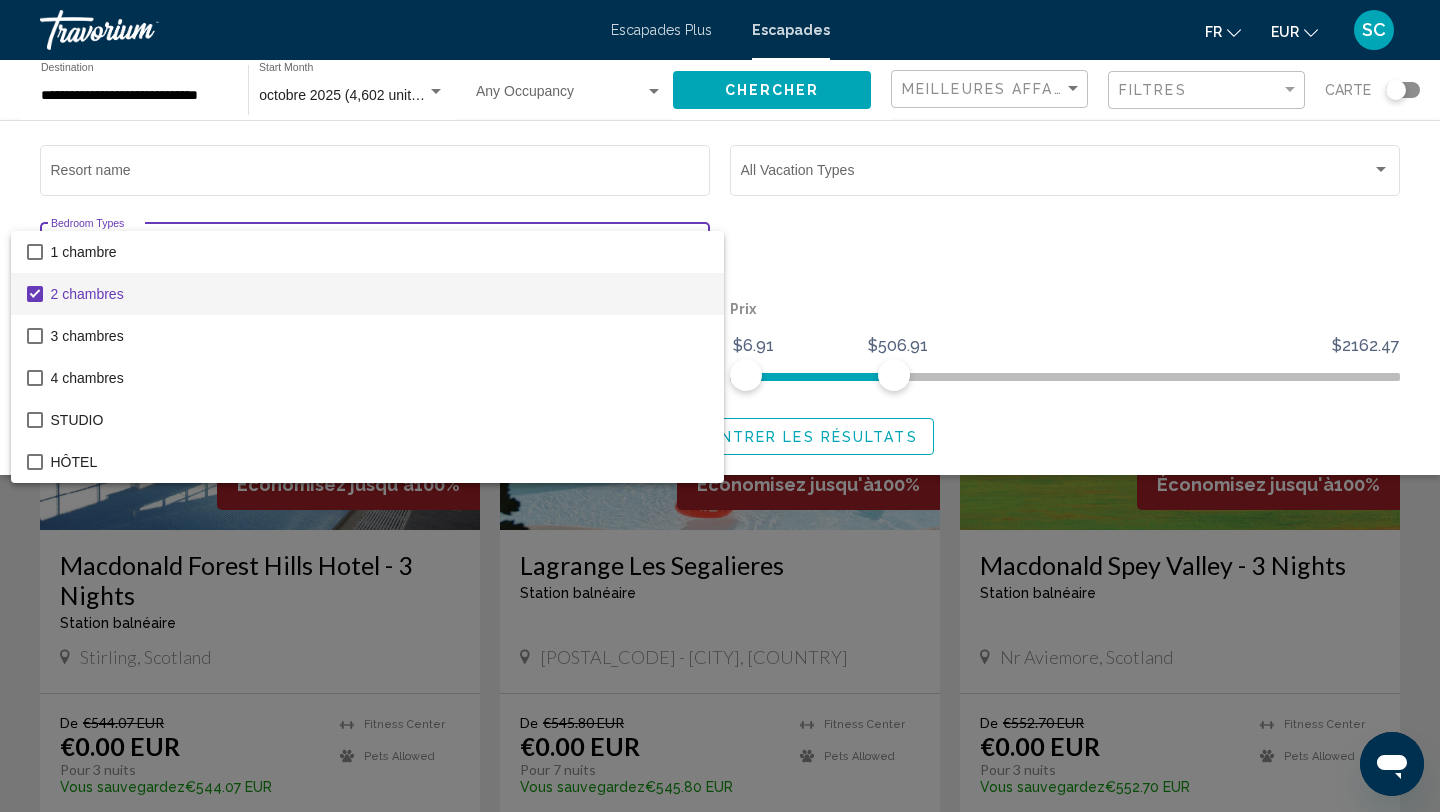 click at bounding box center (720, 406) 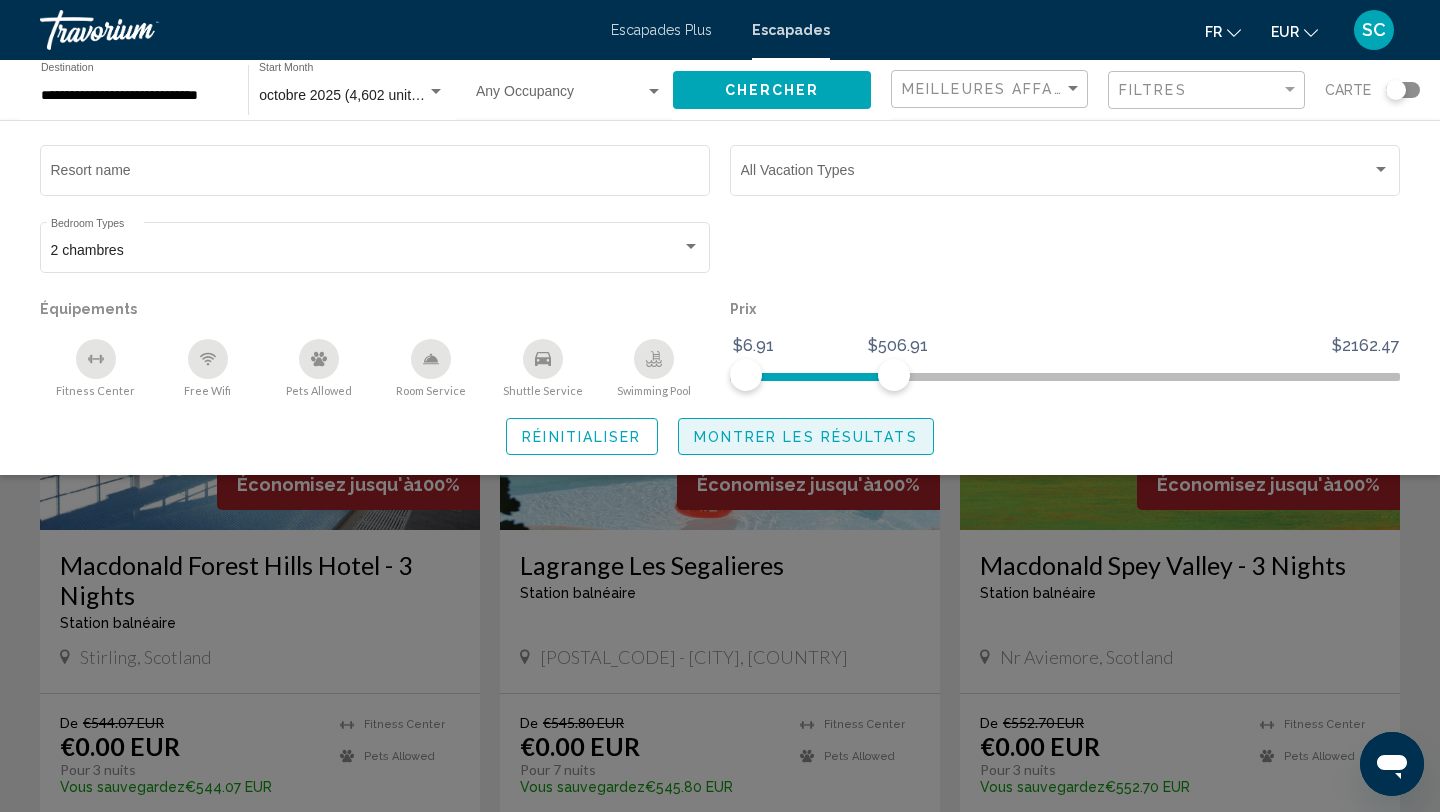 click on "Montrer les résultats" 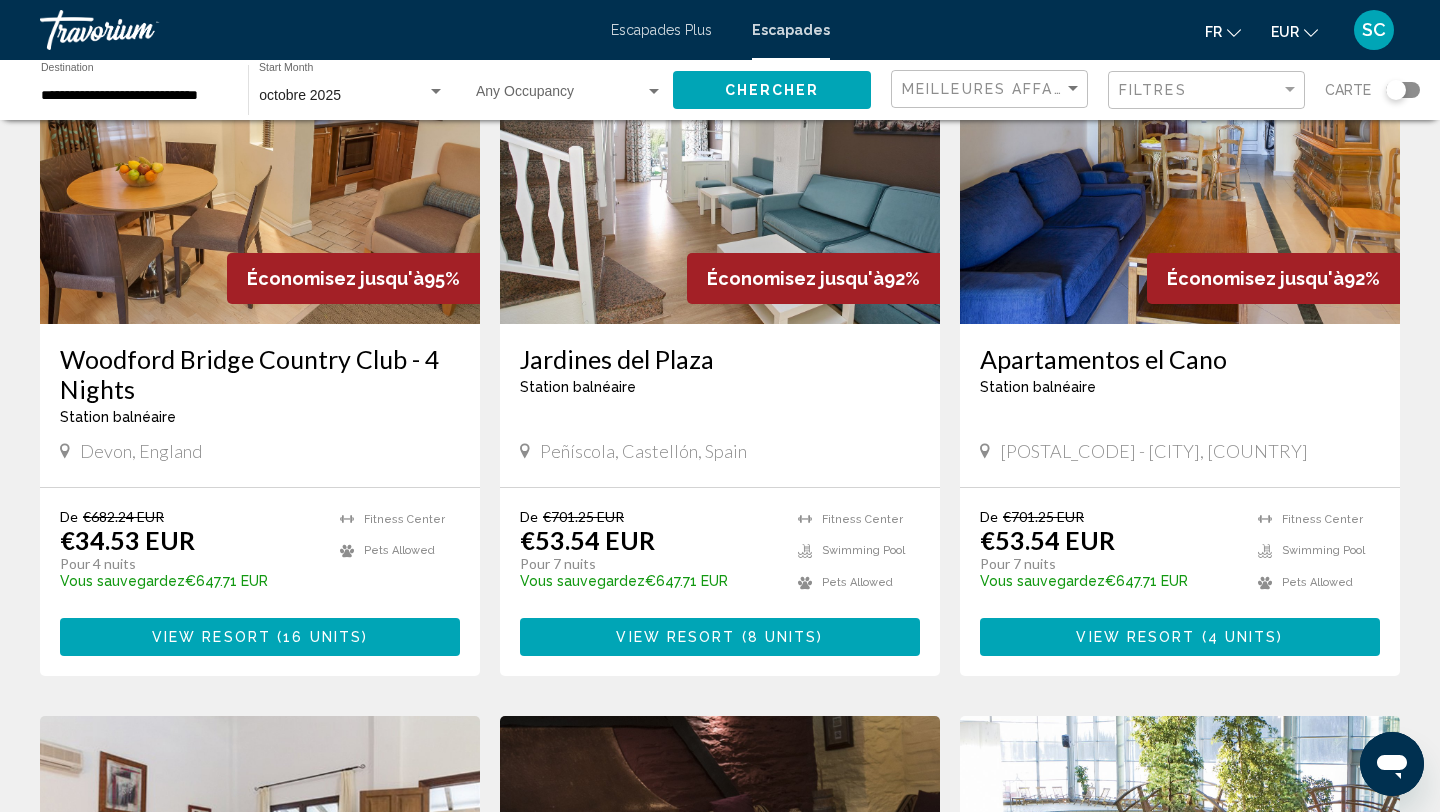 scroll, scrollTop: 889, scrollLeft: 0, axis: vertical 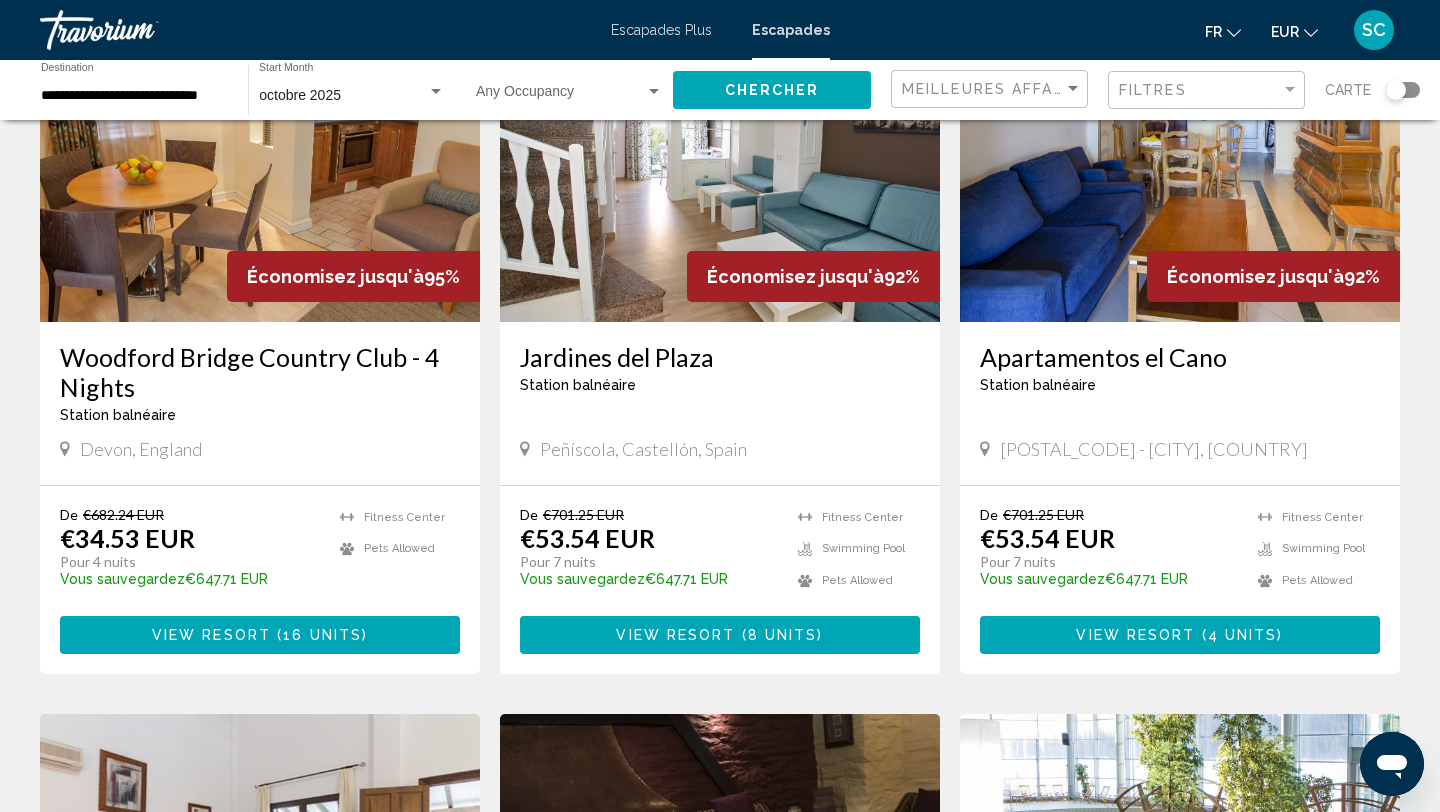 click 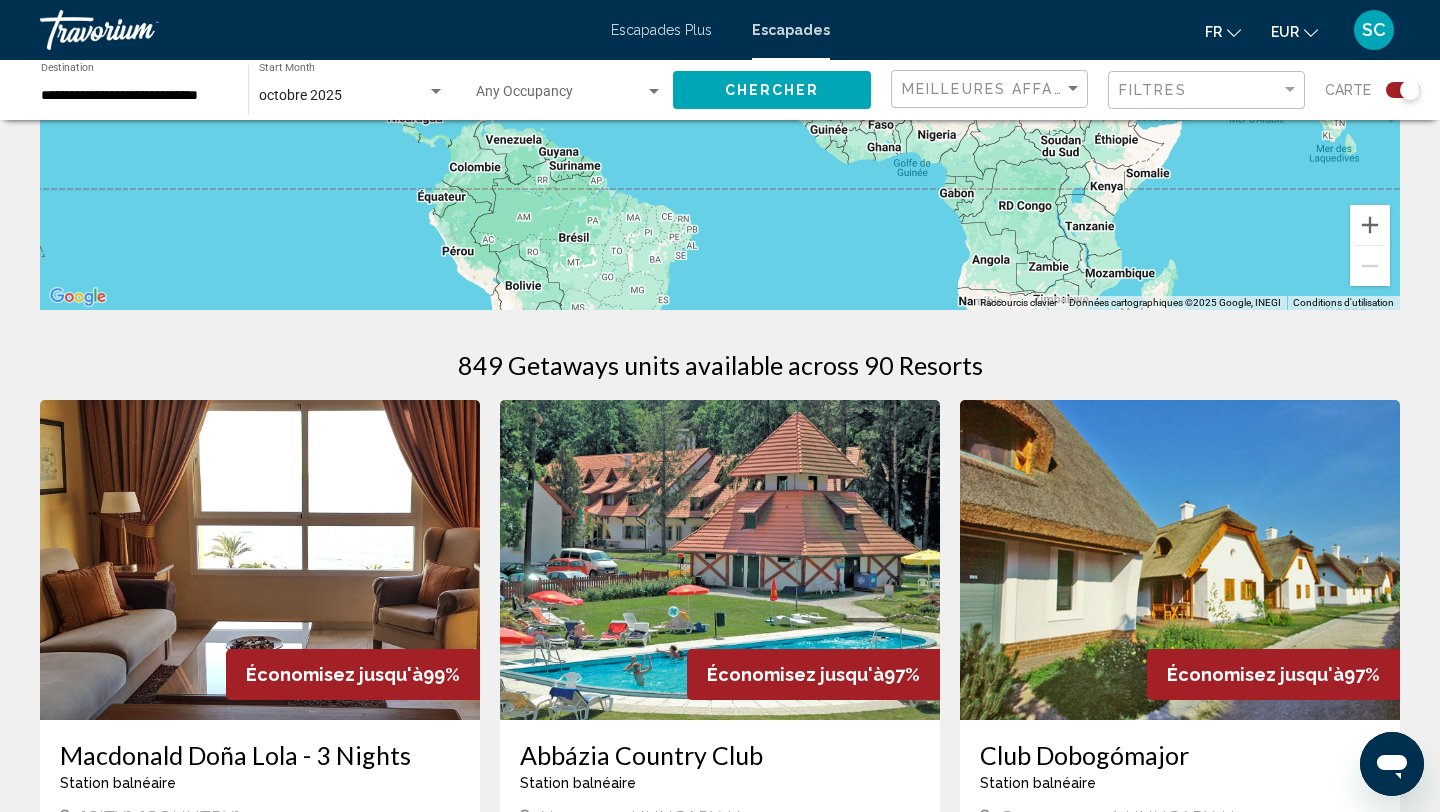 scroll, scrollTop: 0, scrollLeft: 0, axis: both 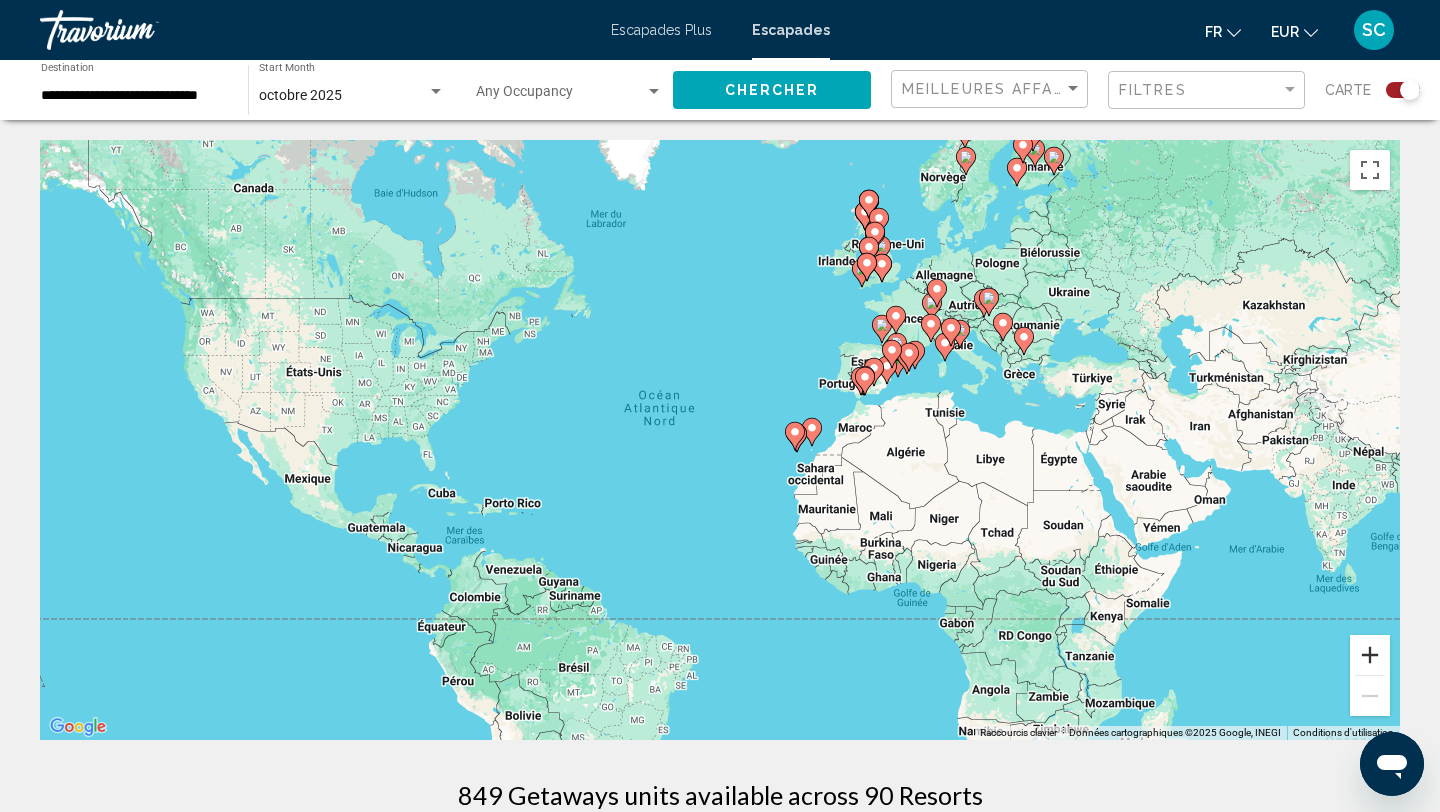 click at bounding box center (1370, 655) 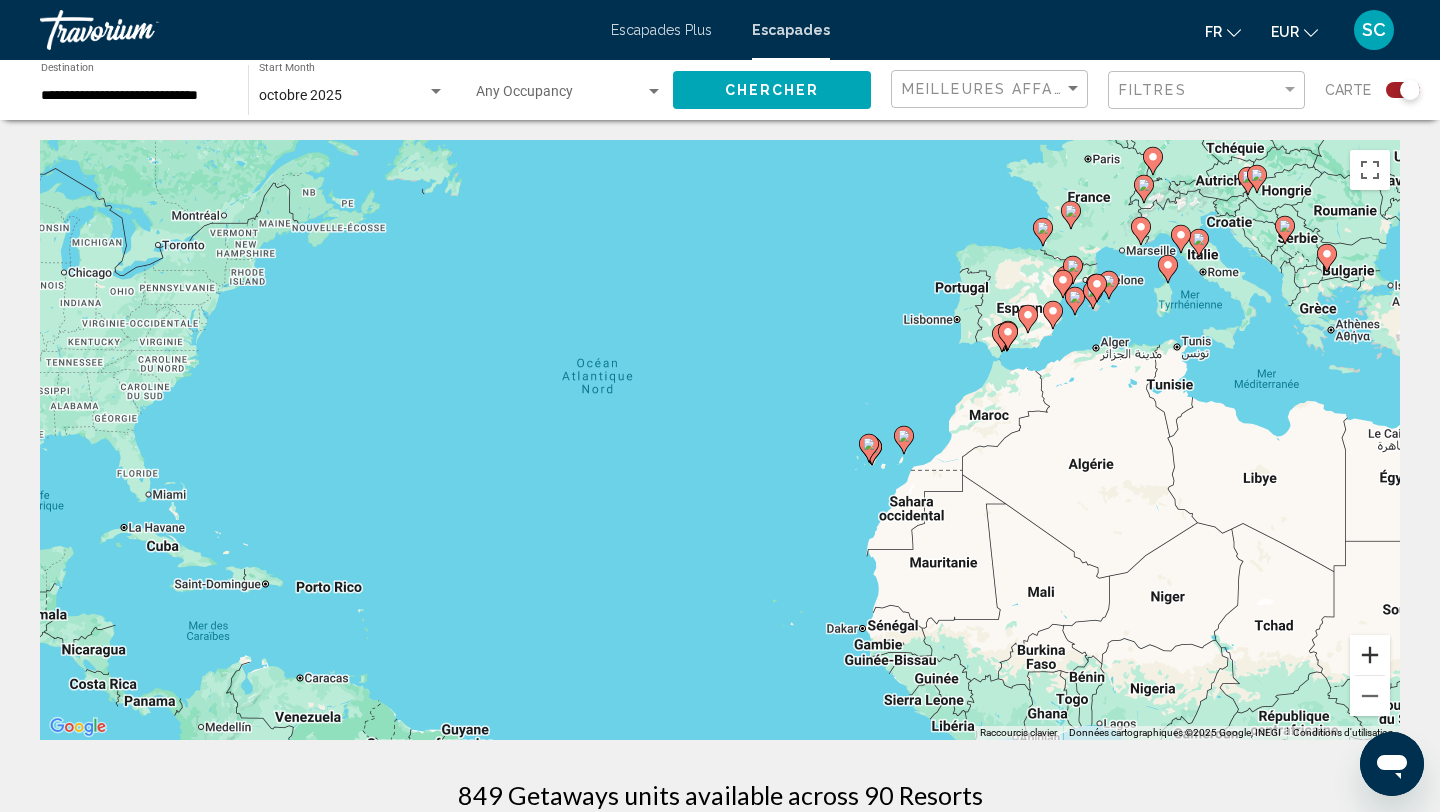 click at bounding box center [1370, 655] 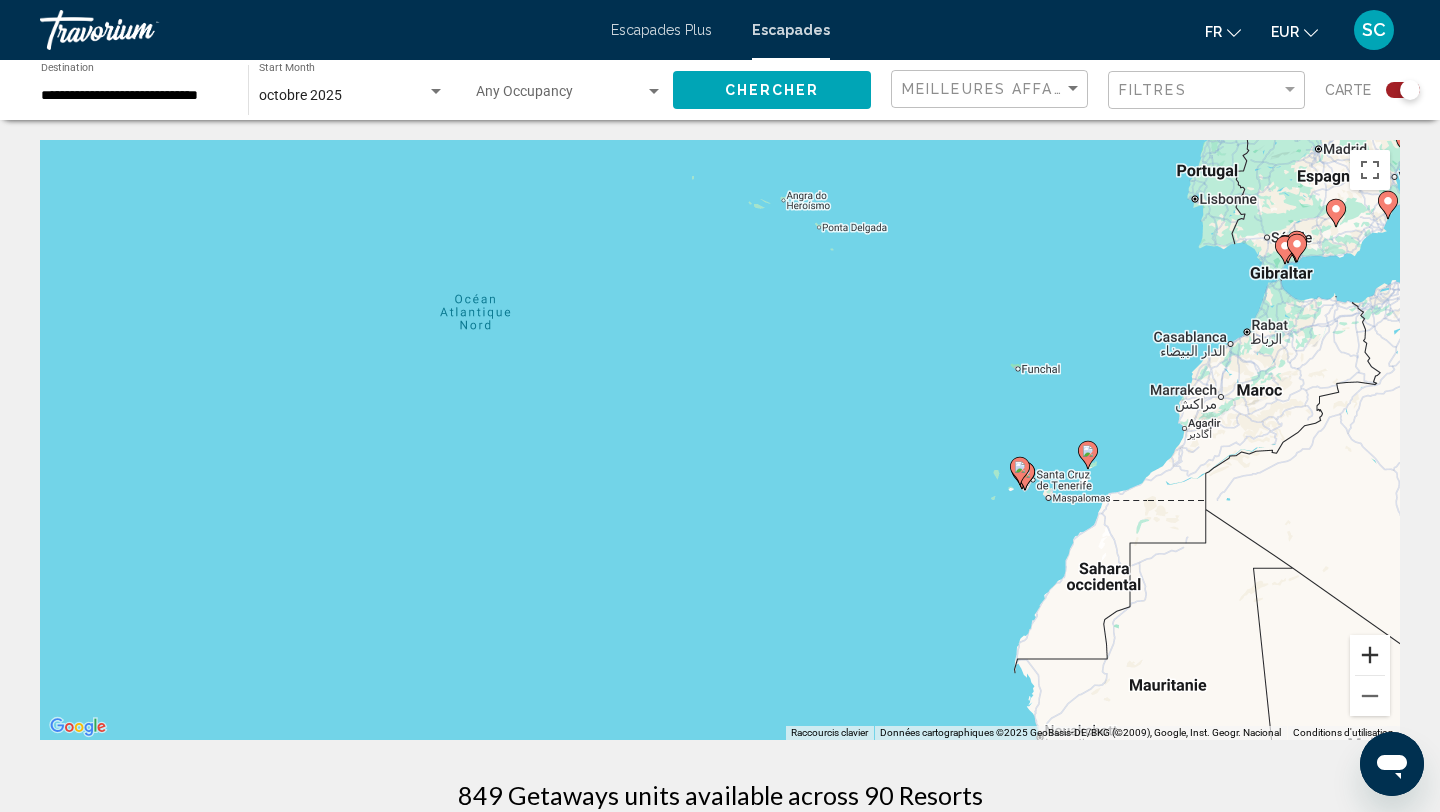 click at bounding box center [1370, 655] 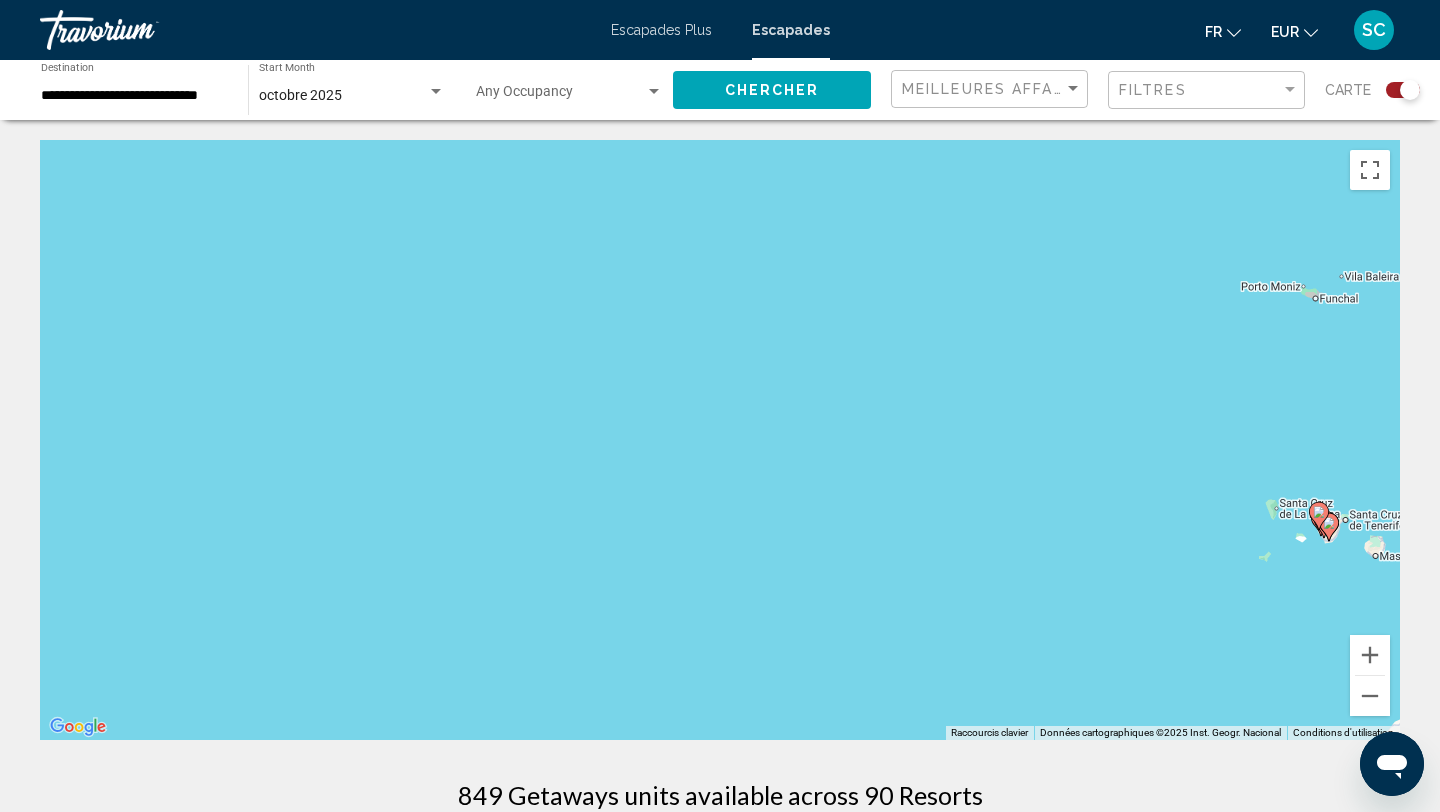 drag, startPoint x: 1267, startPoint y: 627, endPoint x: 874, endPoint y: 627, distance: 393 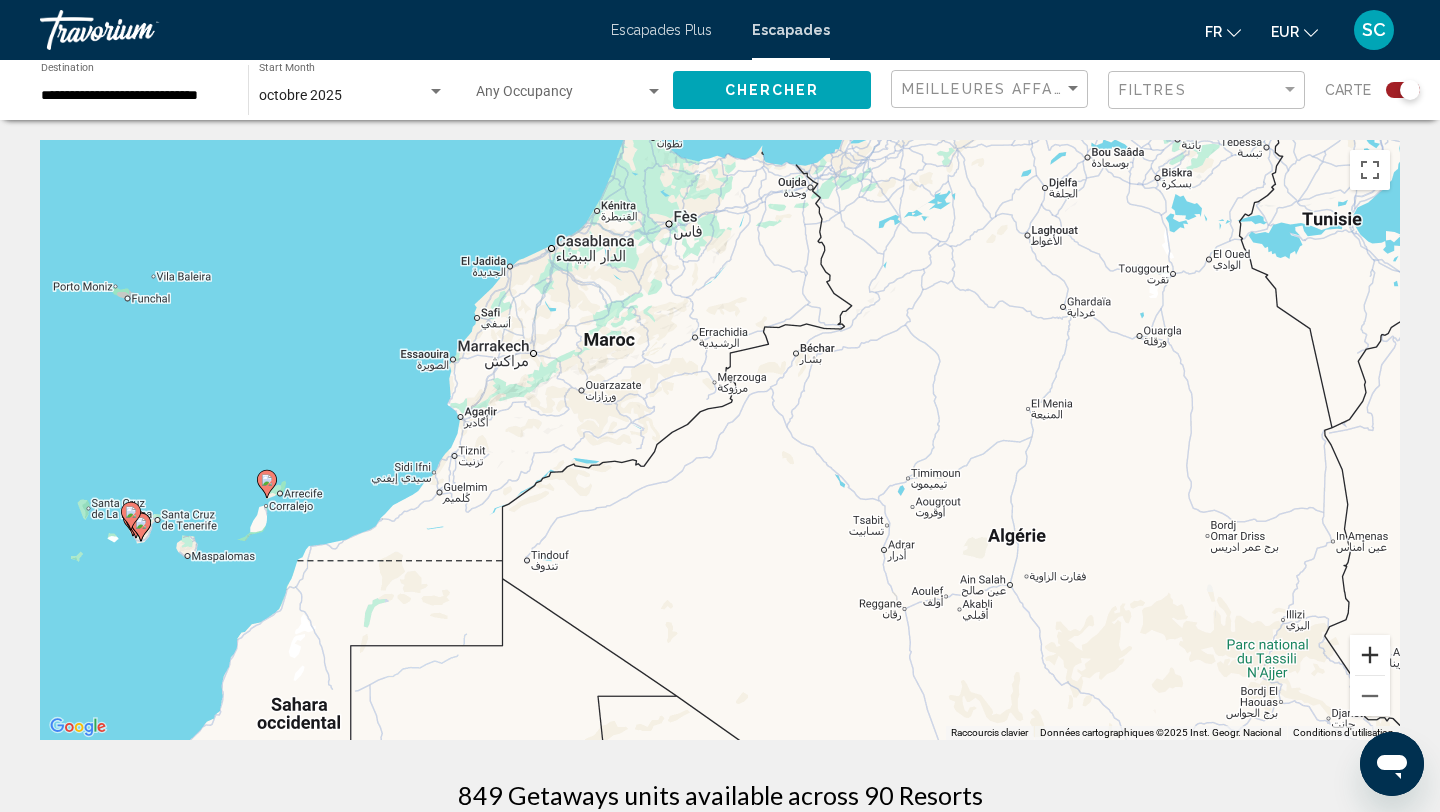 click at bounding box center [1370, 655] 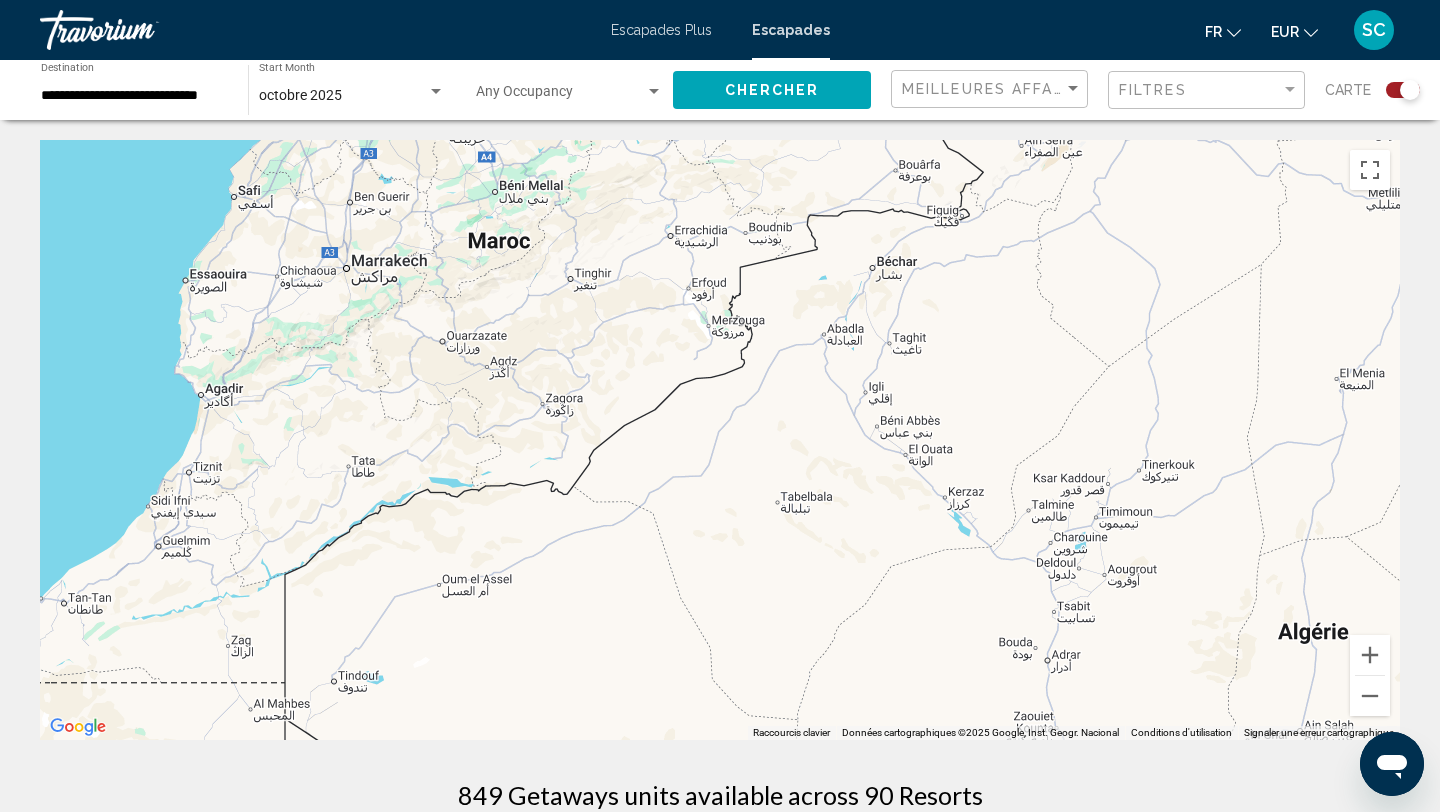 drag, startPoint x: 700, startPoint y: 614, endPoint x: 937, endPoint y: 623, distance: 237.17082 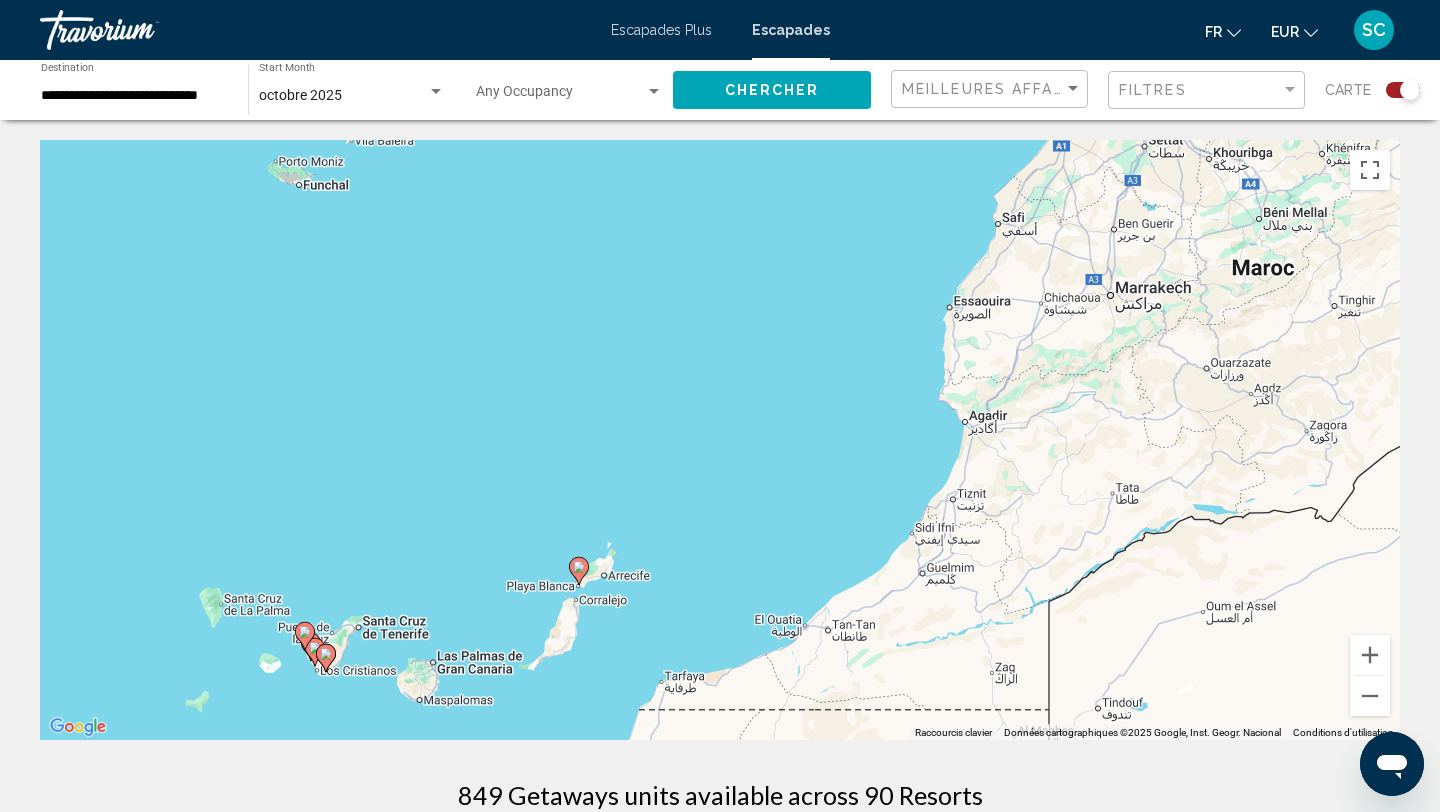 click 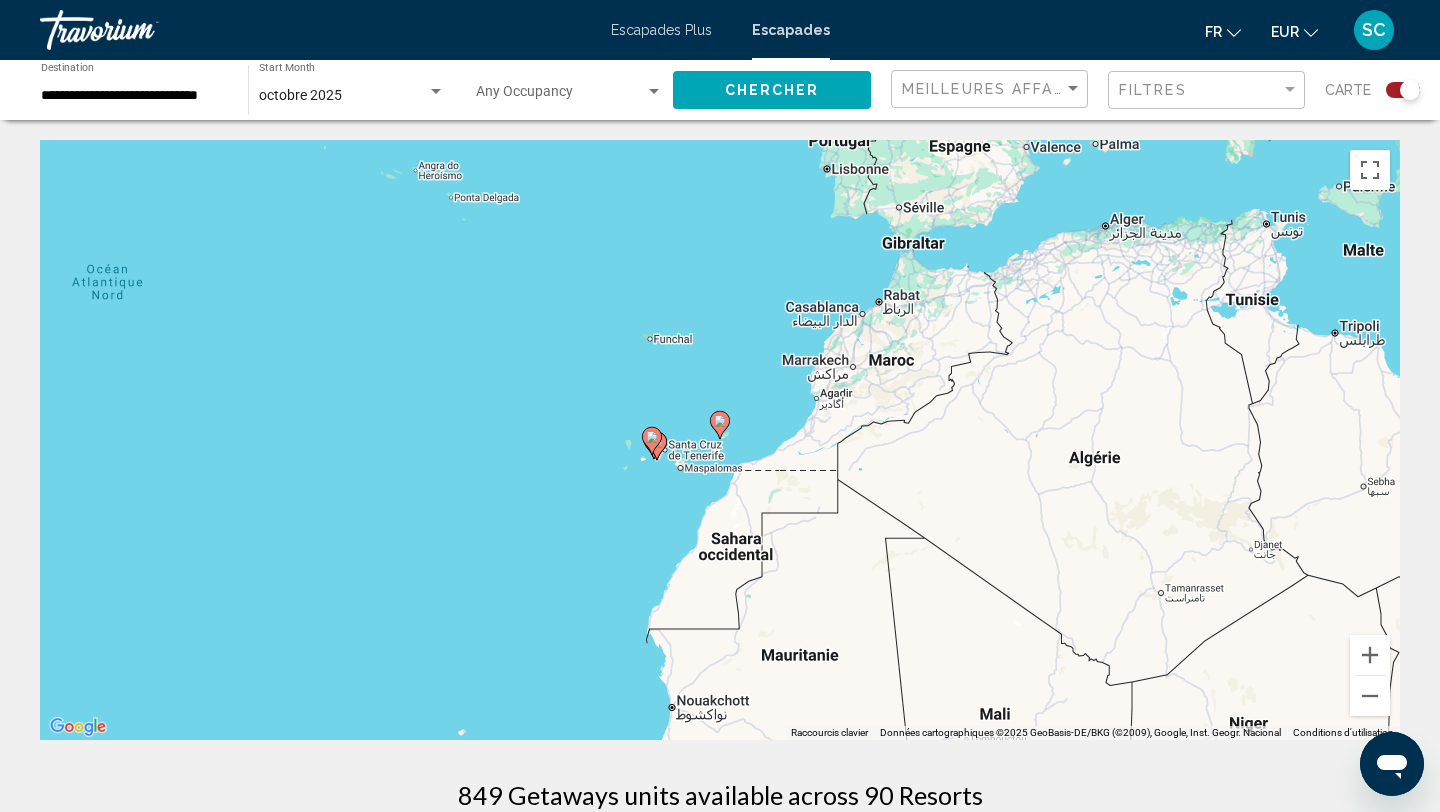 click 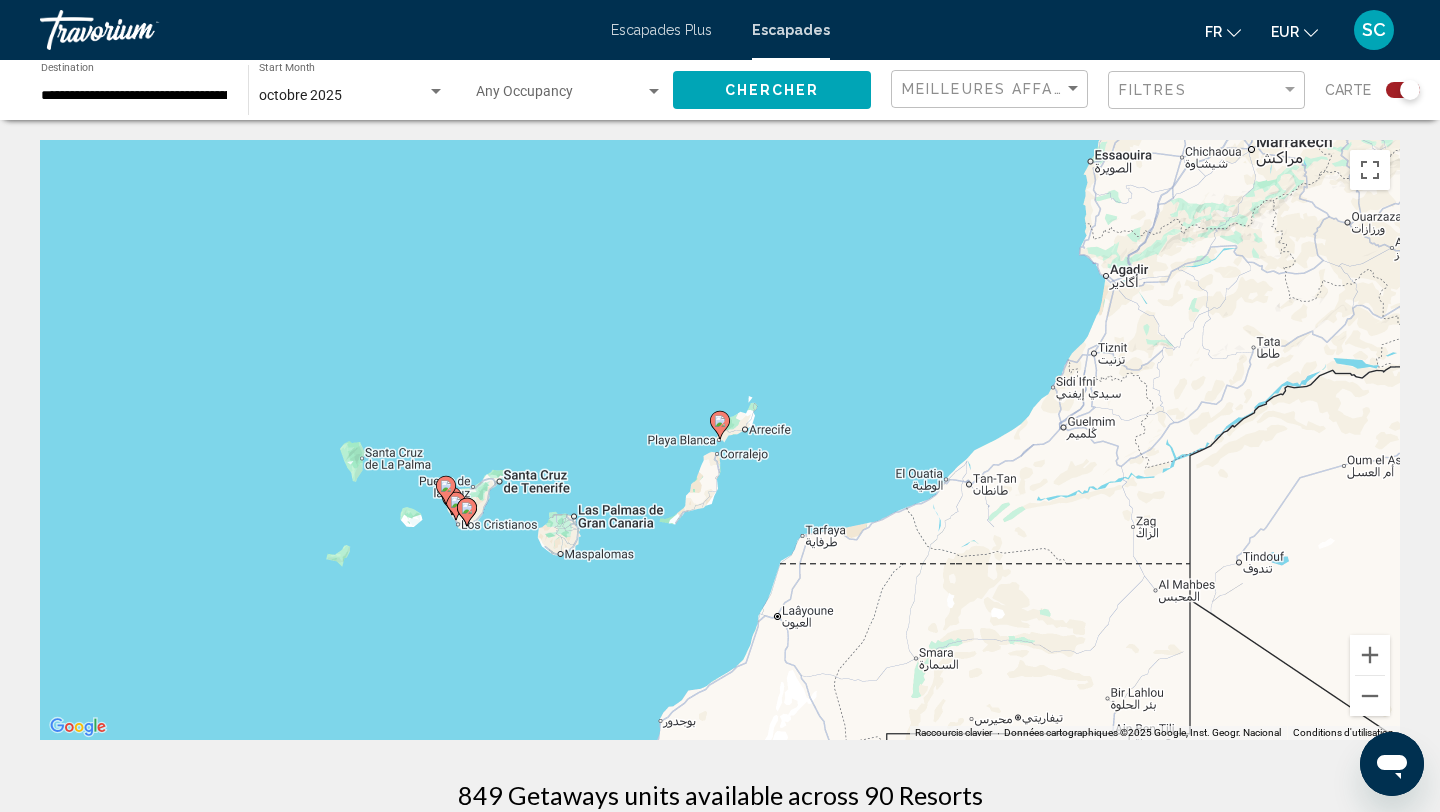 click 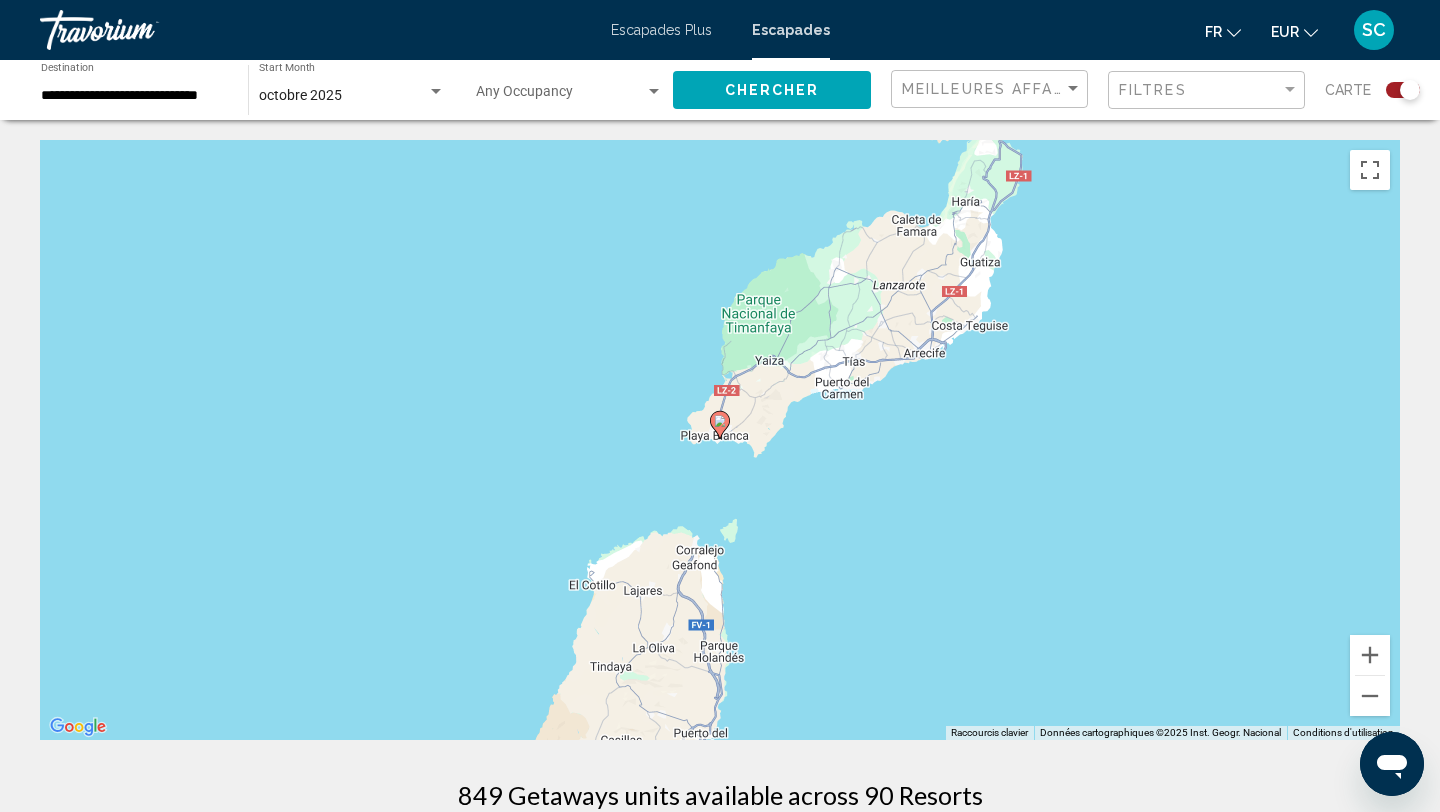 click 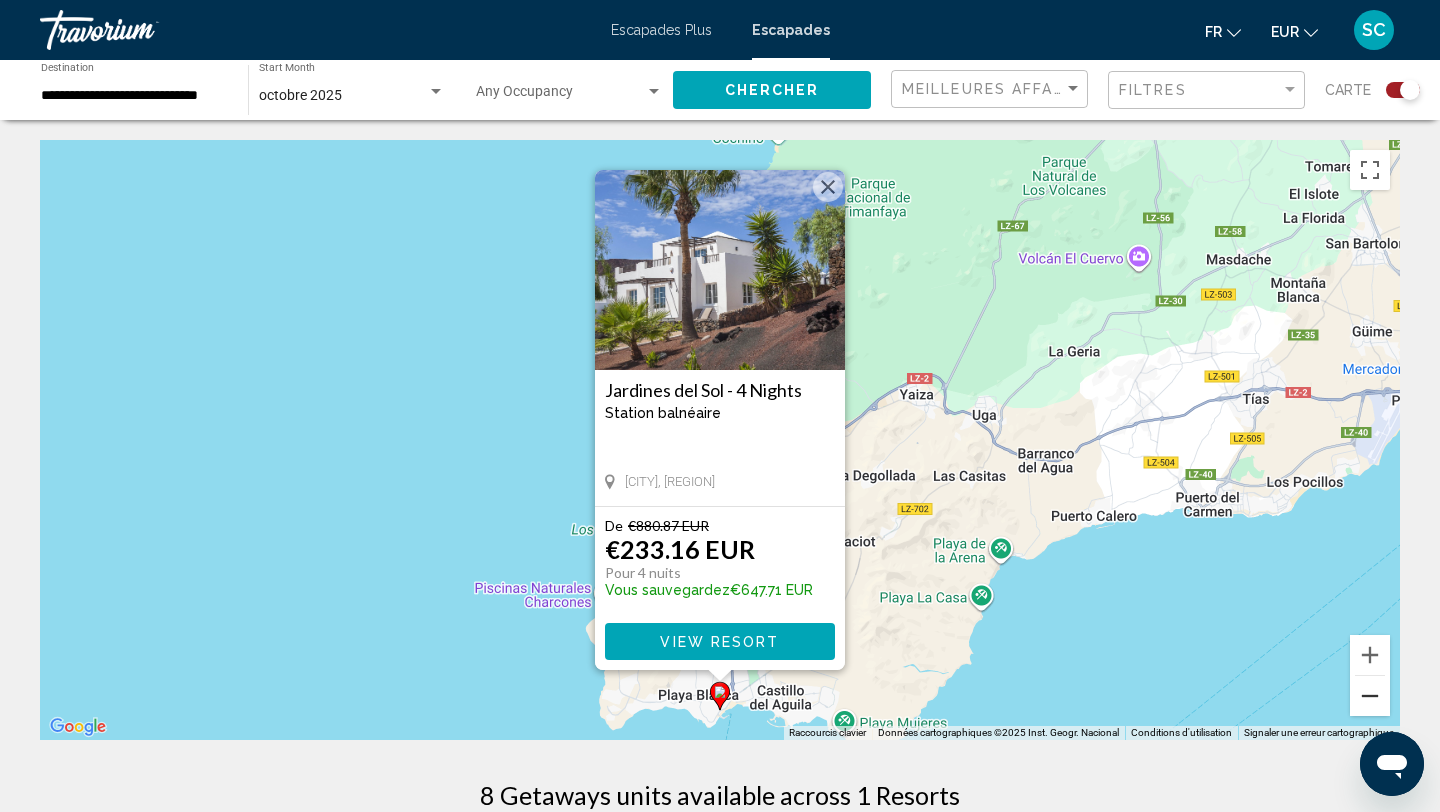 click at bounding box center (1370, 696) 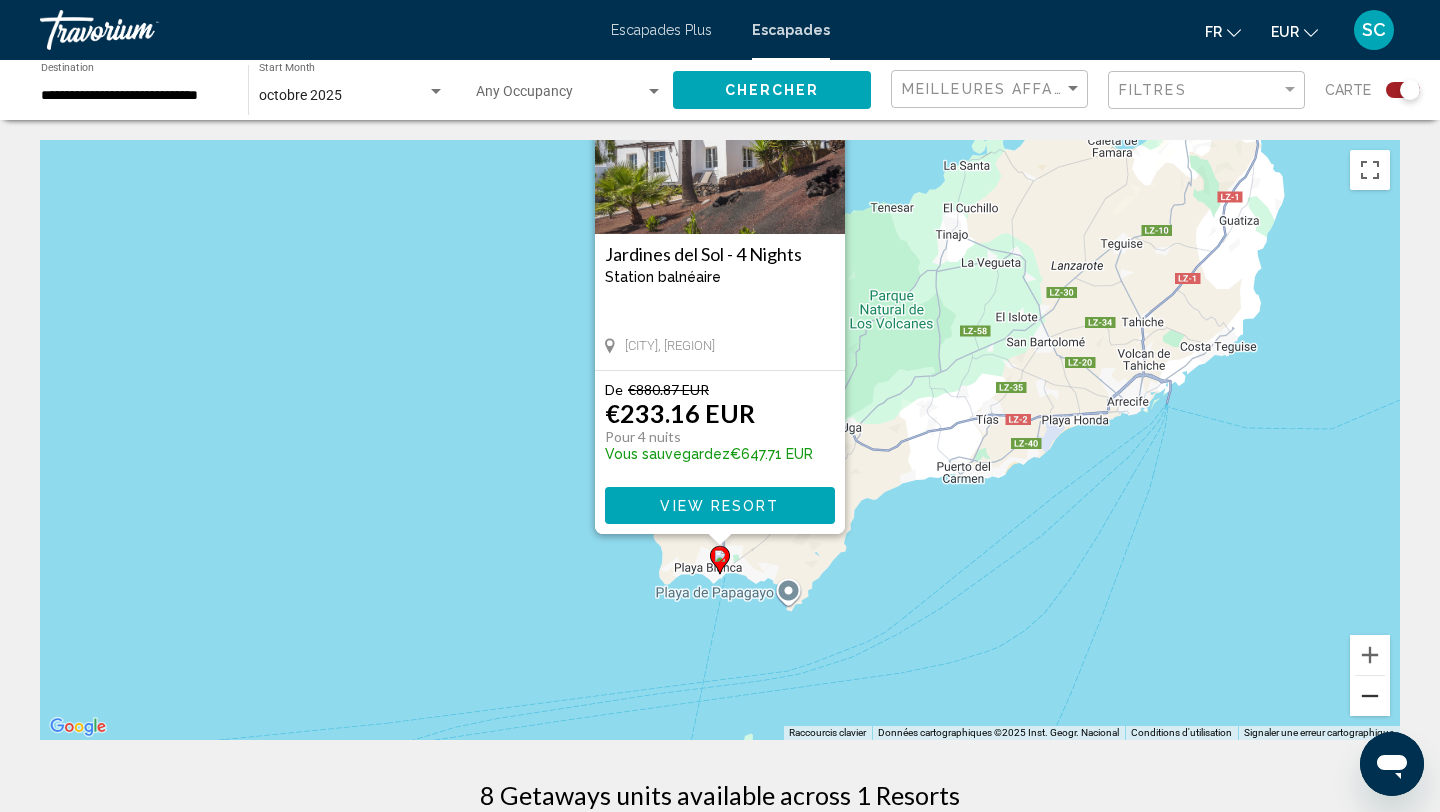 click at bounding box center (1370, 696) 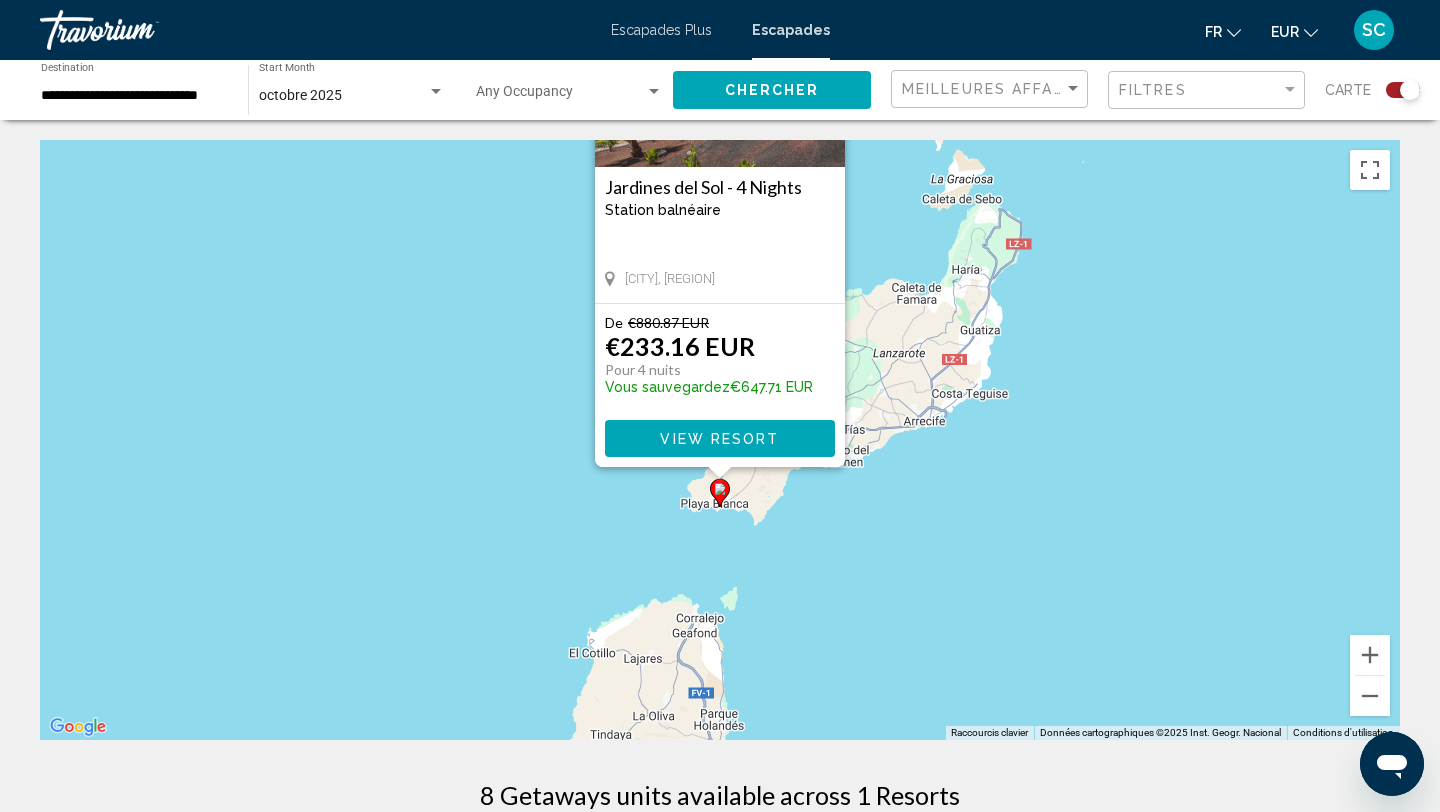 click on "Pour activer le glissement avec le clavier, appuyez sur Alt+Entrée. Une fois ce mode activé, utilisez les touches fléchées pour déplacer le repère. Pour valider le déplacement, appuyez sur Entrée. Pour annuler, appuyez sur Échap.  Jardines del Sol - 4 Nights  Station balnéaire  -  Ceci est une station d'adultes seulement
Lanzarote, Canary Islands  De €880.87 EUR €233.16 EUR  Pour 4 nuits Vous sauvegardez  €647.71 EUR  View Resort" at bounding box center [720, 440] 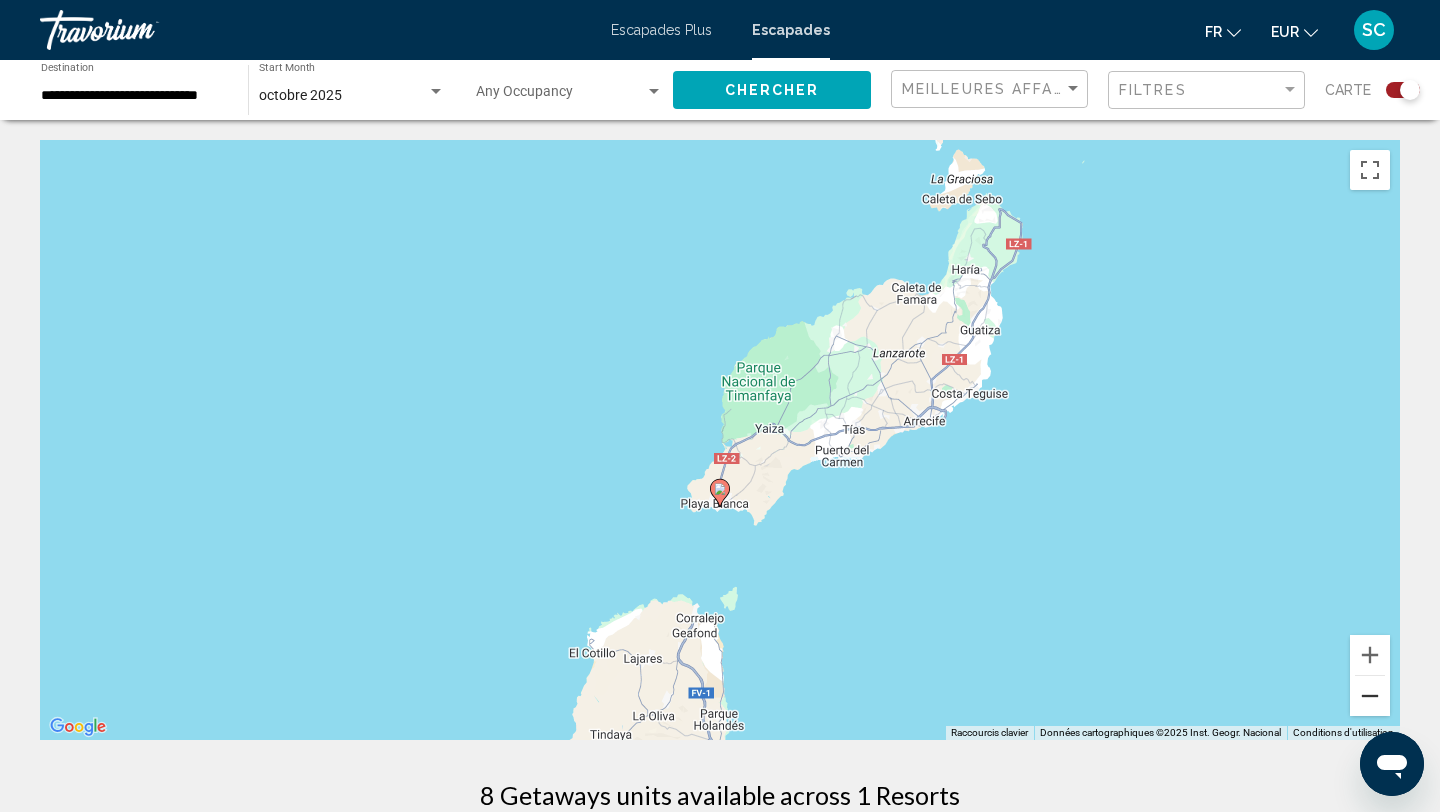 click at bounding box center [1370, 696] 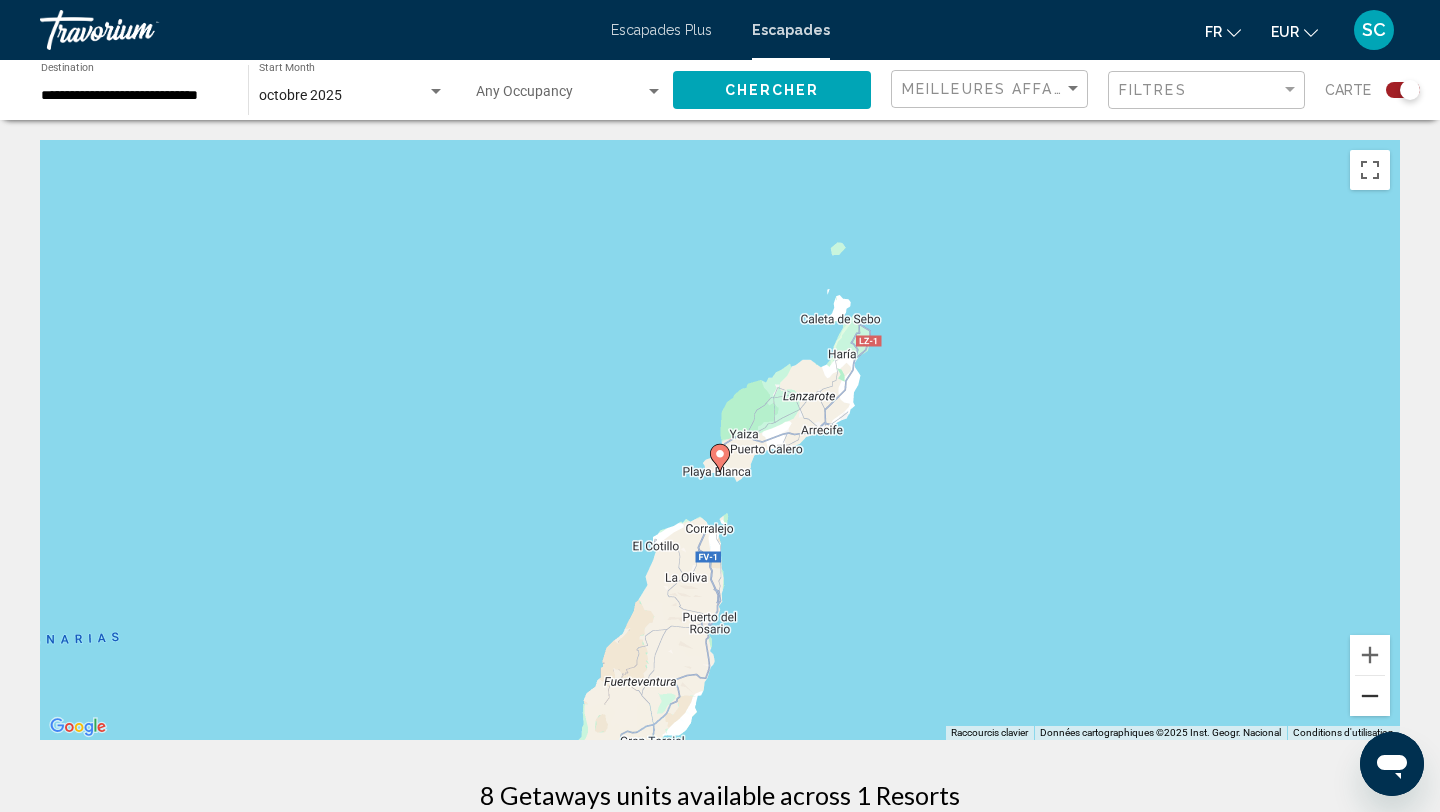 click at bounding box center (1370, 696) 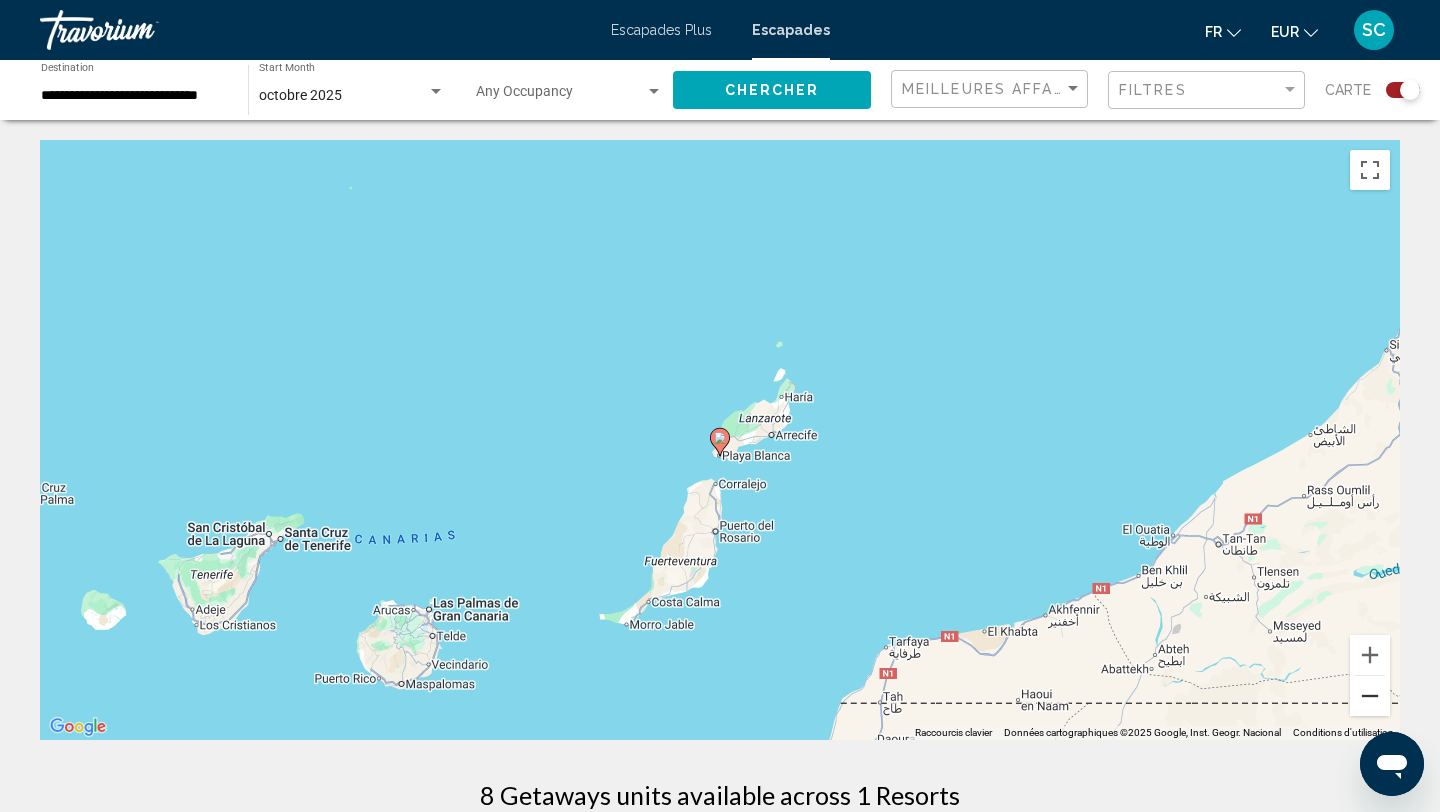 click at bounding box center (1370, 696) 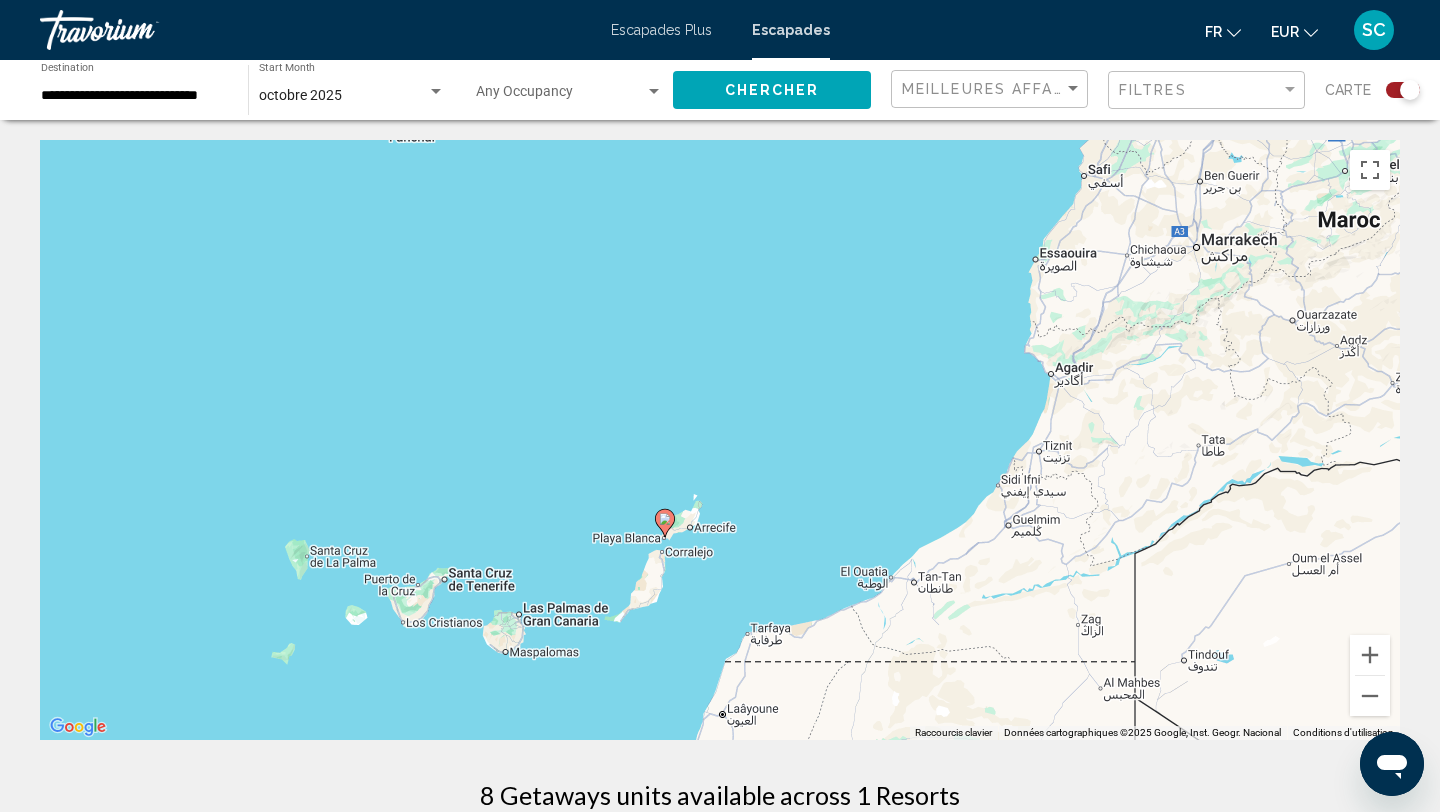 drag, startPoint x: 1205, startPoint y: 370, endPoint x: 1140, endPoint y: 464, distance: 114.28473 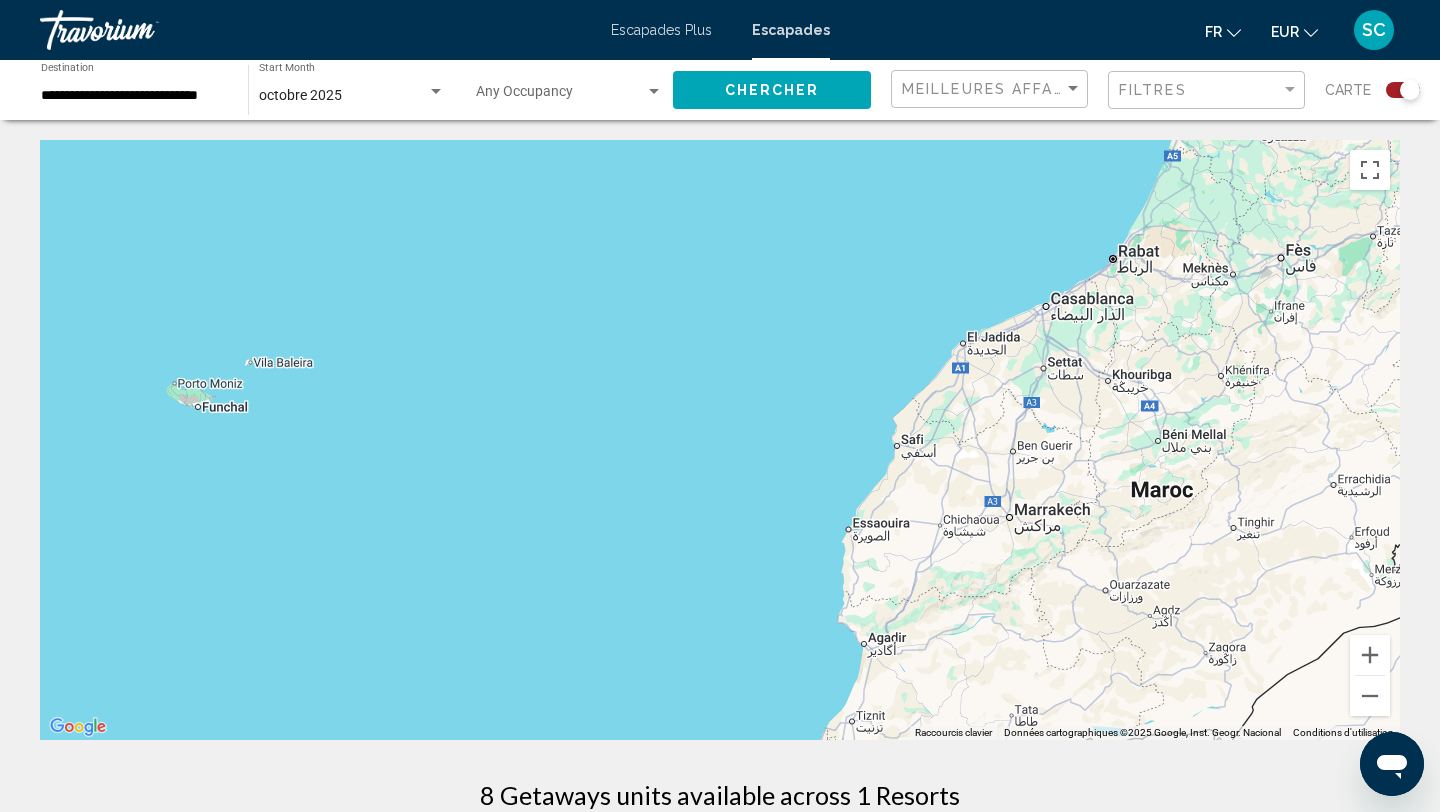 drag, startPoint x: 1140, startPoint y: 464, endPoint x: 1044, endPoint y: 584, distance: 153.67499 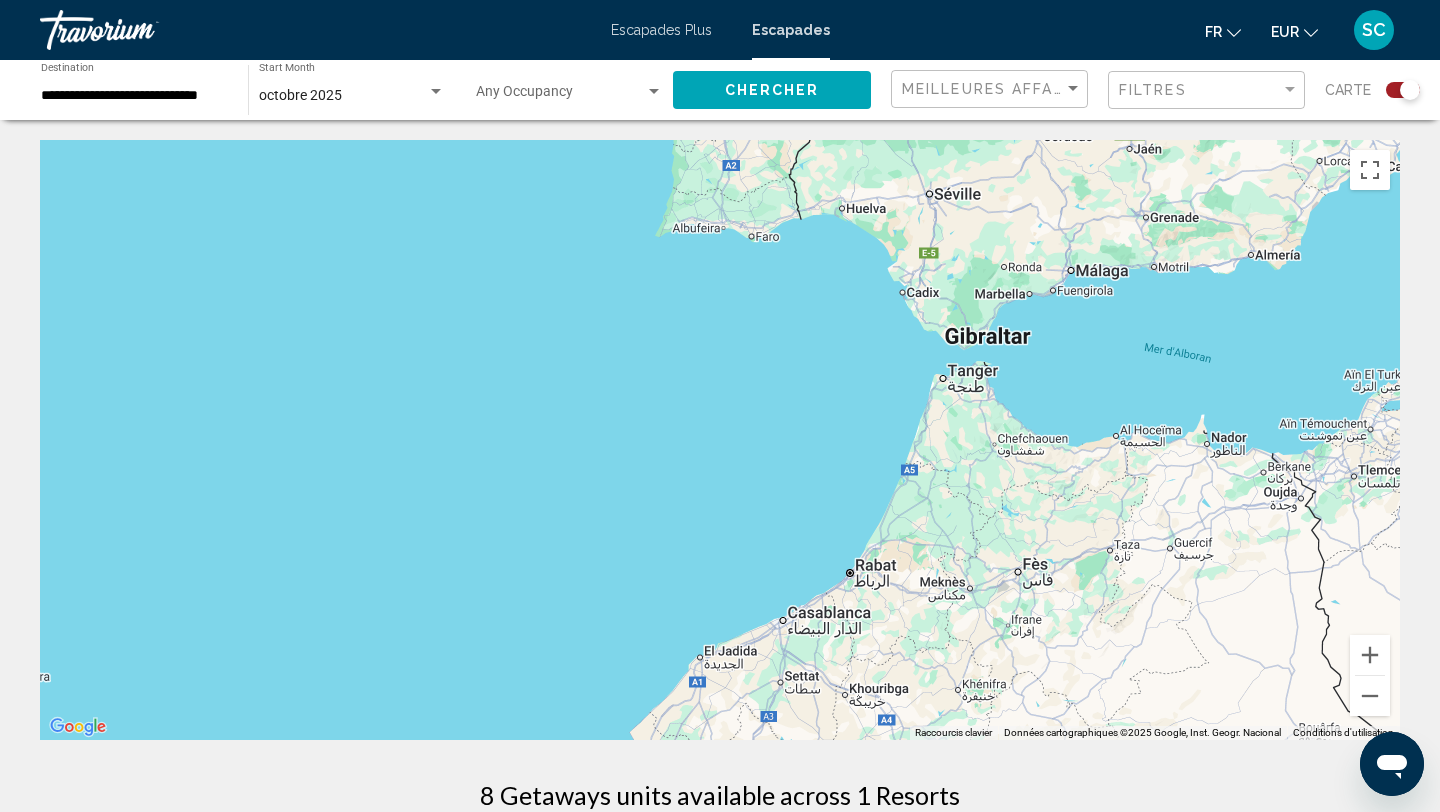 drag, startPoint x: 1083, startPoint y: 451, endPoint x: 946, endPoint y: 529, distance: 157.64835 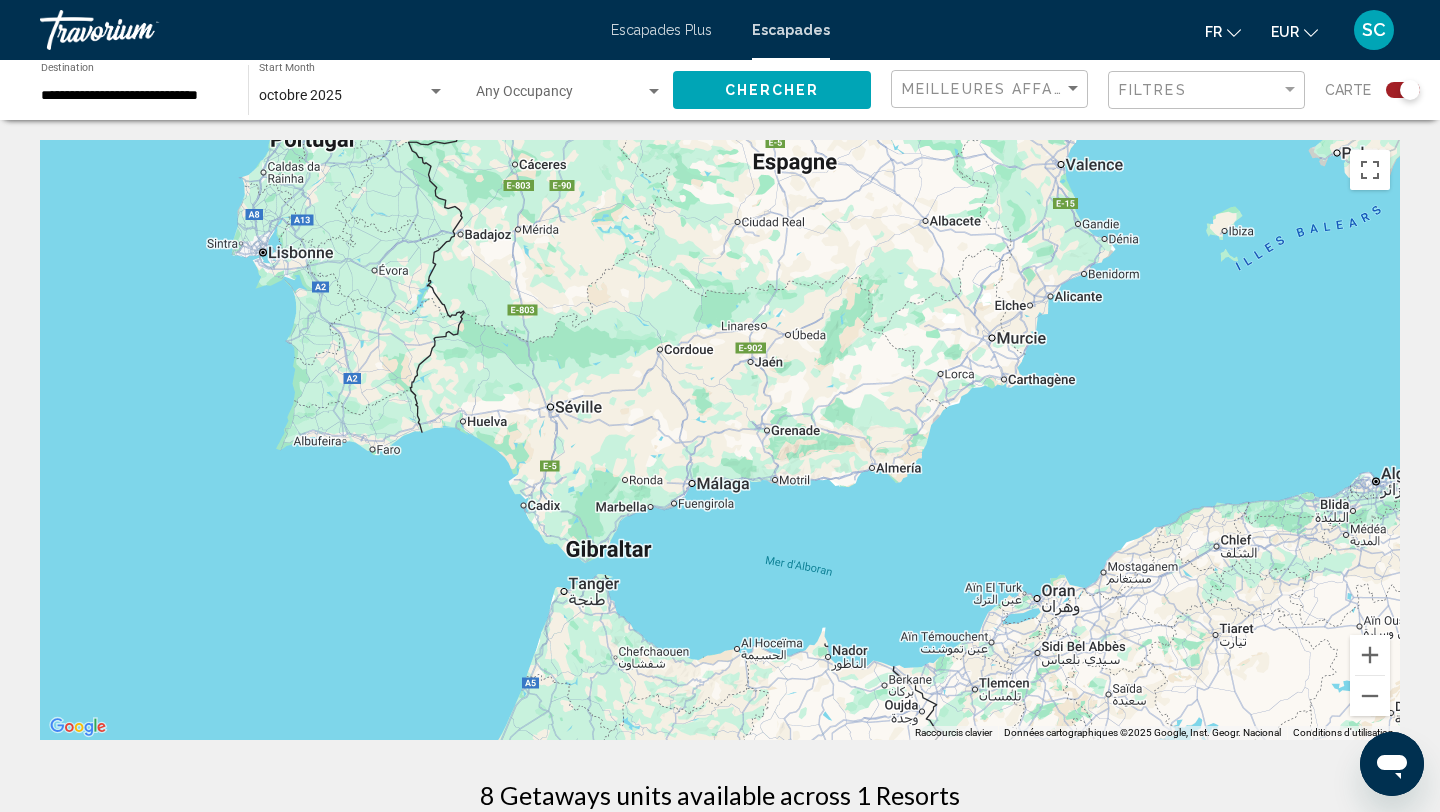 drag, startPoint x: 1217, startPoint y: 454, endPoint x: 1174, endPoint y: 534, distance: 90.824005 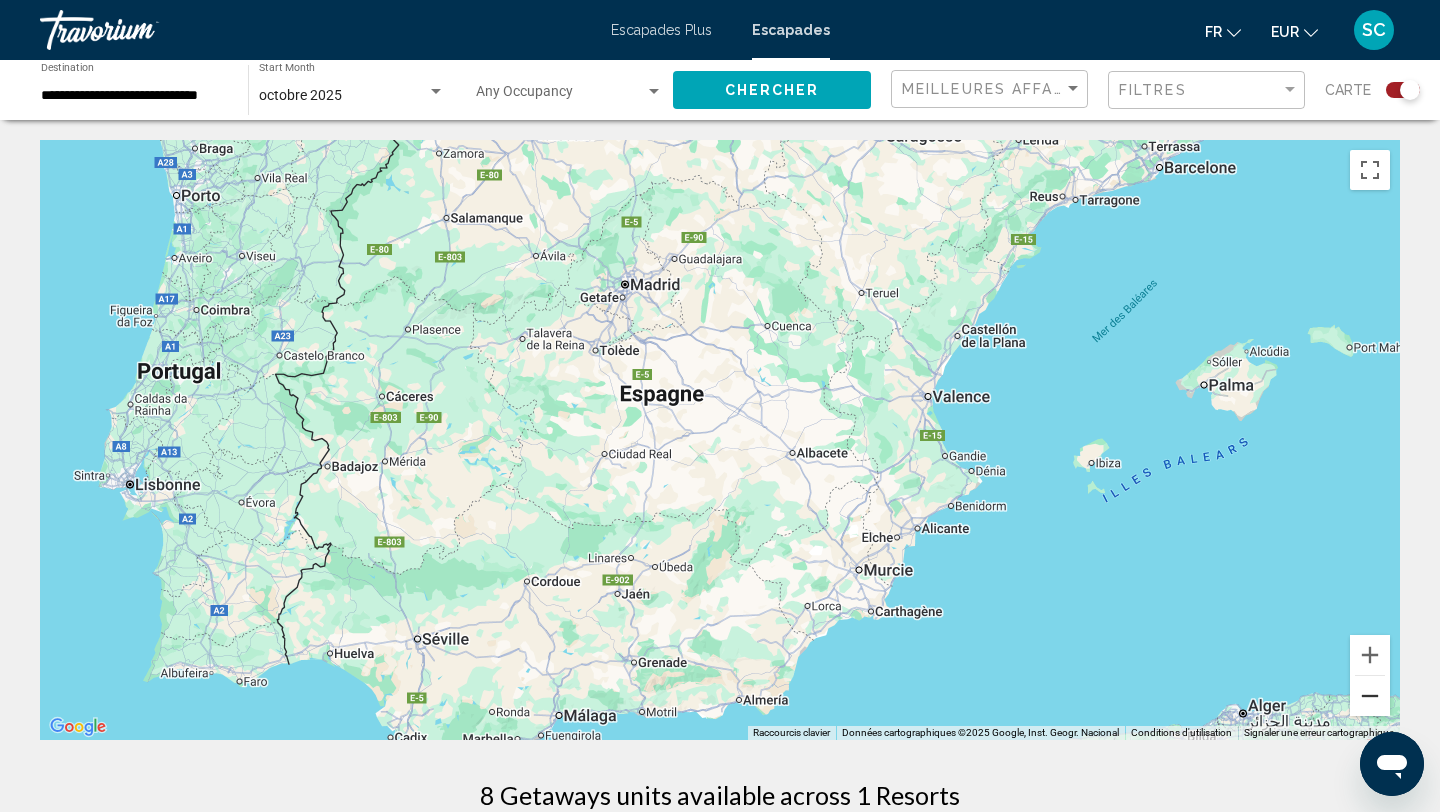 click at bounding box center (1370, 696) 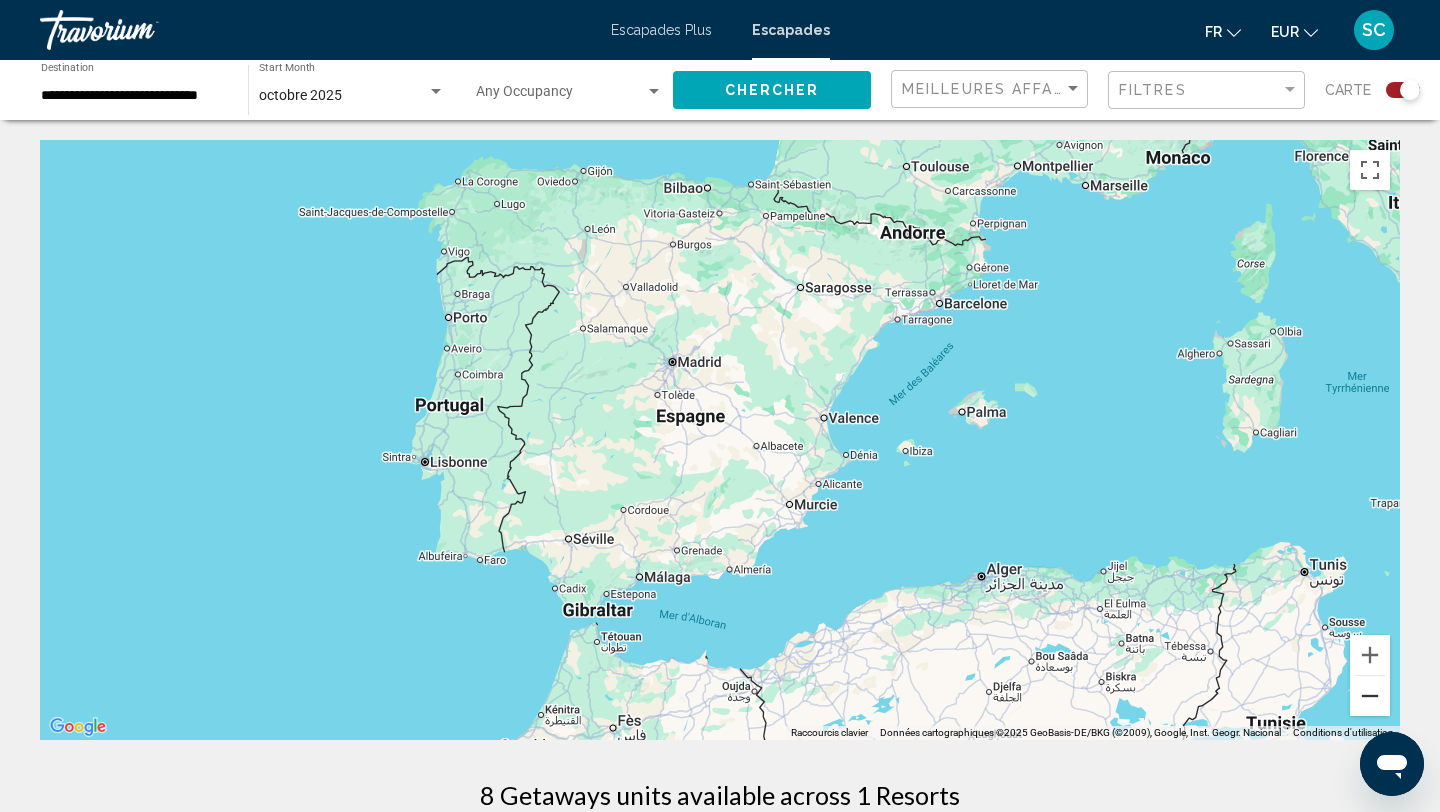 click at bounding box center (1370, 696) 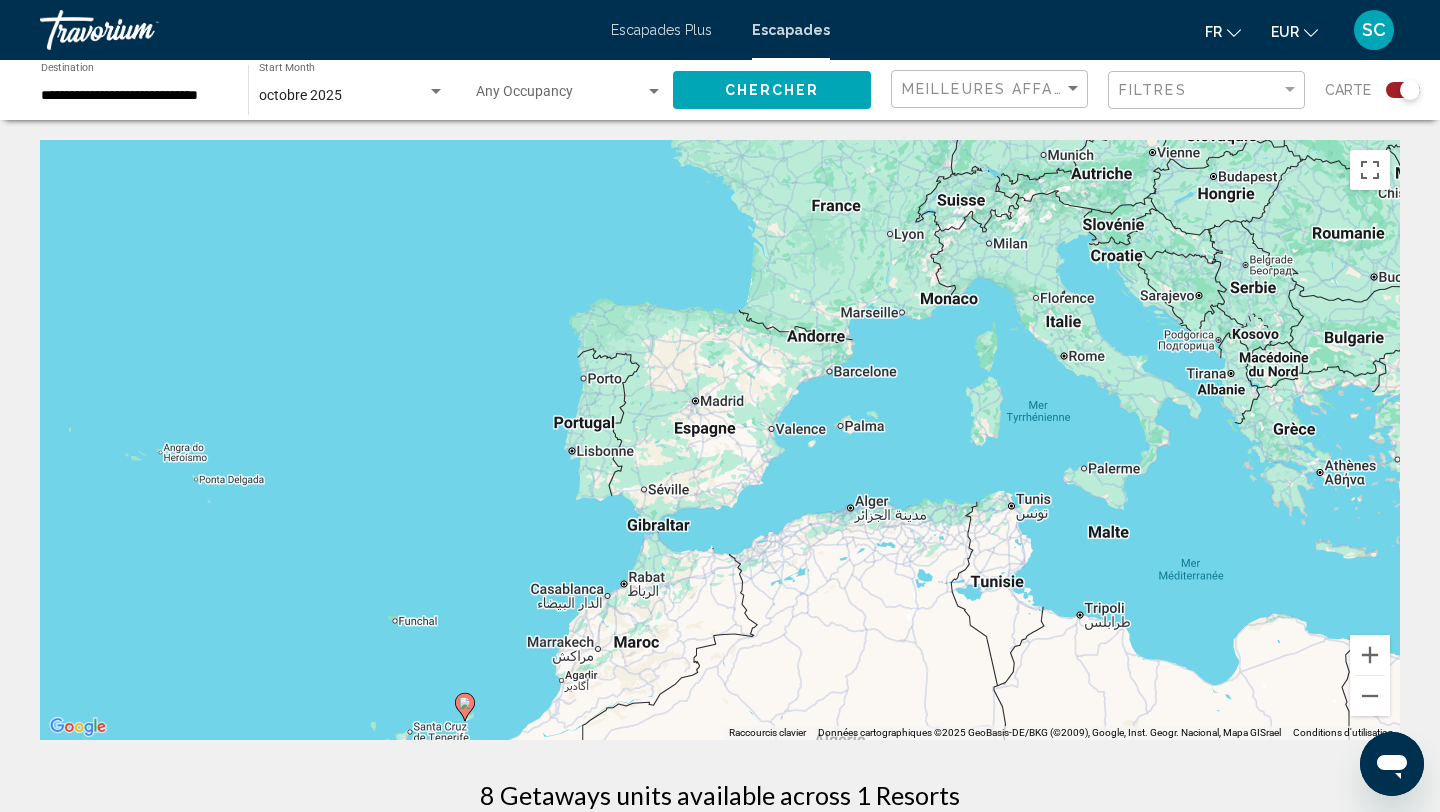 drag, startPoint x: 888, startPoint y: 449, endPoint x: 899, endPoint y: 231, distance: 218.27734 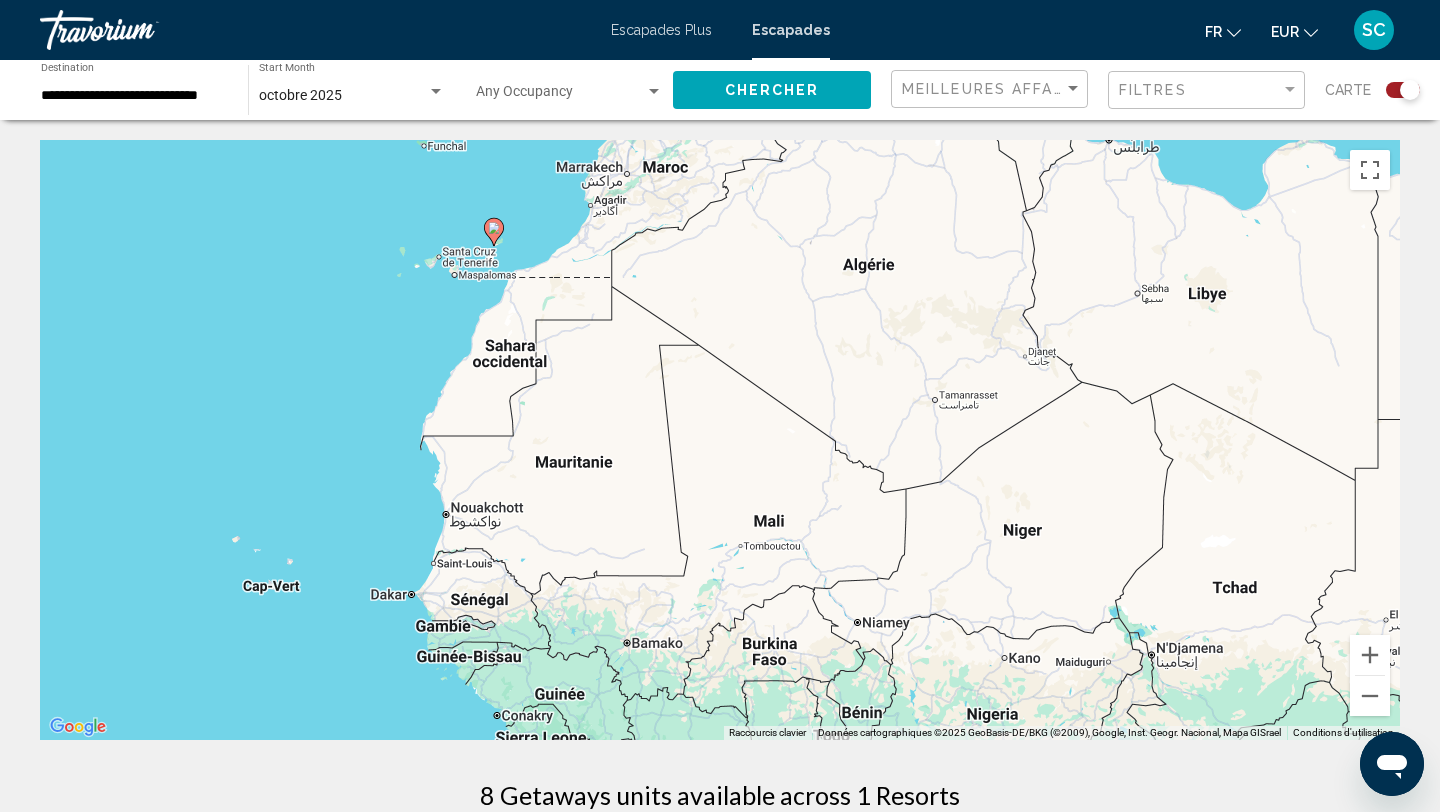 drag, startPoint x: 716, startPoint y: 313, endPoint x: 816, endPoint y: 440, distance: 161.64467 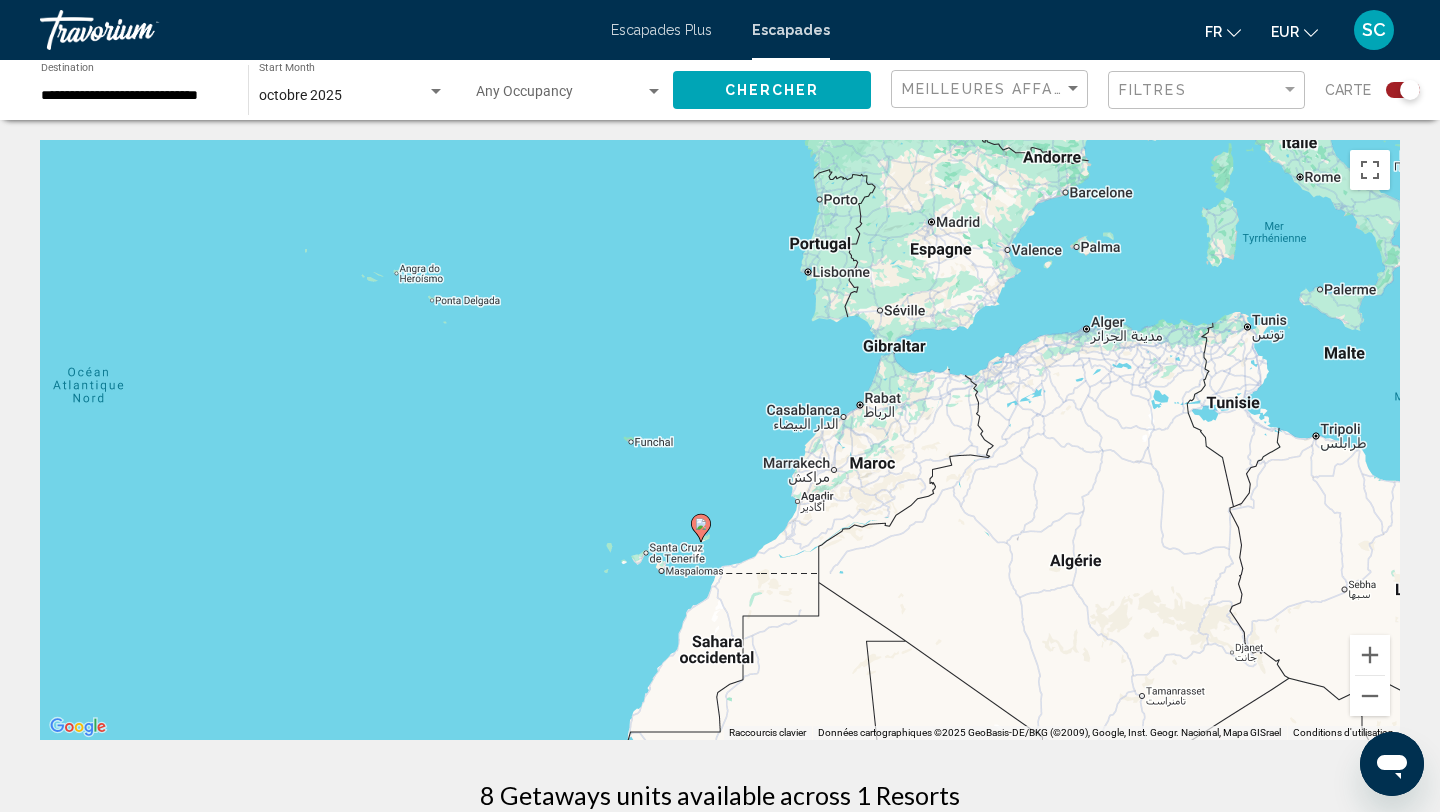 click on "**********" at bounding box center (134, 96) 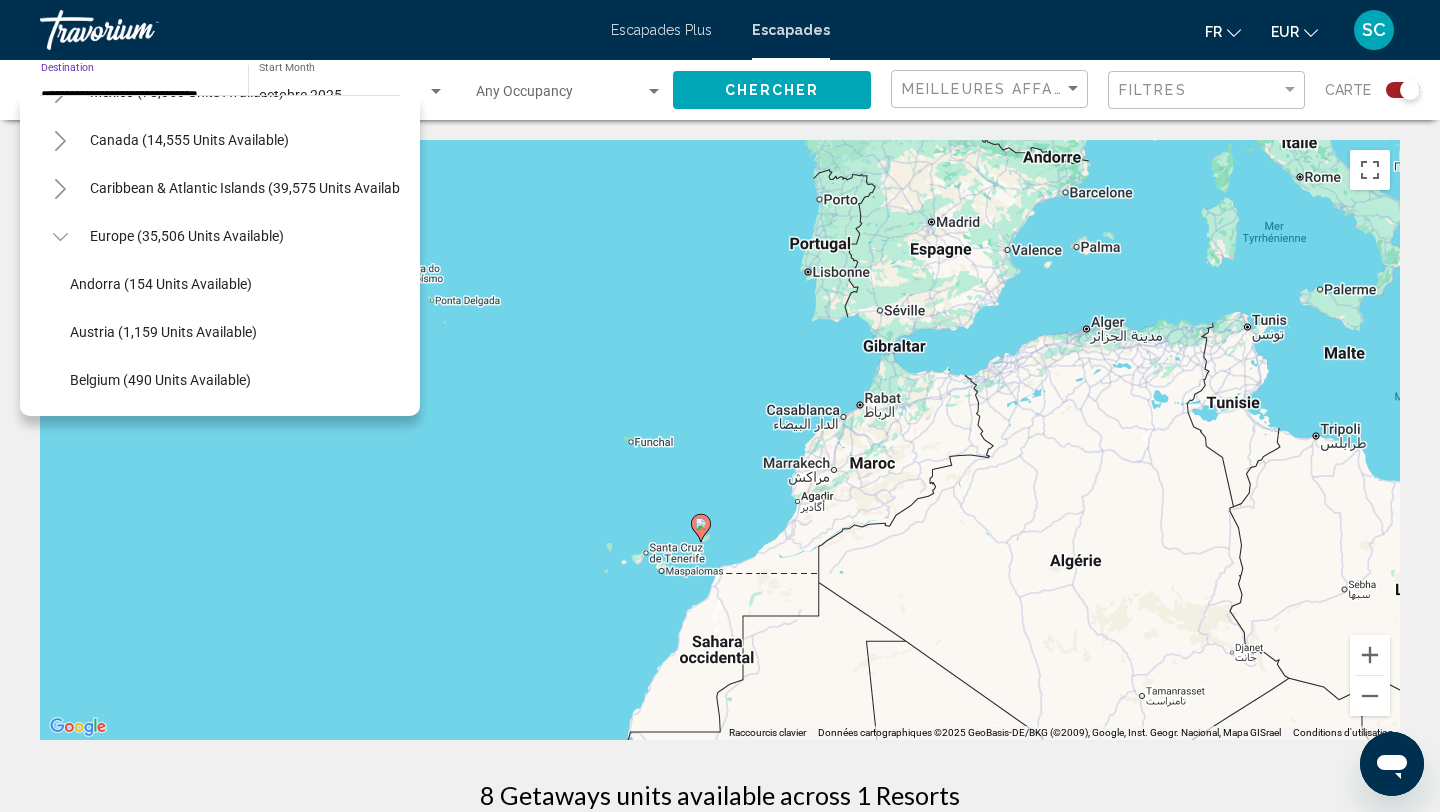 scroll, scrollTop: 130, scrollLeft: 0, axis: vertical 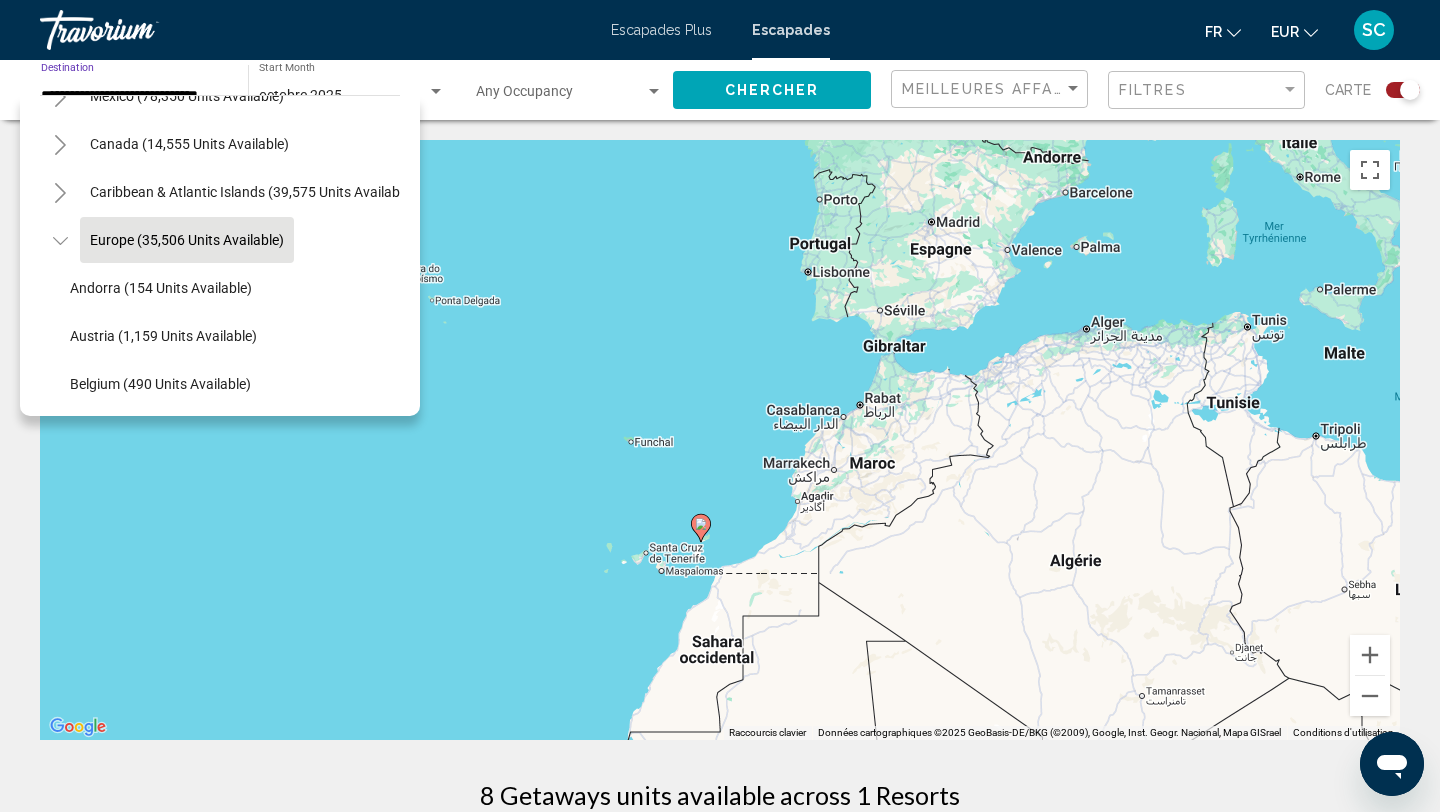 click on "Europe (35,506 units available)" at bounding box center [189, 1632] 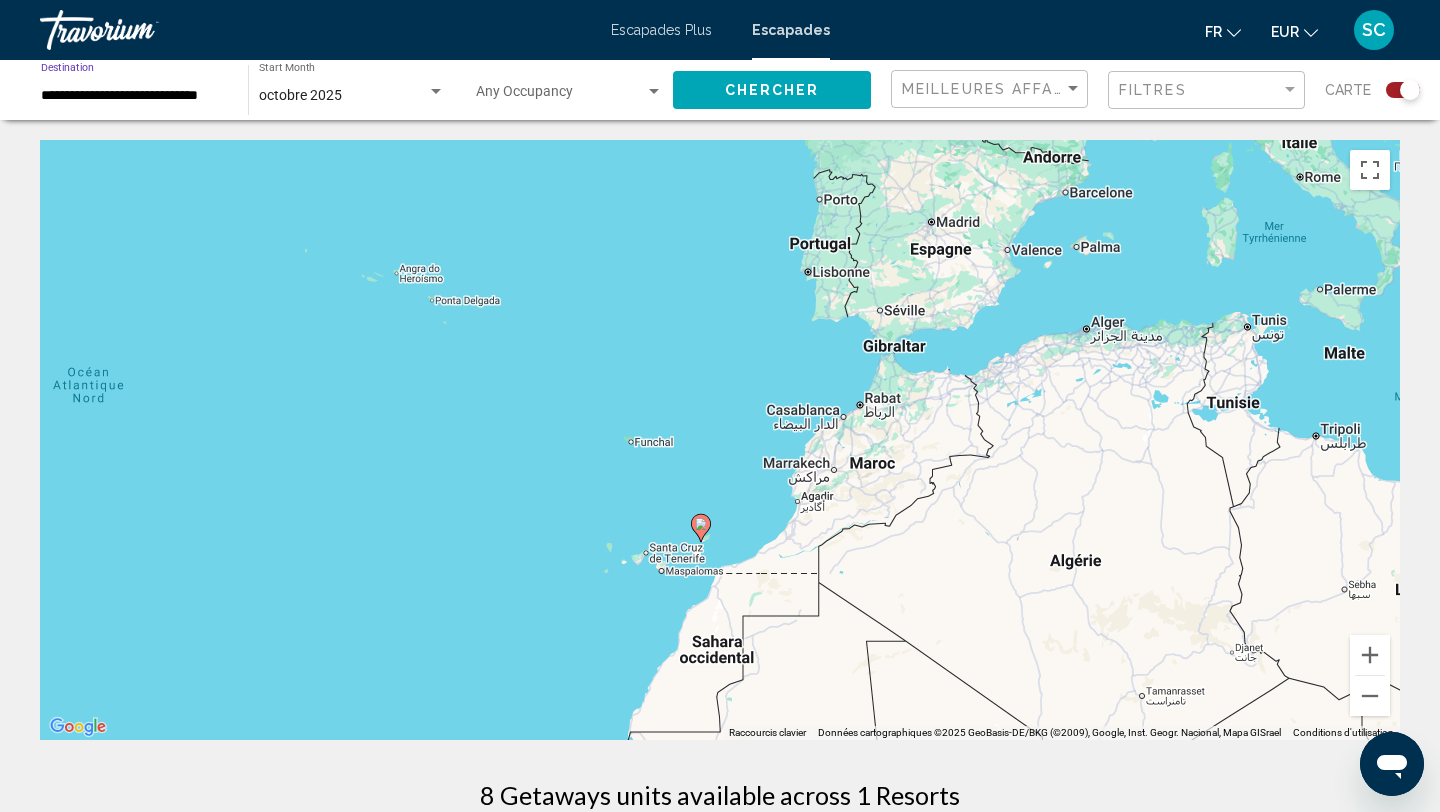 click on "Chercher" 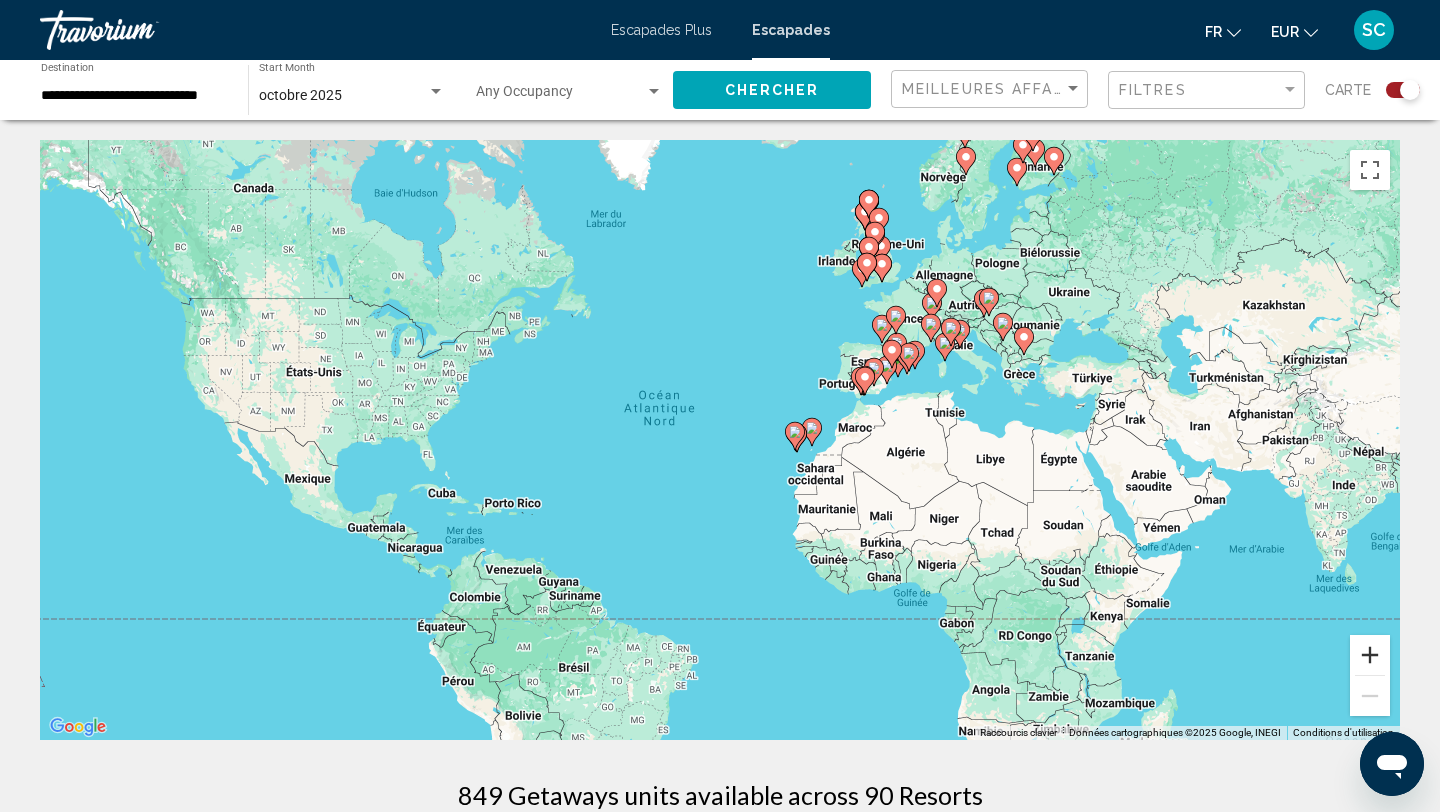 click at bounding box center (1370, 655) 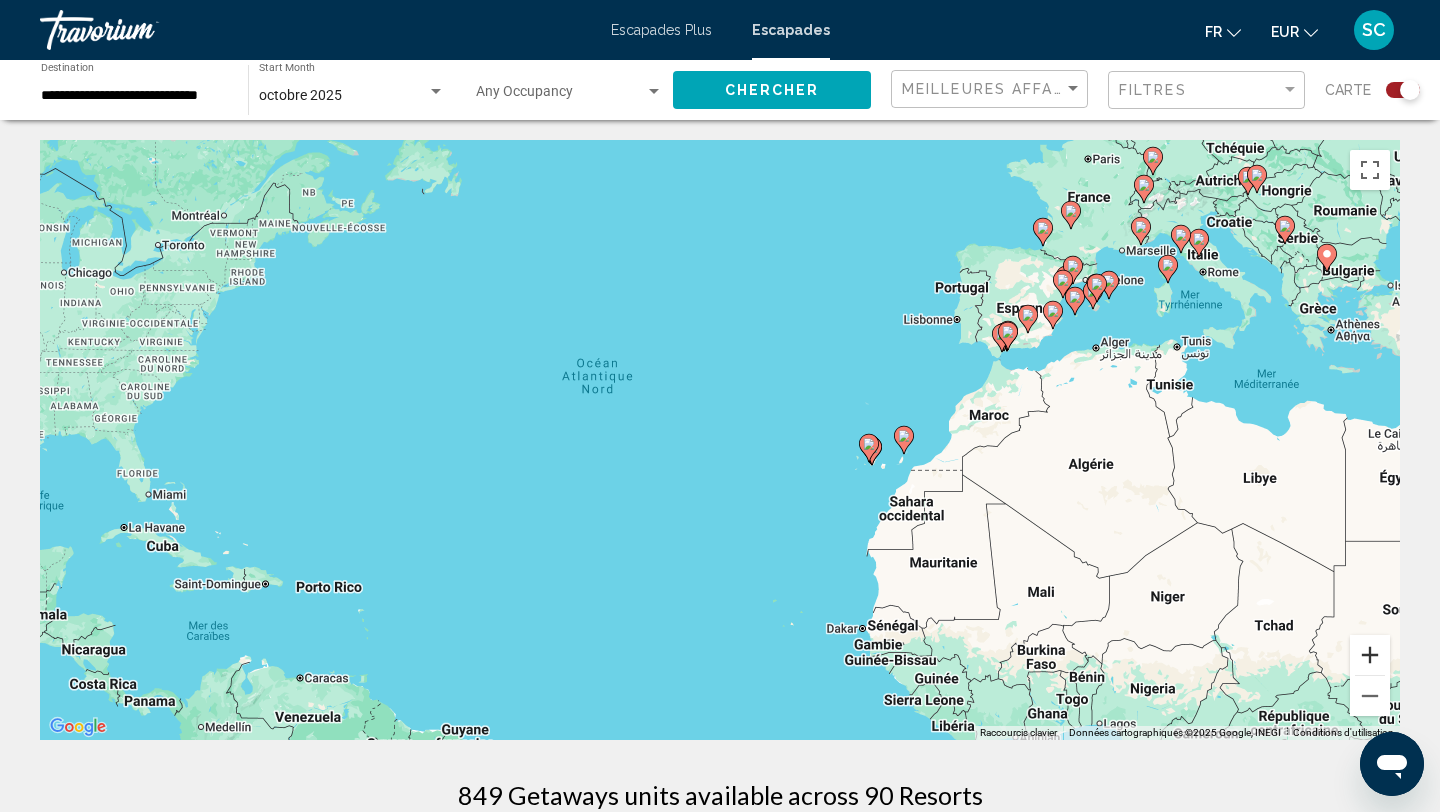 click at bounding box center (1370, 655) 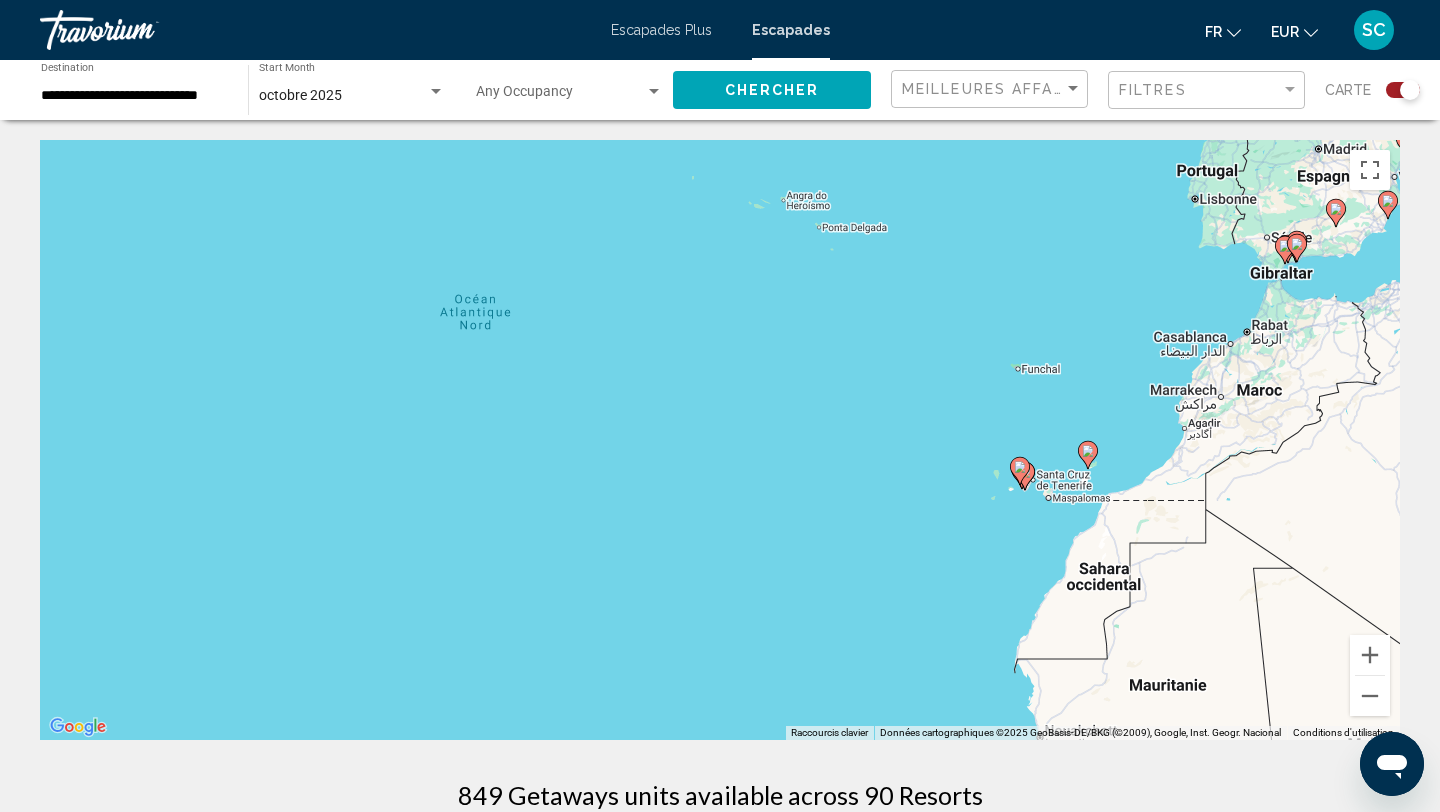 drag, startPoint x: 1352, startPoint y: 596, endPoint x: 1025, endPoint y: 606, distance: 327.15286 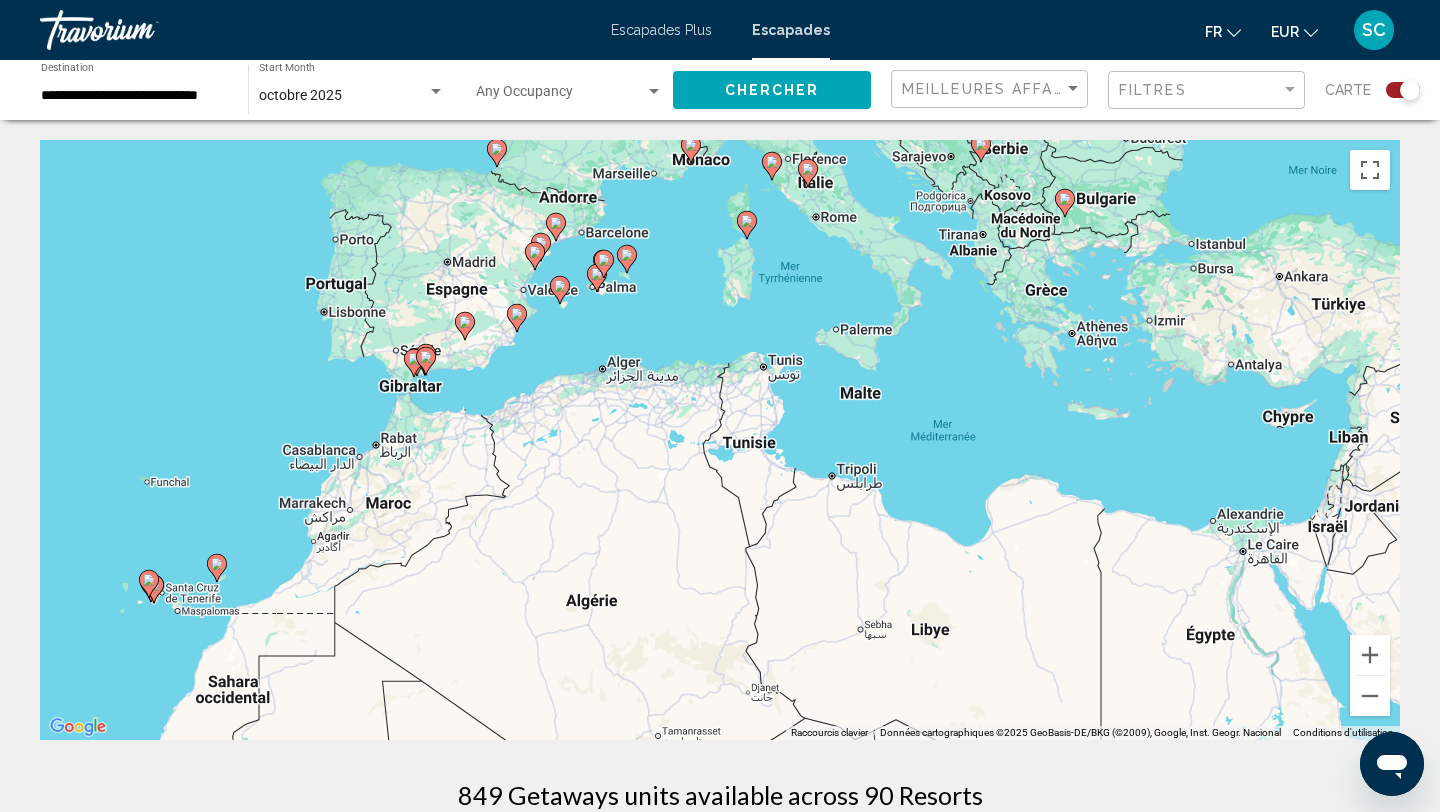 drag, startPoint x: 1124, startPoint y: 503, endPoint x: 1124, endPoint y: 591, distance: 88 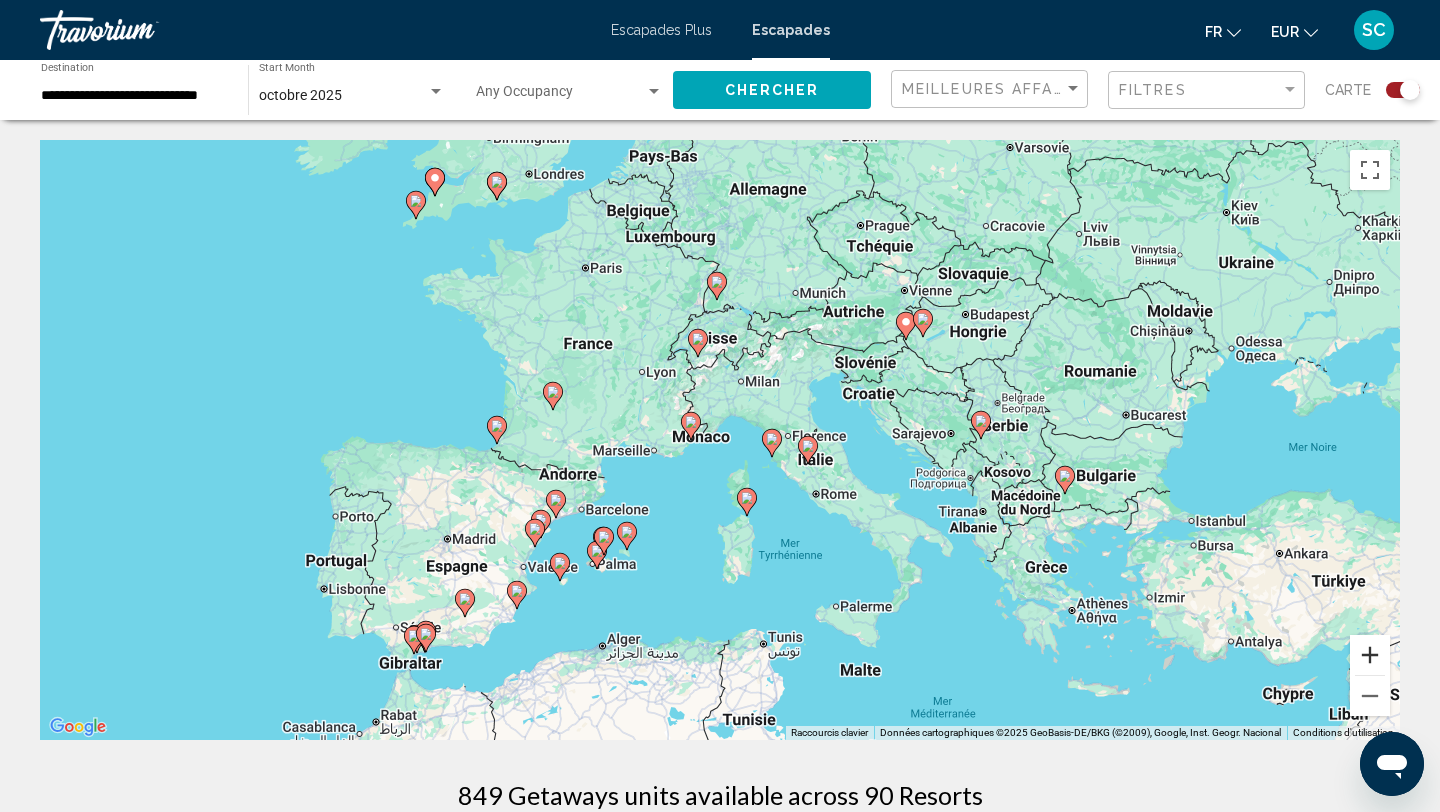 click at bounding box center (1370, 655) 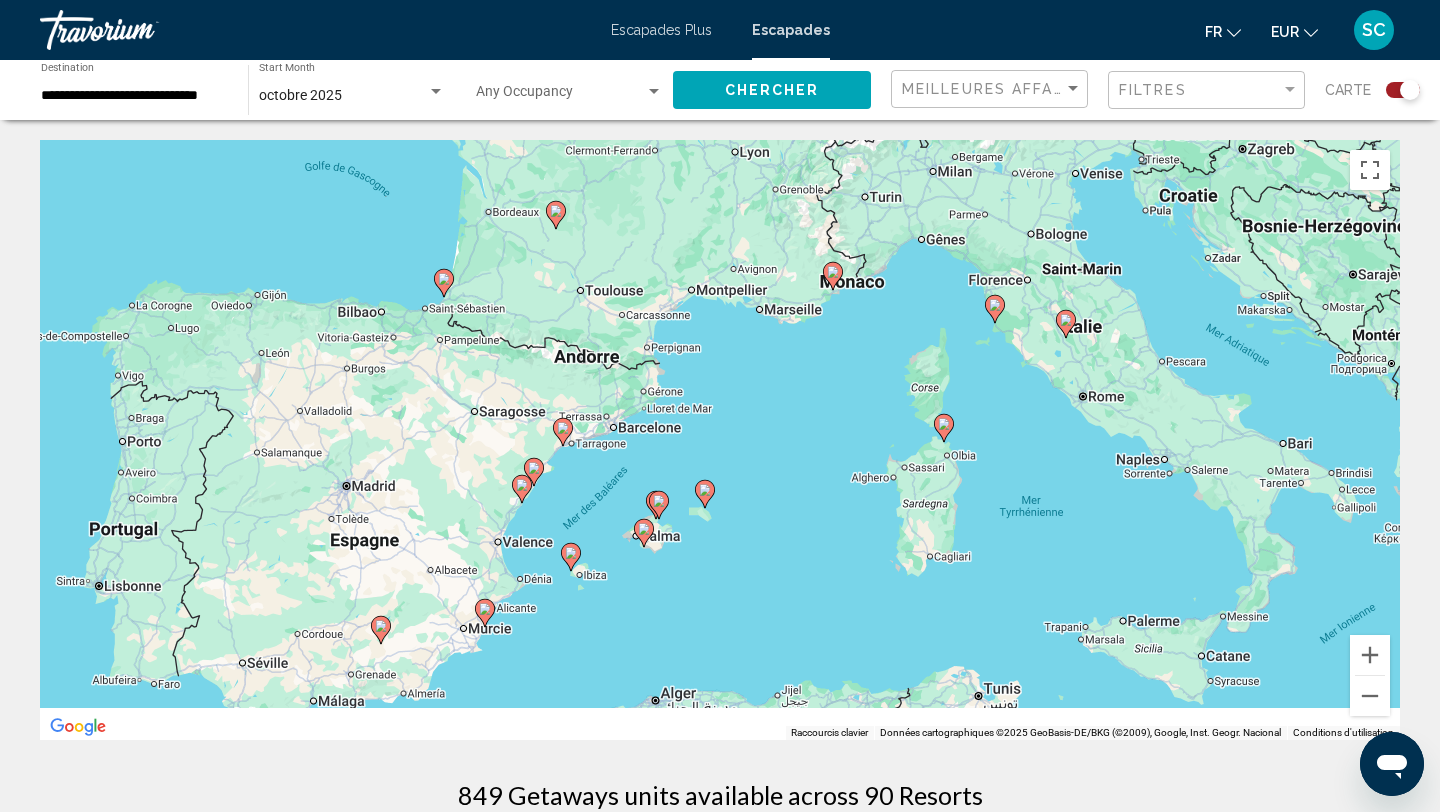 drag, startPoint x: 988, startPoint y: 562, endPoint x: 1177, endPoint y: 392, distance: 254.2066 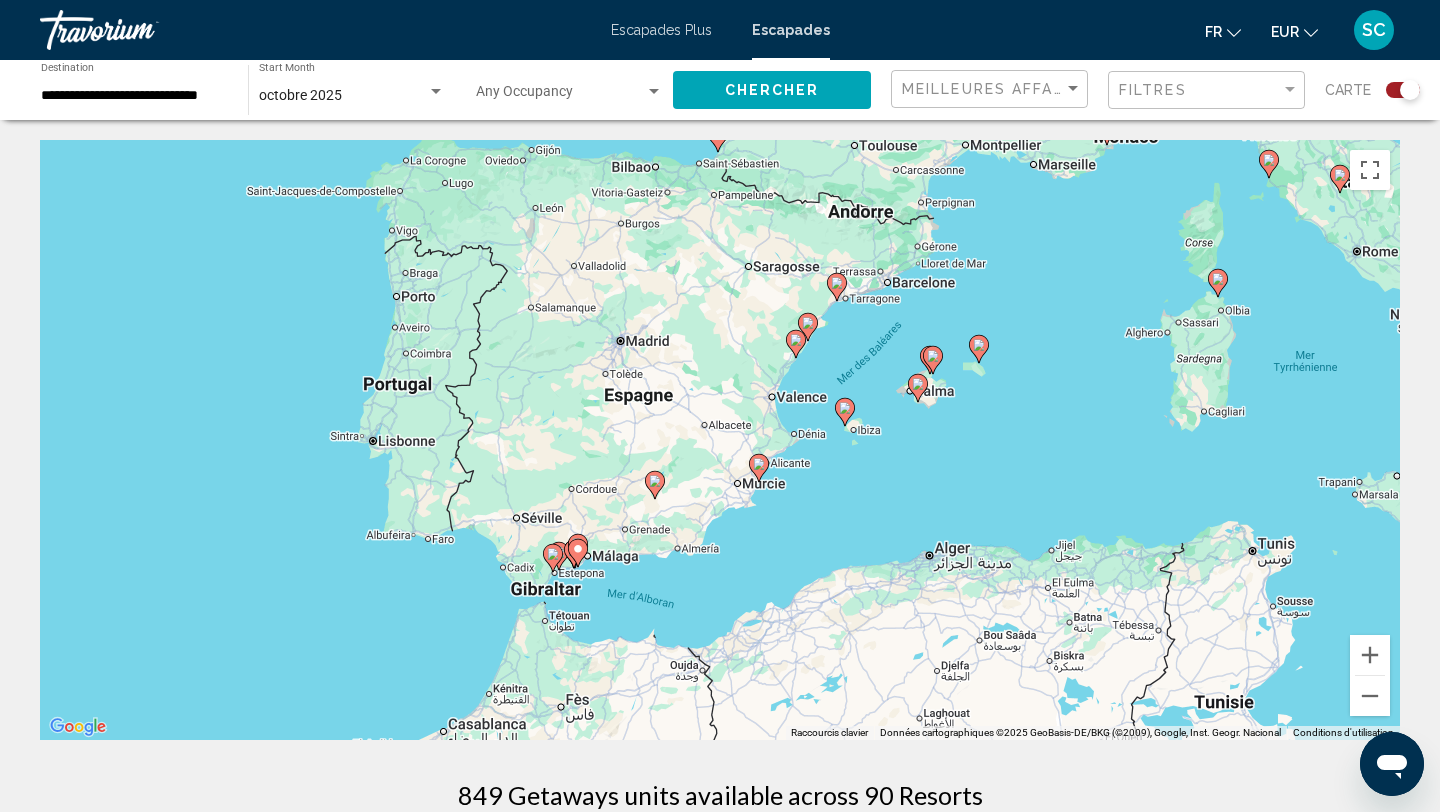 drag, startPoint x: 915, startPoint y: 524, endPoint x: 1143, endPoint y: 418, distance: 251.43588 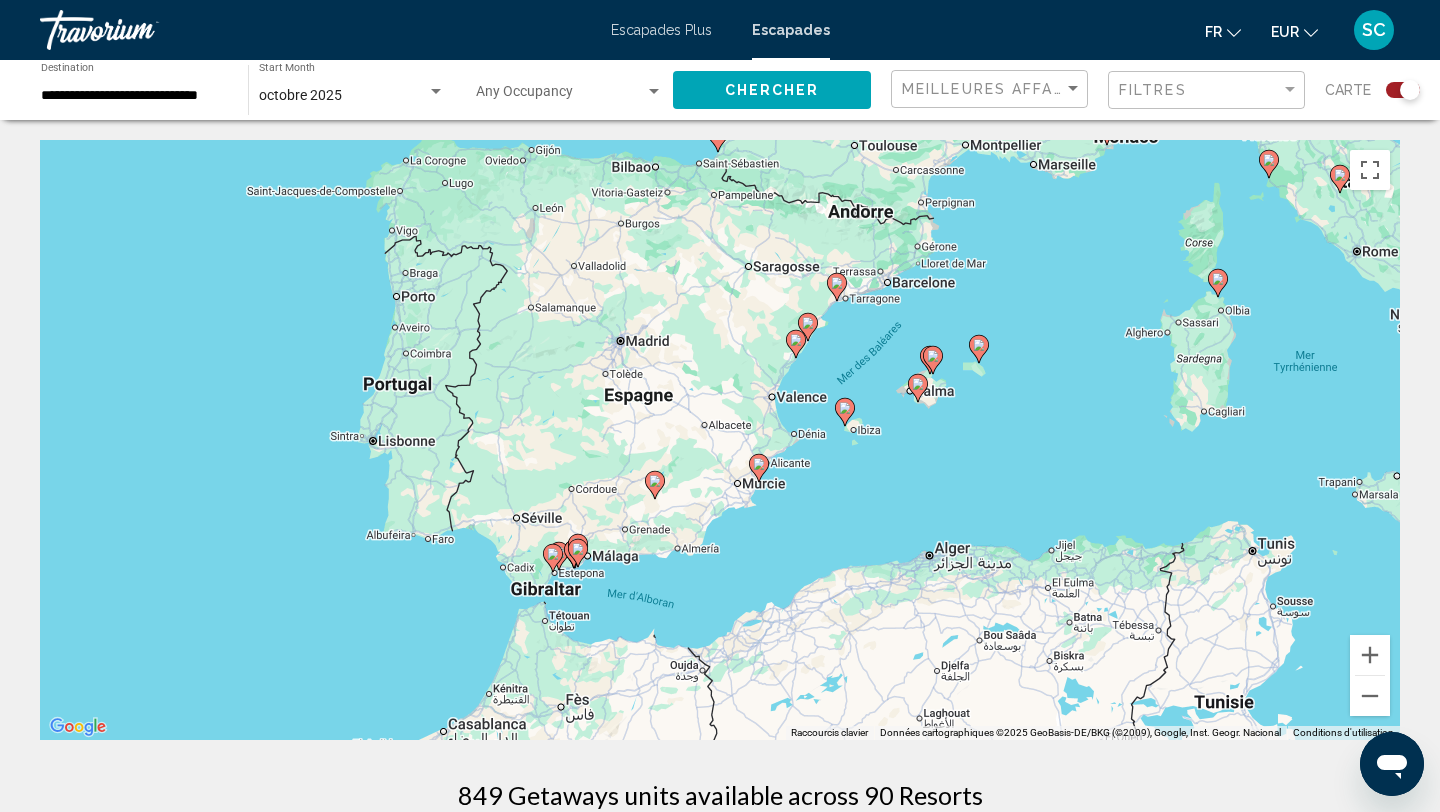click on "Pour activer le glissement avec le clavier, appuyez sur Alt+Entrée. Une fois ce mode activé, utilisez les touches fléchées pour déplacer le repère. Pour valider le déplacement, appuyez sur Entrée. Pour annuler, appuyez sur Échap." at bounding box center (720, 440) 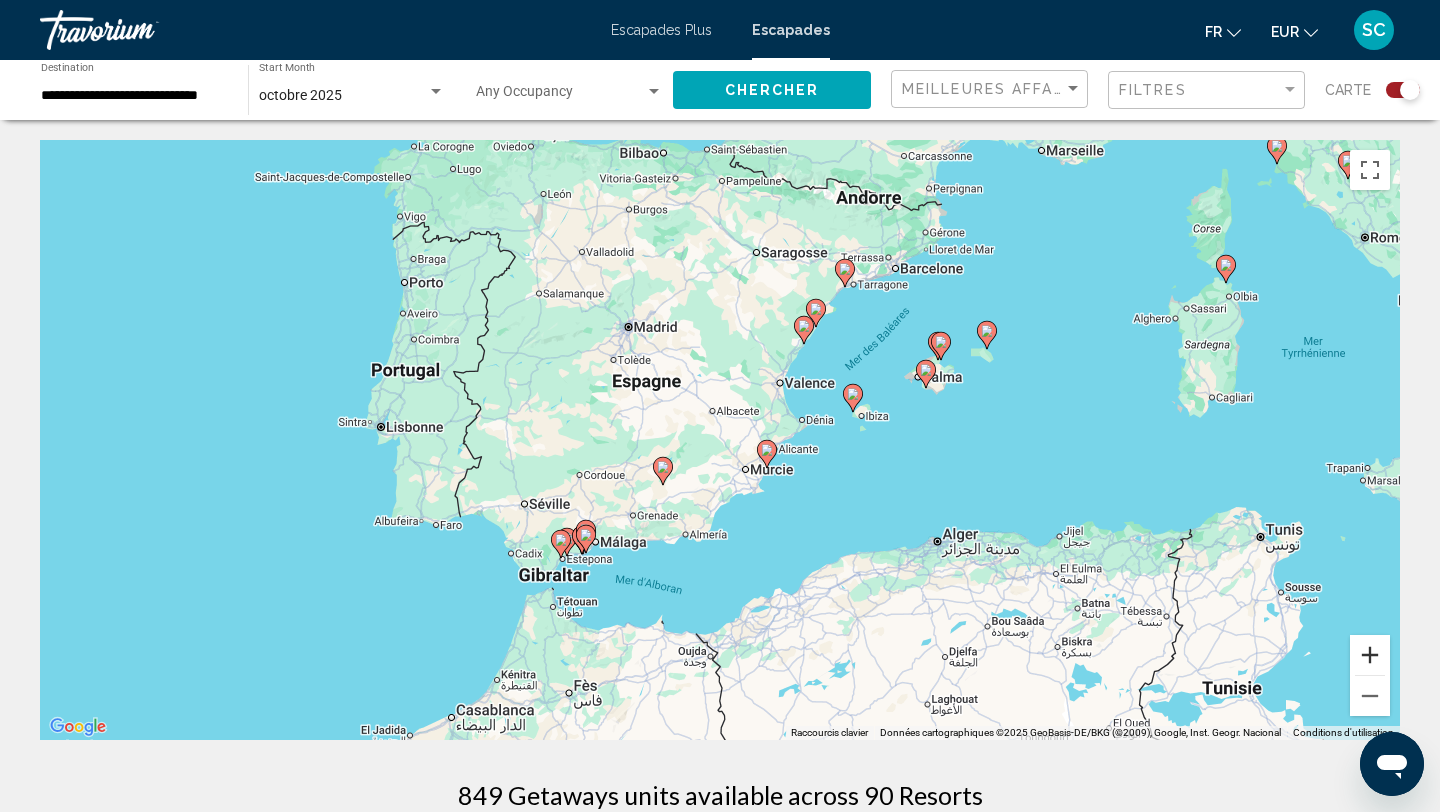 click at bounding box center [1370, 655] 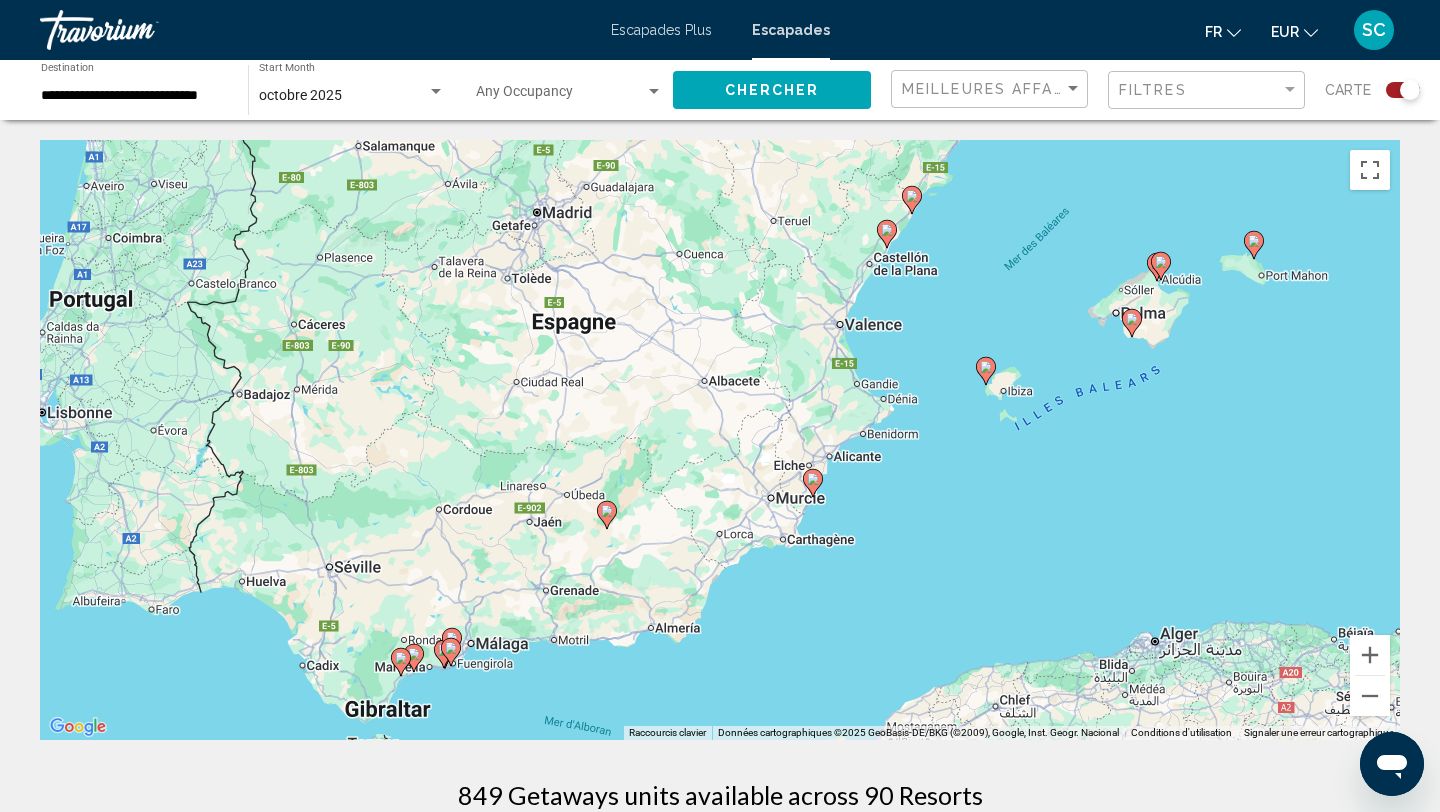 click 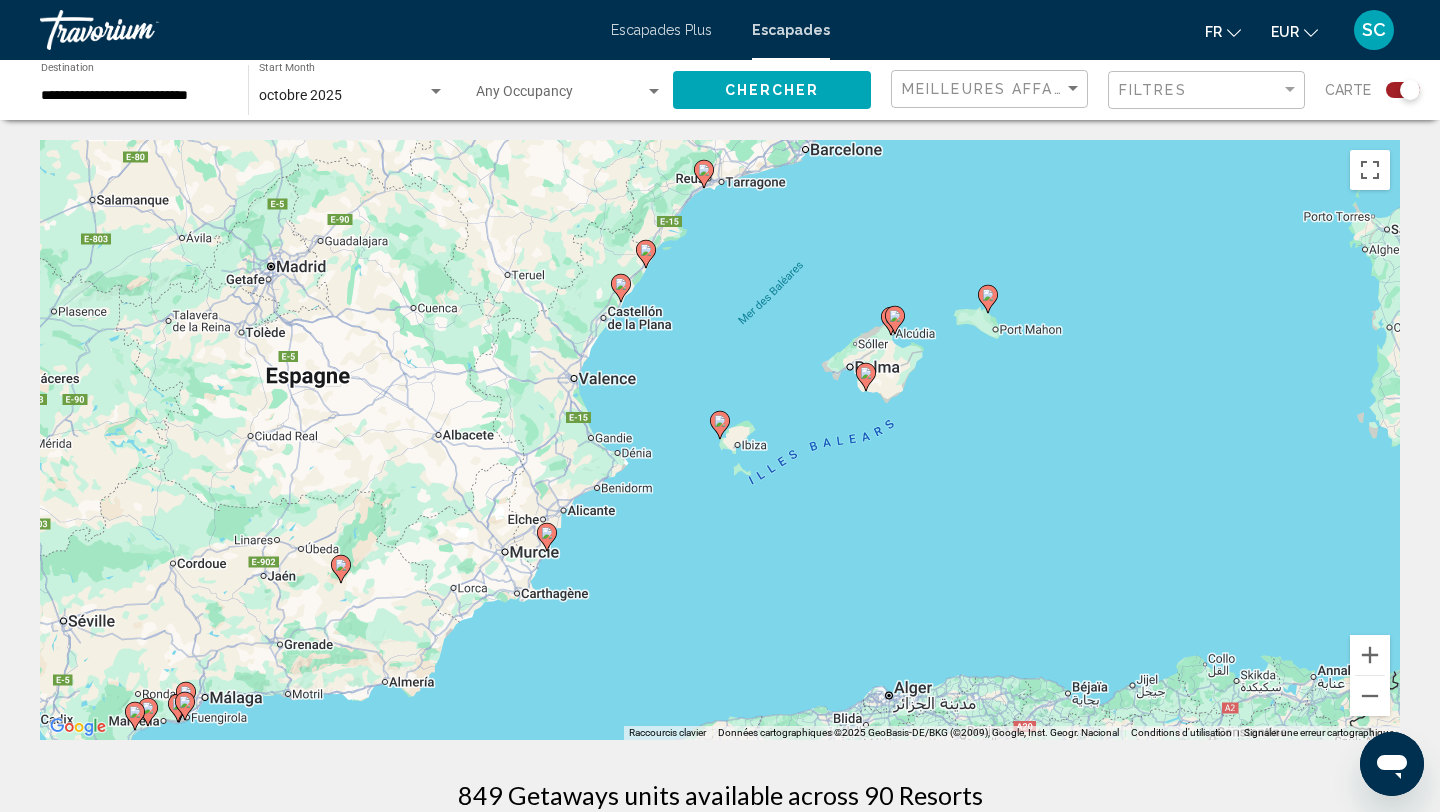 click 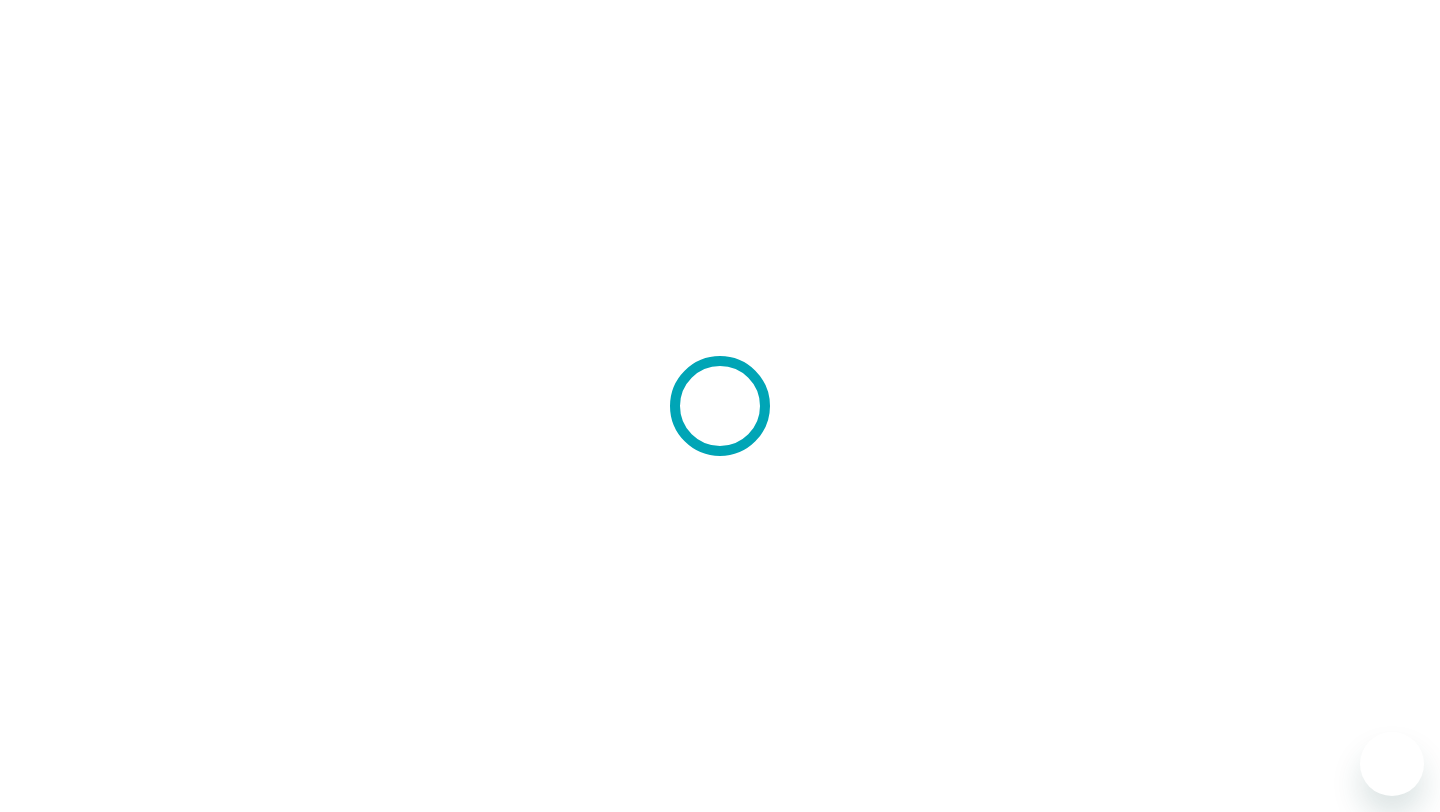 scroll, scrollTop: 0, scrollLeft: 0, axis: both 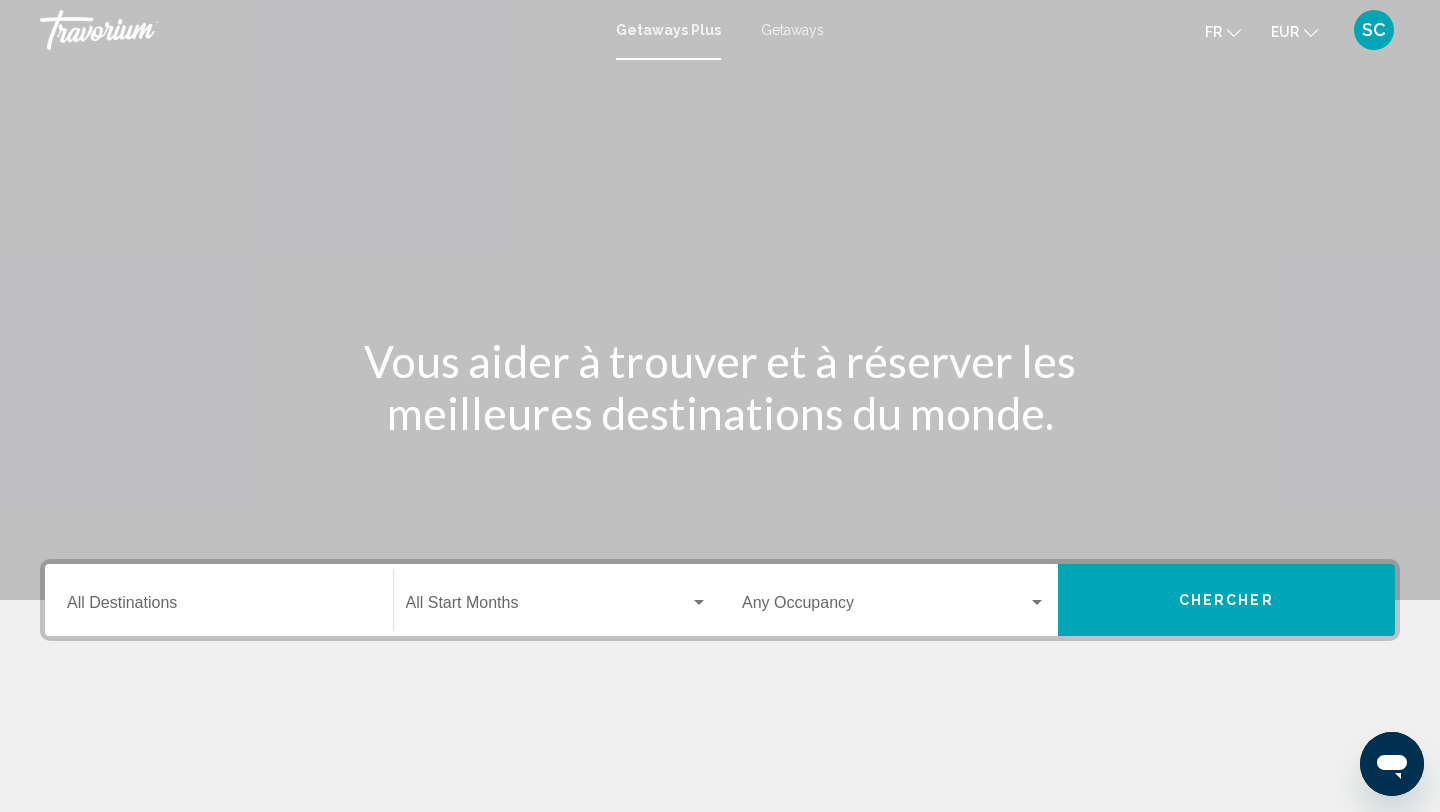 click on "Destination All Destinations" at bounding box center (219, 607) 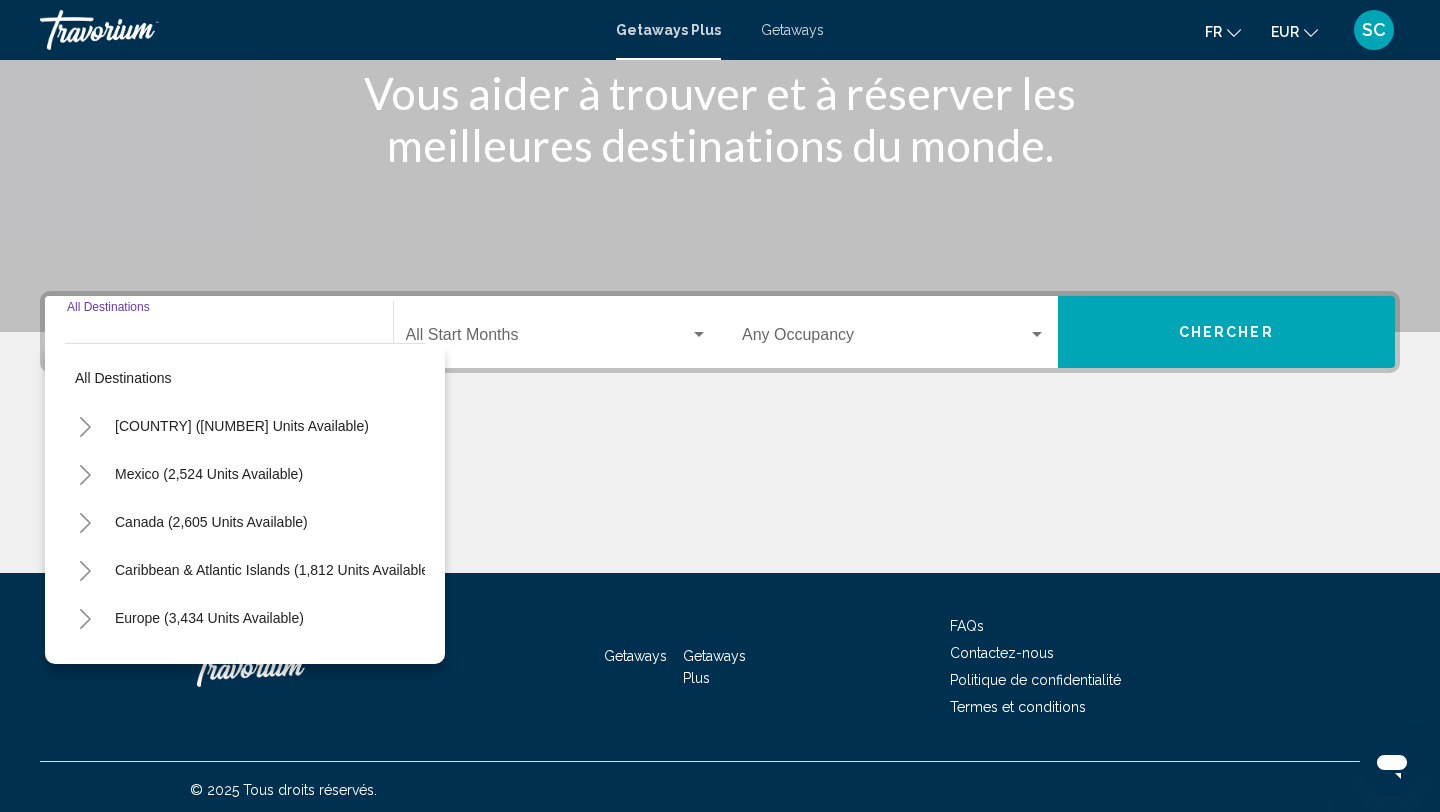 scroll, scrollTop: 274, scrollLeft: 0, axis: vertical 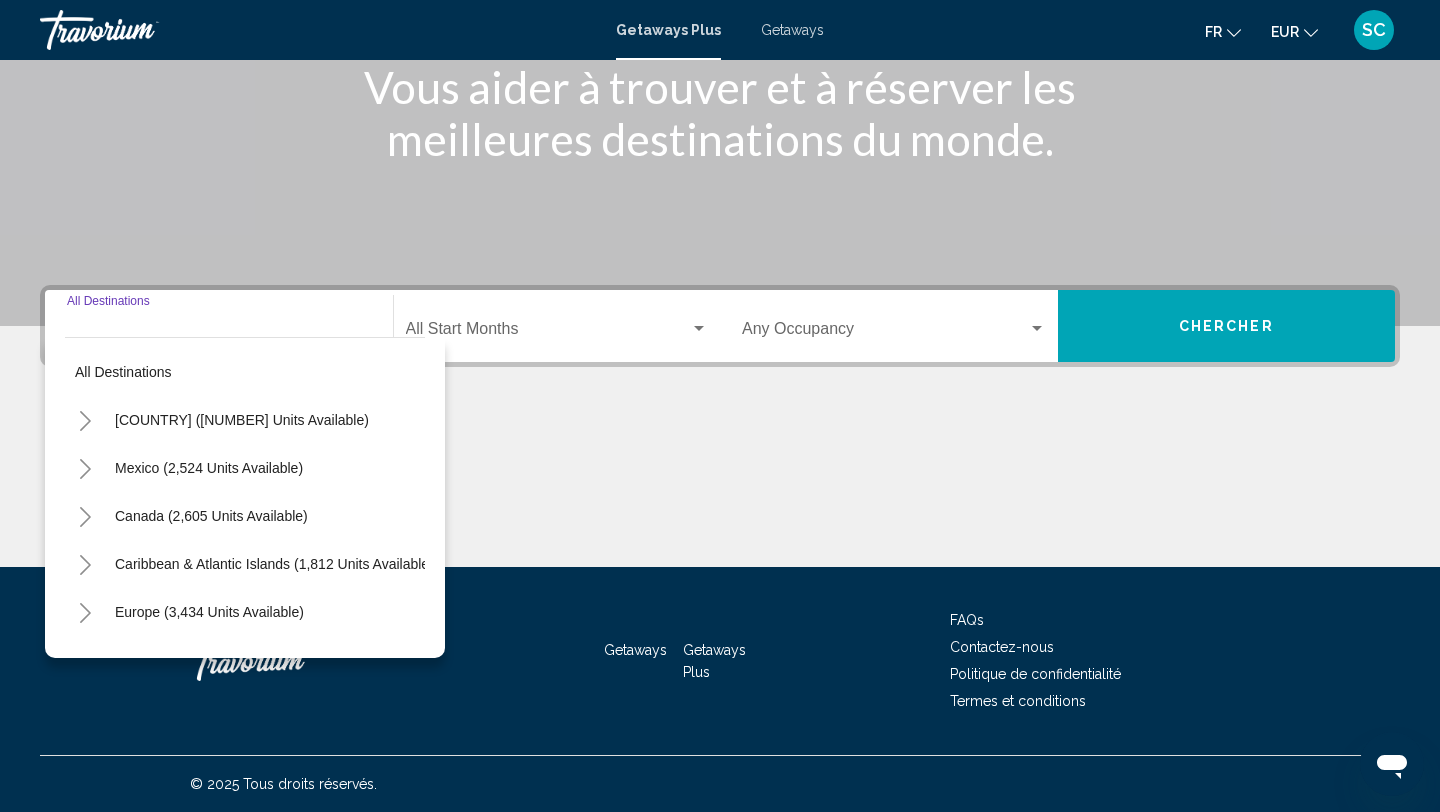 click on "Getaways" at bounding box center [792, 30] 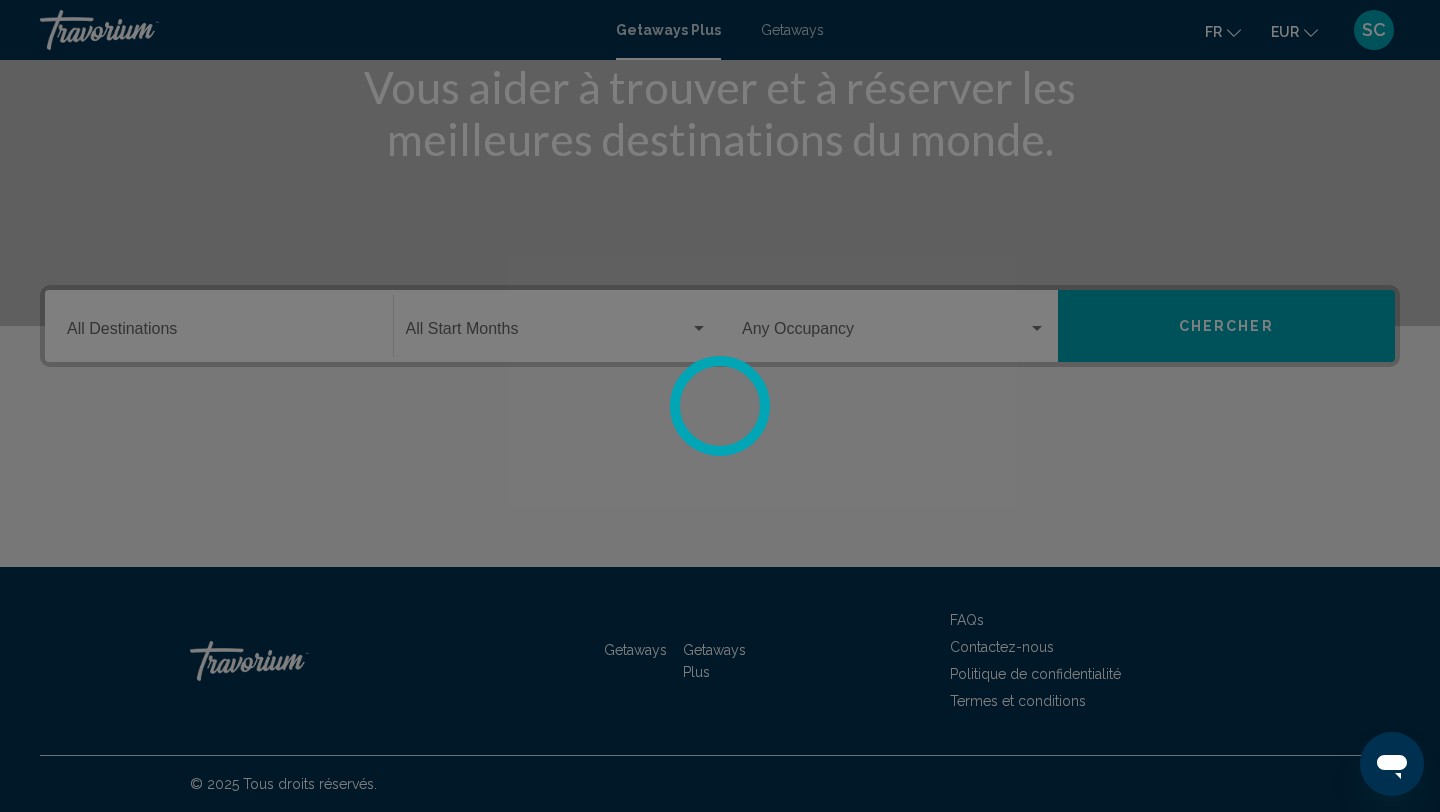 scroll, scrollTop: 0, scrollLeft: 0, axis: both 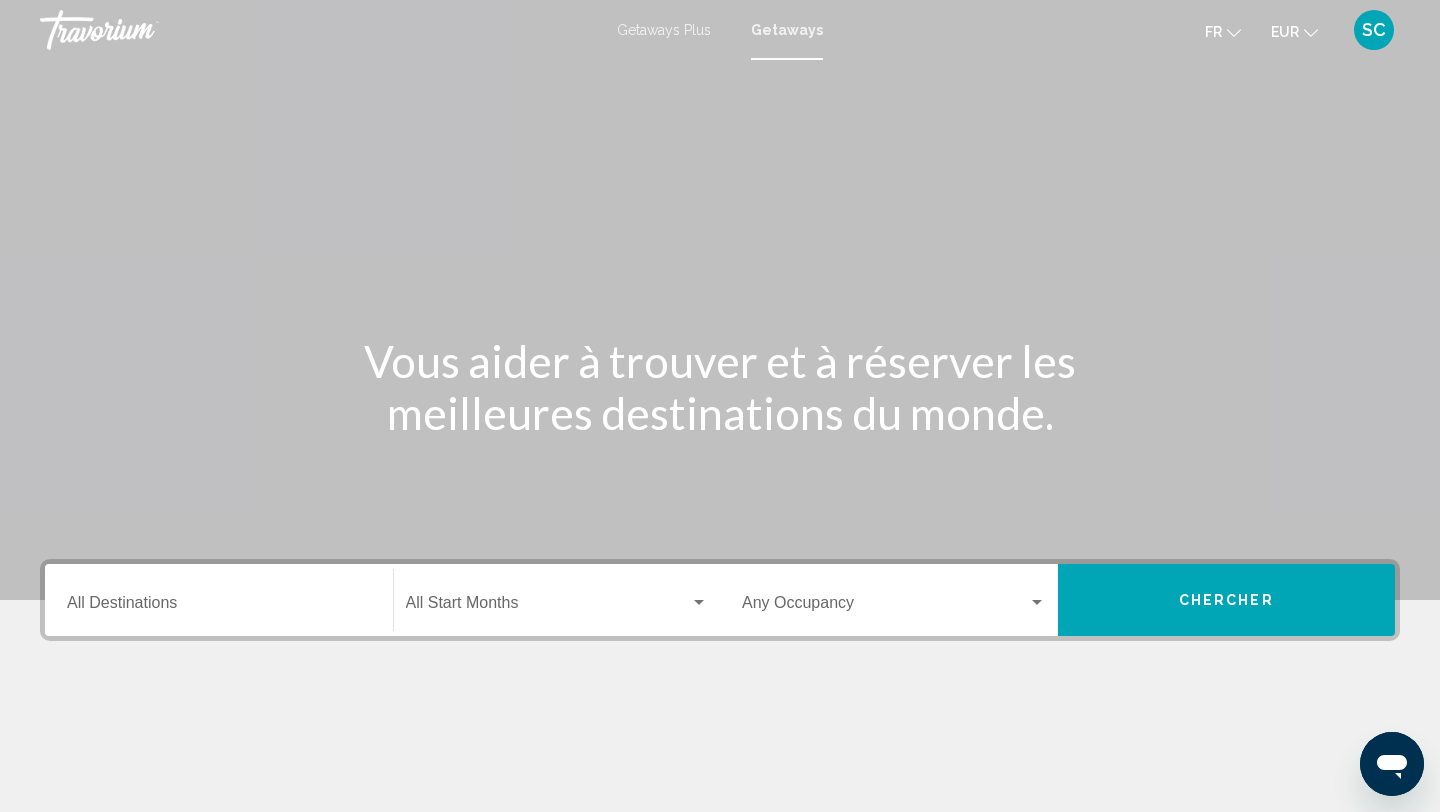 click on "Destination All Destinations" at bounding box center [219, 600] 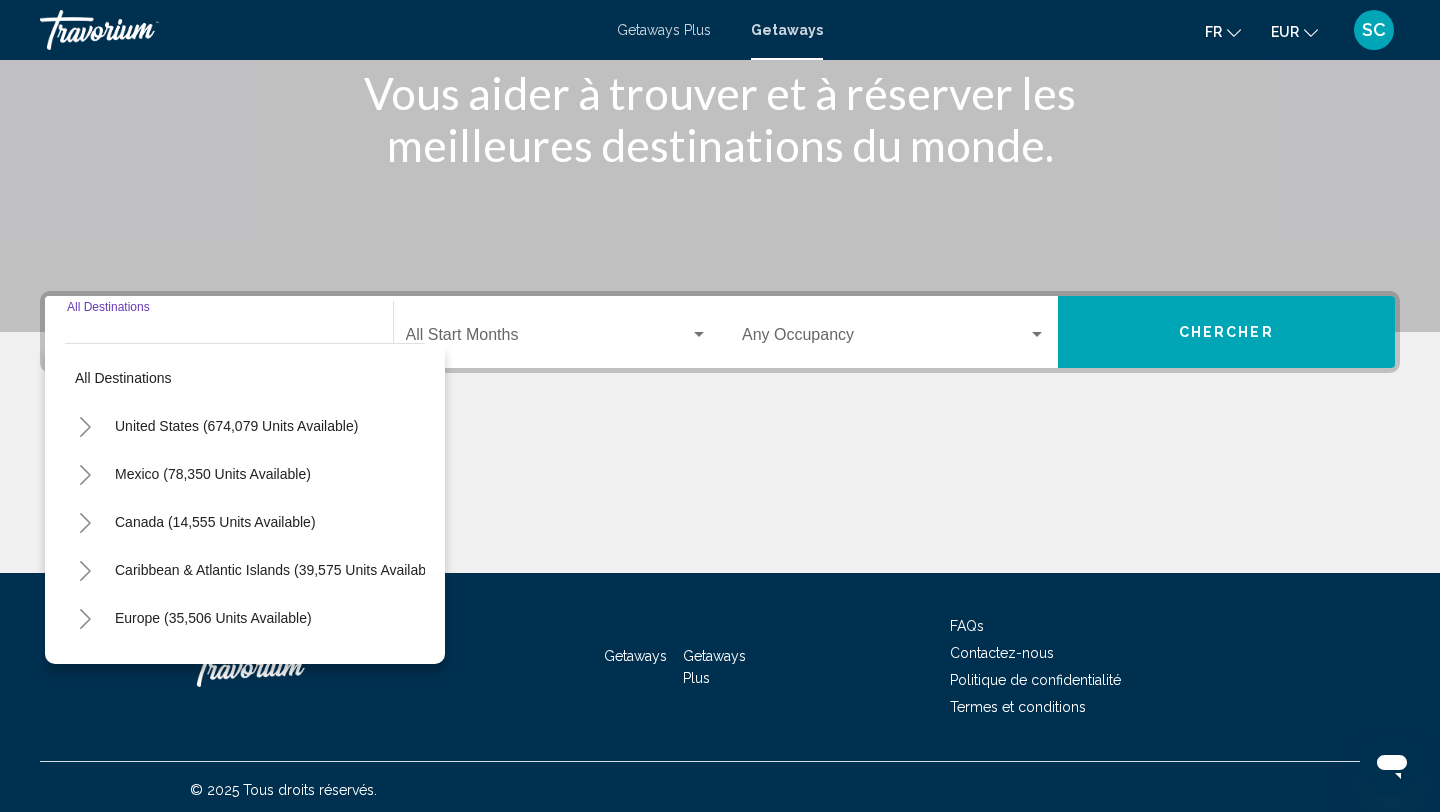 scroll, scrollTop: 274, scrollLeft: 0, axis: vertical 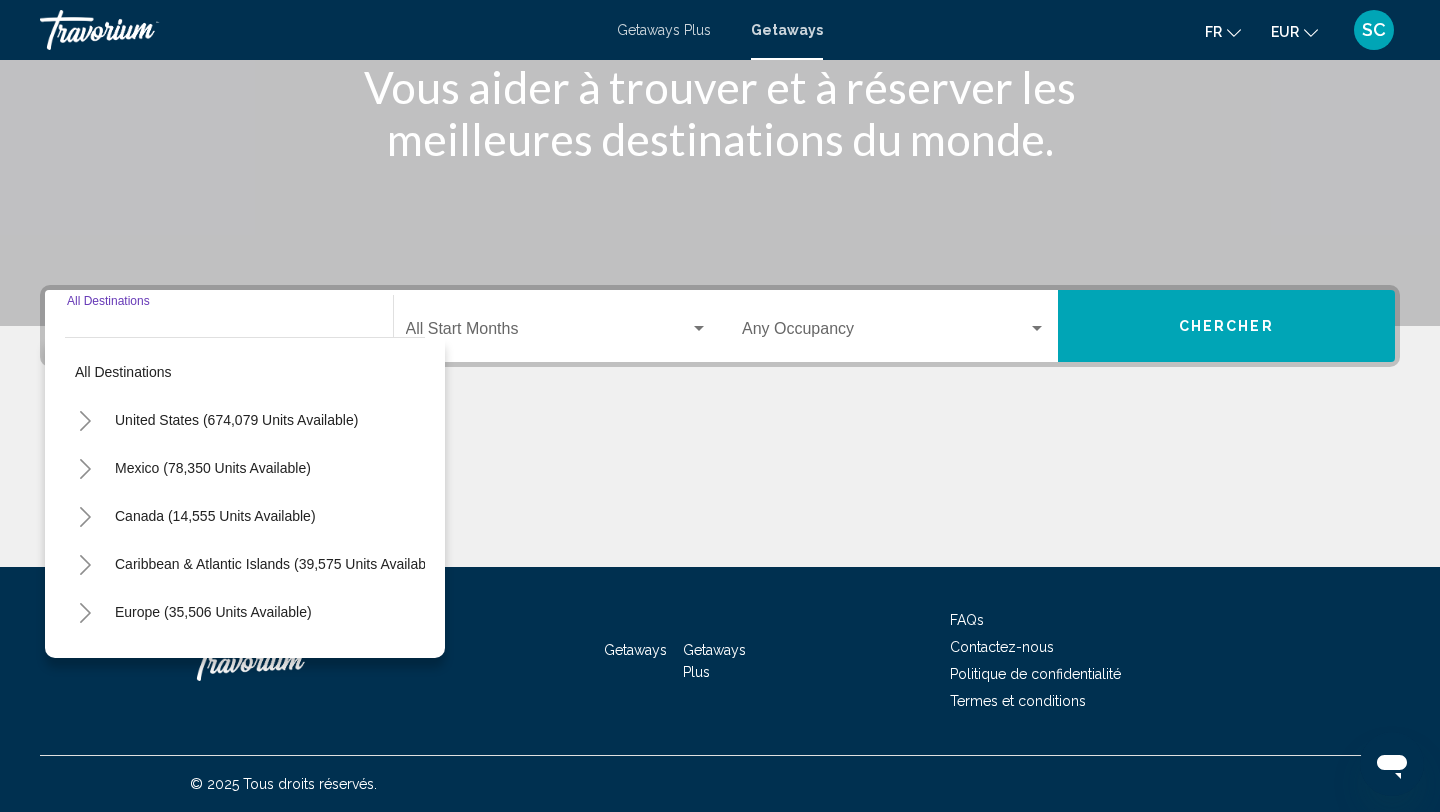 click 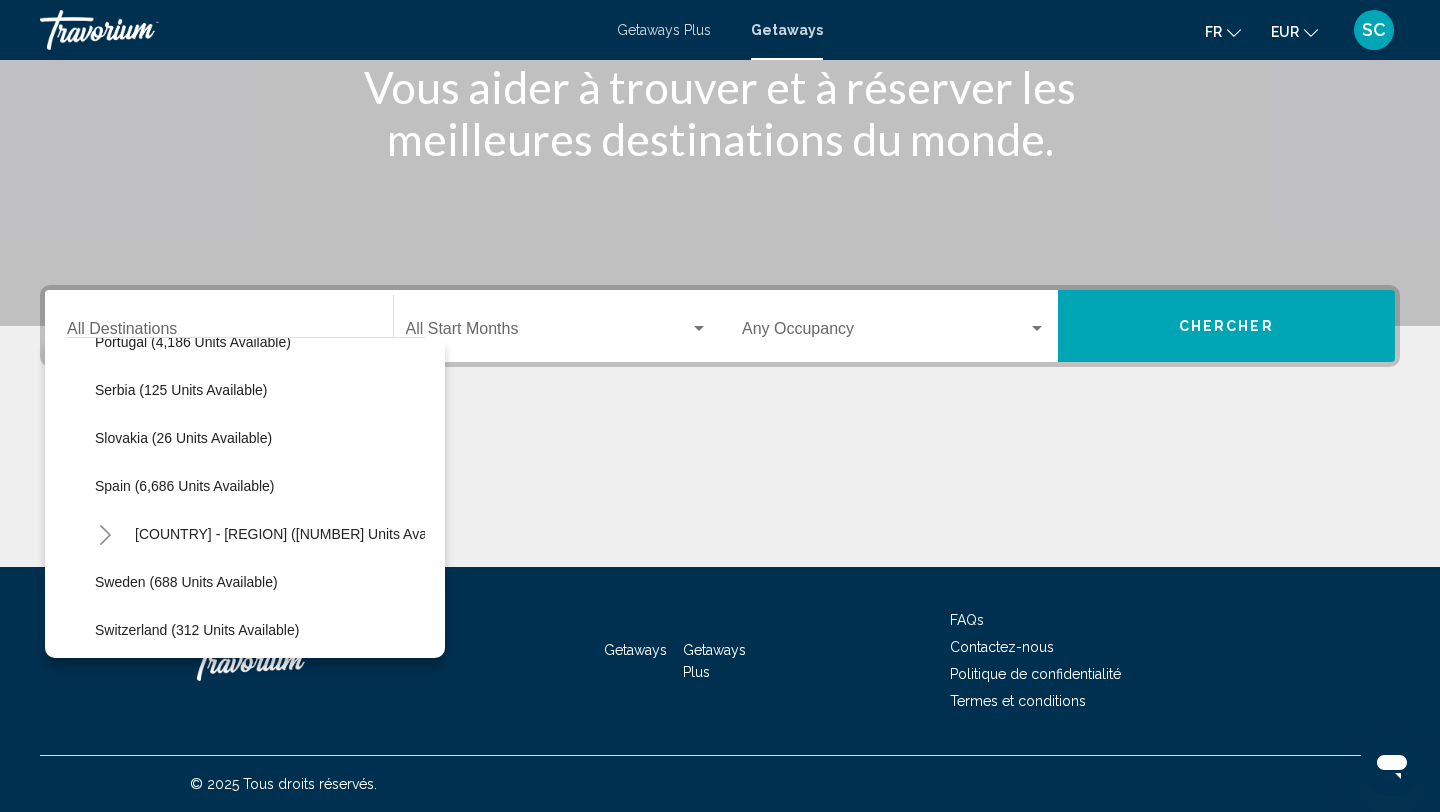 scroll, scrollTop: 945, scrollLeft: 0, axis: vertical 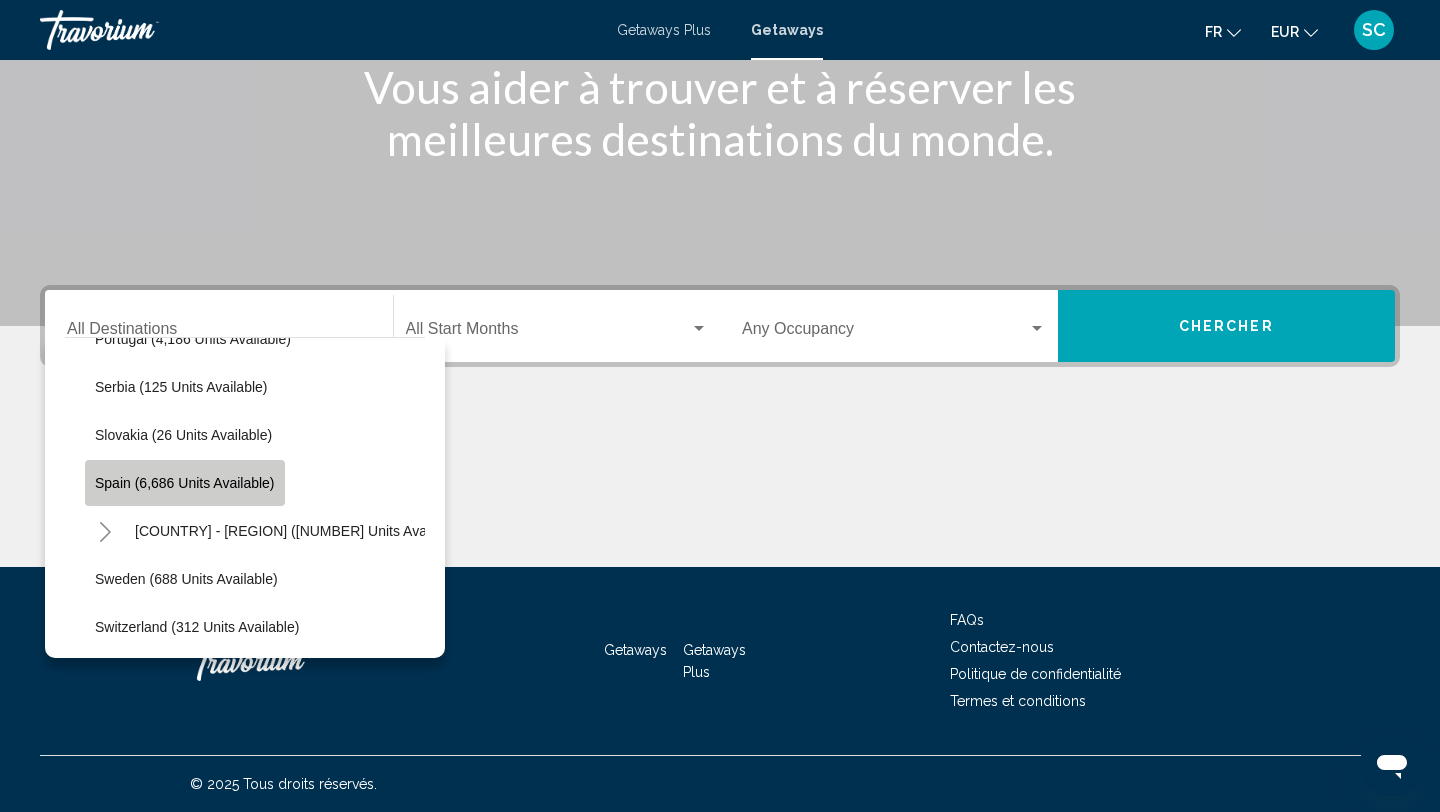 click on "Spain (6,686 units available)" 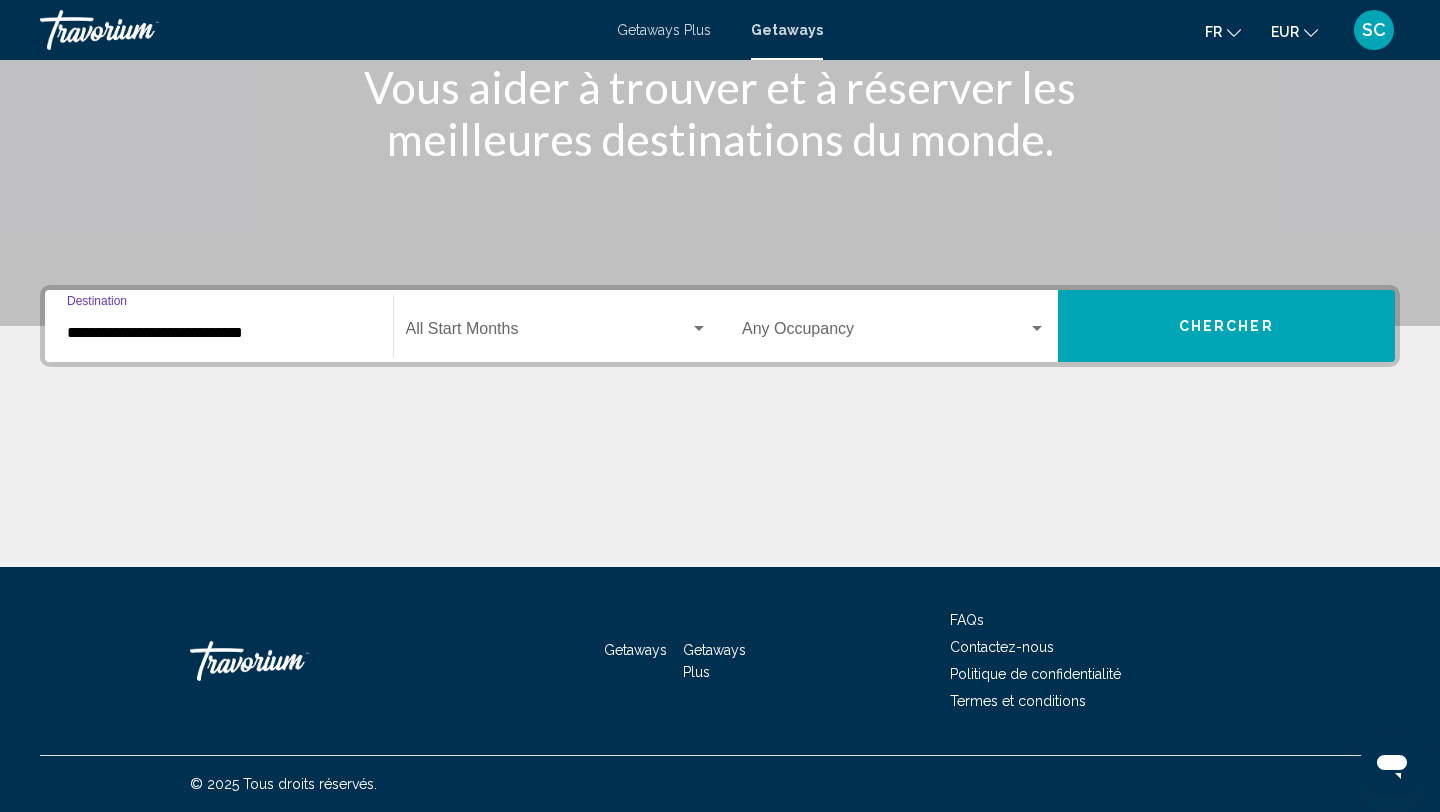 click at bounding box center (548, 333) 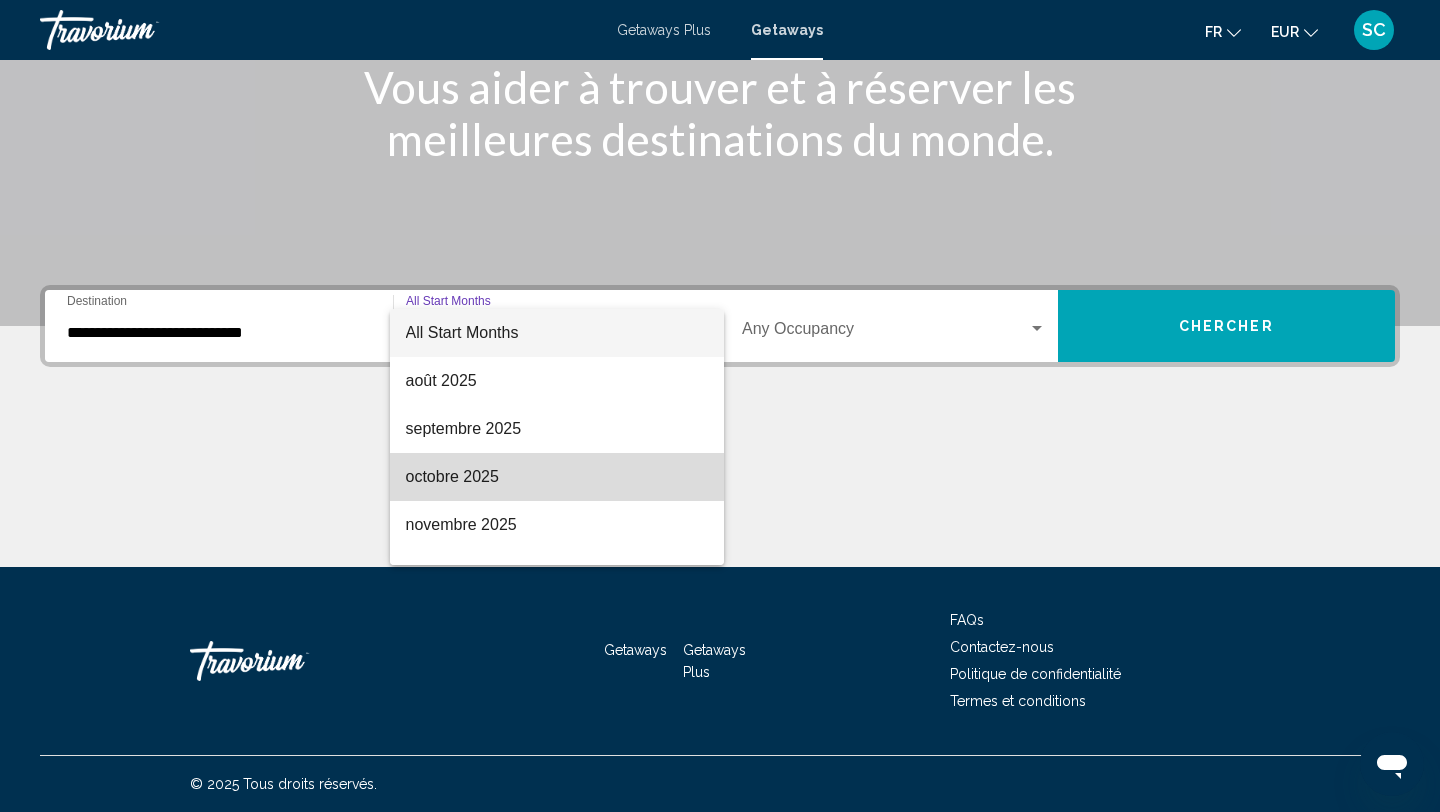 click on "octobre 2025" at bounding box center (557, 477) 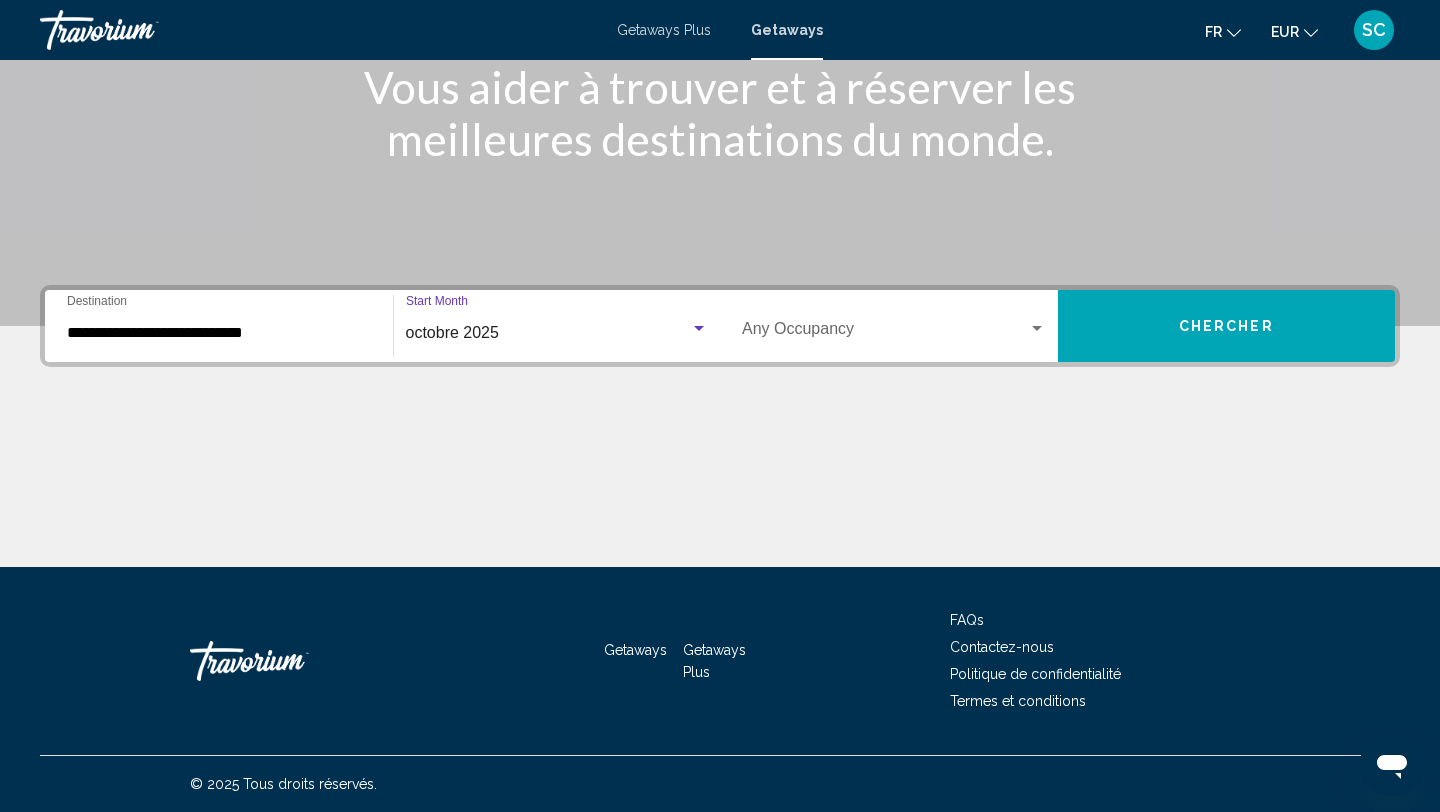 click on "Chercher" at bounding box center (1227, 326) 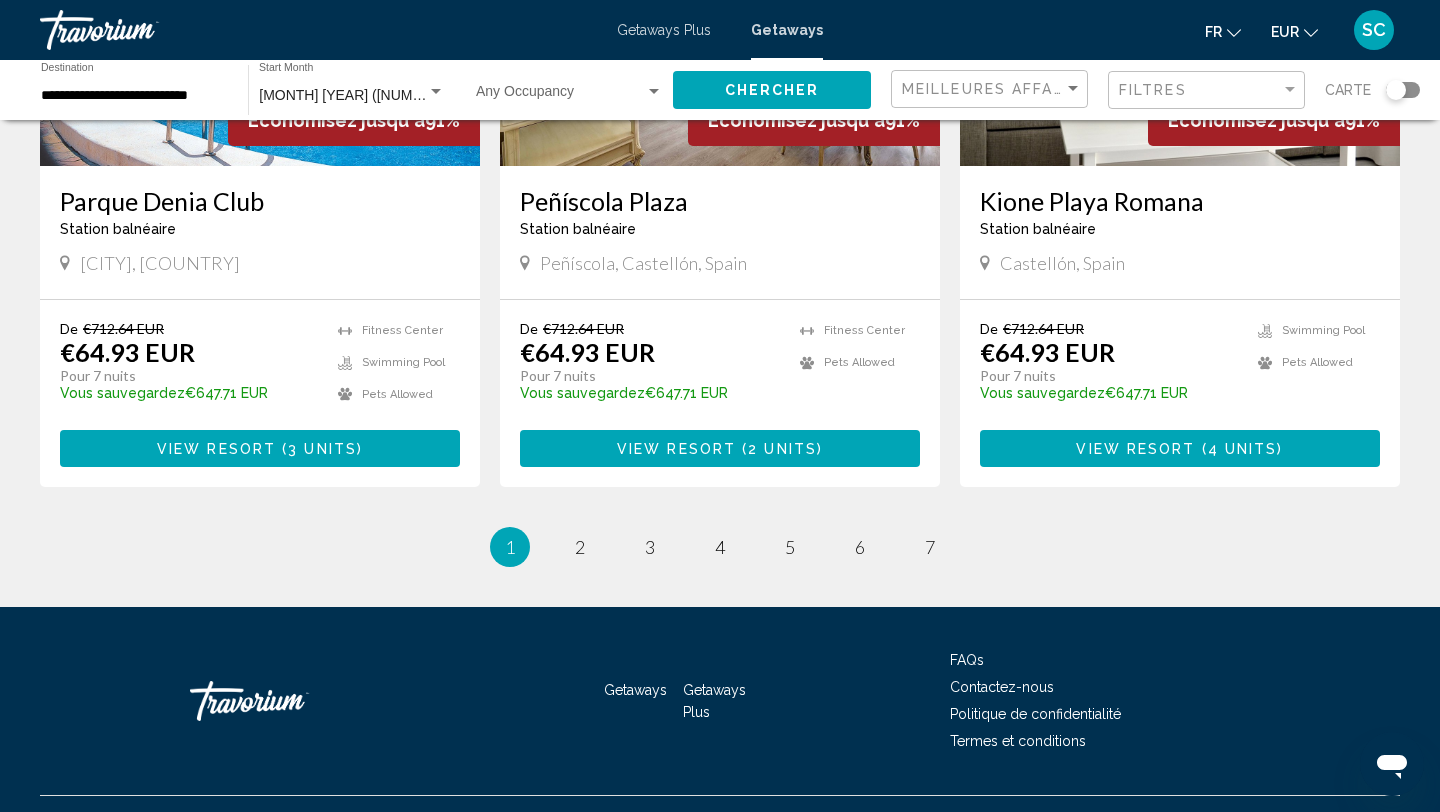 scroll, scrollTop: 2447, scrollLeft: 0, axis: vertical 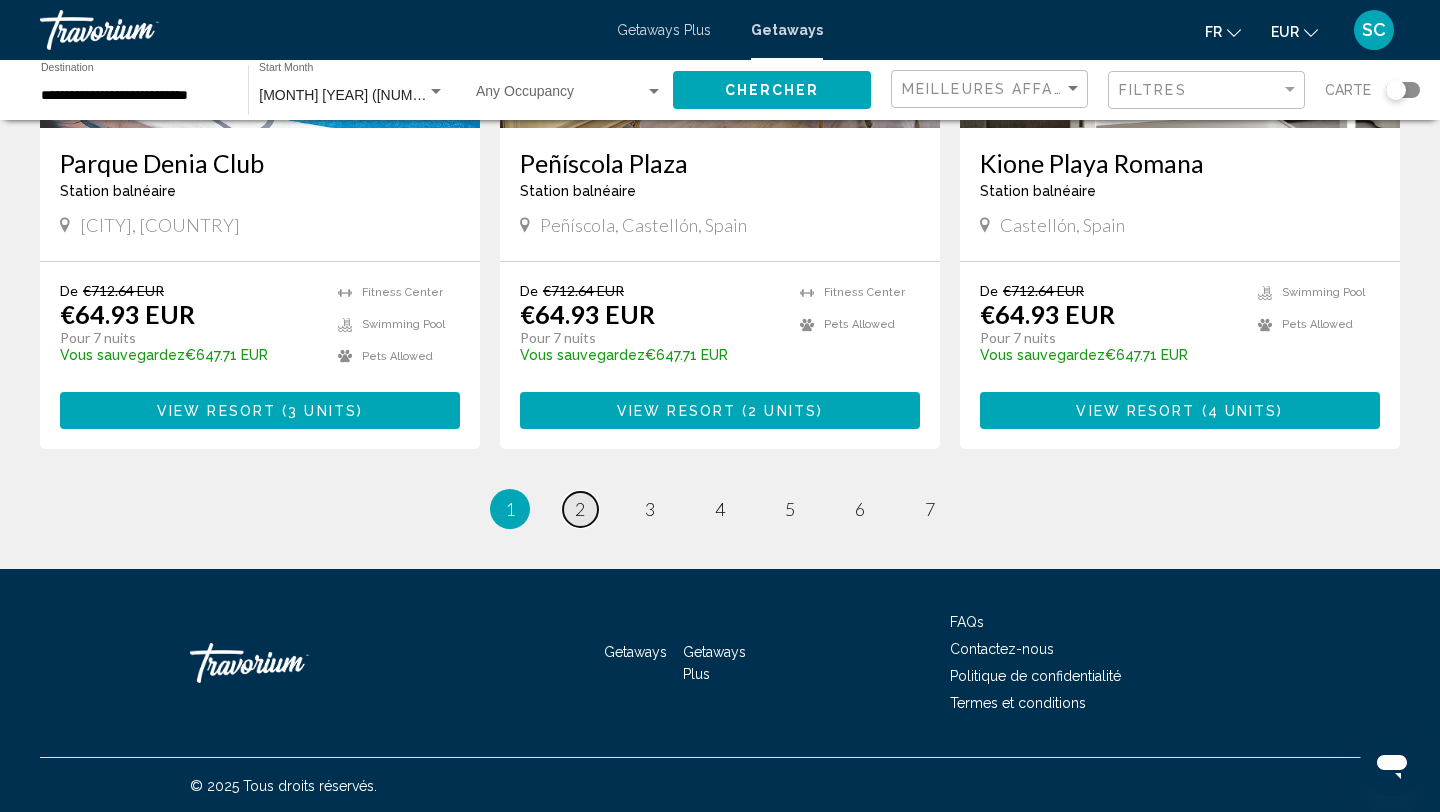 click on "2" at bounding box center [580, 509] 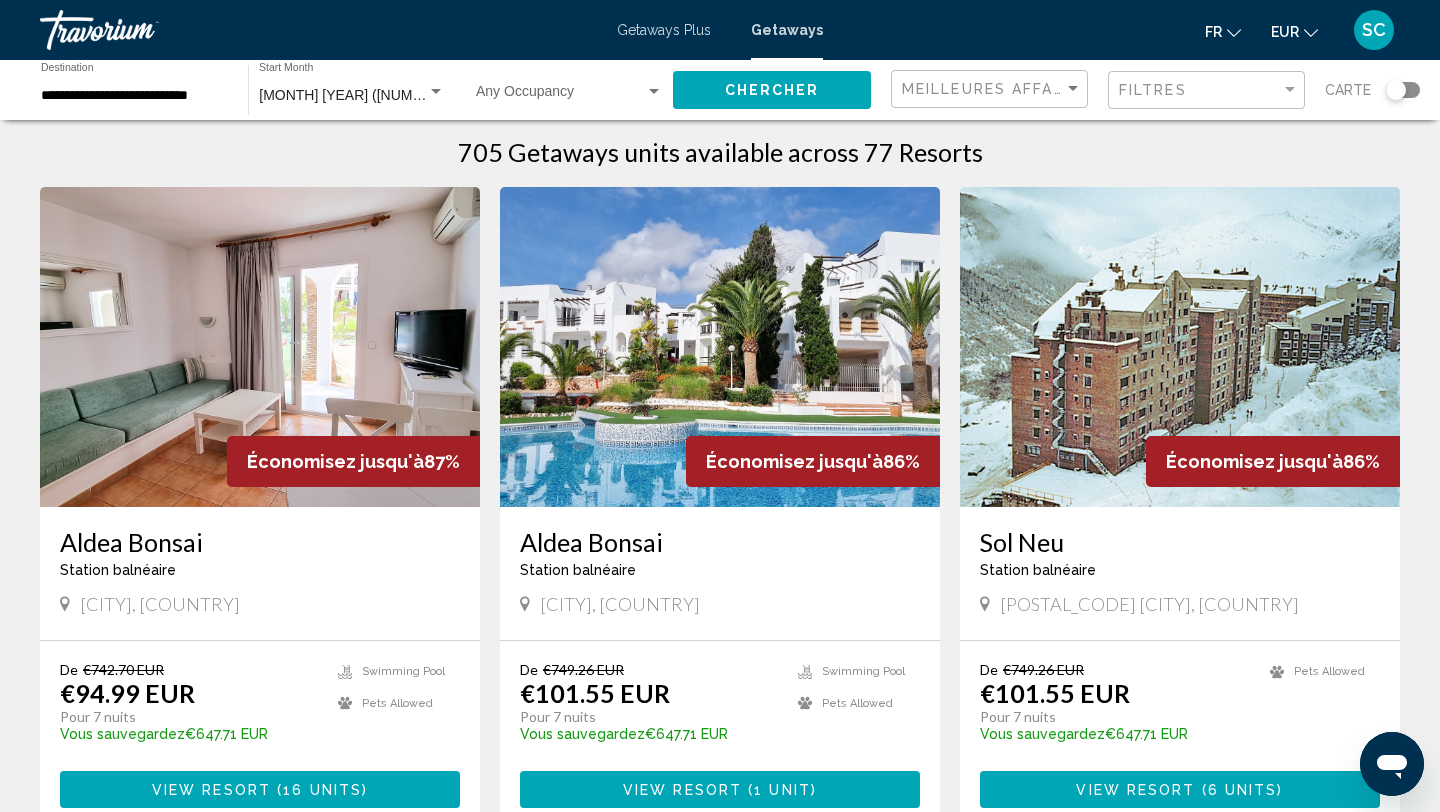 scroll, scrollTop: 0, scrollLeft: 0, axis: both 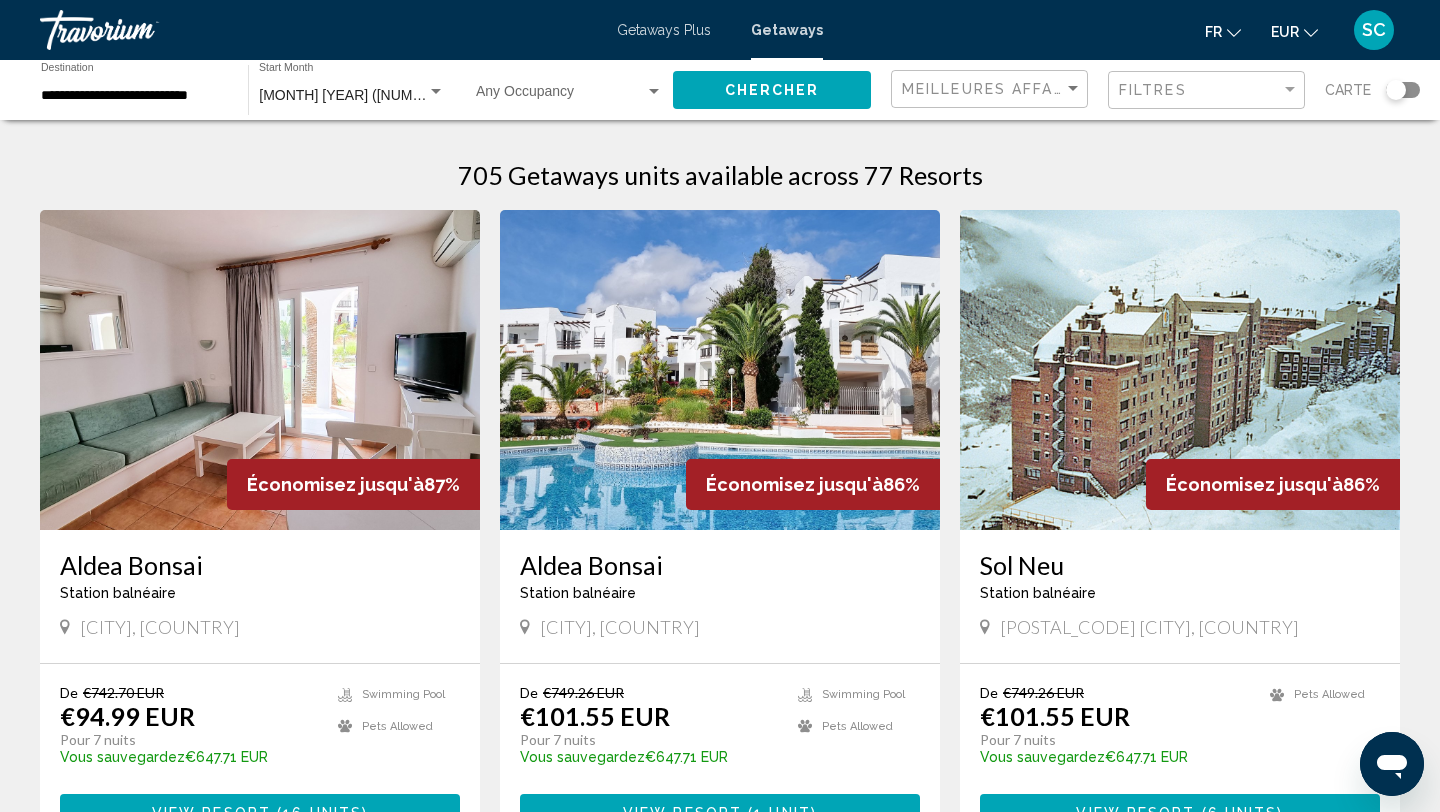 click on "**********" at bounding box center [134, 96] 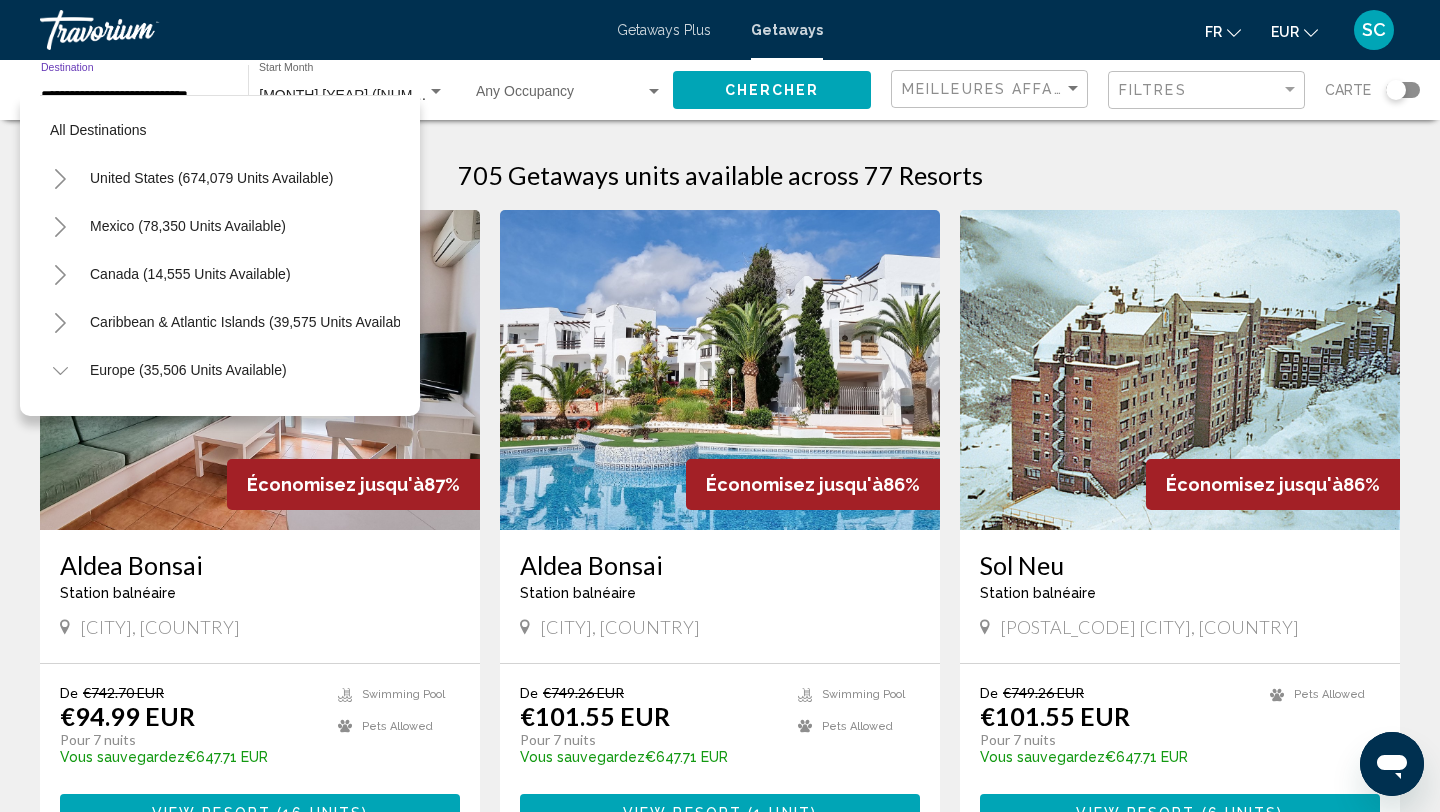 scroll, scrollTop: 935, scrollLeft: 0, axis: vertical 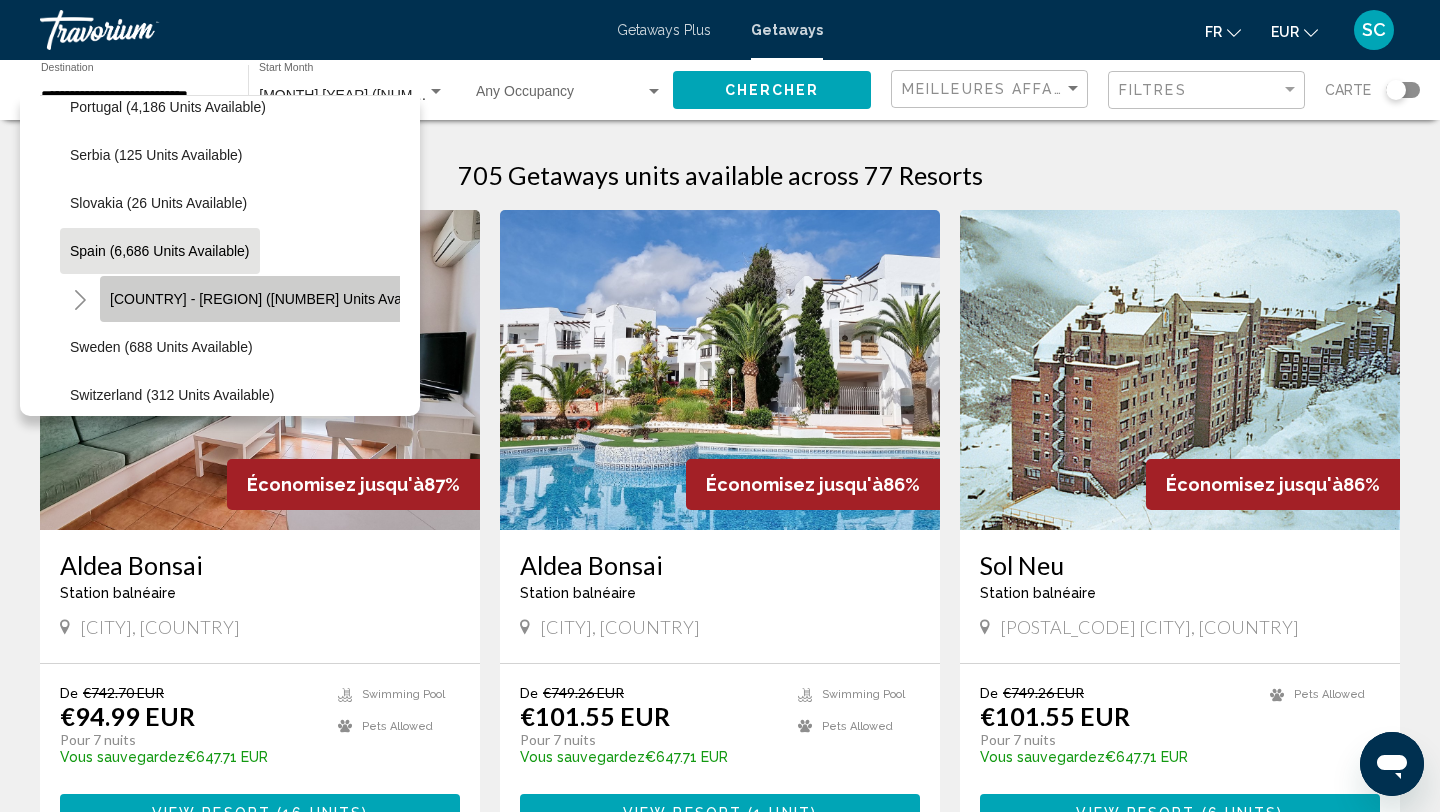 click on "Spain - Canary Islands (2,588 units available)" 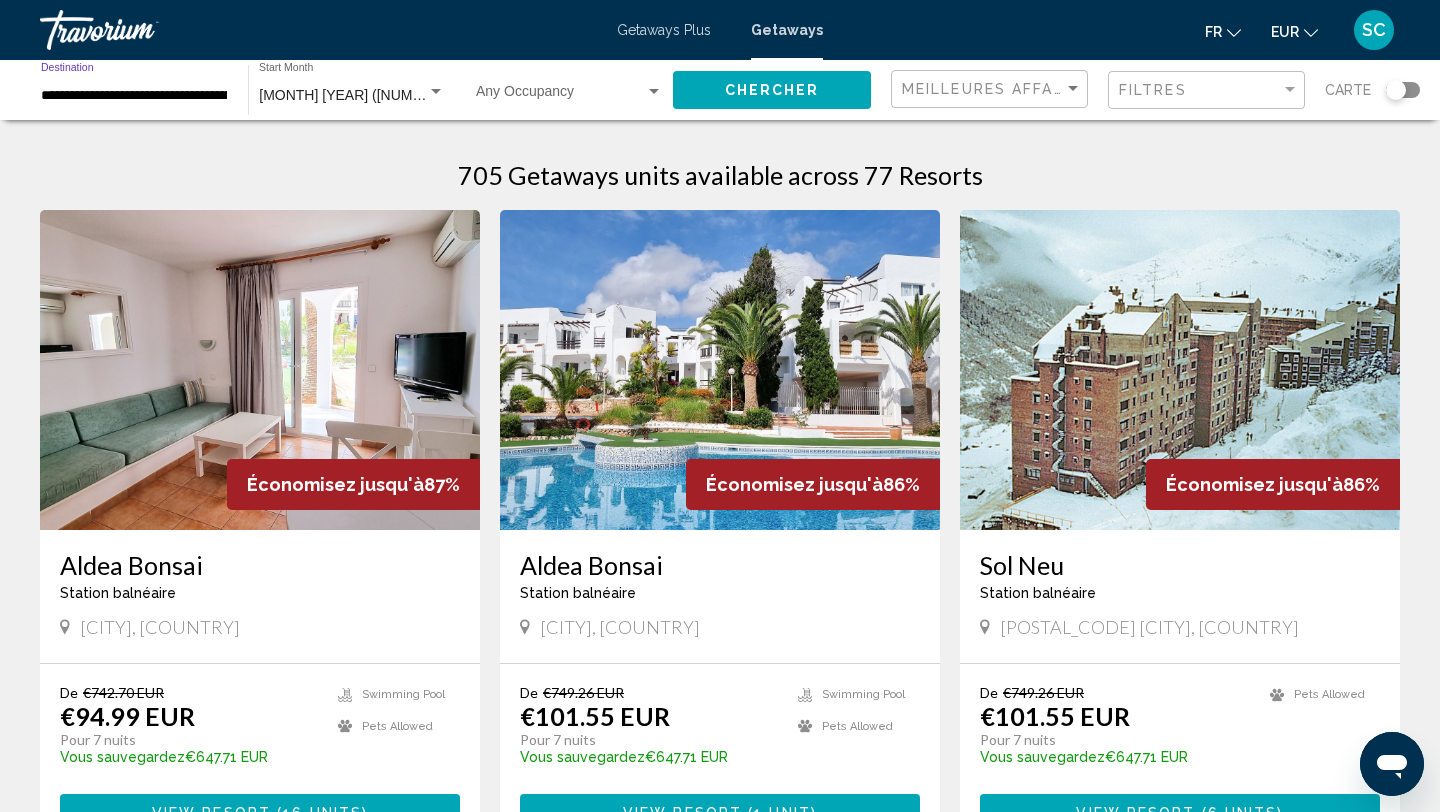click on "Chercher" 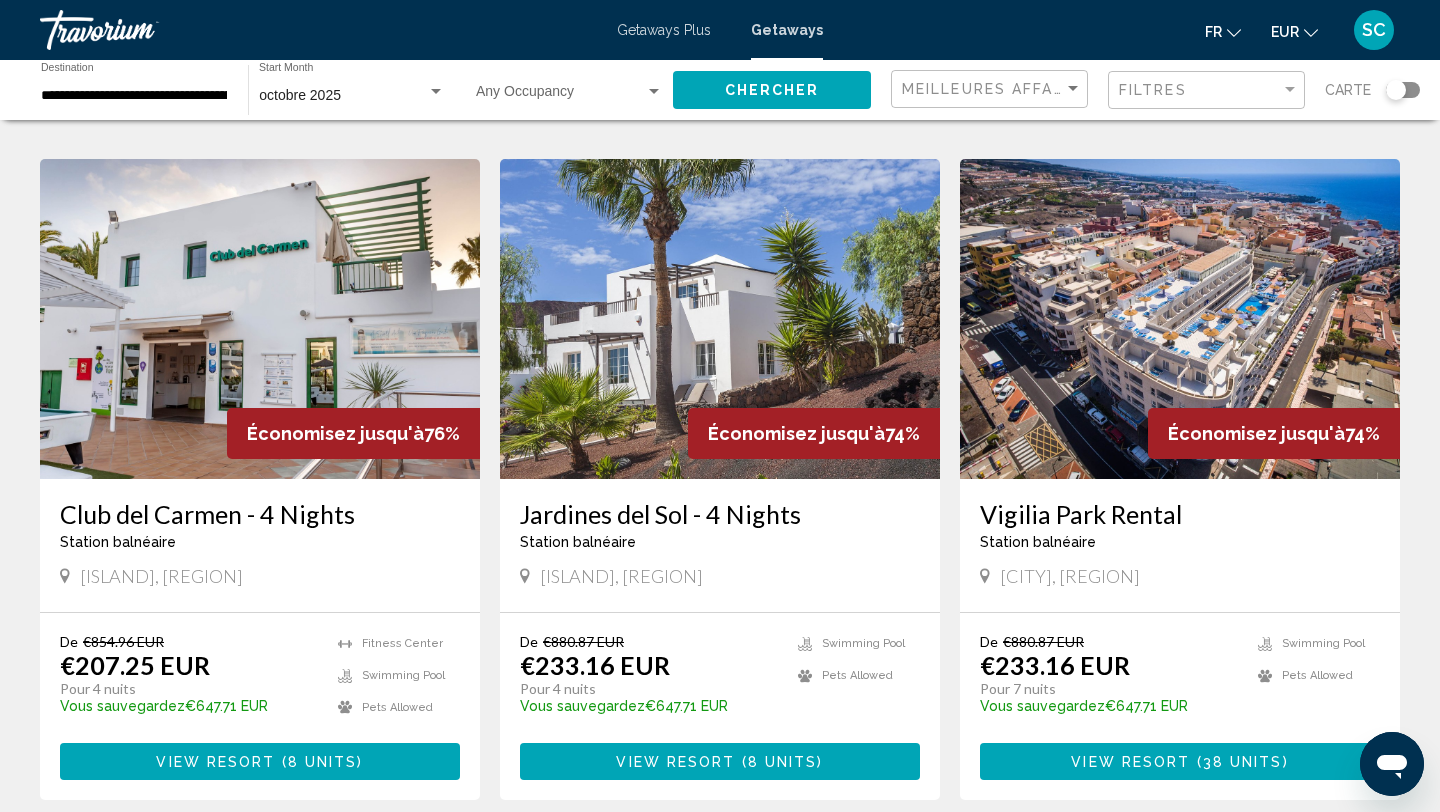 scroll, scrollTop: 2476, scrollLeft: 0, axis: vertical 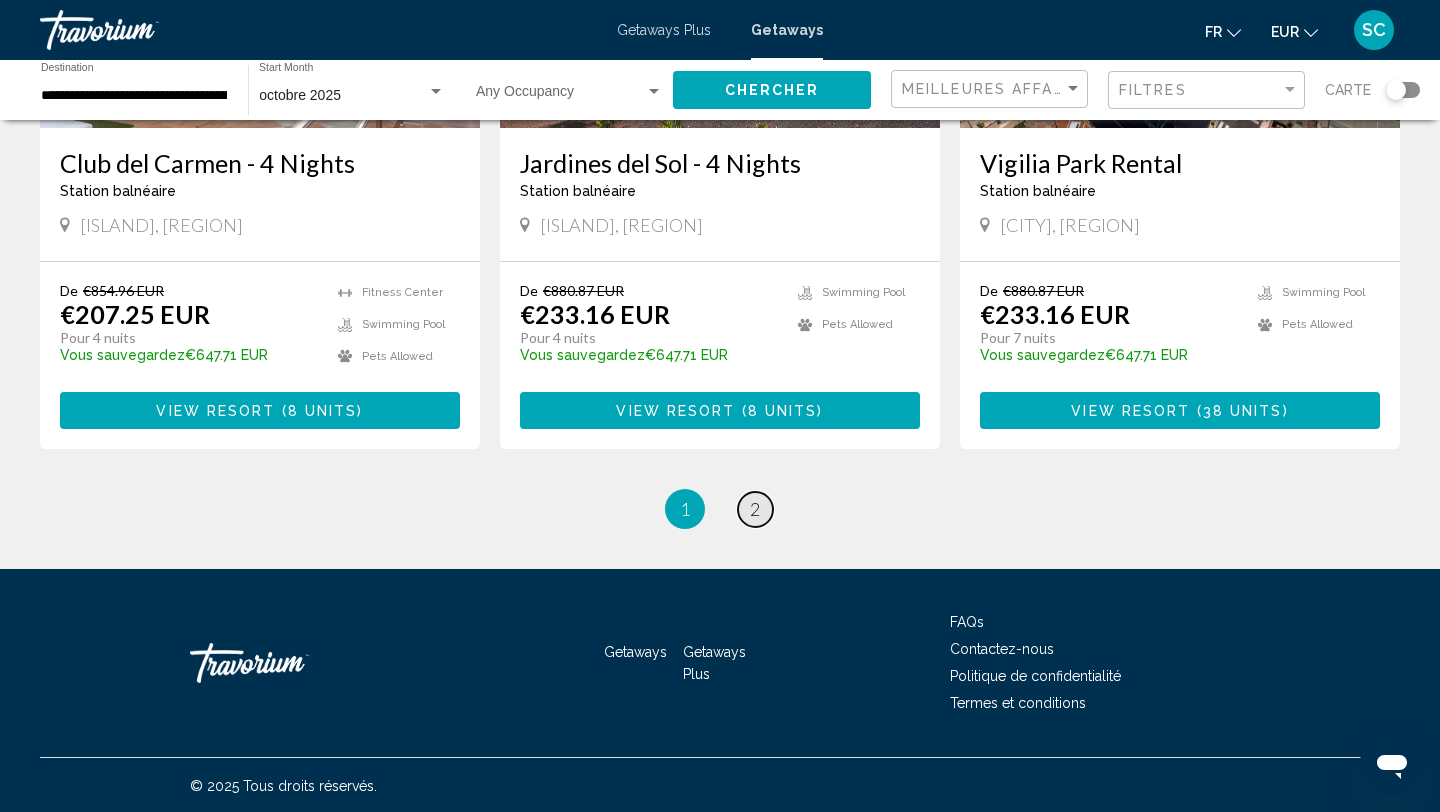 click on "2" at bounding box center [755, 509] 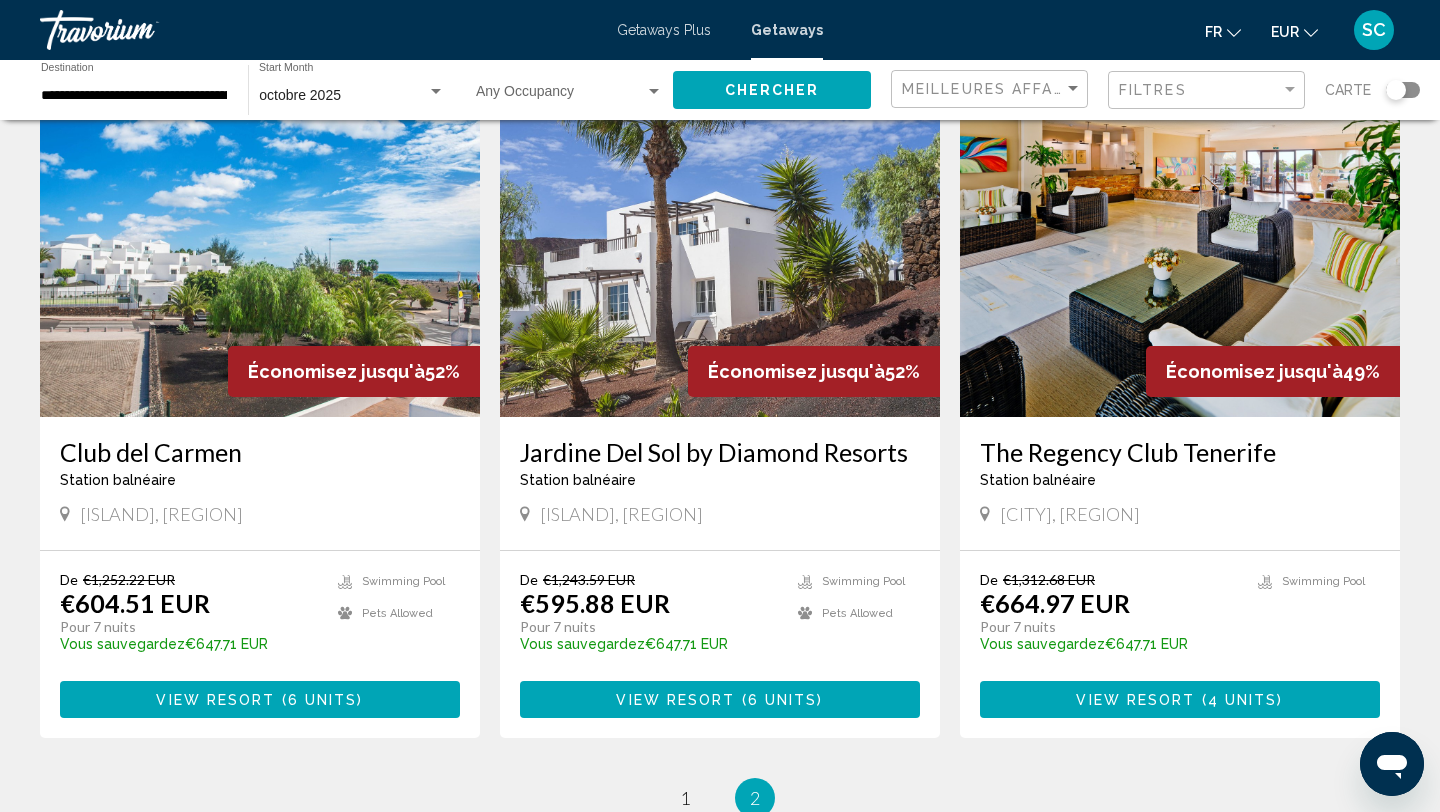 scroll, scrollTop: 1474, scrollLeft: 0, axis: vertical 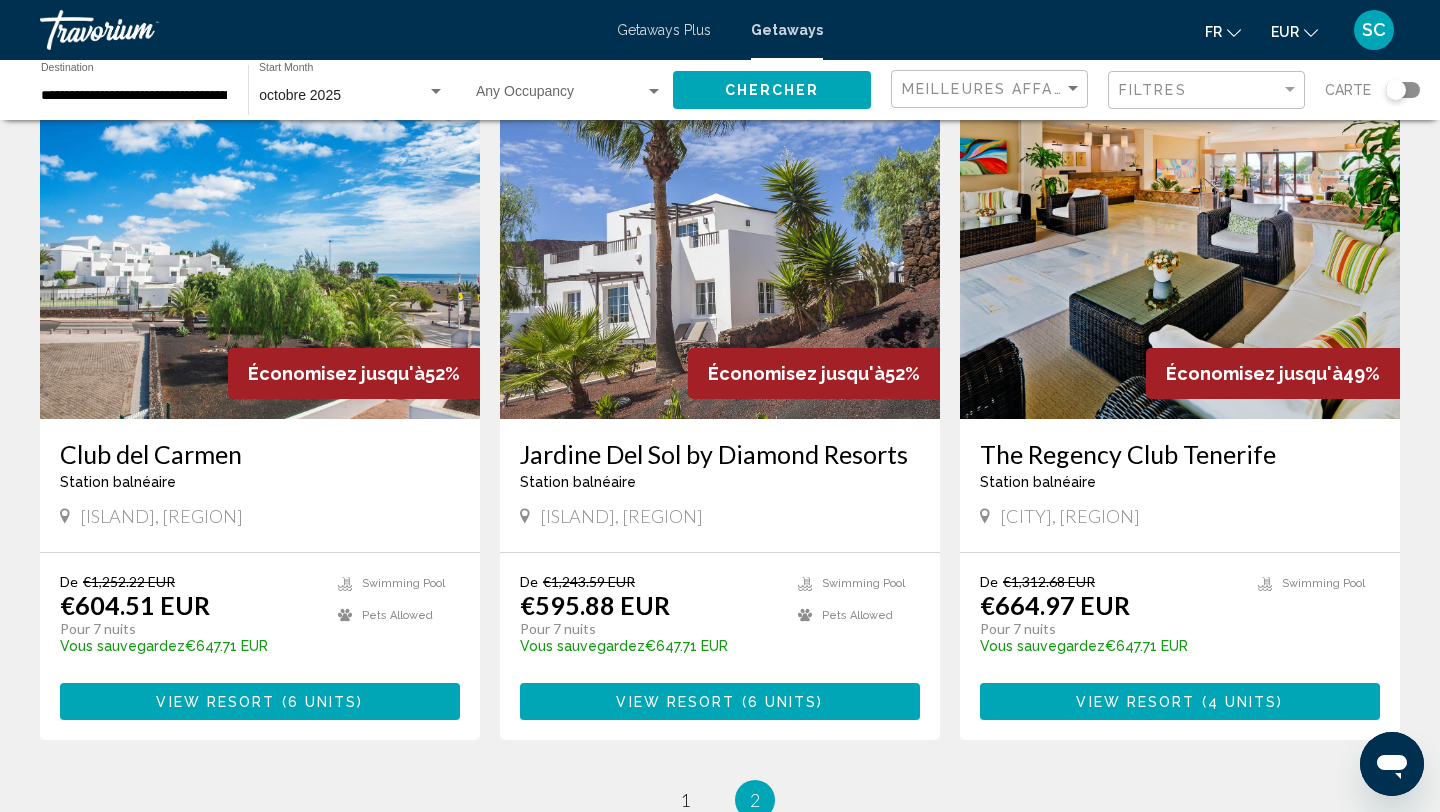 click at bounding box center [1180, 259] 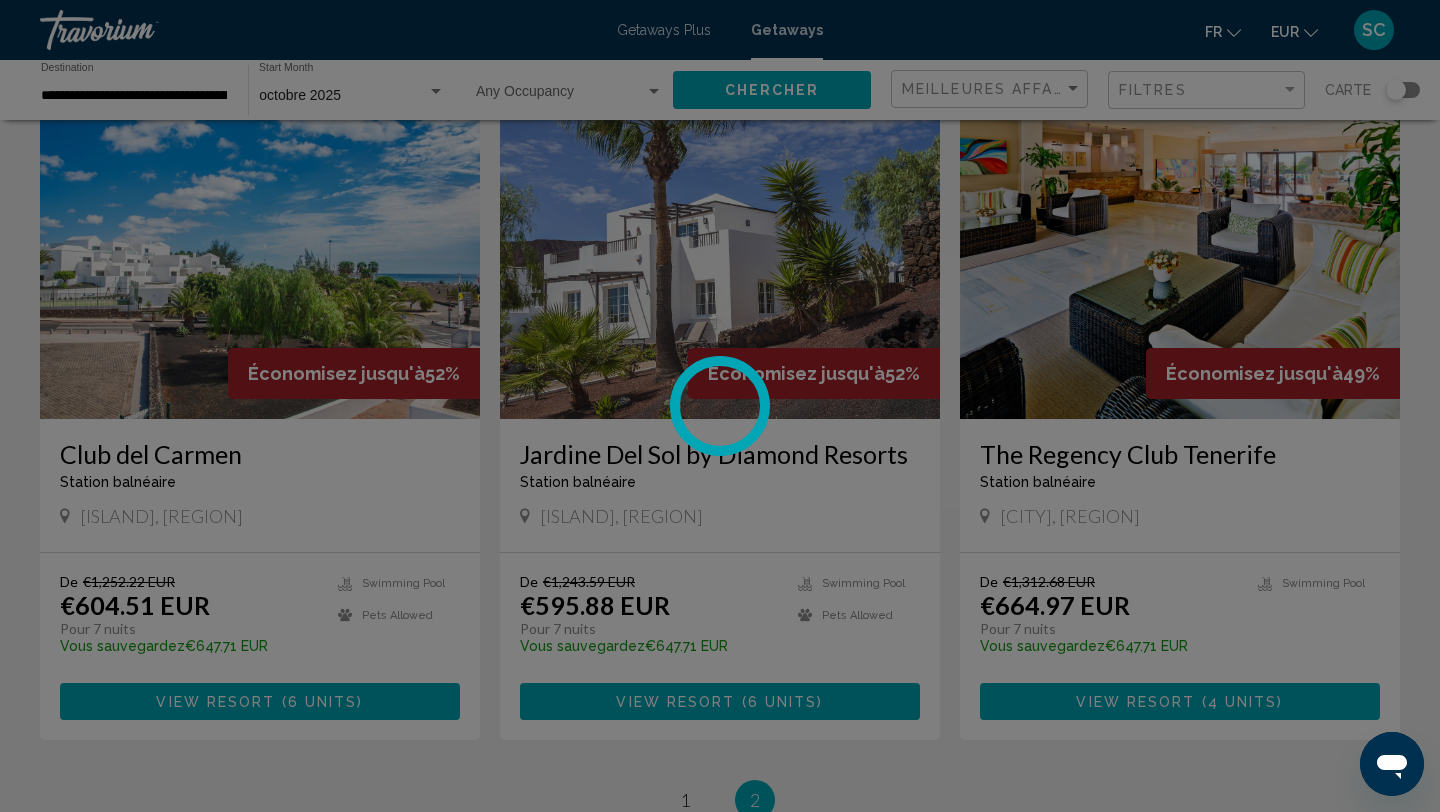 scroll, scrollTop: 0, scrollLeft: 0, axis: both 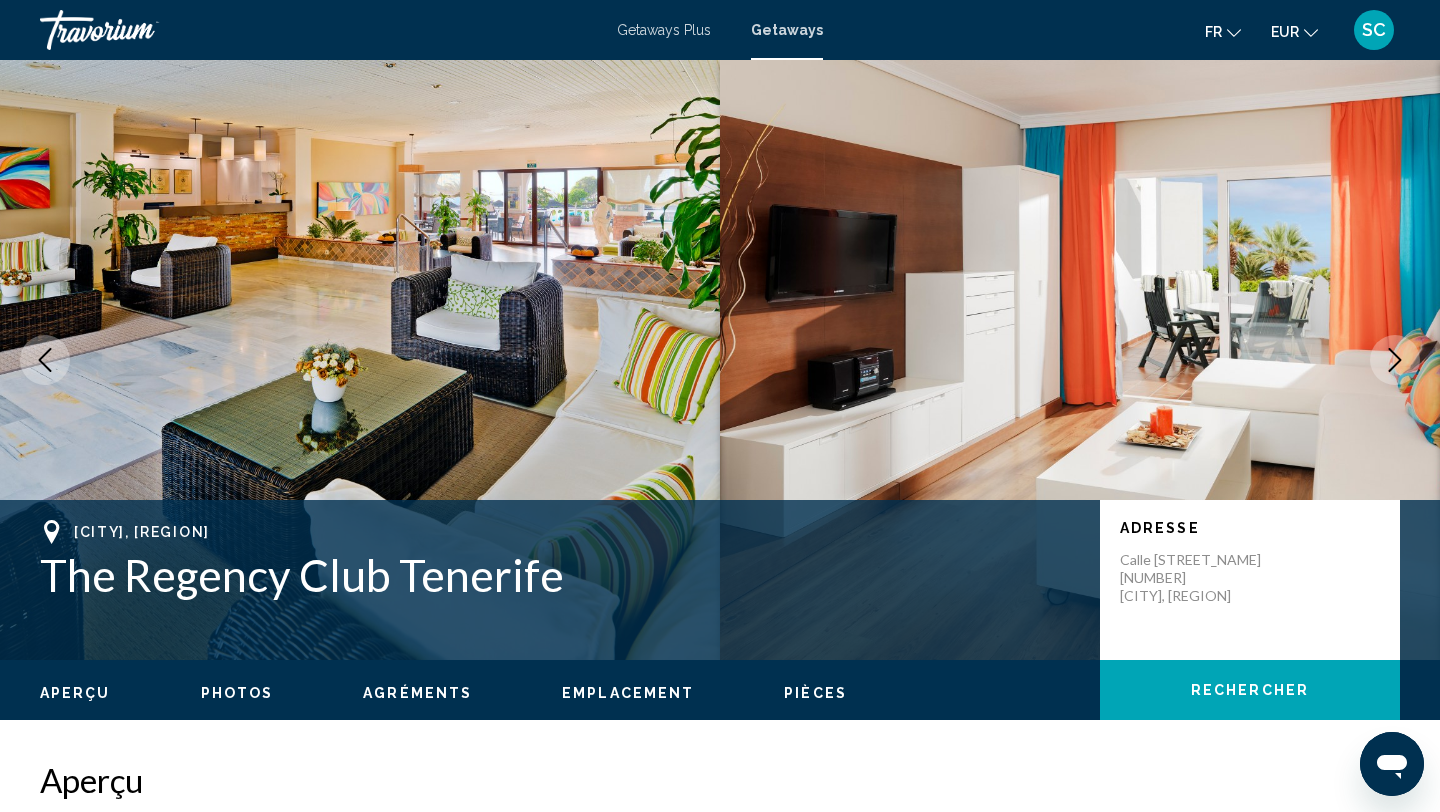 click 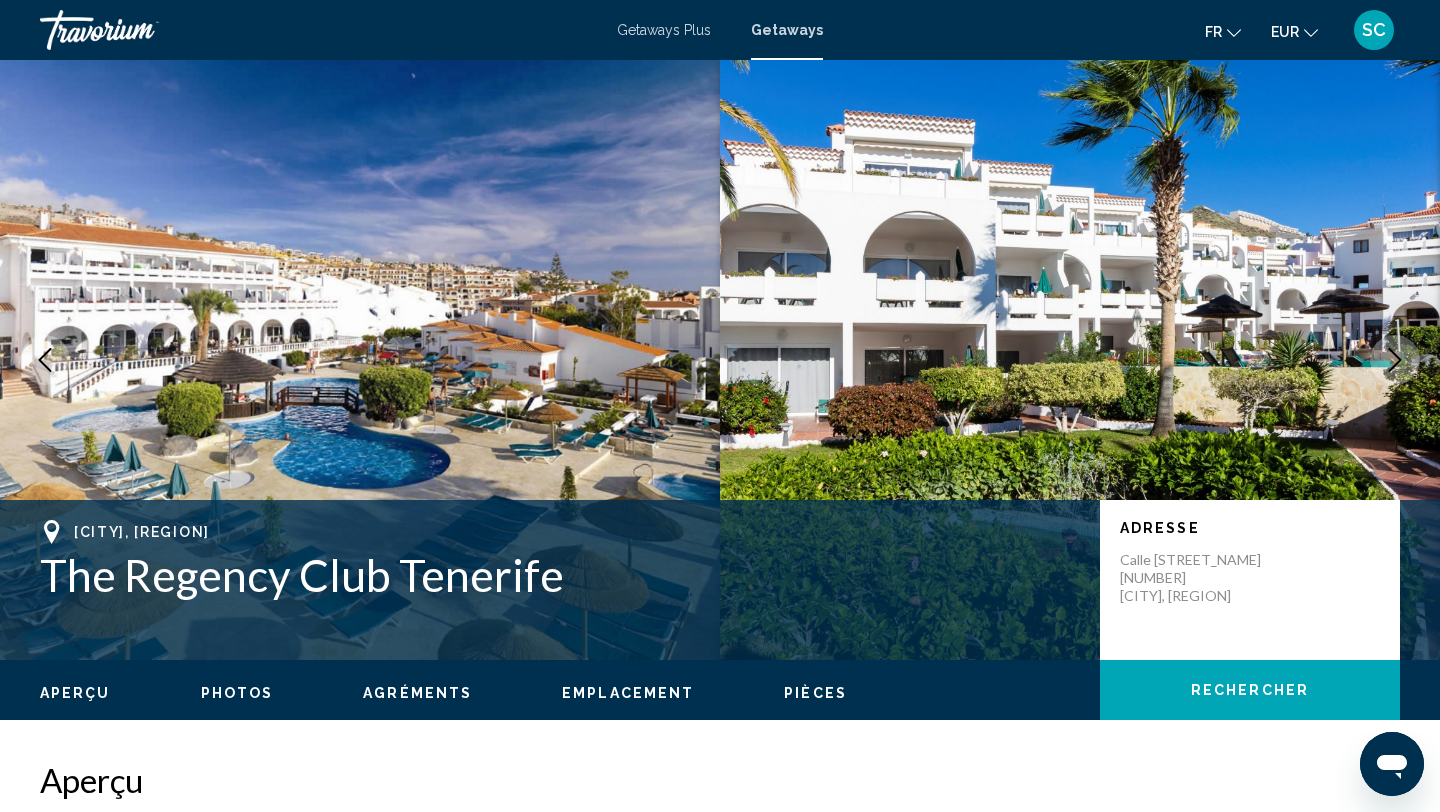 type 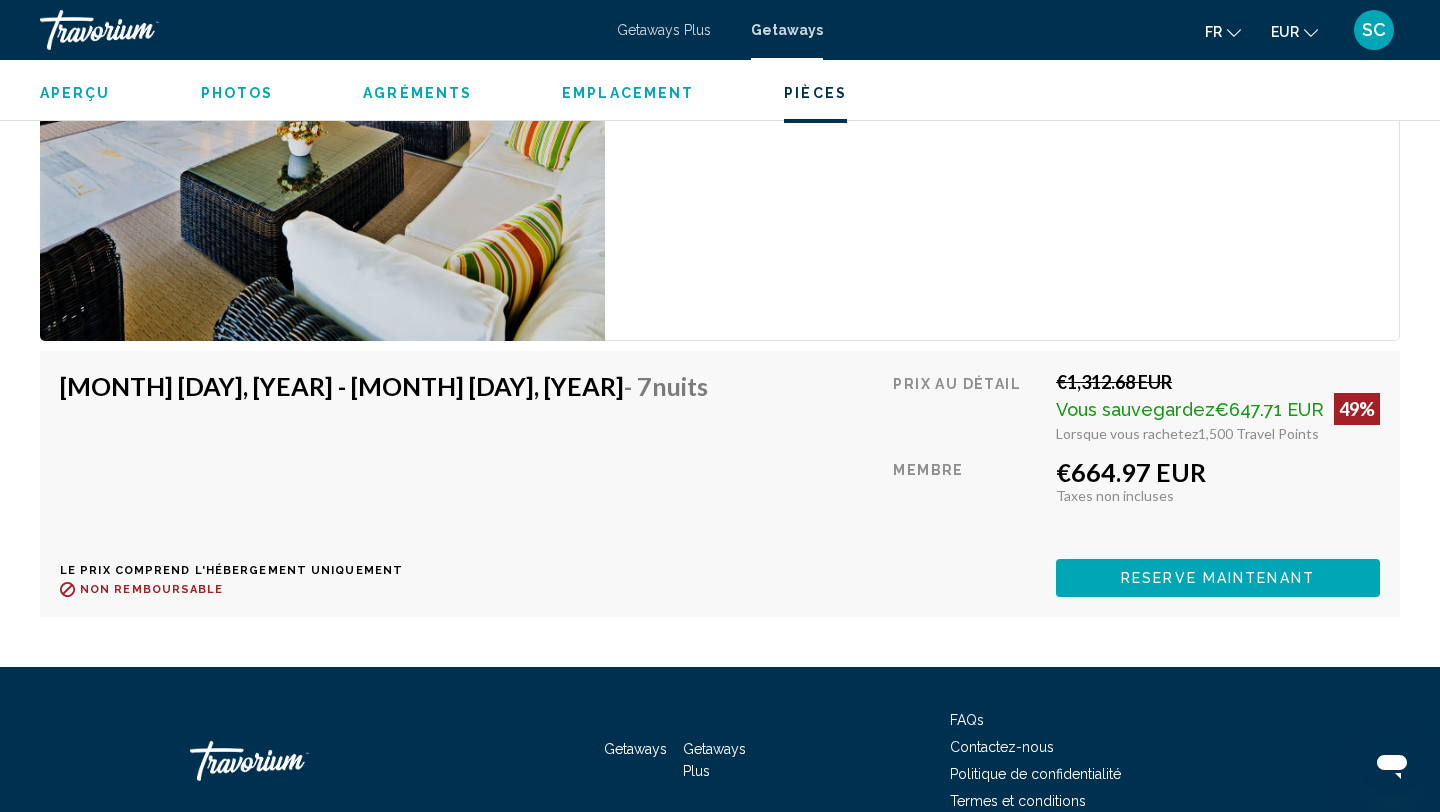 scroll, scrollTop: 3181, scrollLeft: 0, axis: vertical 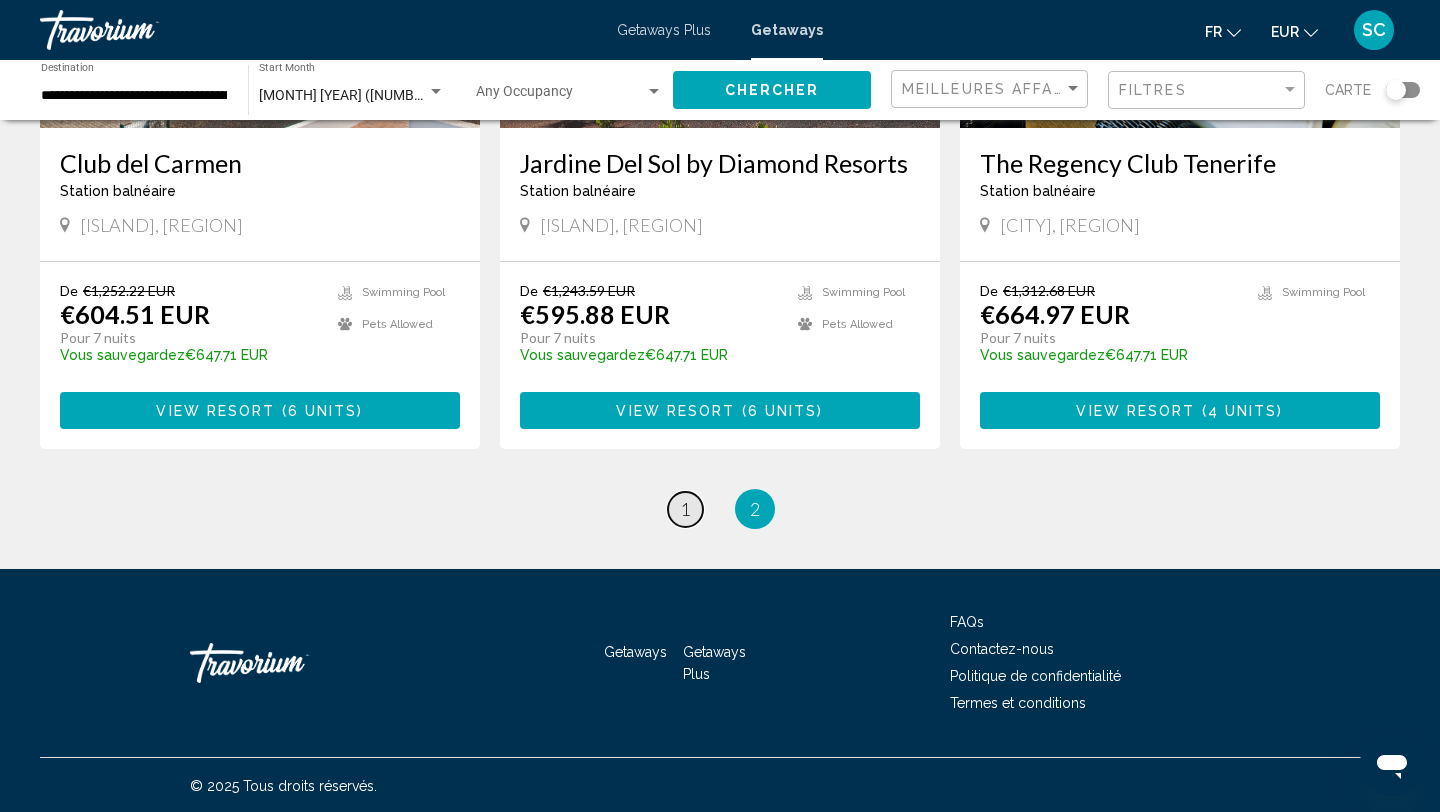 click on "1" at bounding box center [685, 509] 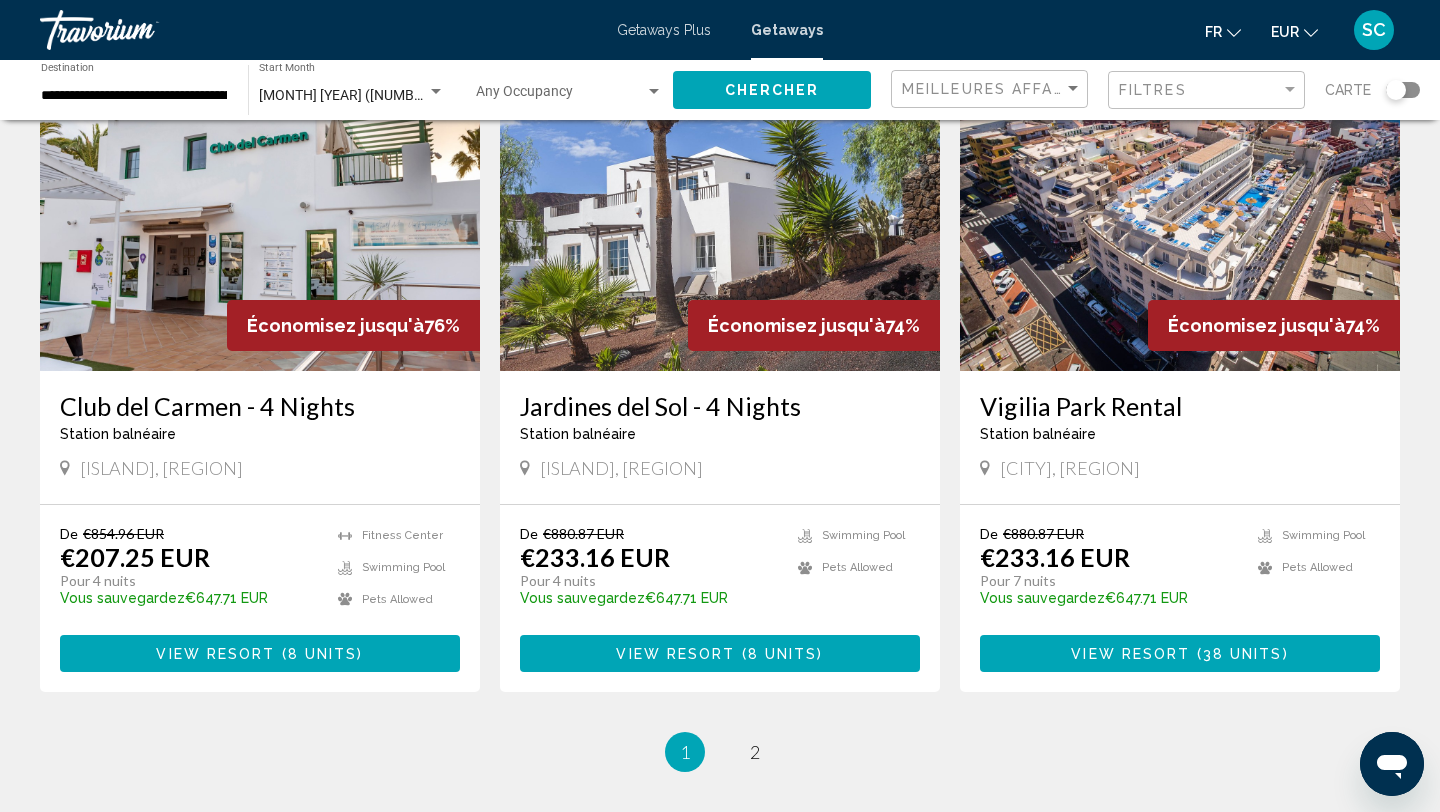 scroll, scrollTop: 2235, scrollLeft: 0, axis: vertical 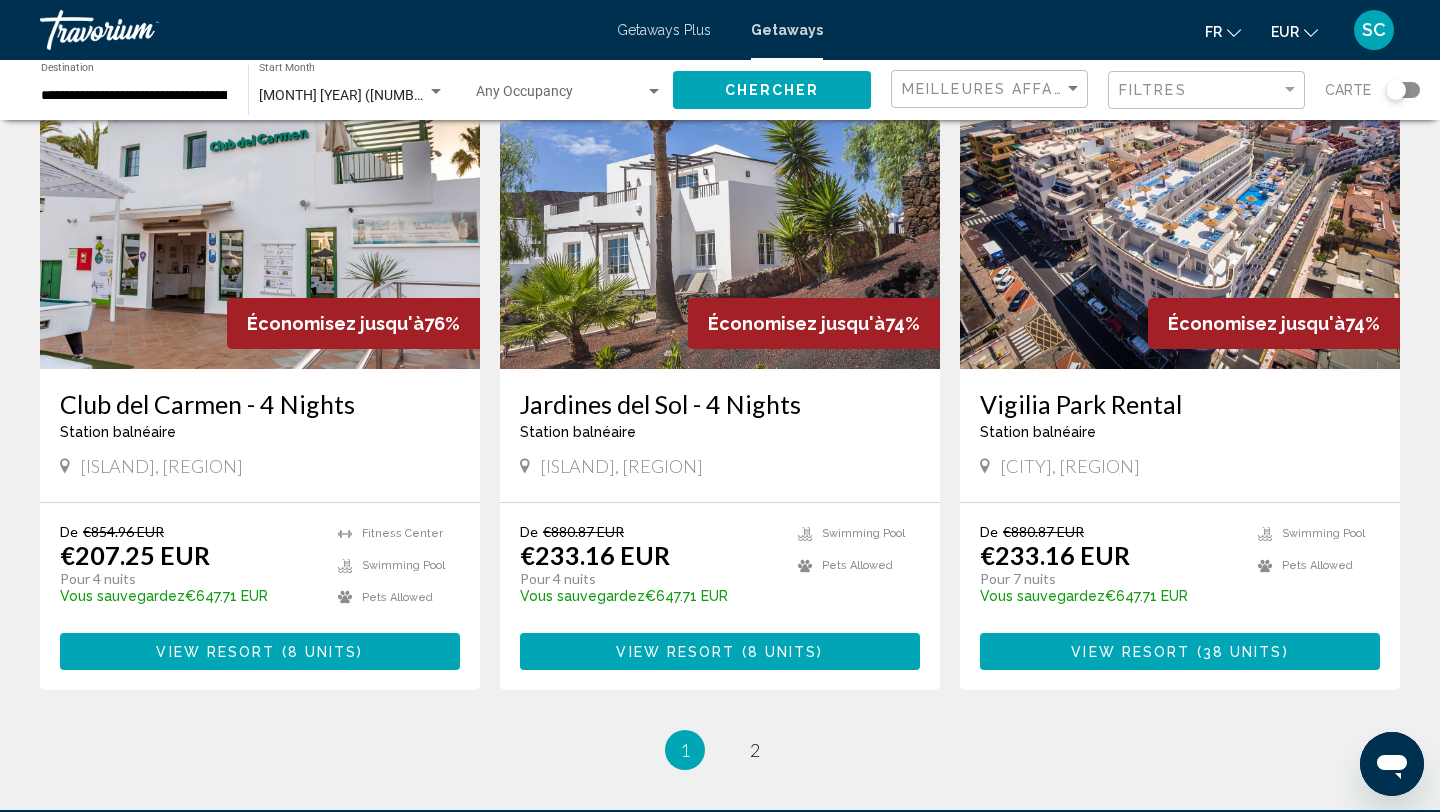 click 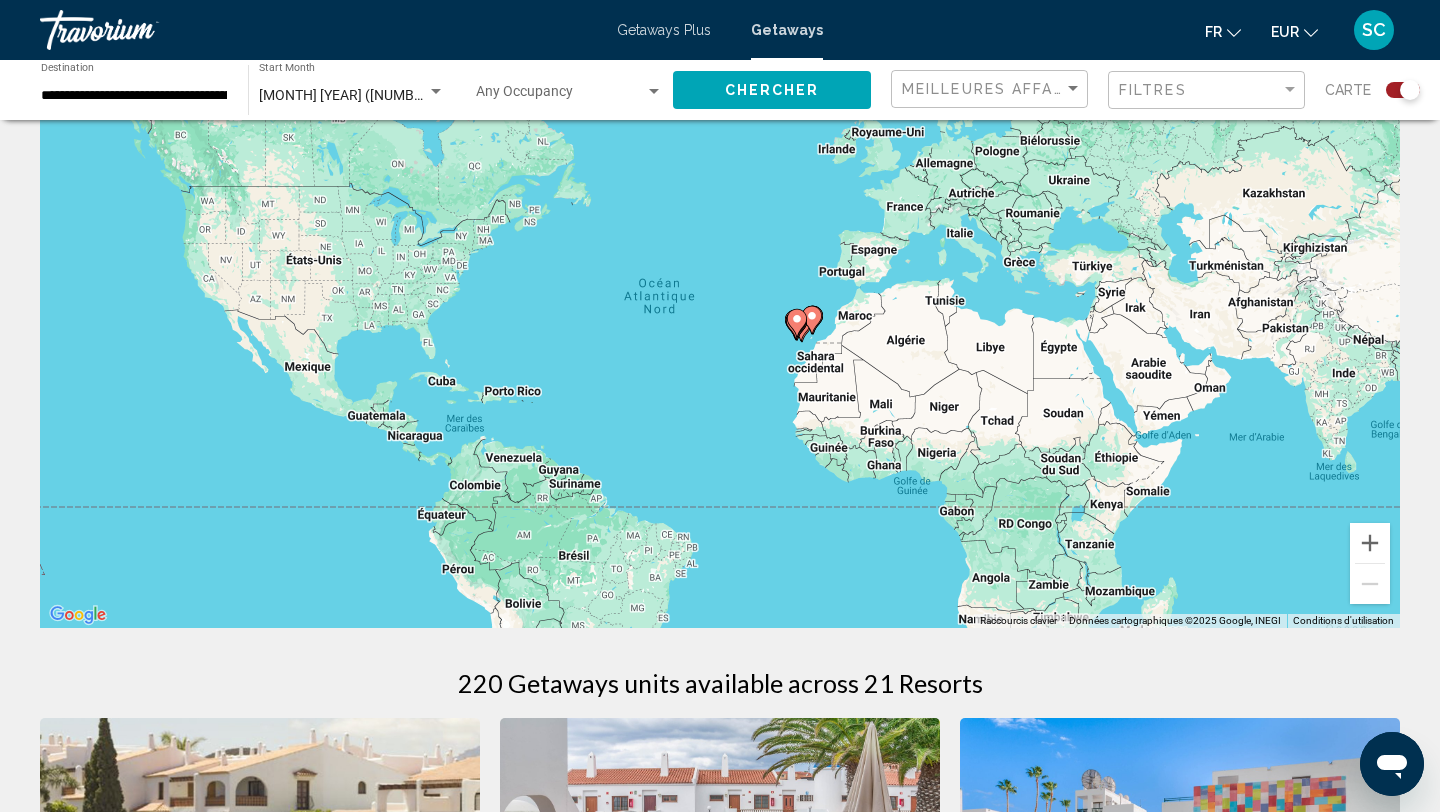 scroll, scrollTop: 0, scrollLeft: 0, axis: both 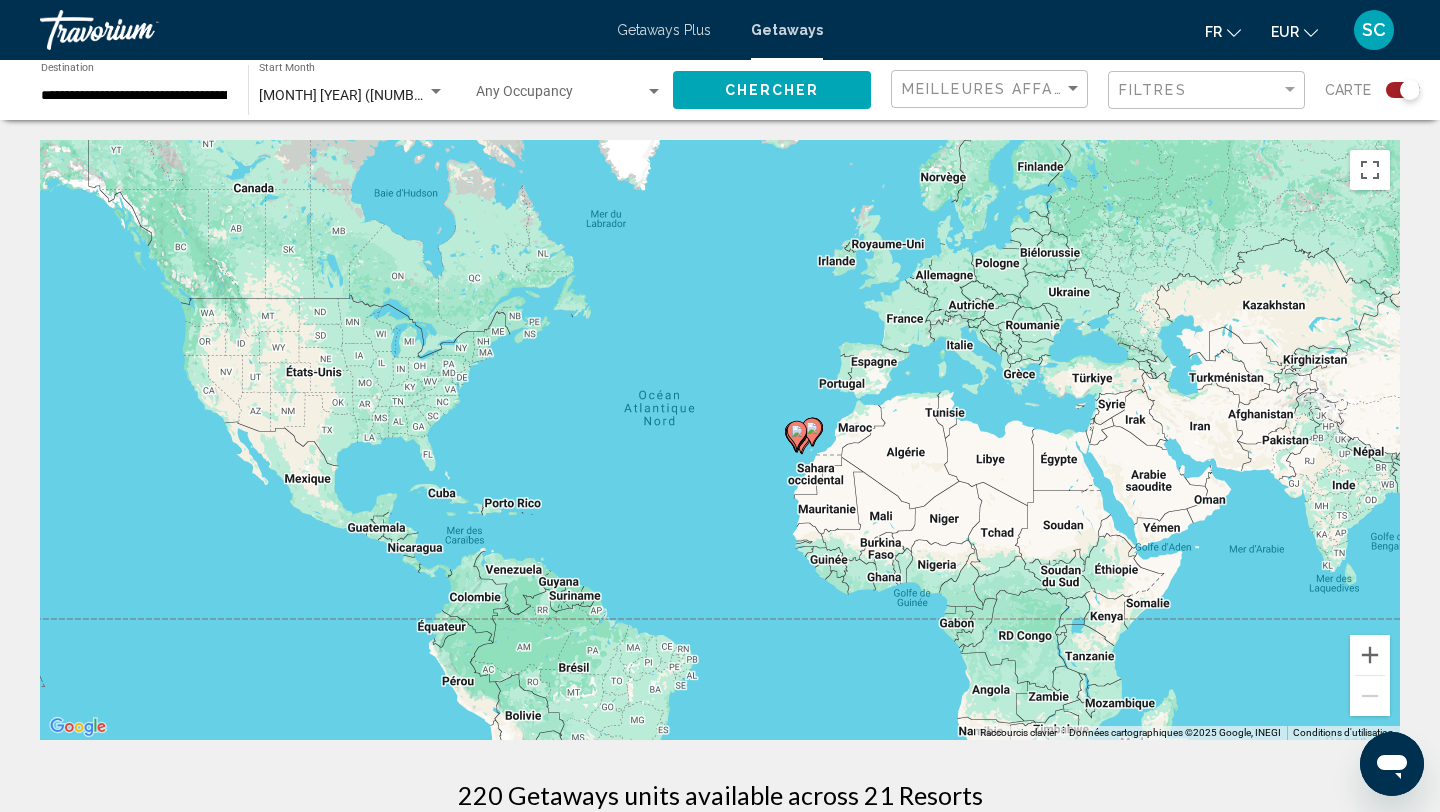 click 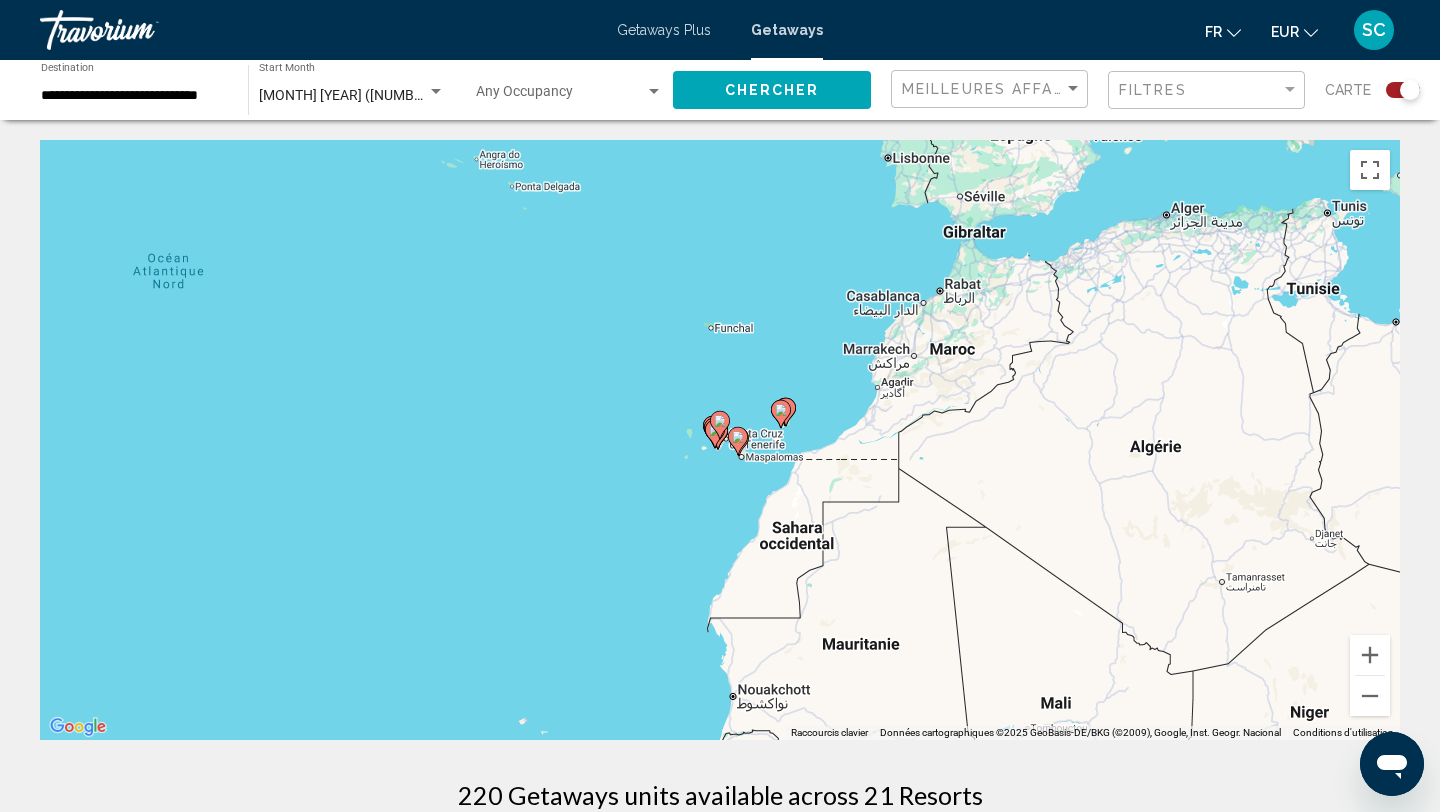 click at bounding box center (720, 425) 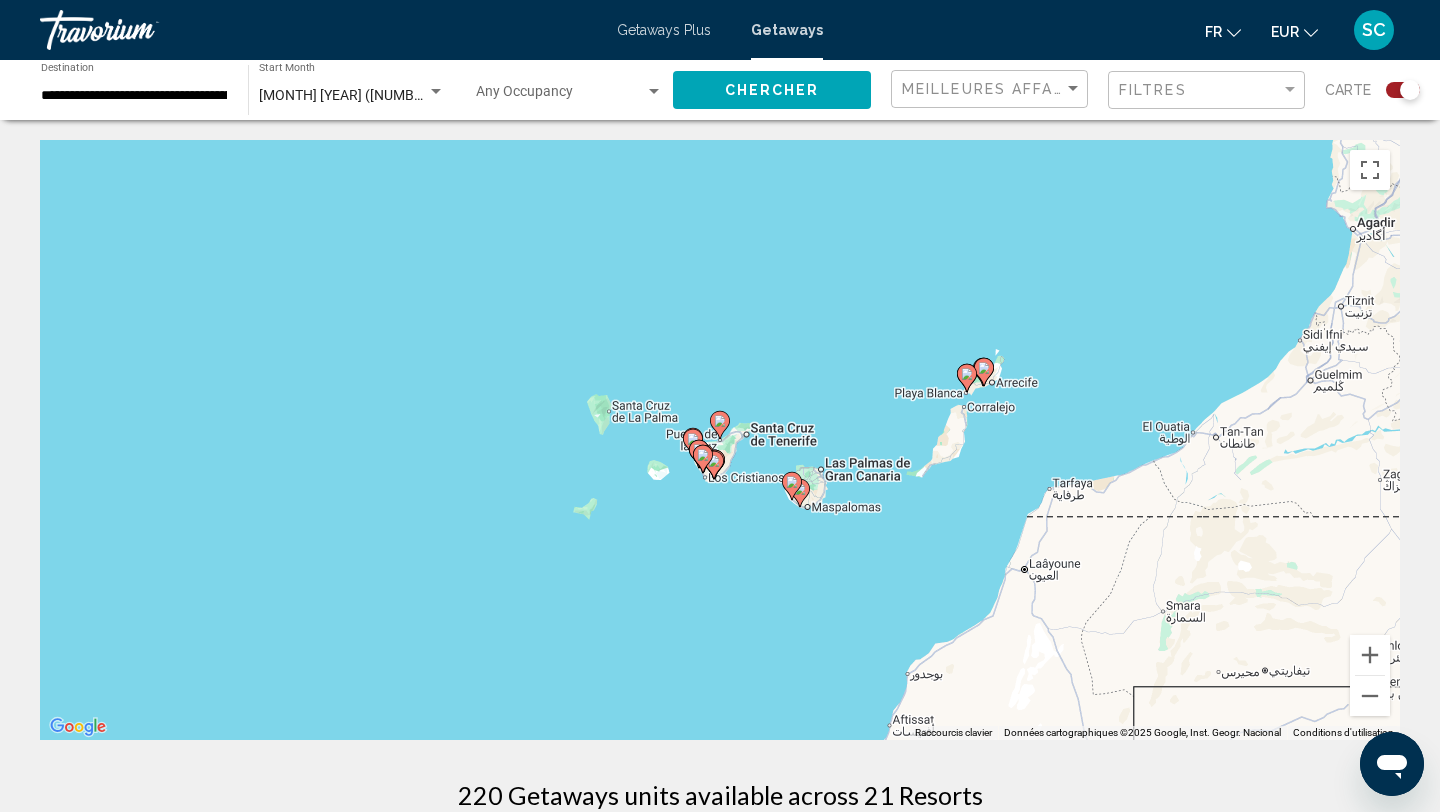 click 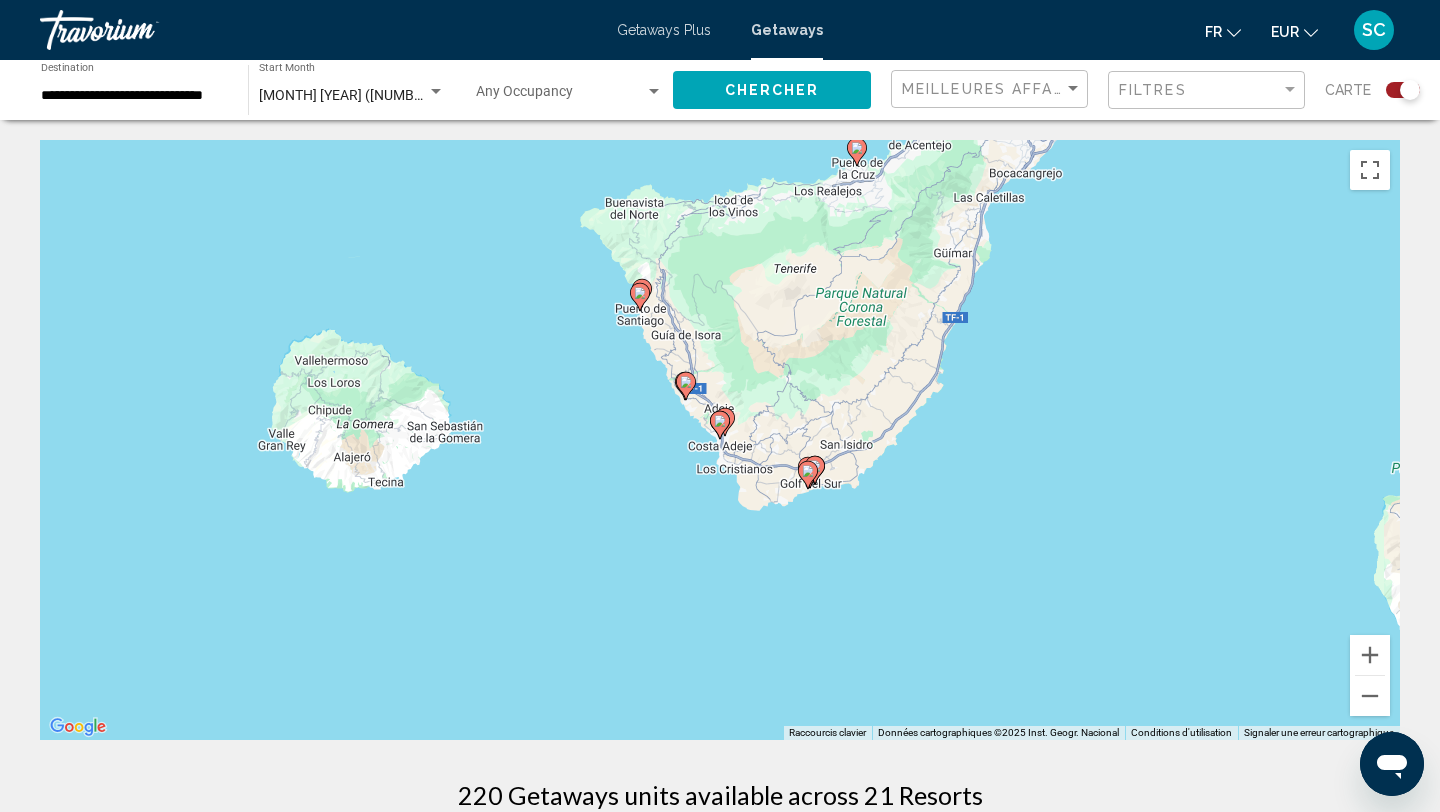 click 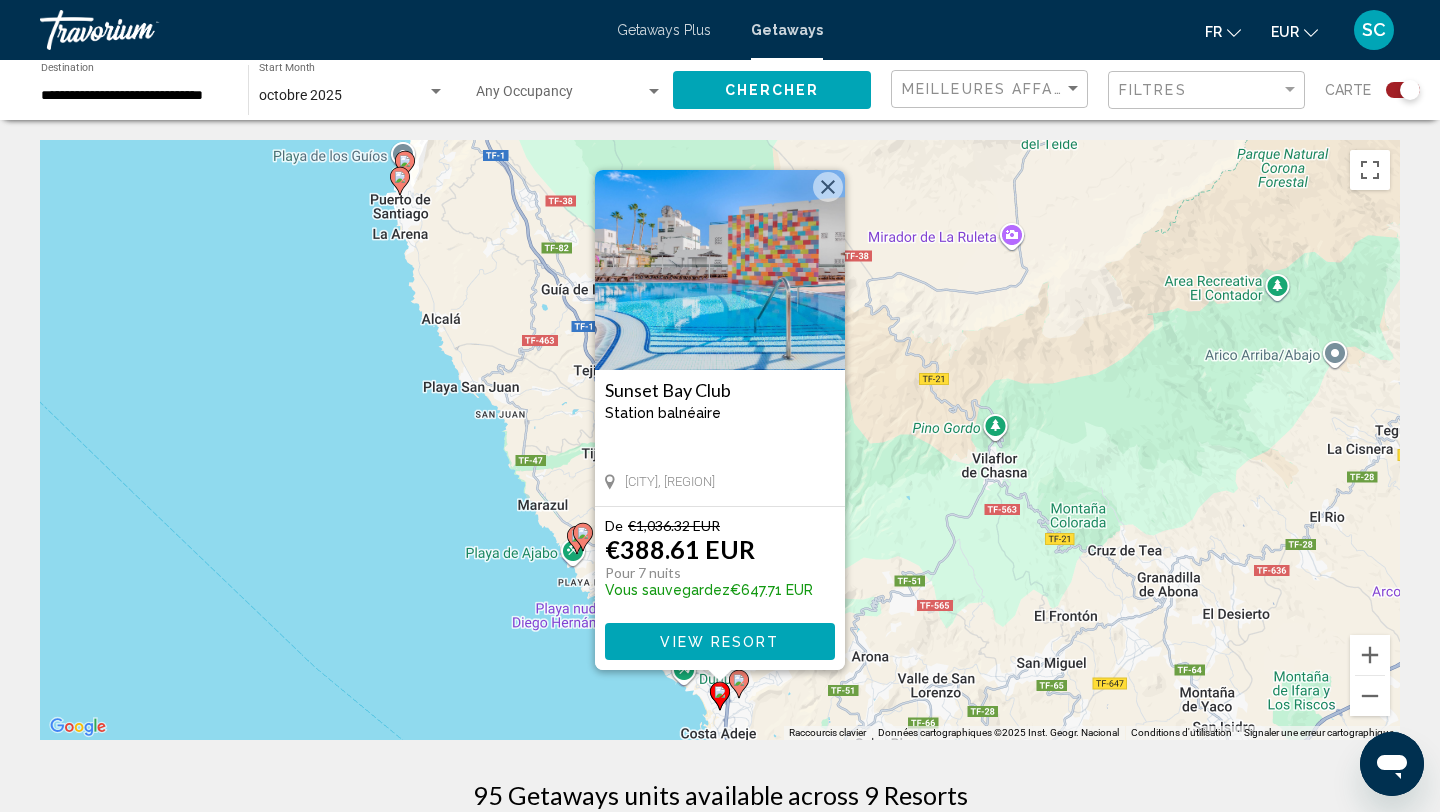 click 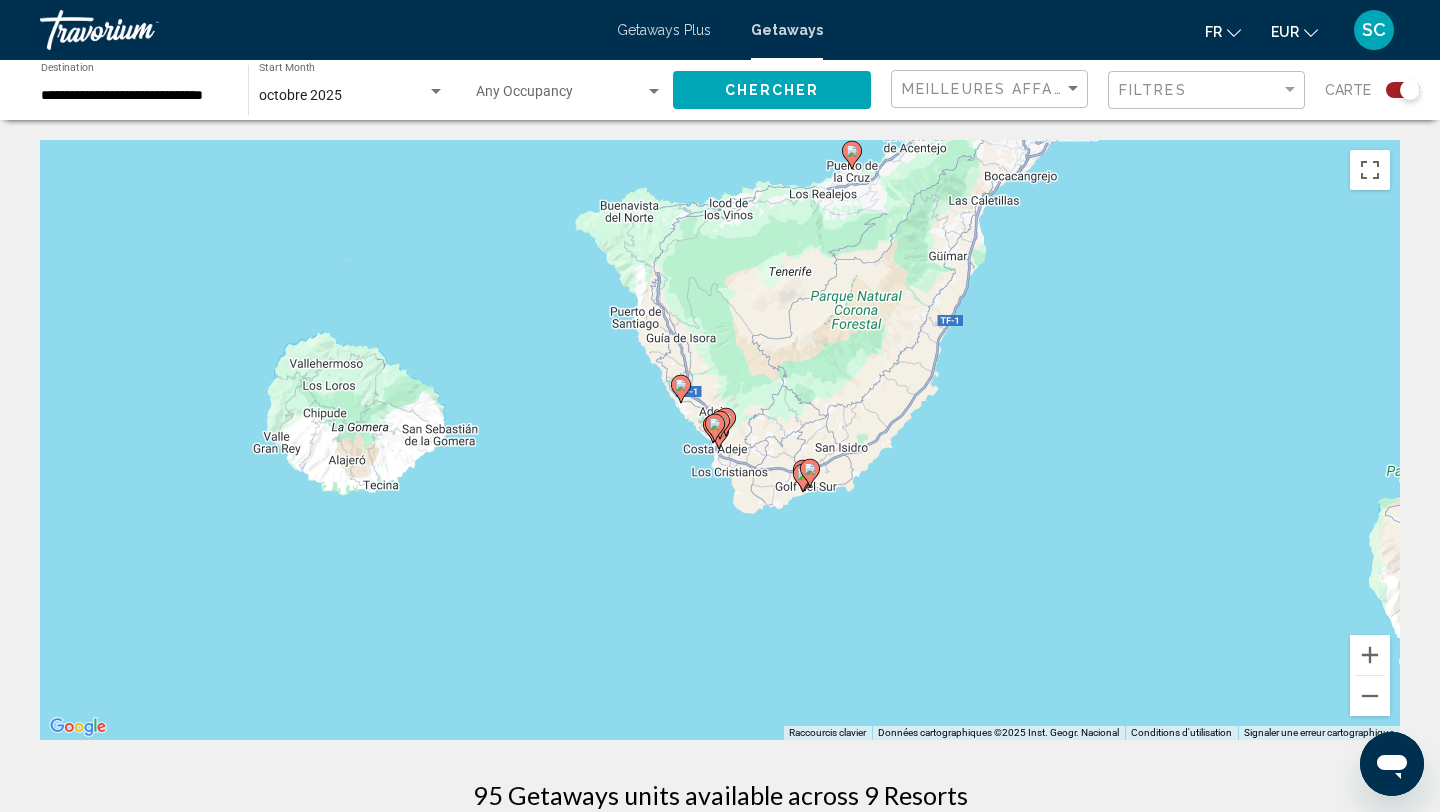 click 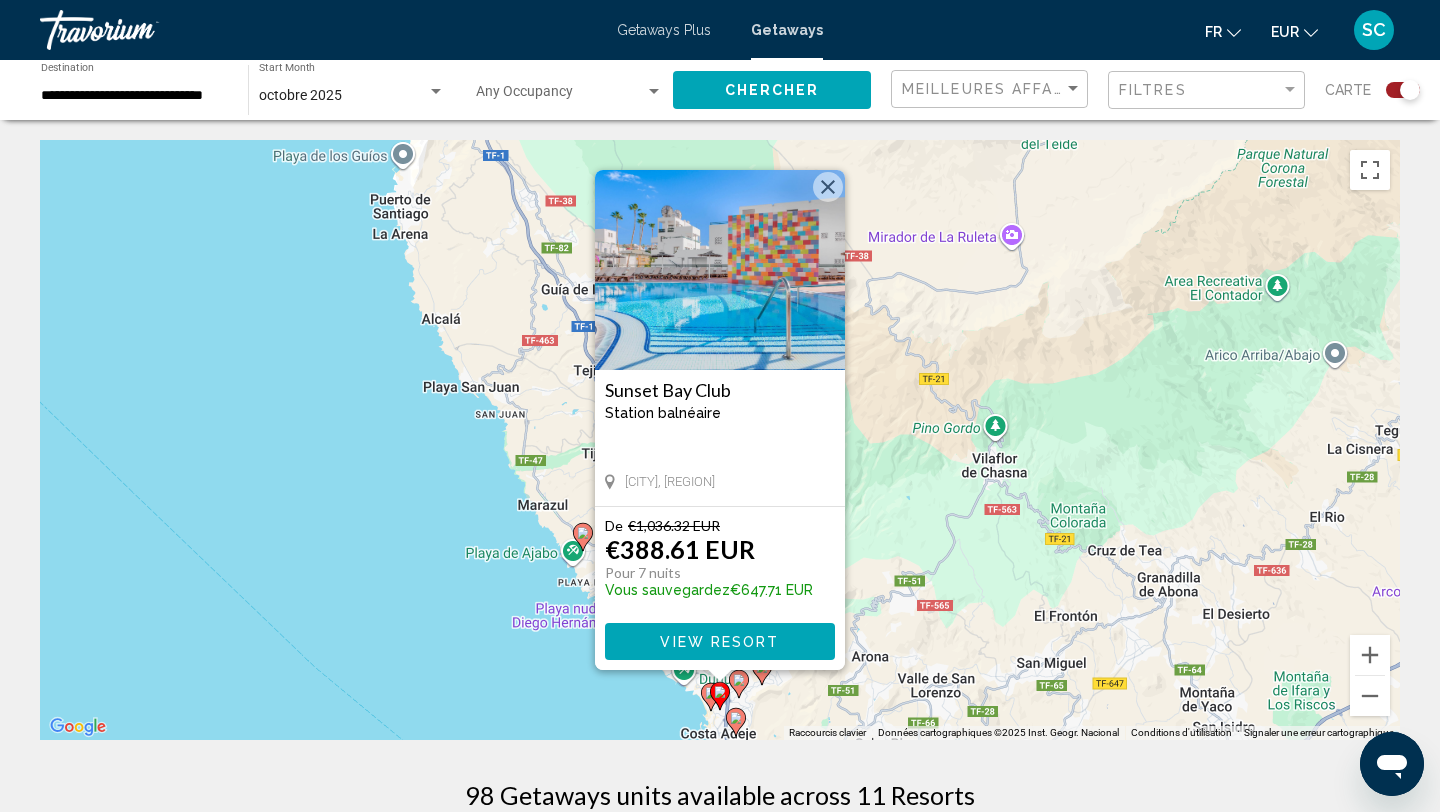 click on "Pour activer le glissement avec le clavier, appuyez sur Alt+Entrée. Une fois ce mode activé, utilisez les touches fléchées pour déplacer le repère. Pour valider le déplacement, appuyez sur Entrée. Pour annuler, appuyez sur Échap.  Sunset Bay Club  Station balnéaire  -  Ceci est une station d'adultes seulement
Adeje, Canary Islands  De €1,036.32 EUR €388.61 EUR  Pour 7 nuits Vous sauvegardez  €647.71 EUR  View Resort" at bounding box center (720, 440) 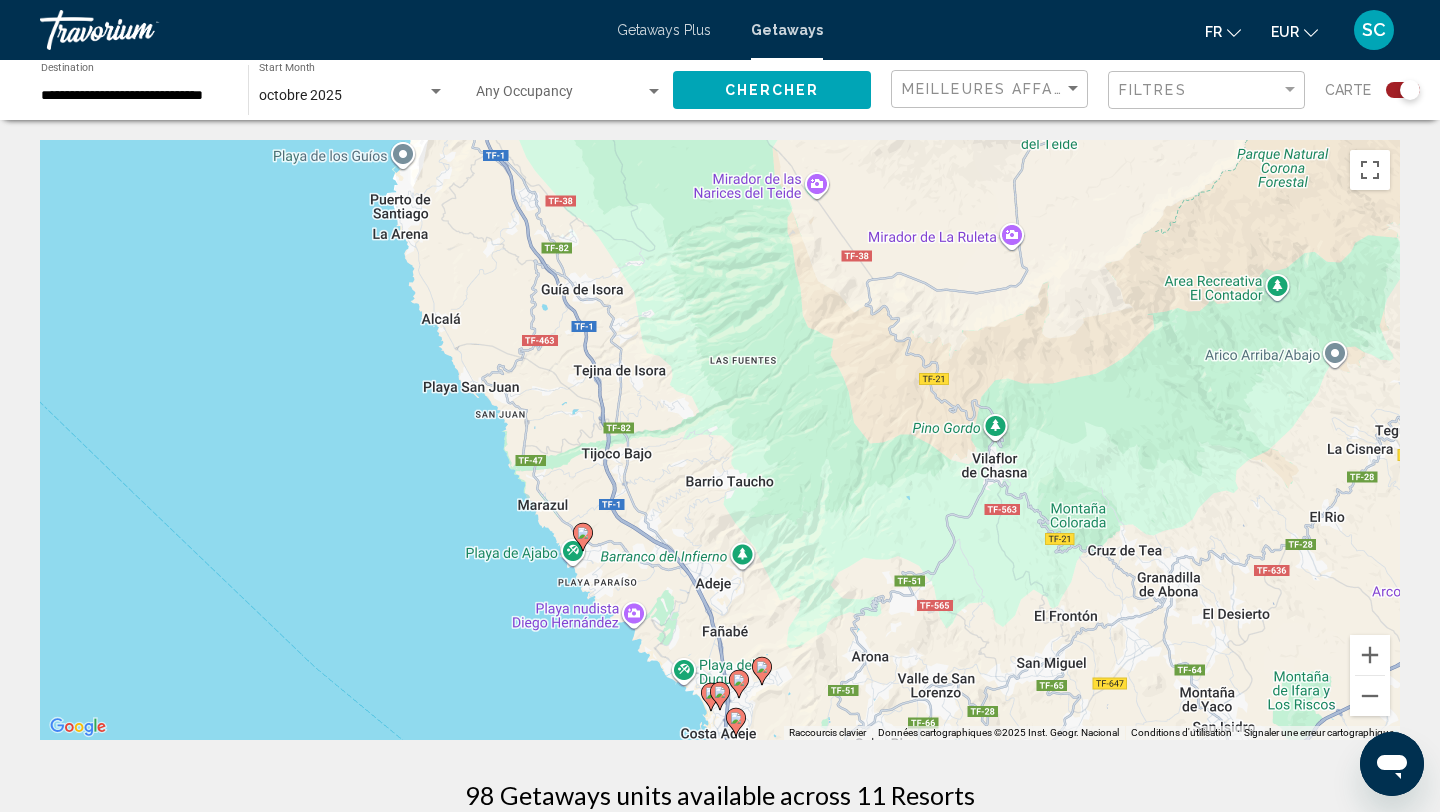 click at bounding box center [762, 671] 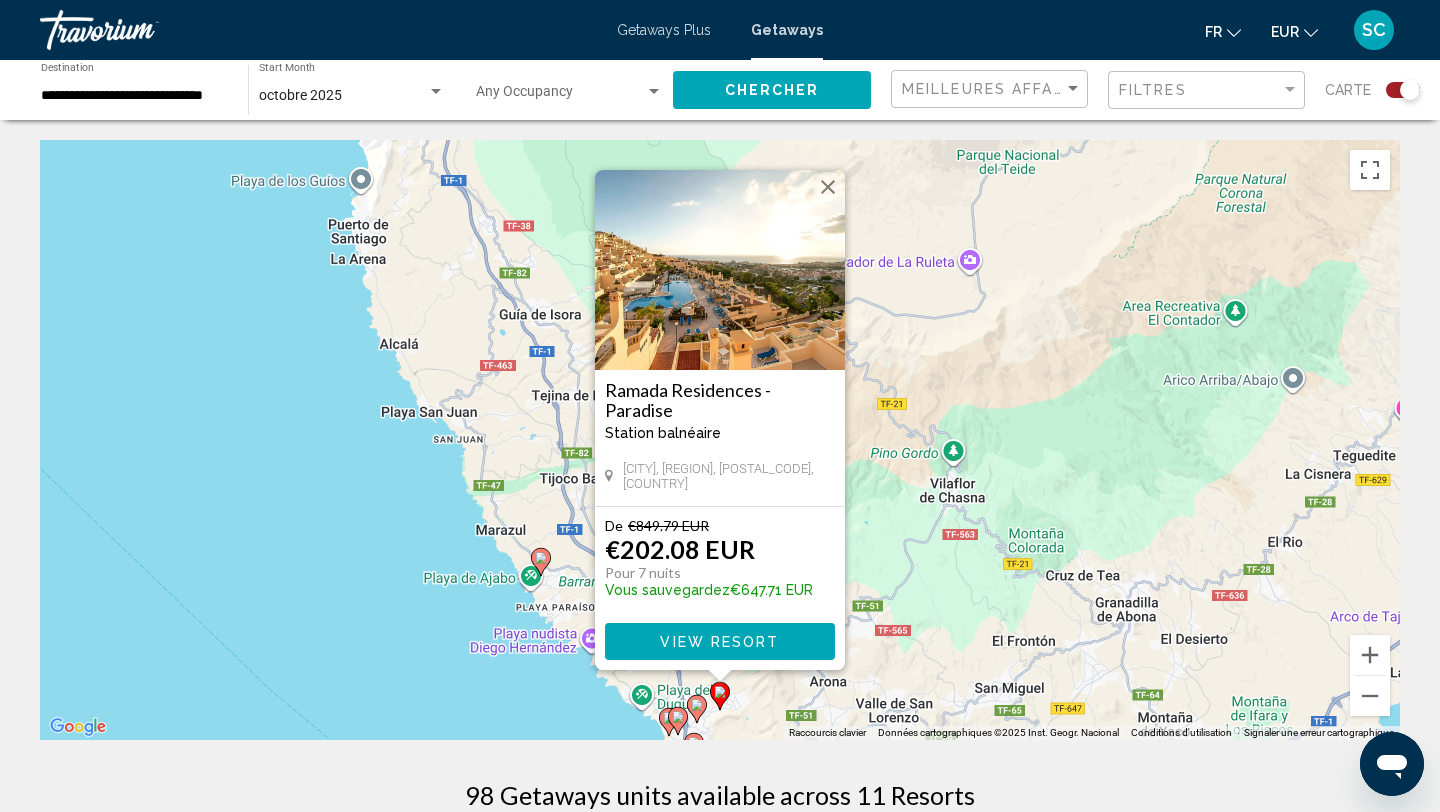 click 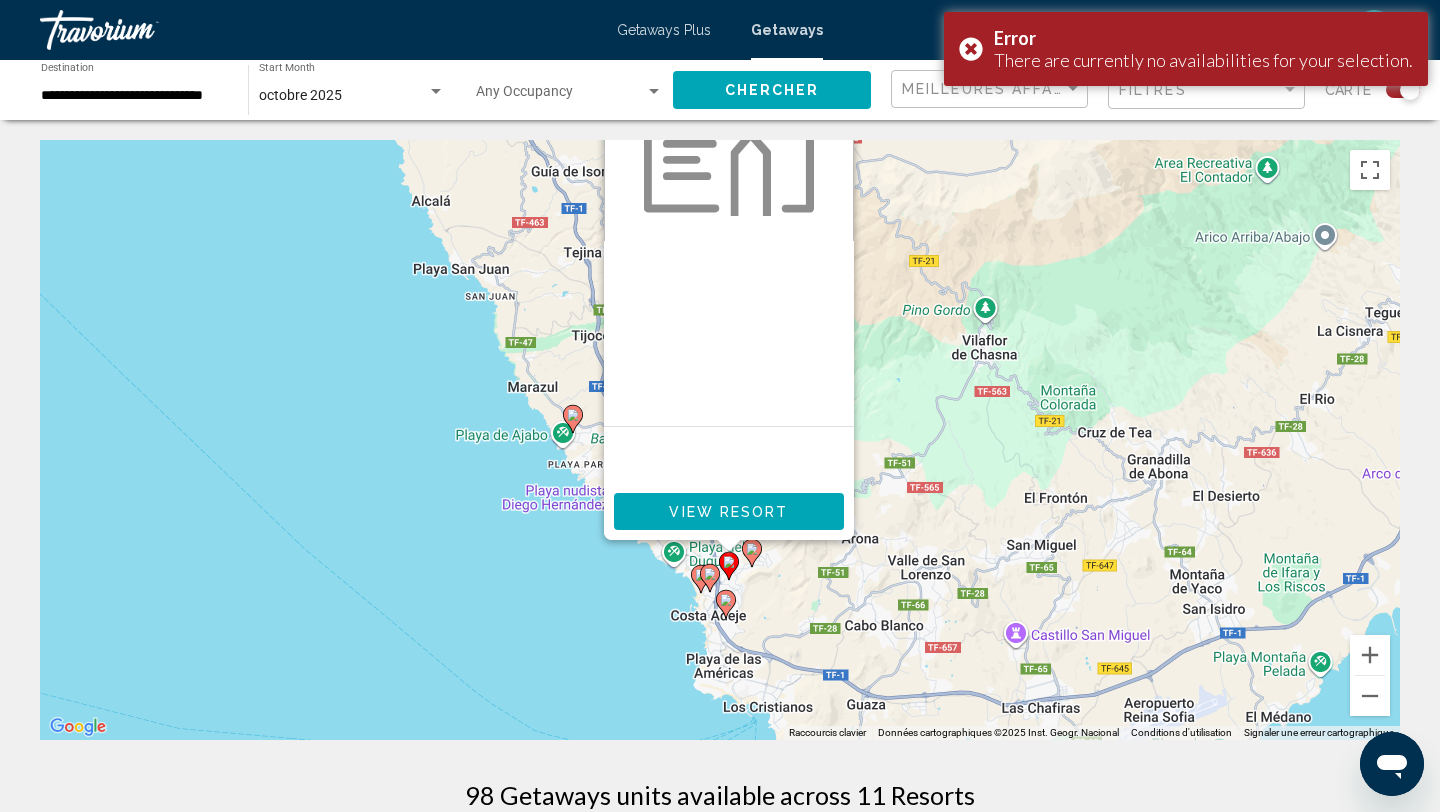 drag, startPoint x: 764, startPoint y: 721, endPoint x: 773, endPoint y: 586, distance: 135.29967 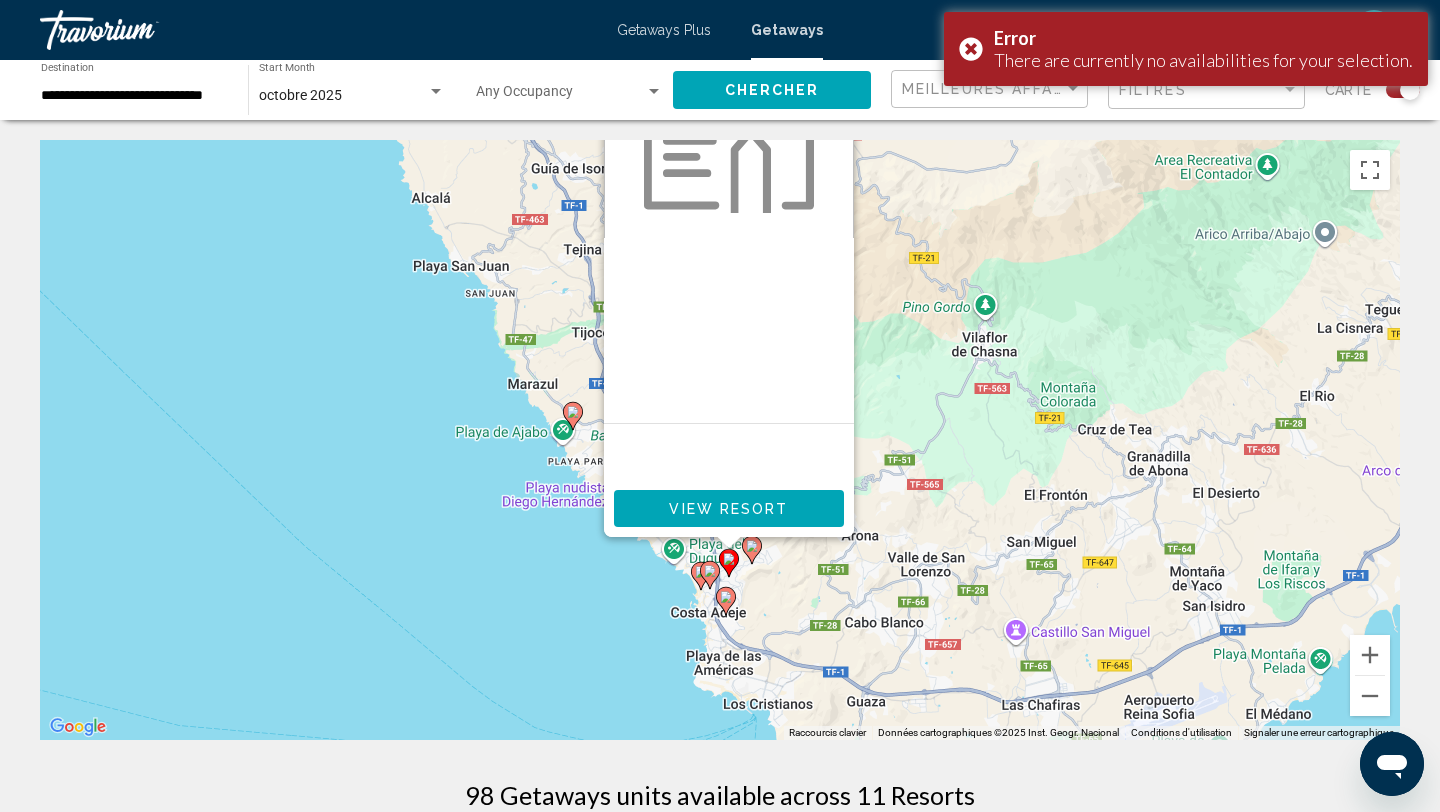 click 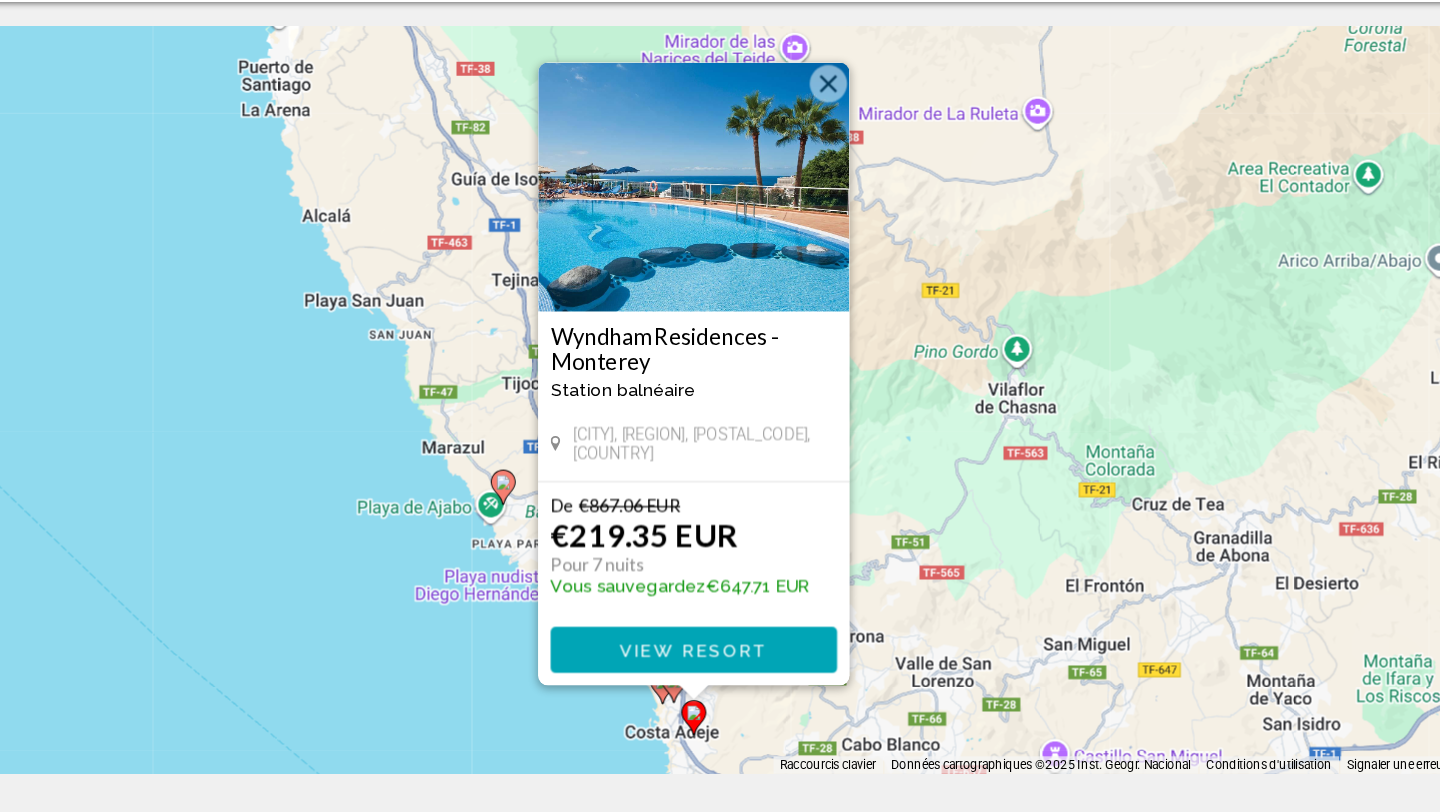 click at bounding box center [704, 669] 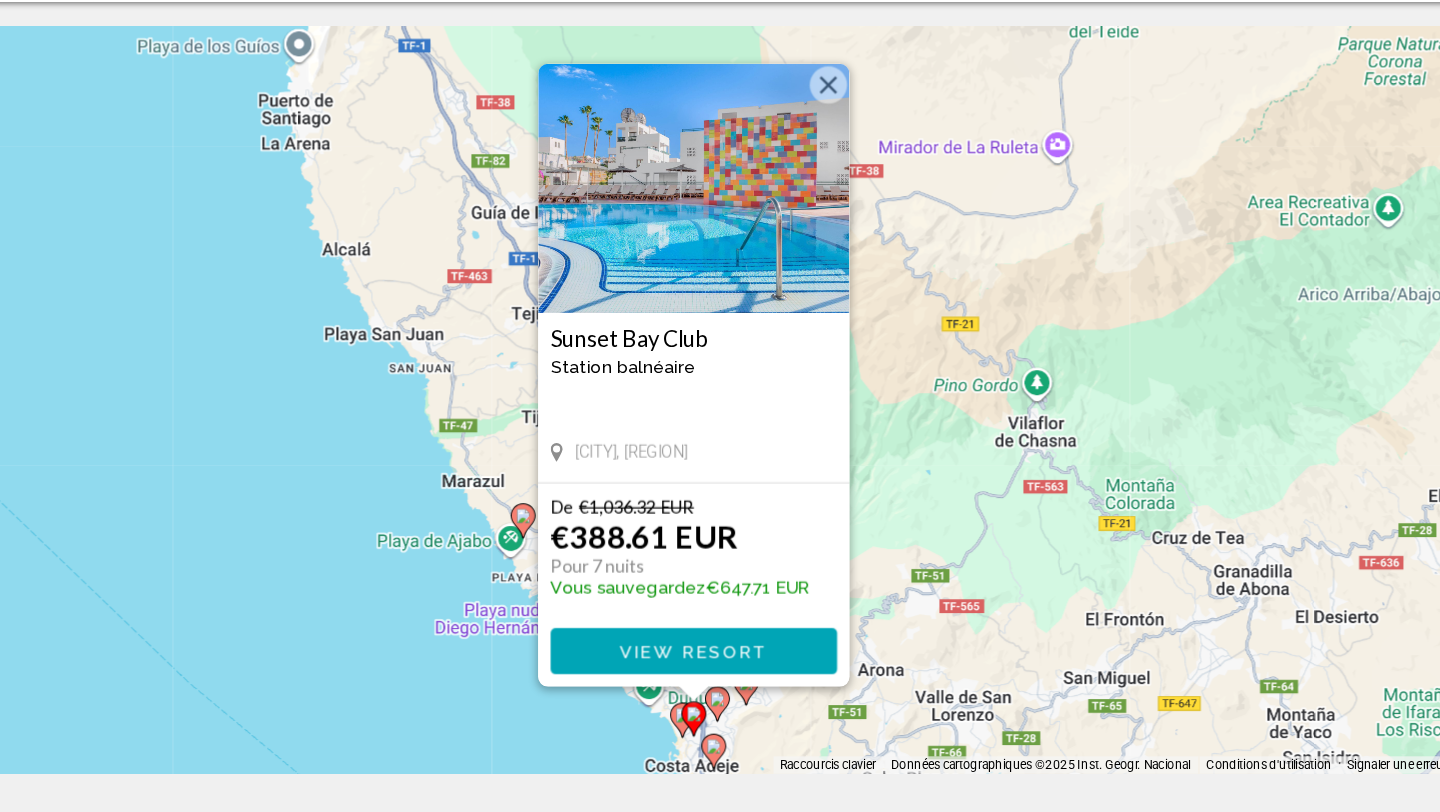 click 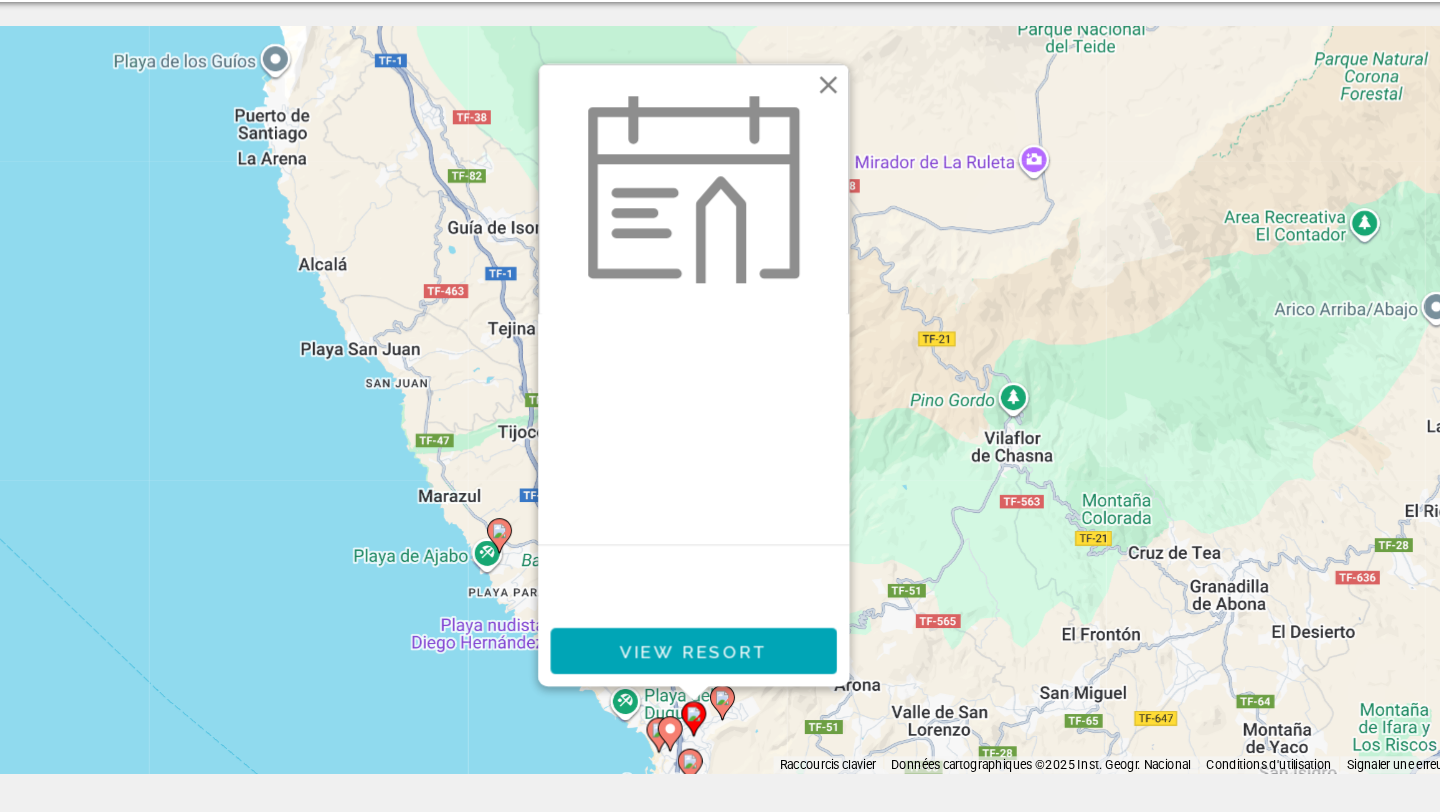 click 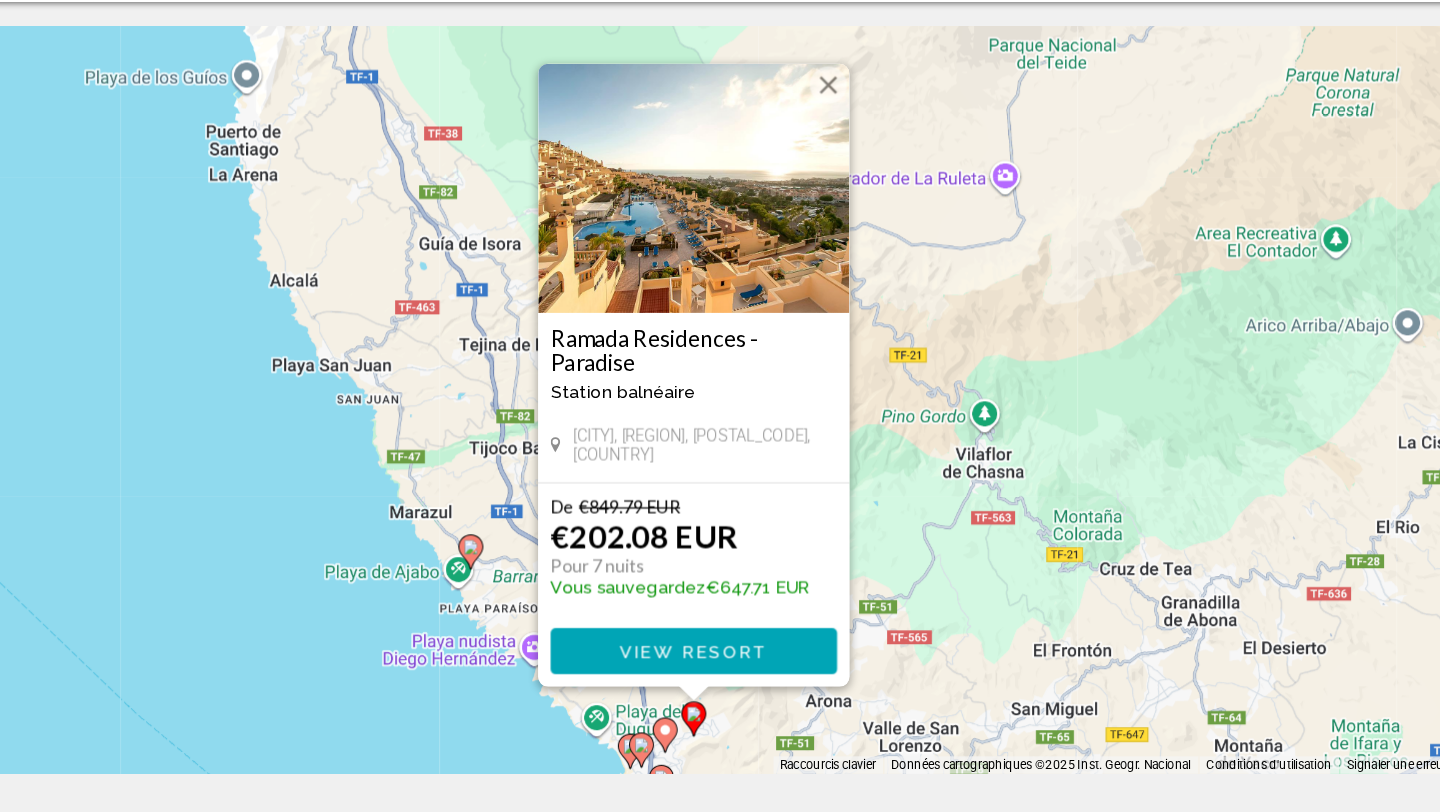 click 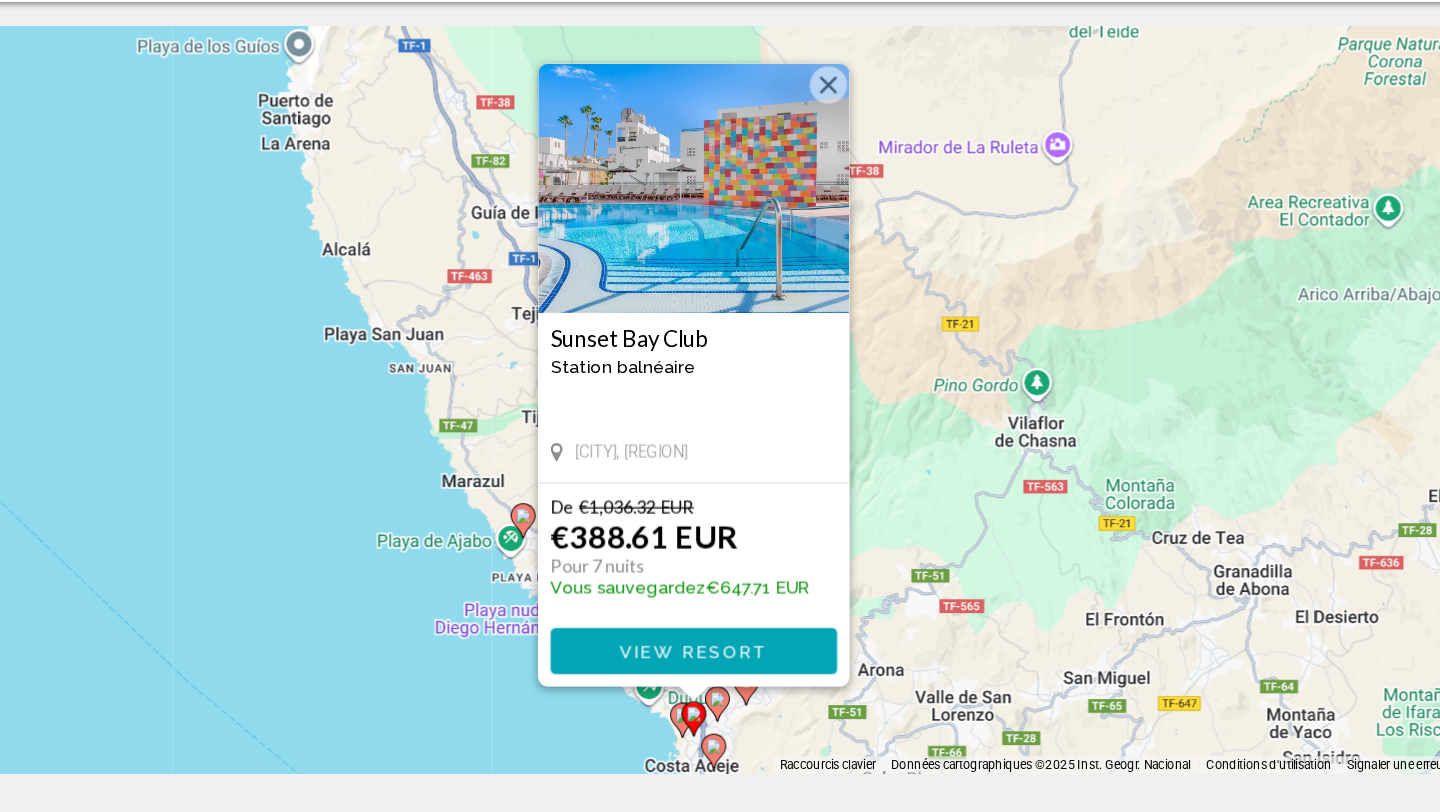 click 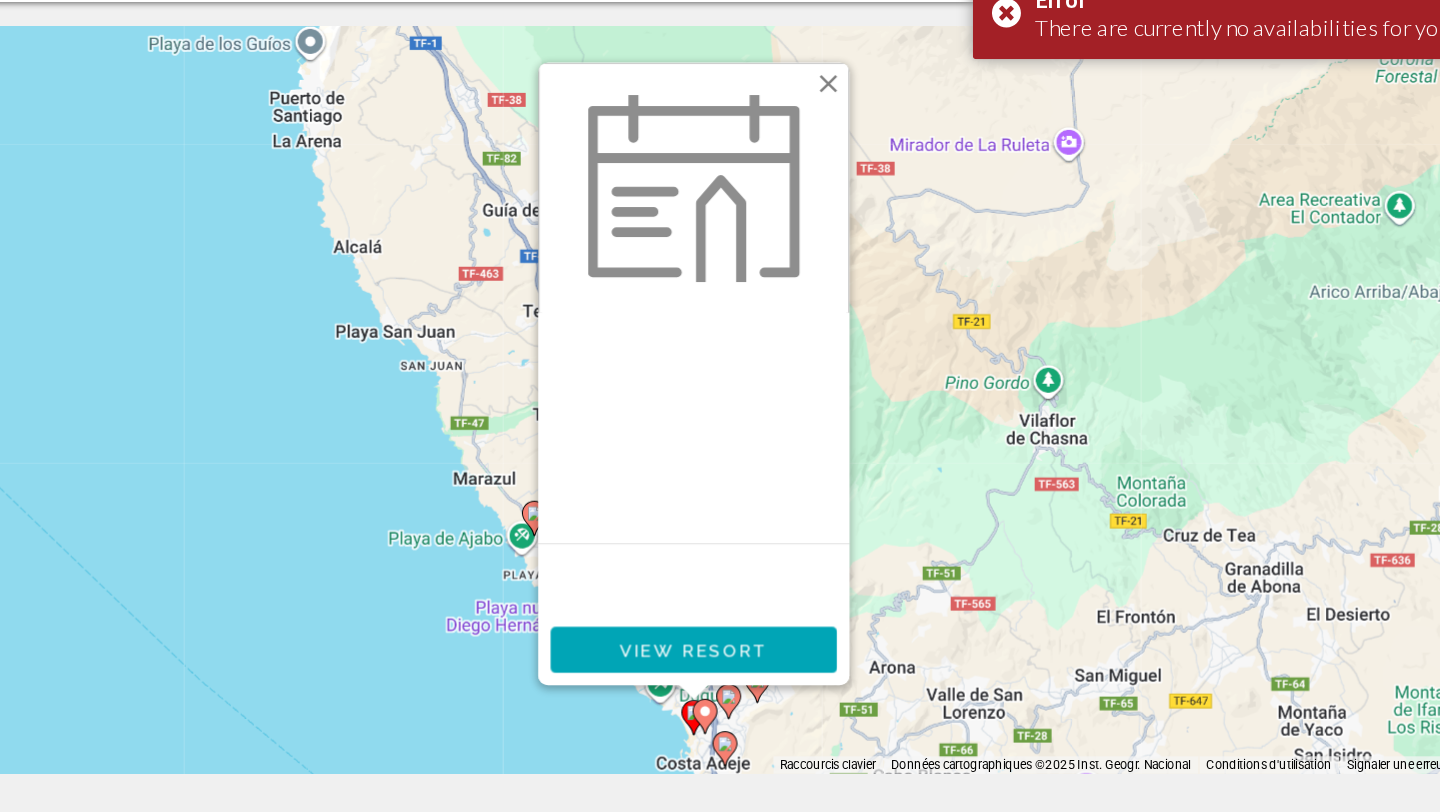click on "De Vous sauvegardez    View Resort" at bounding box center [720, 612] 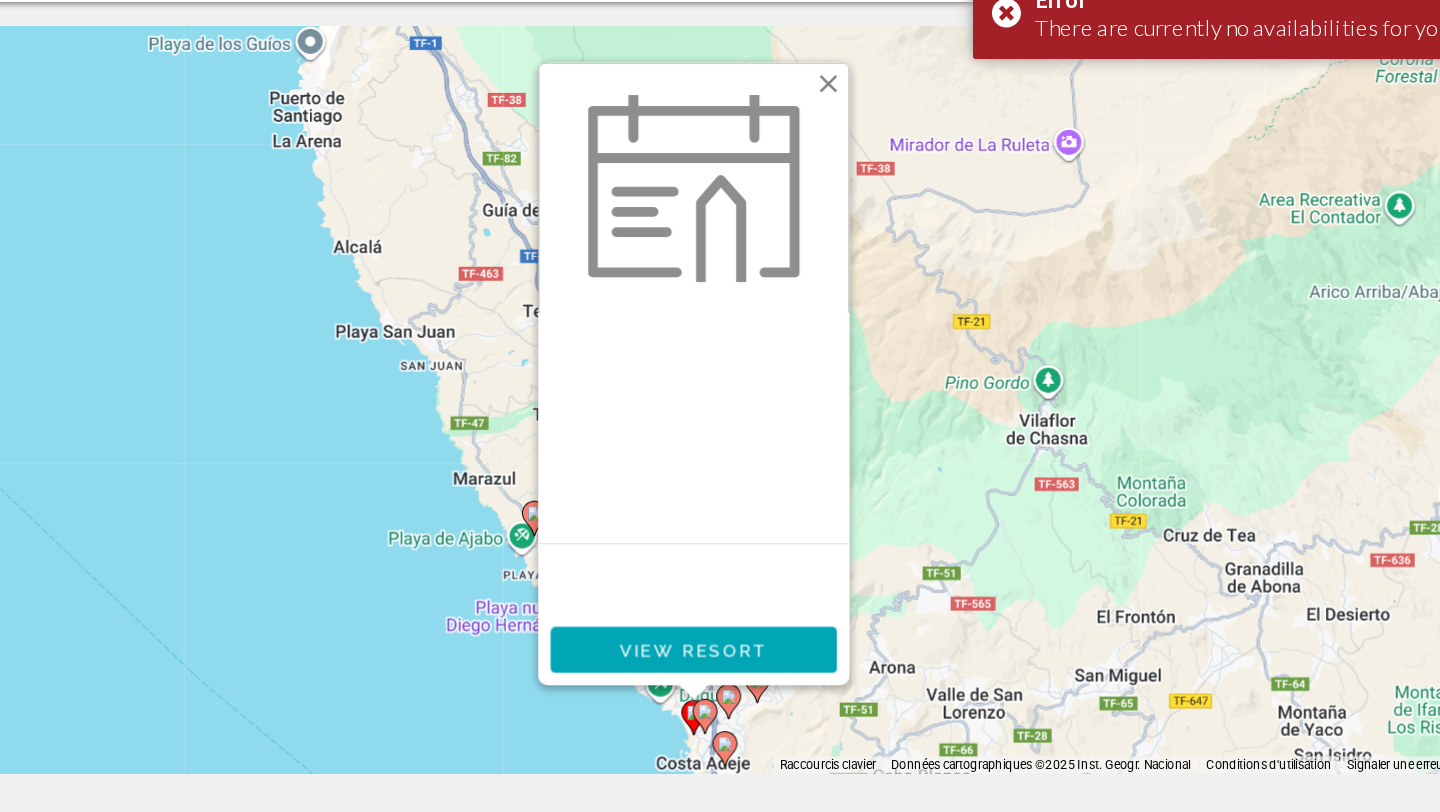 click 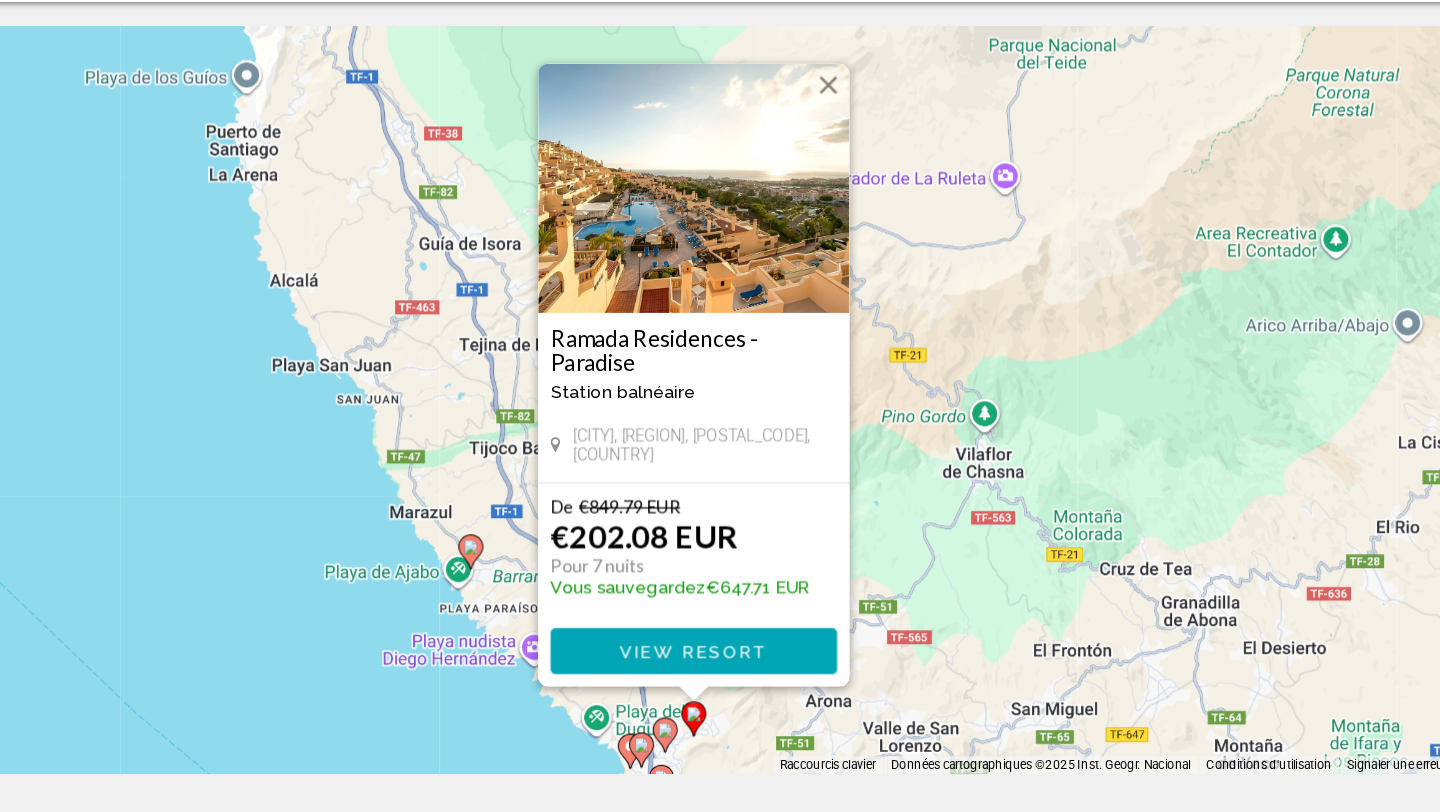 click on "Ramada Residences - Paradise" at bounding box center (720, 400) 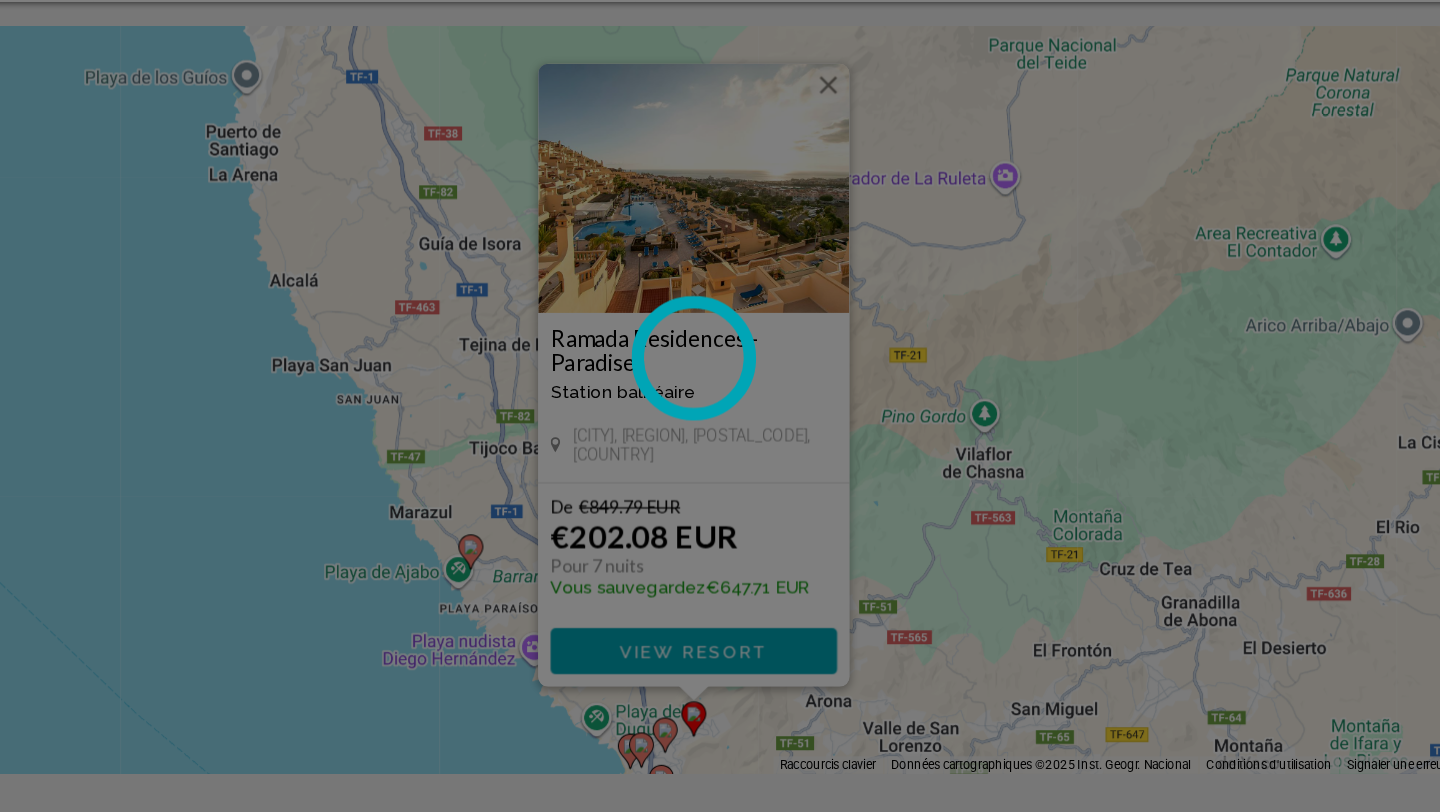 scroll, scrollTop: 0, scrollLeft: 0, axis: both 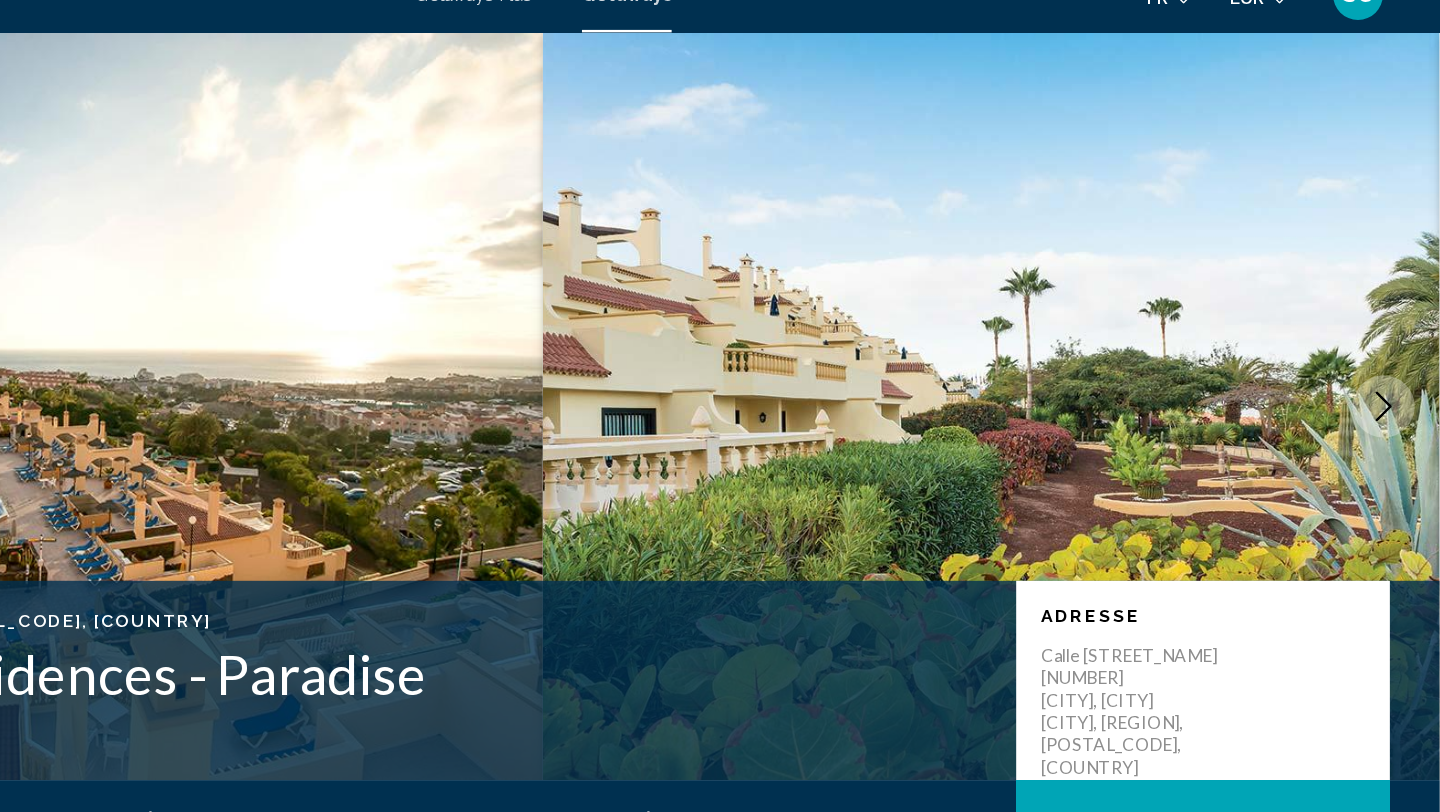 click 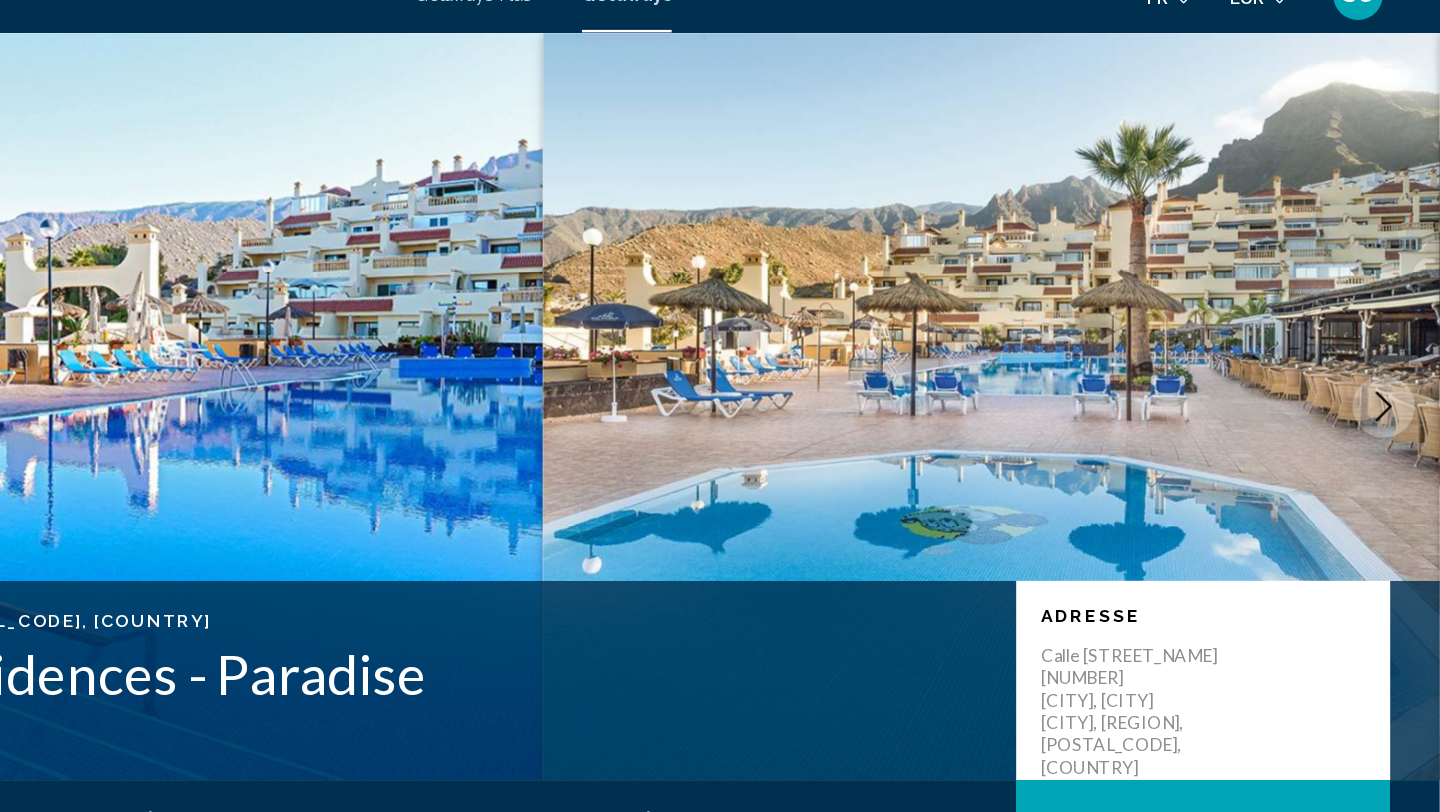 click 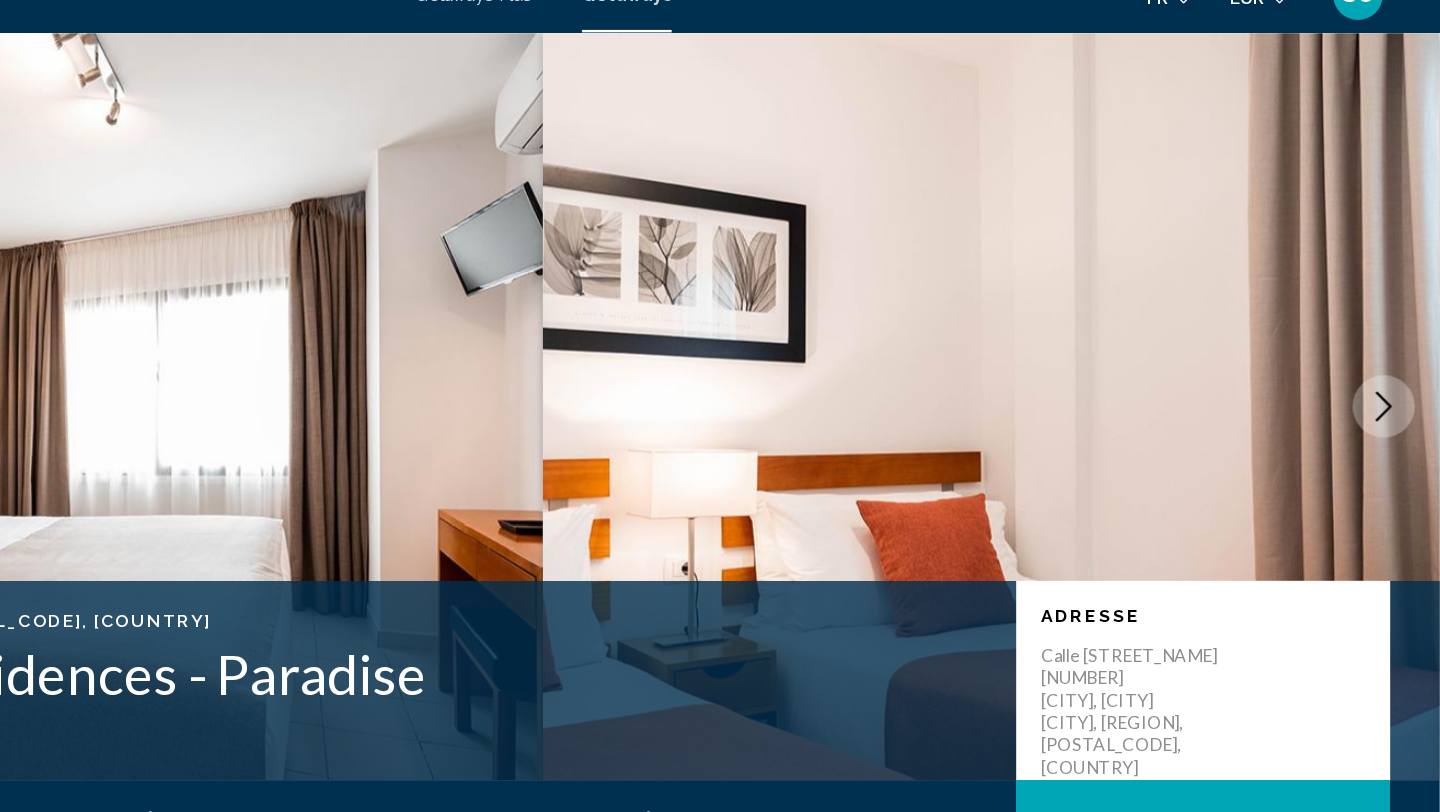 click 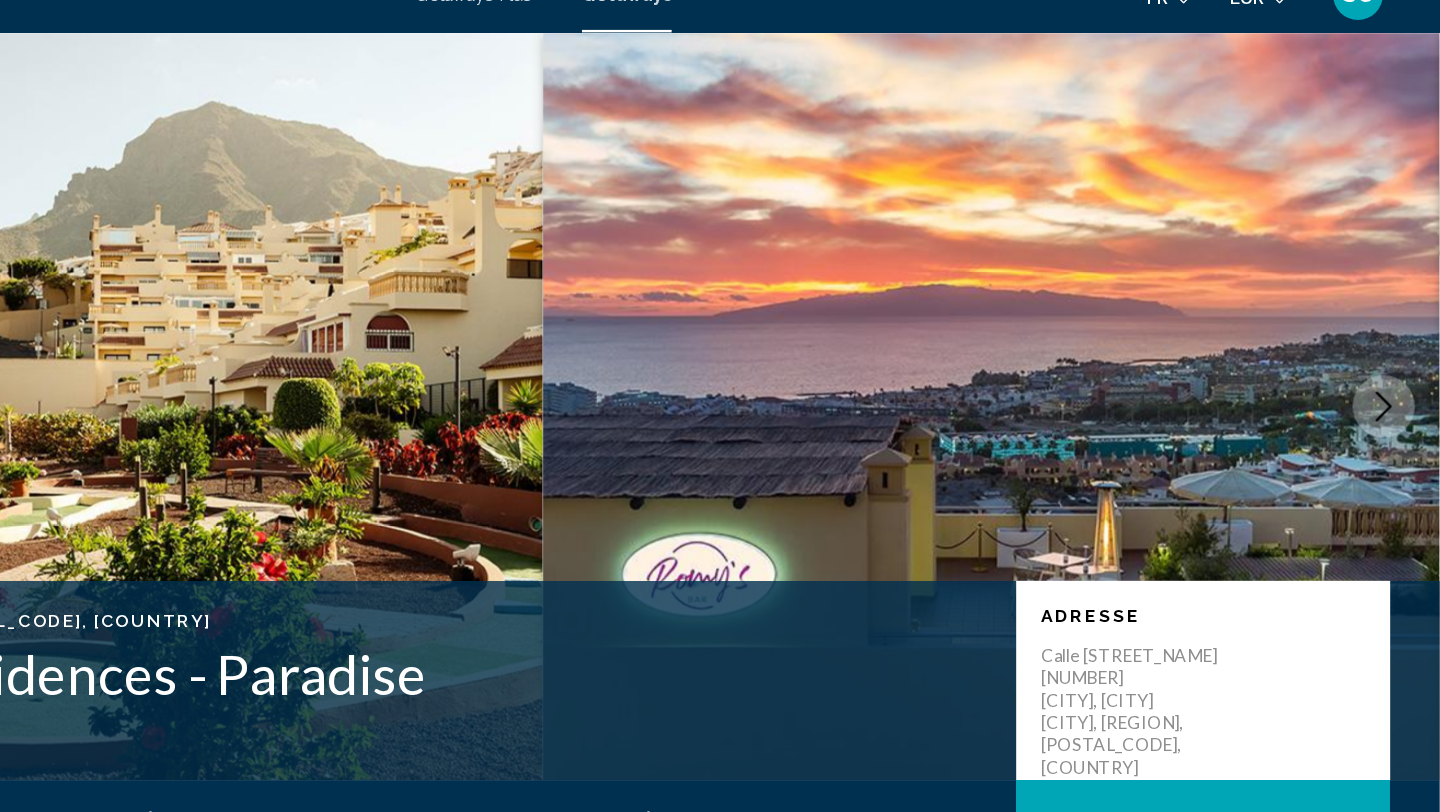 click 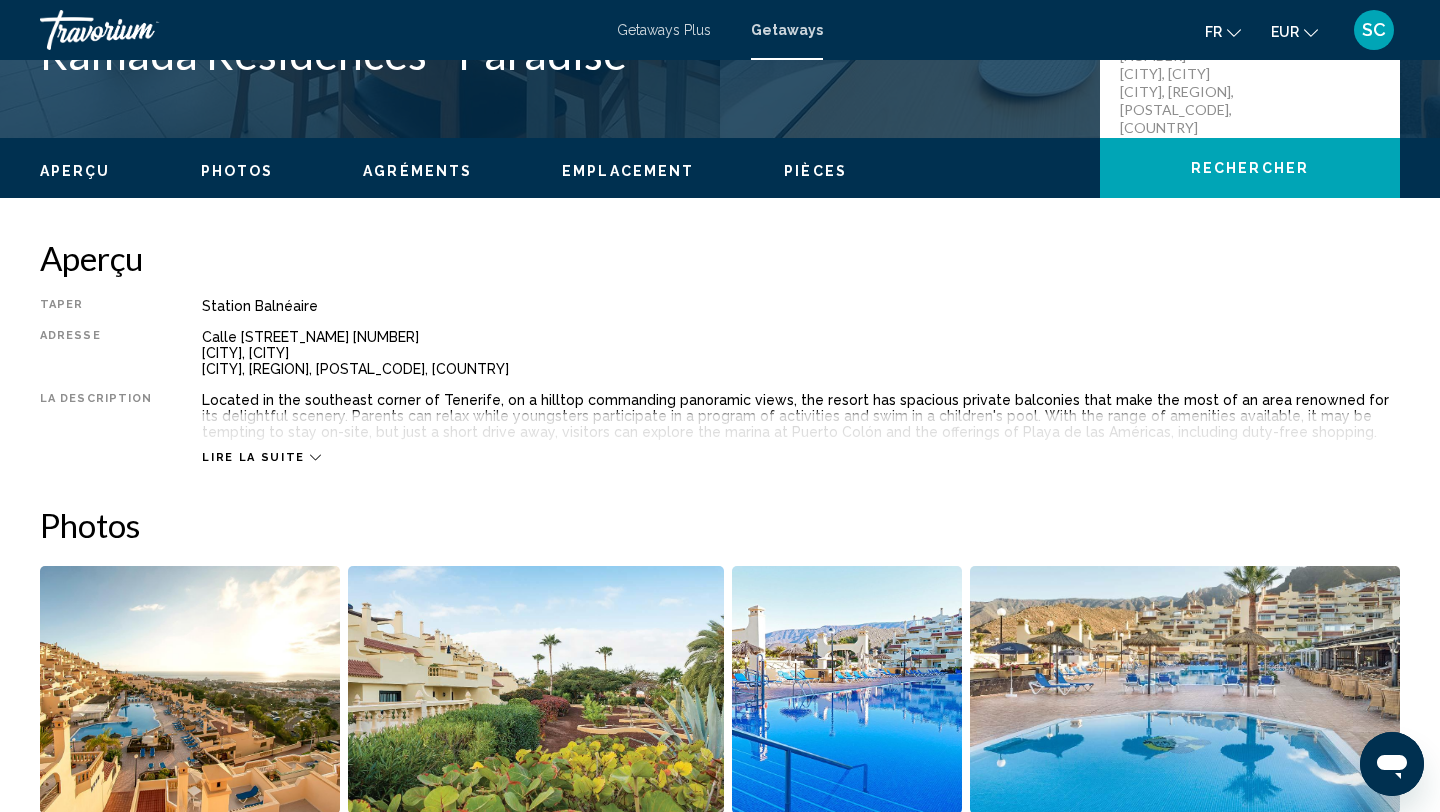 scroll, scrollTop: 0, scrollLeft: 0, axis: both 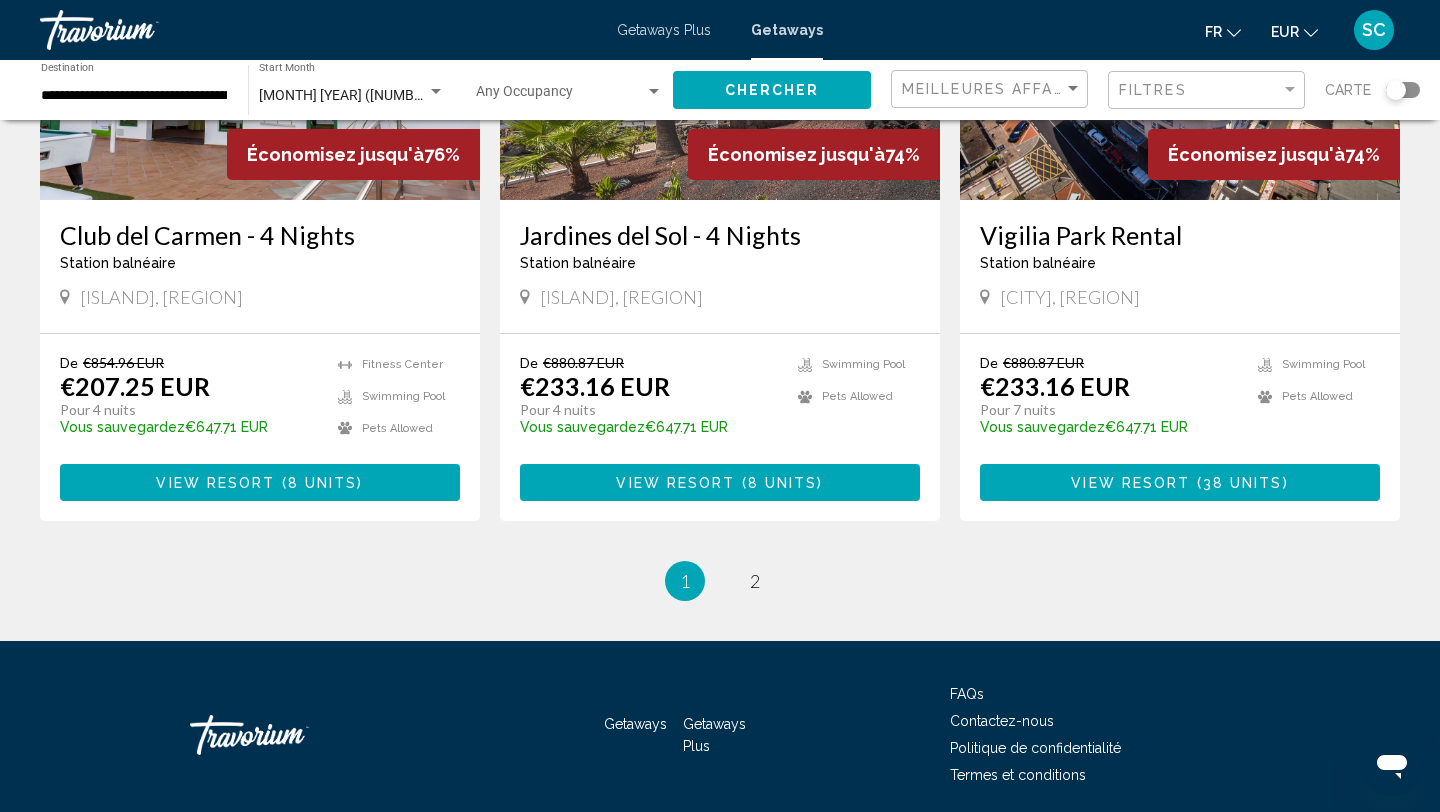 click on "page  2" at bounding box center (755, 581) 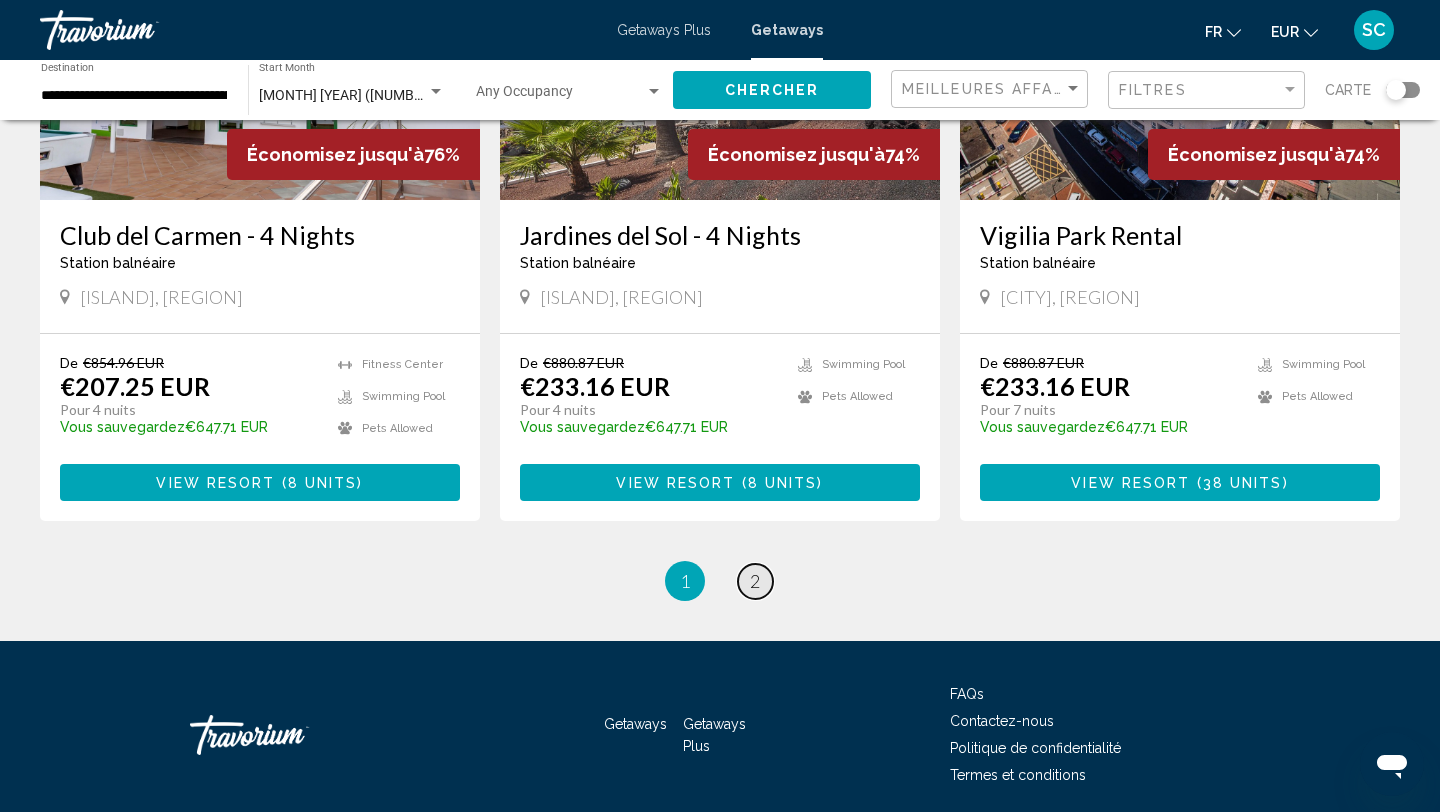 click on "page  2" at bounding box center (755, 581) 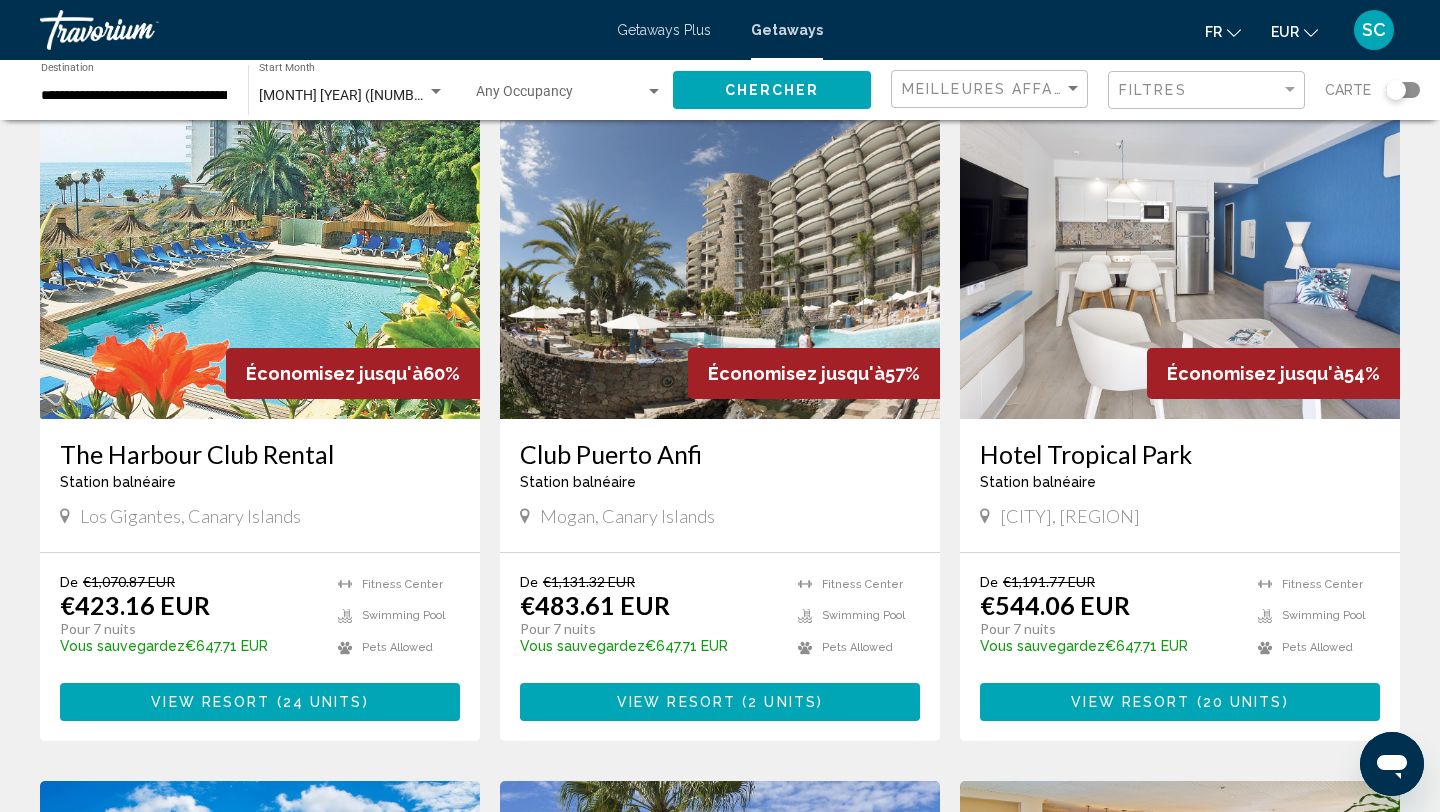 scroll, scrollTop: 0, scrollLeft: 0, axis: both 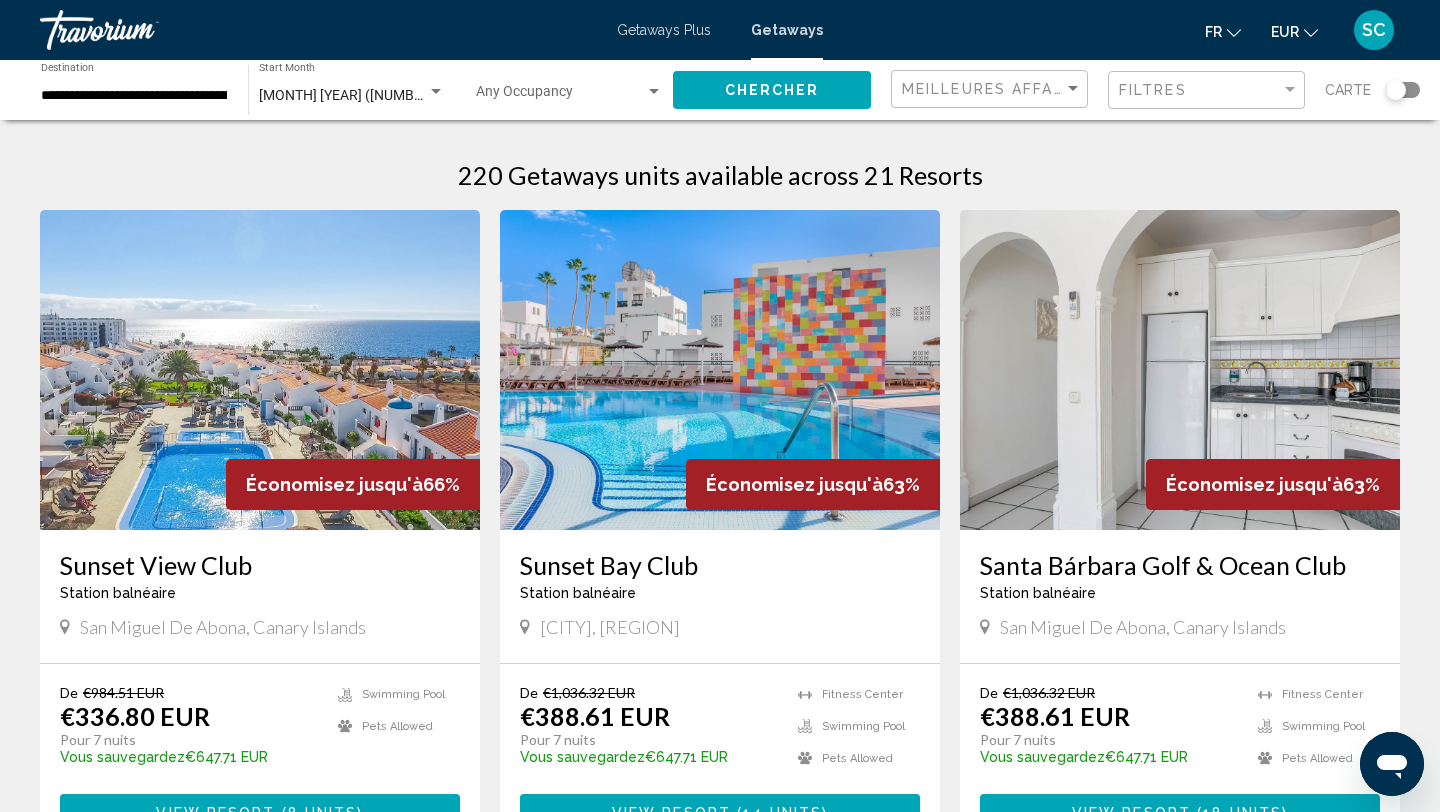 click 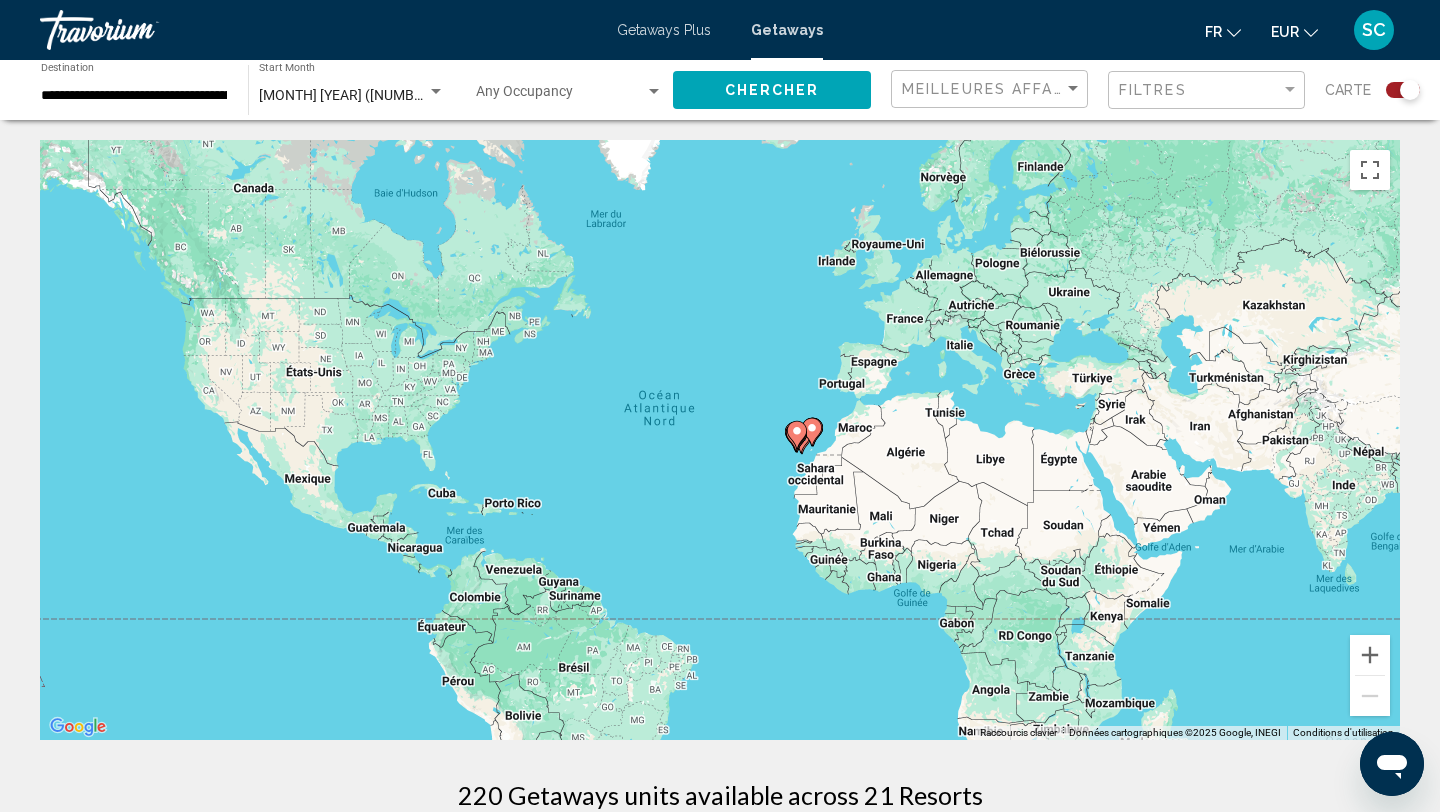 click 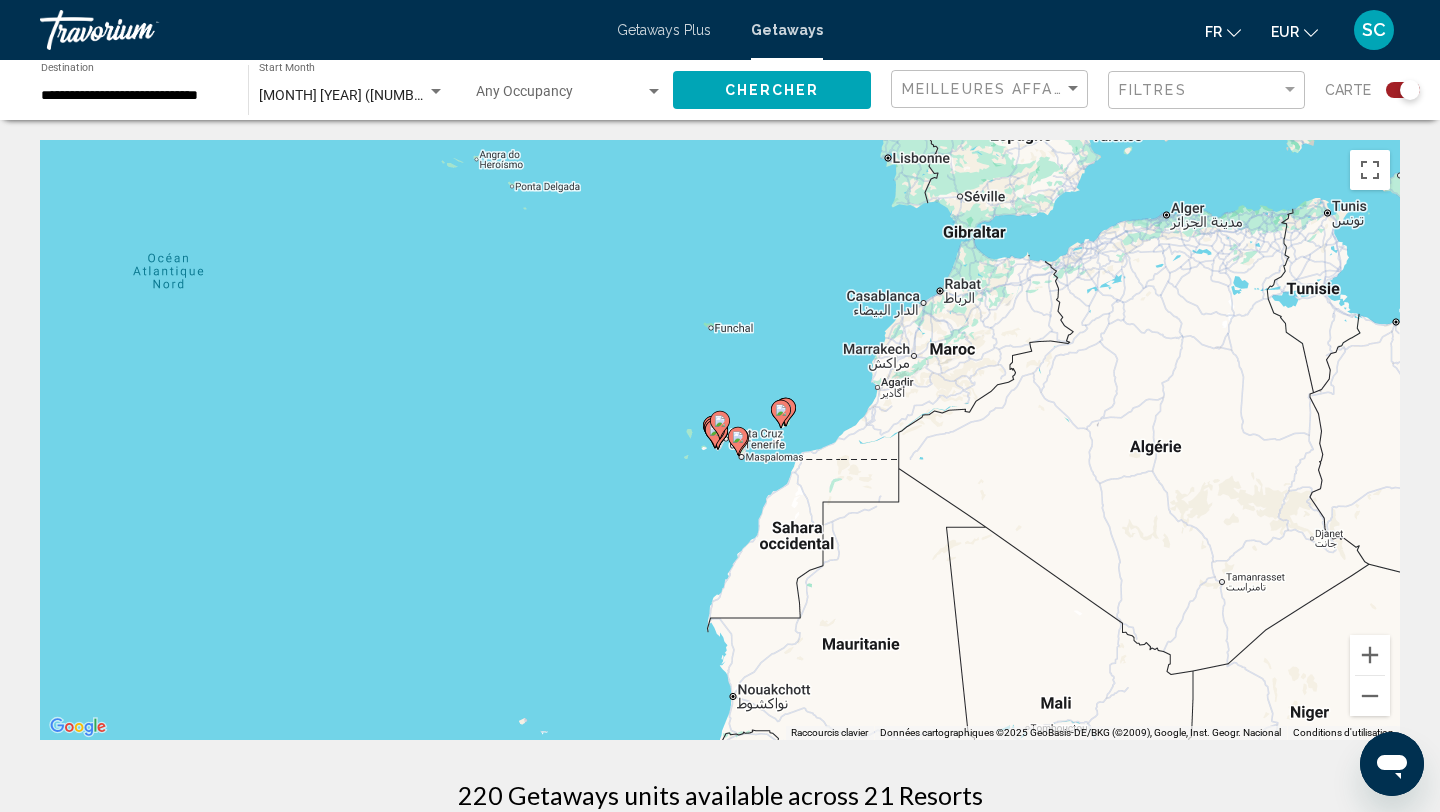 click at bounding box center [720, 425] 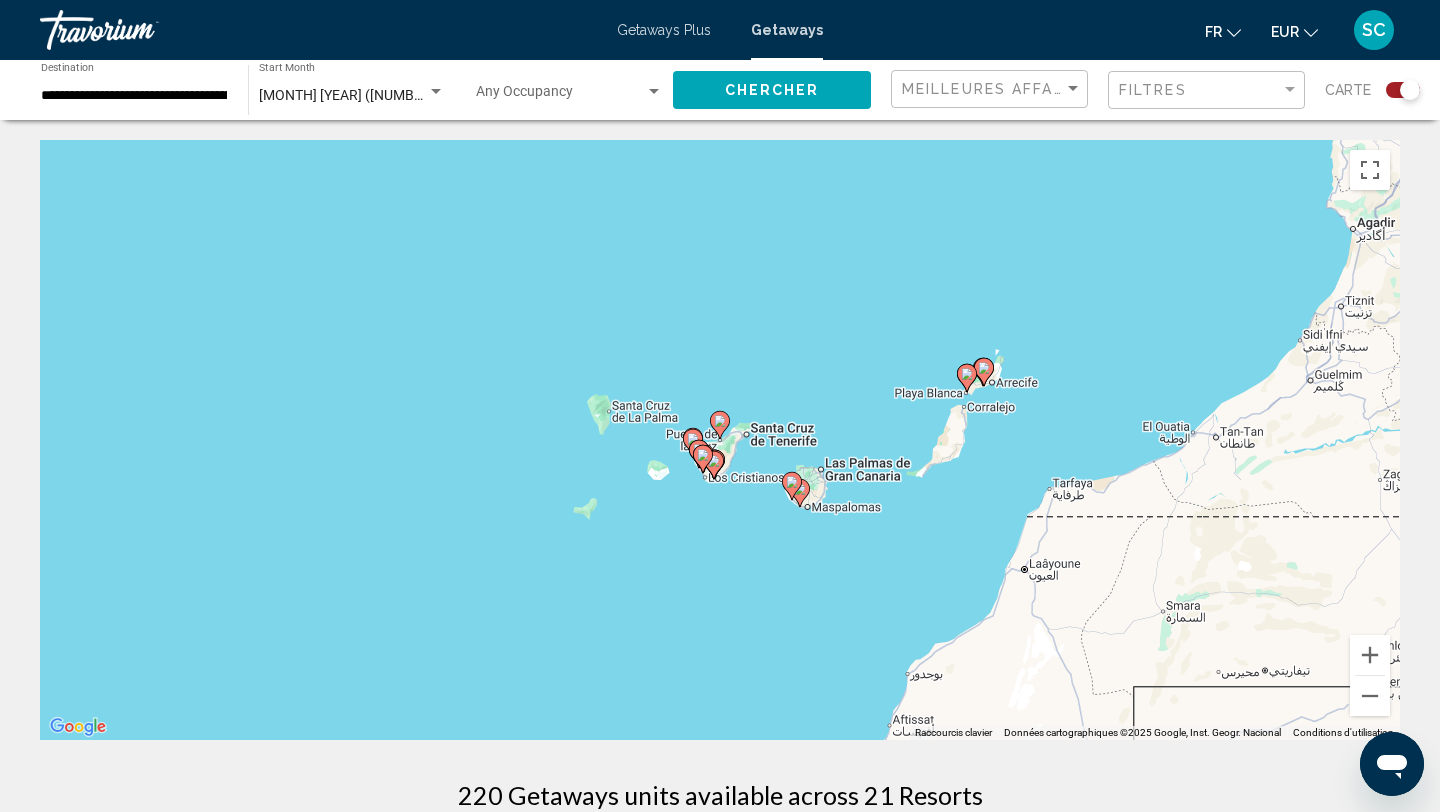 click 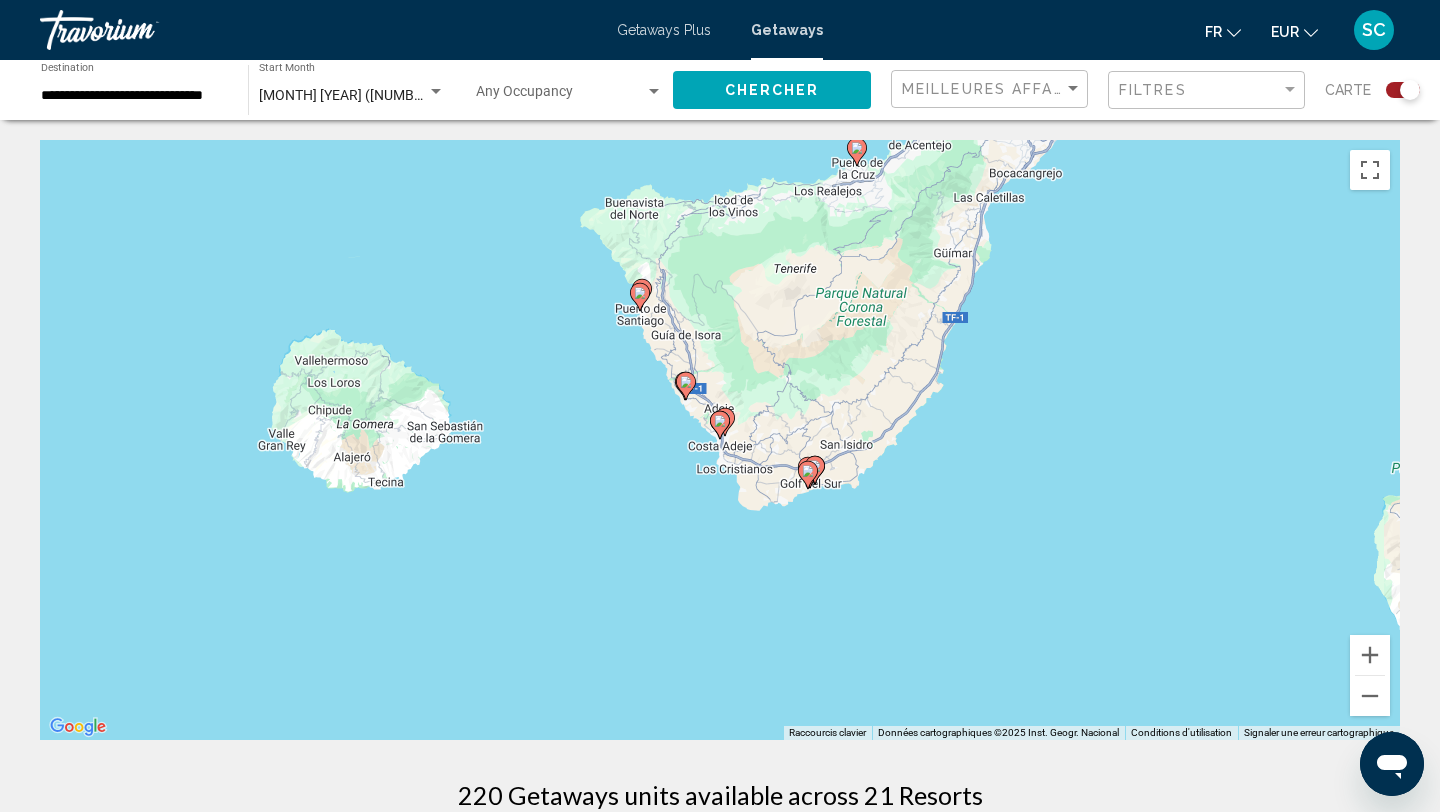 click 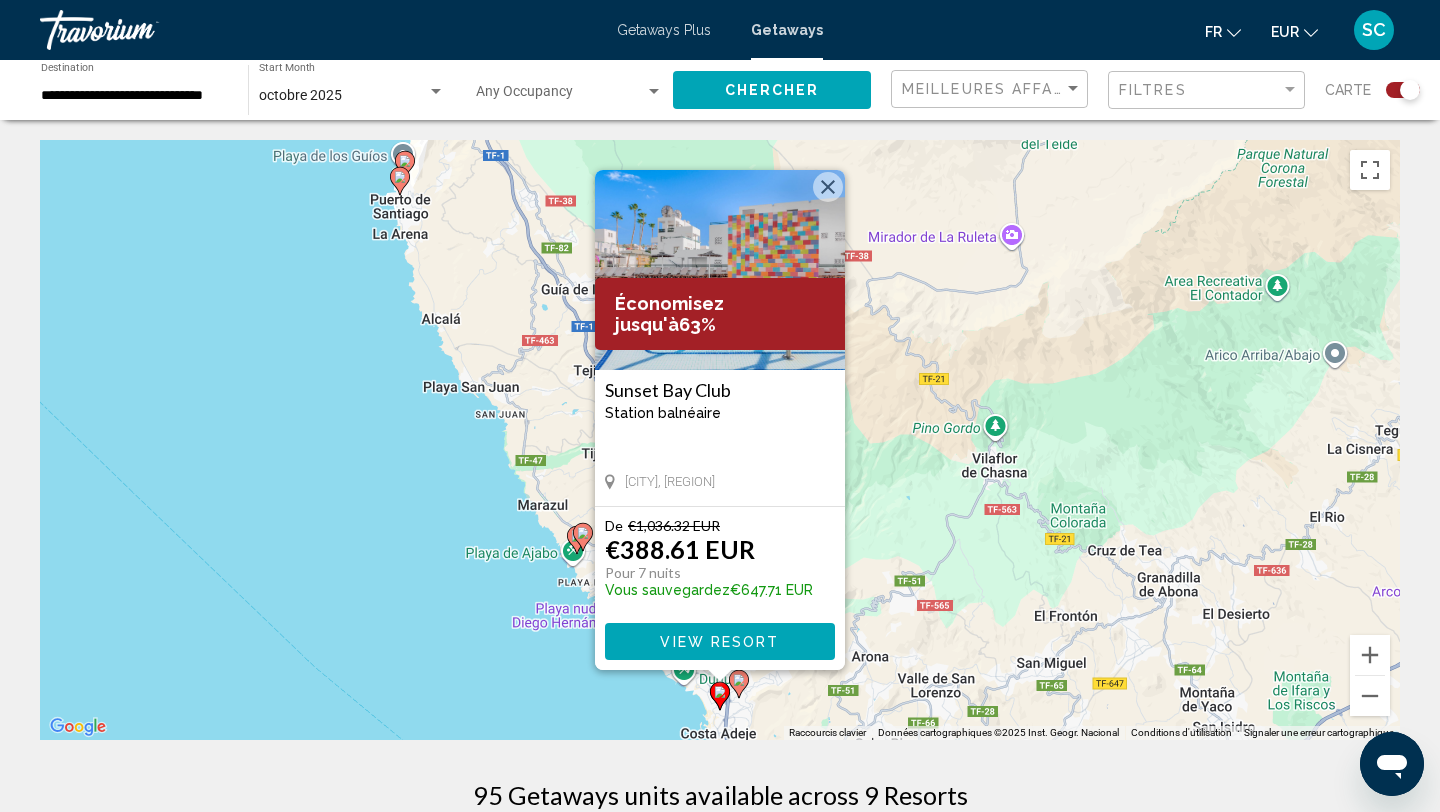 click 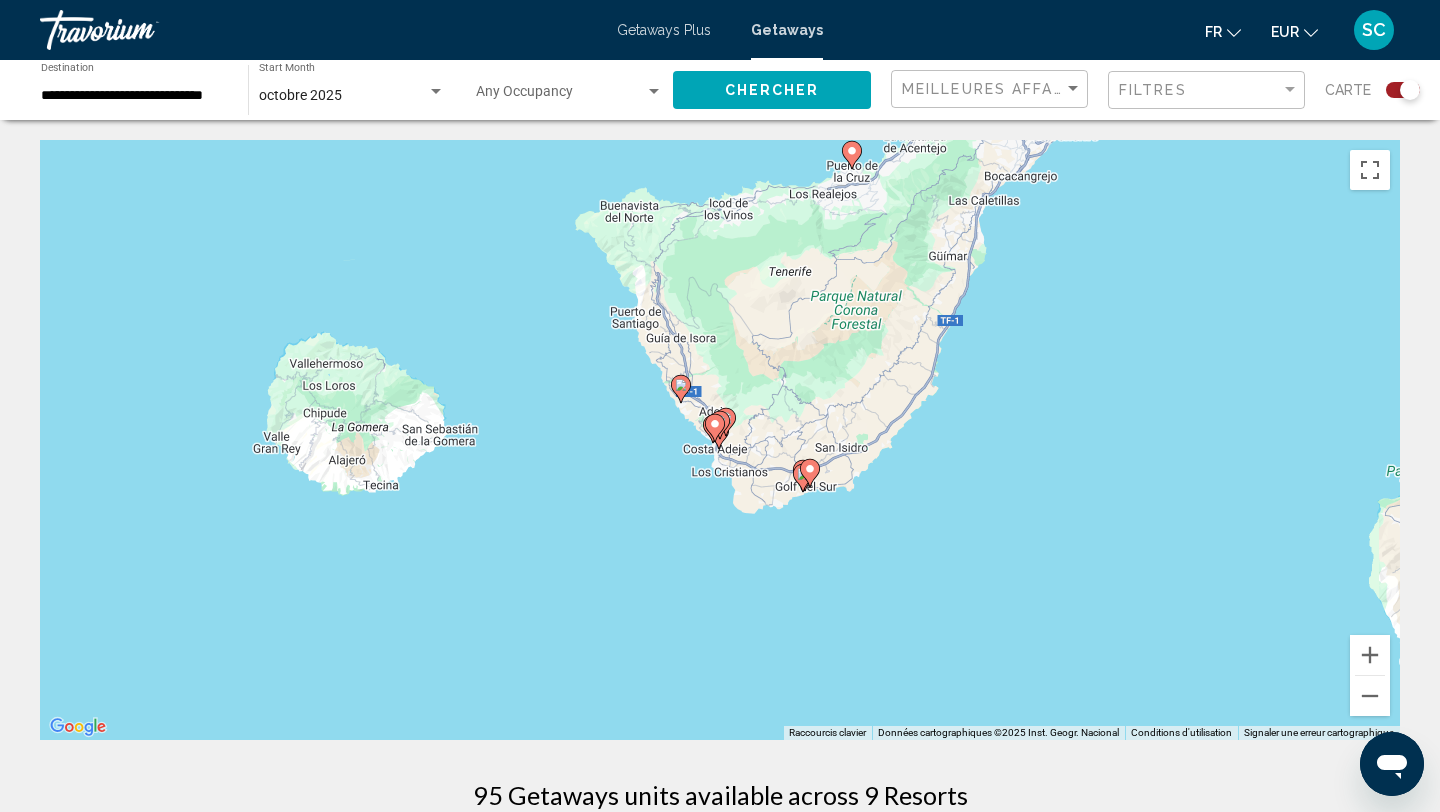 click 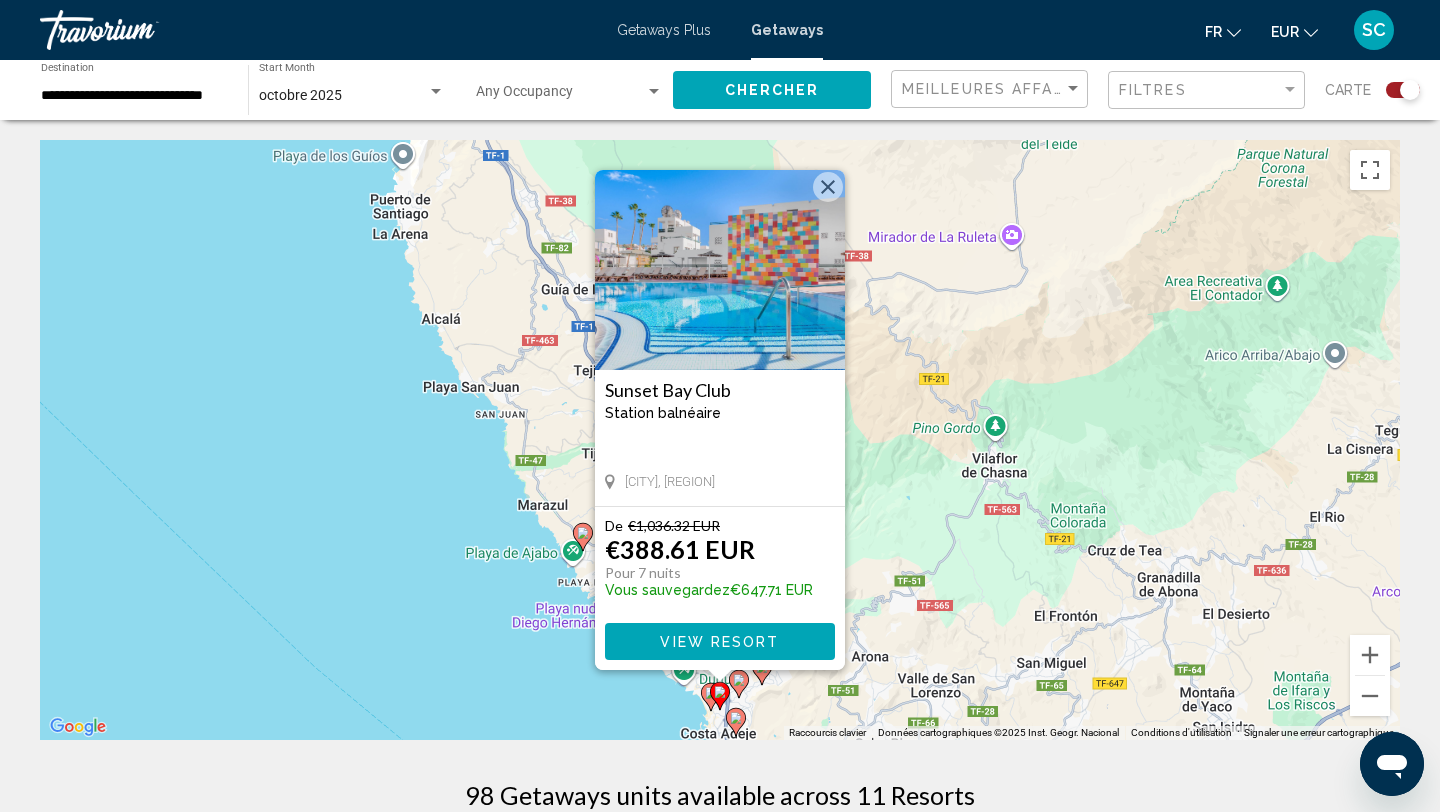 click 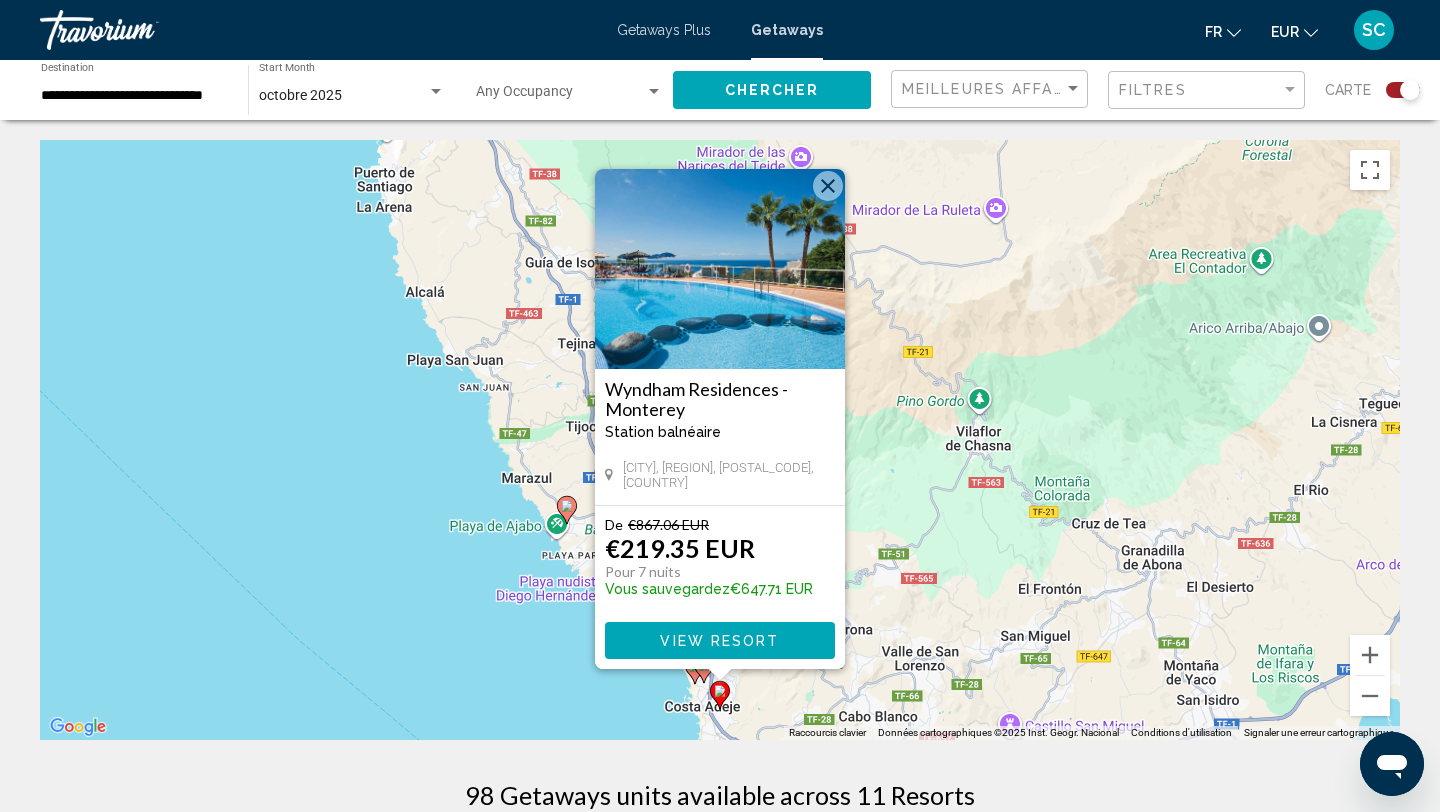 click on "Wyndham Residences - Monterey" at bounding box center [720, 399] 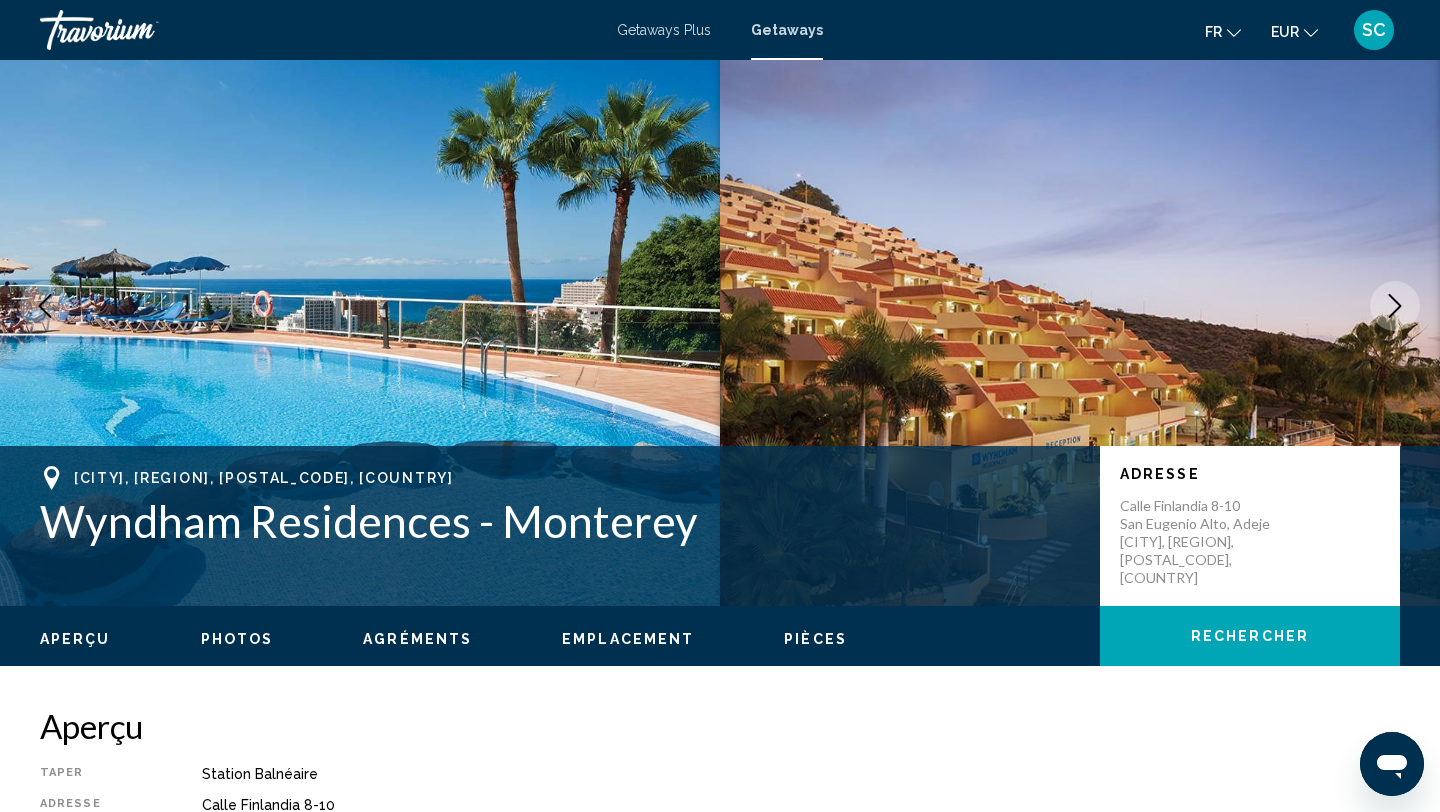 scroll, scrollTop: 0, scrollLeft: 0, axis: both 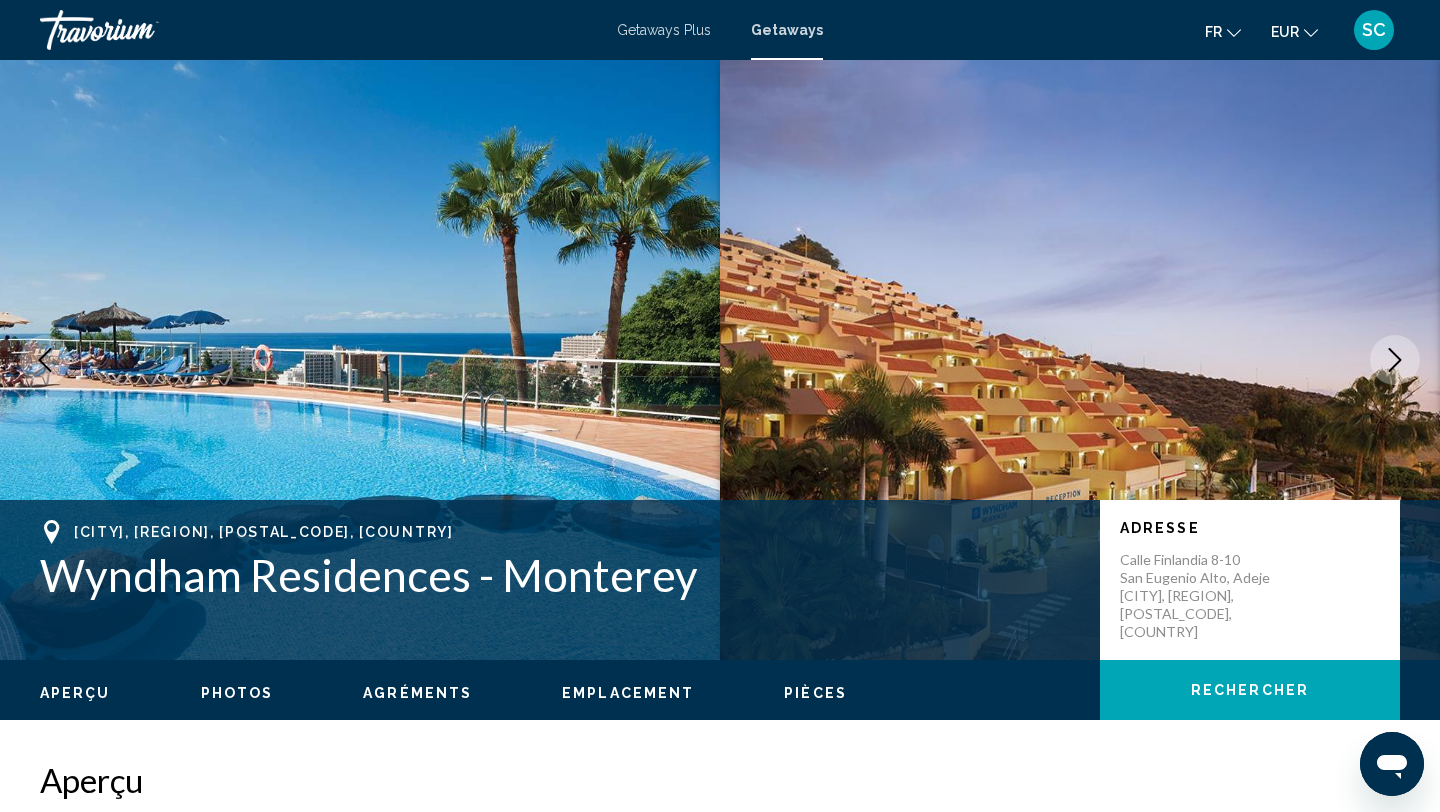 type 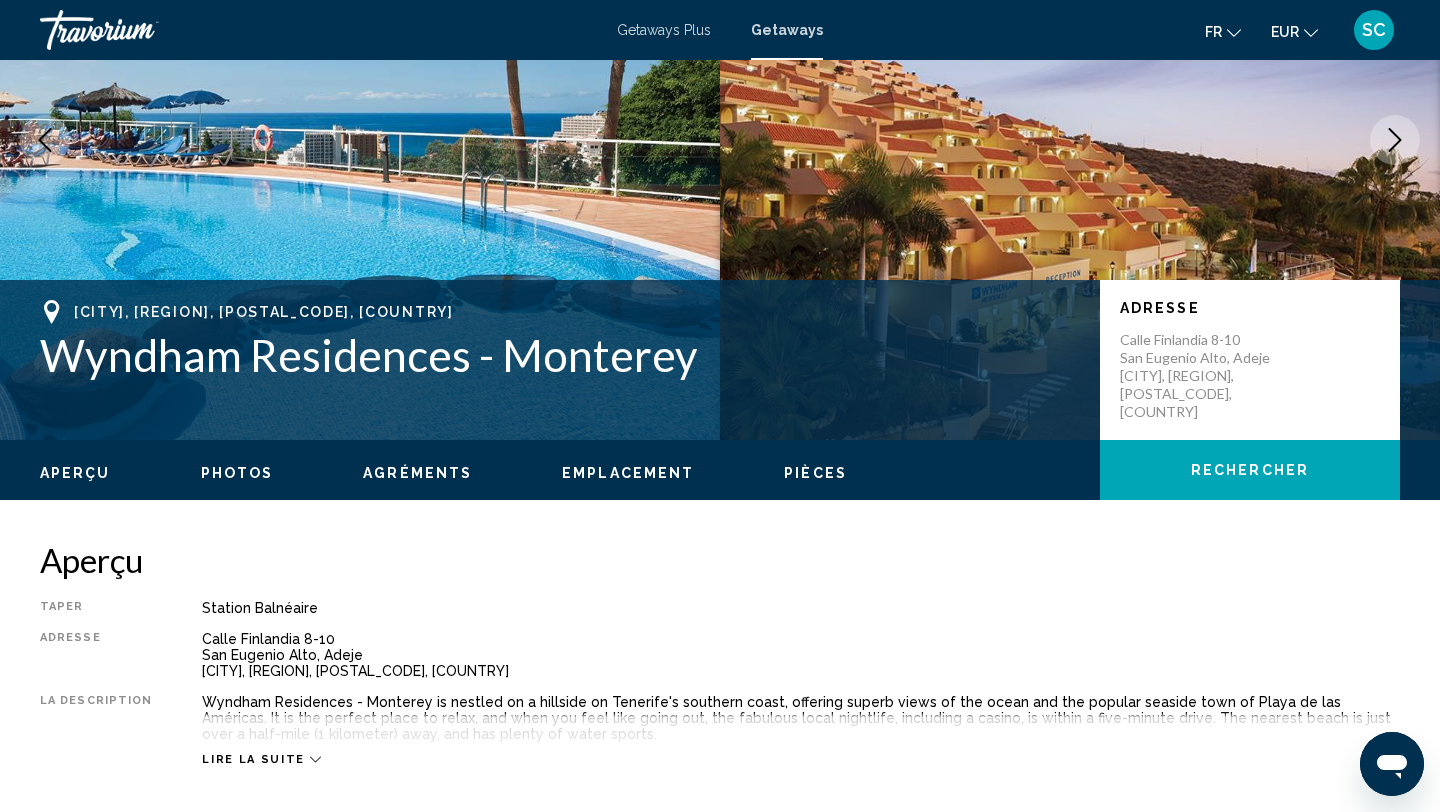 scroll, scrollTop: 159, scrollLeft: 0, axis: vertical 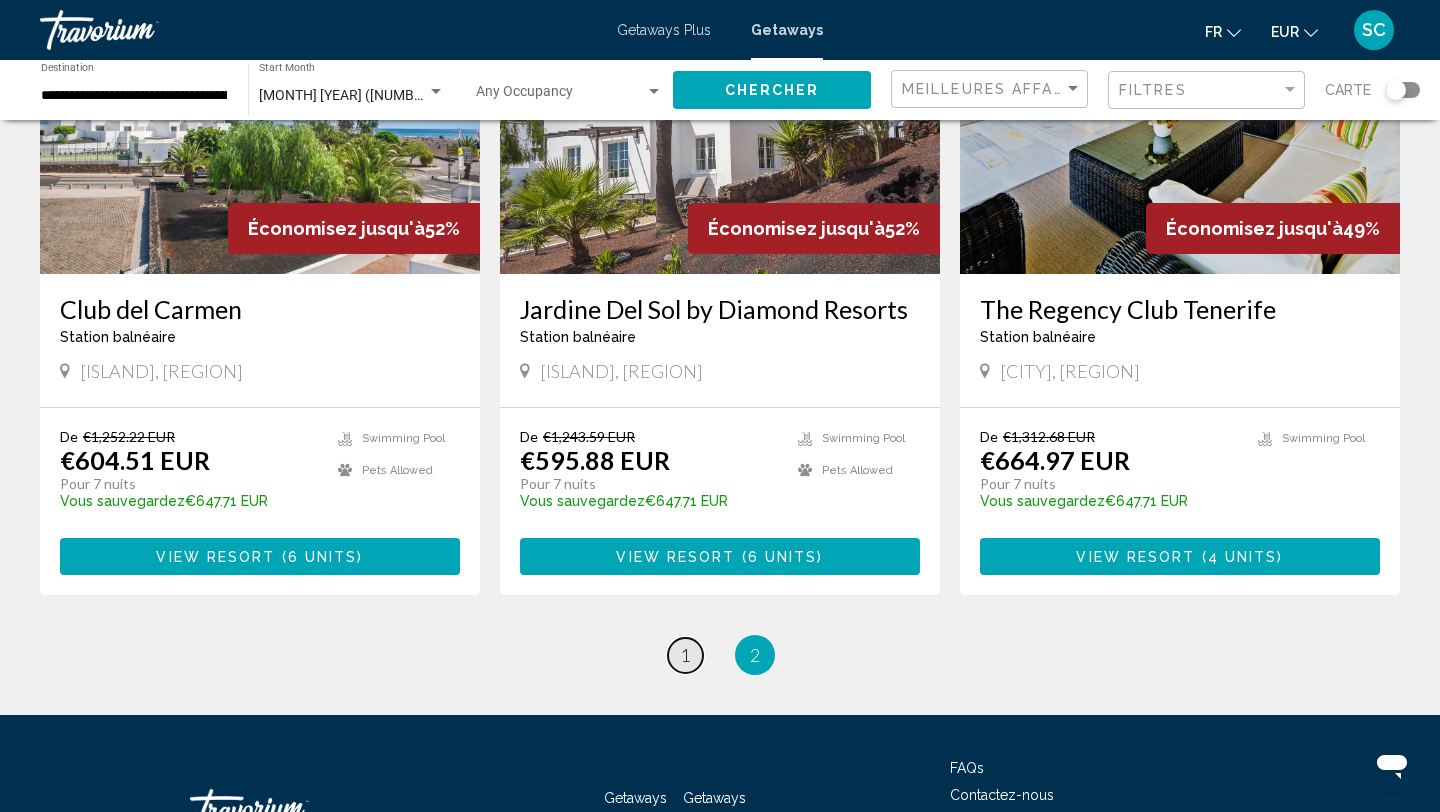 click on "1" at bounding box center [685, 655] 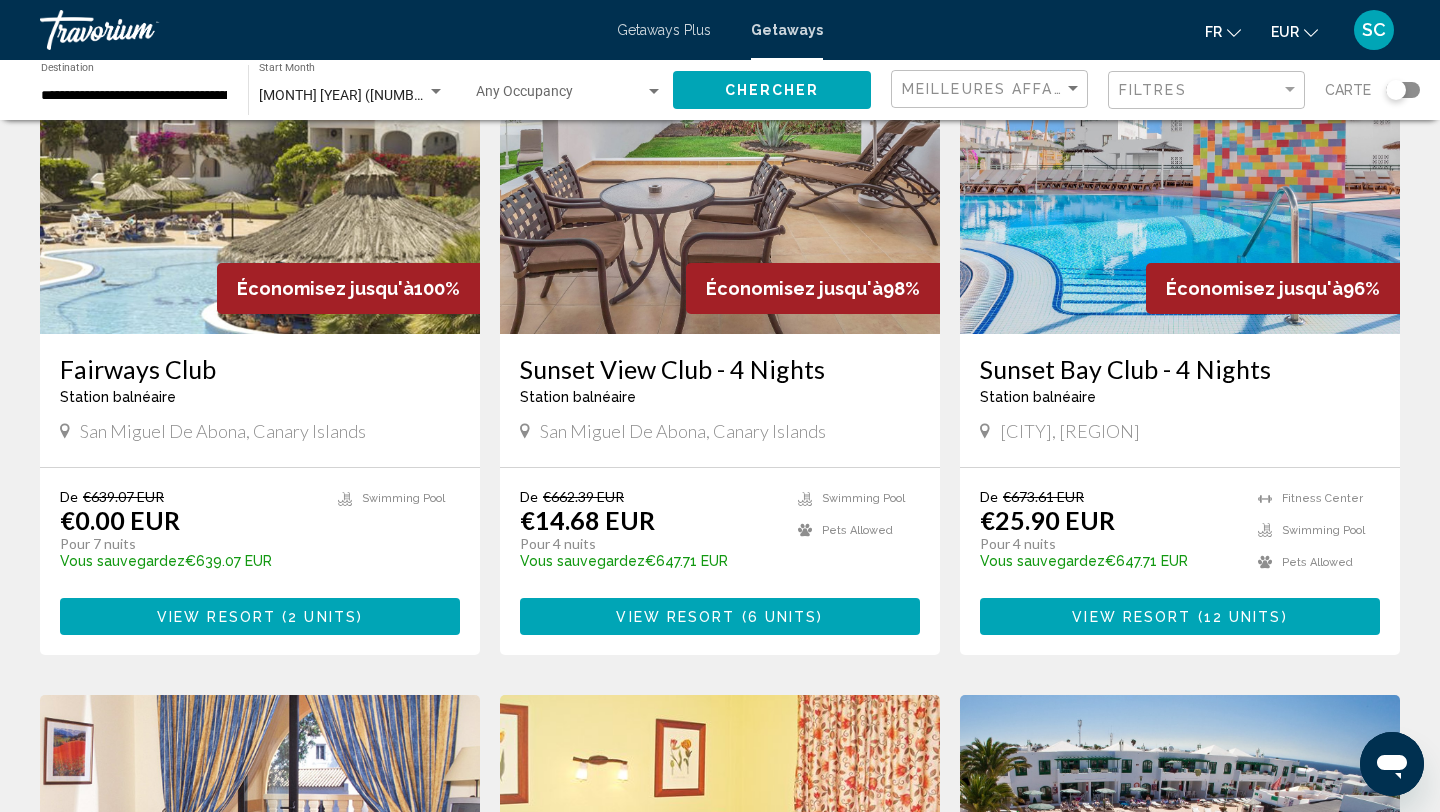 scroll, scrollTop: 0, scrollLeft: 0, axis: both 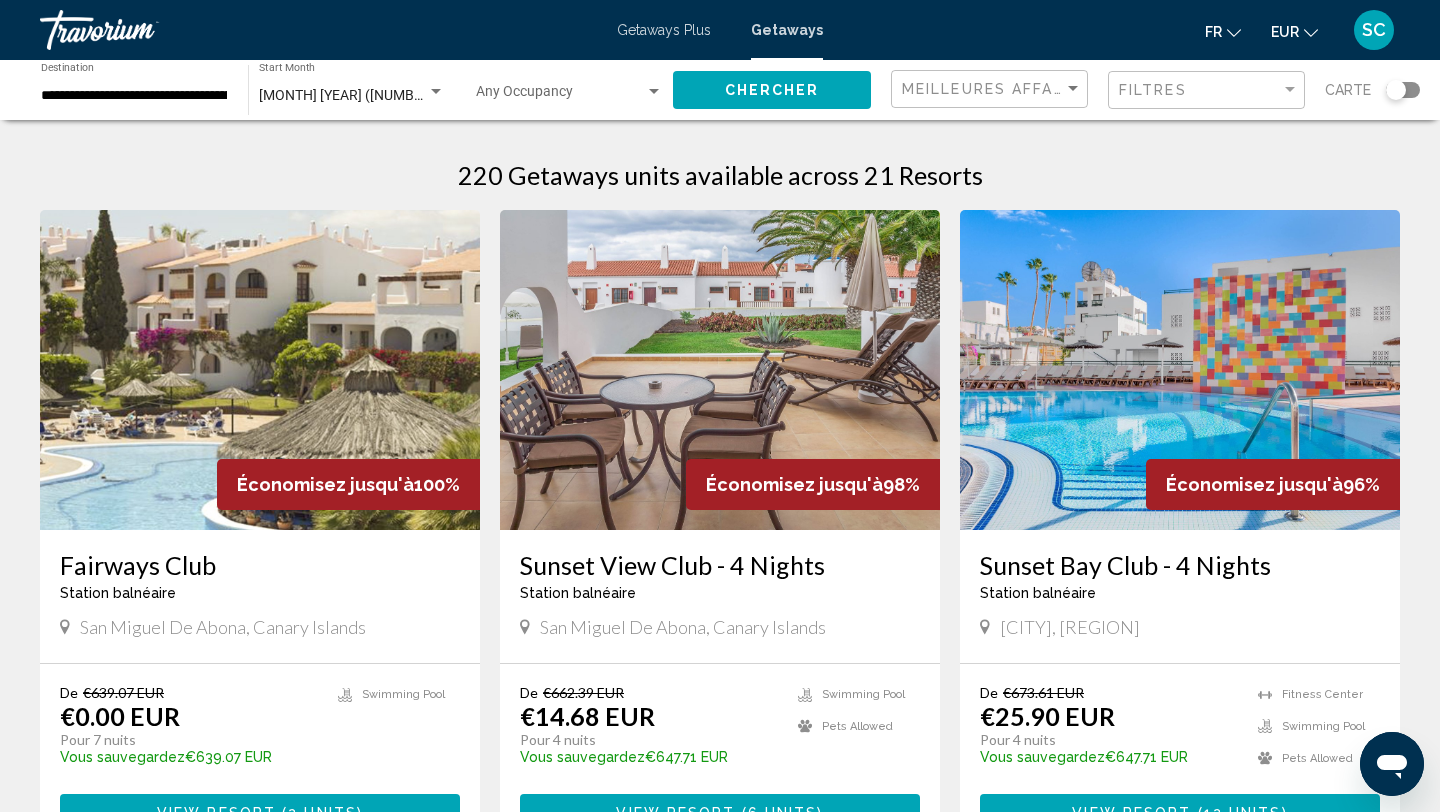 click on "**********" at bounding box center (134, 96) 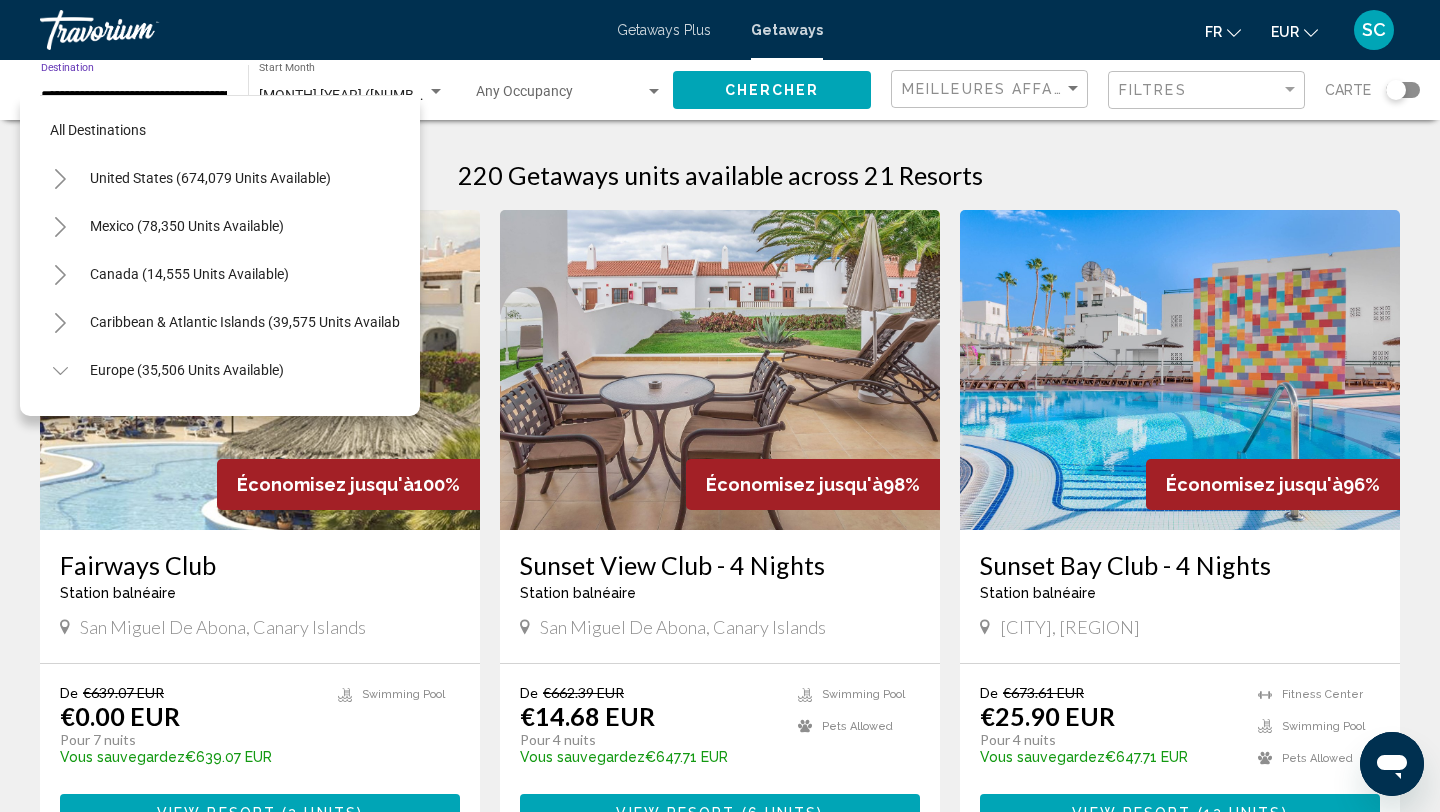 scroll, scrollTop: 983, scrollLeft: 0, axis: vertical 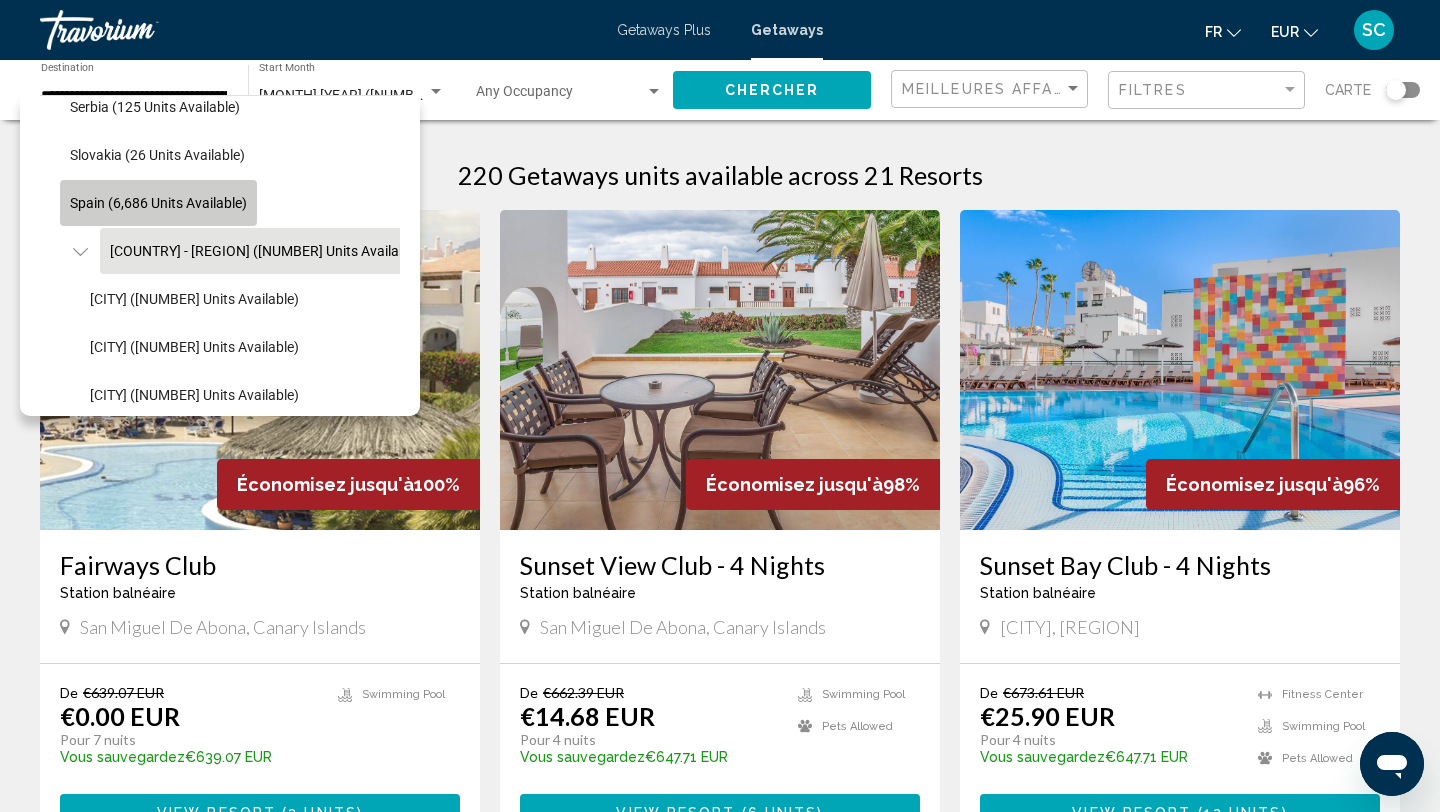 click on "Spain (6,686 units available)" 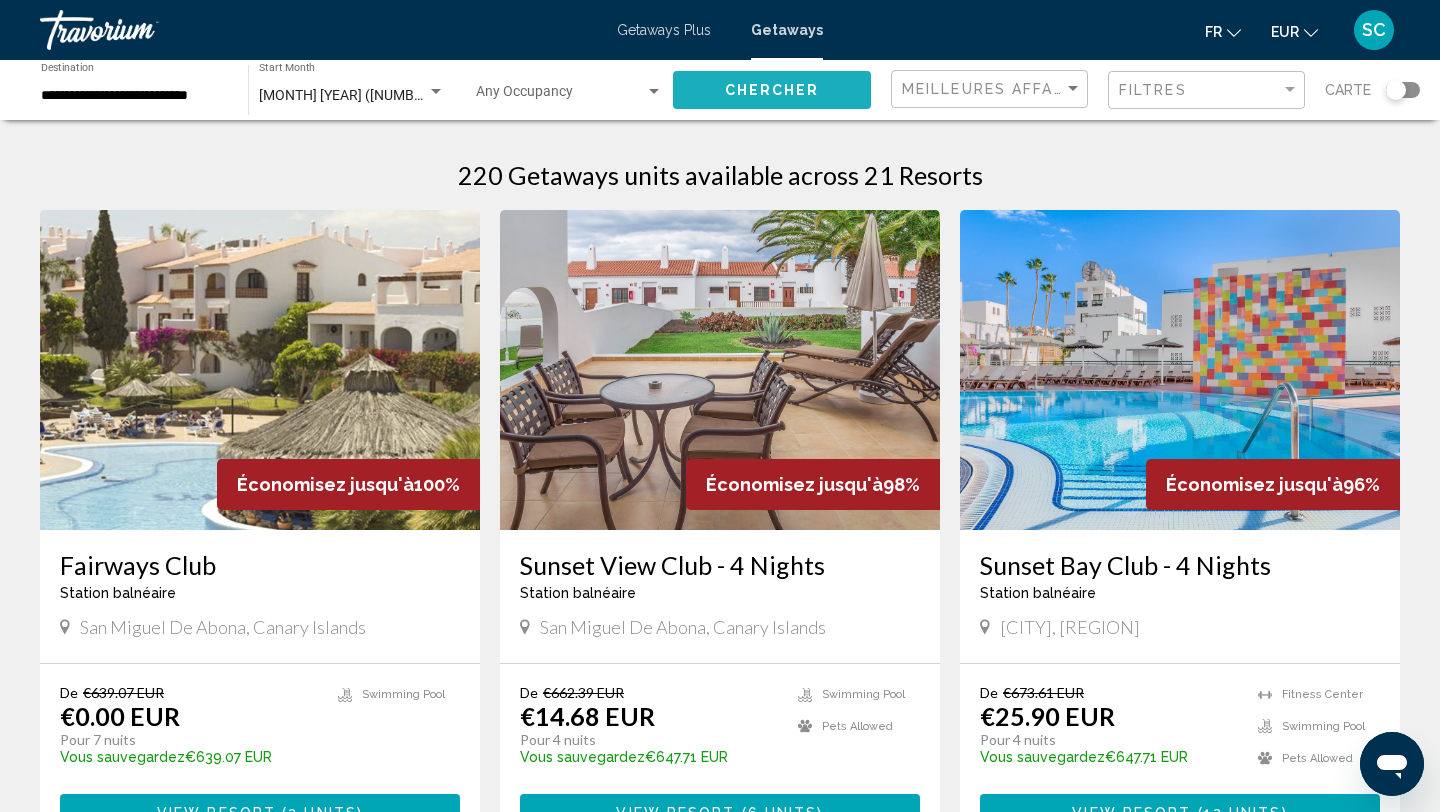 click on "Chercher" 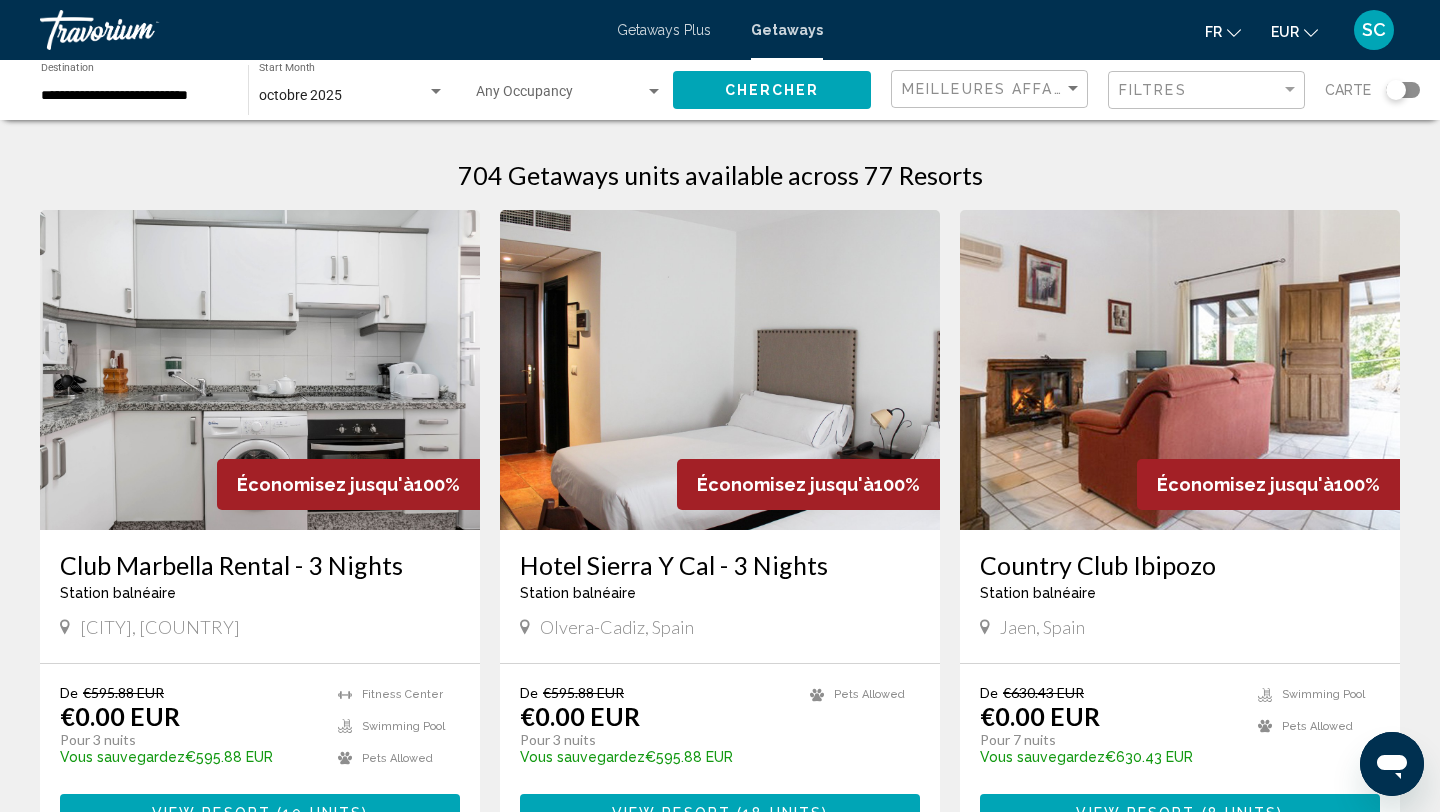 click 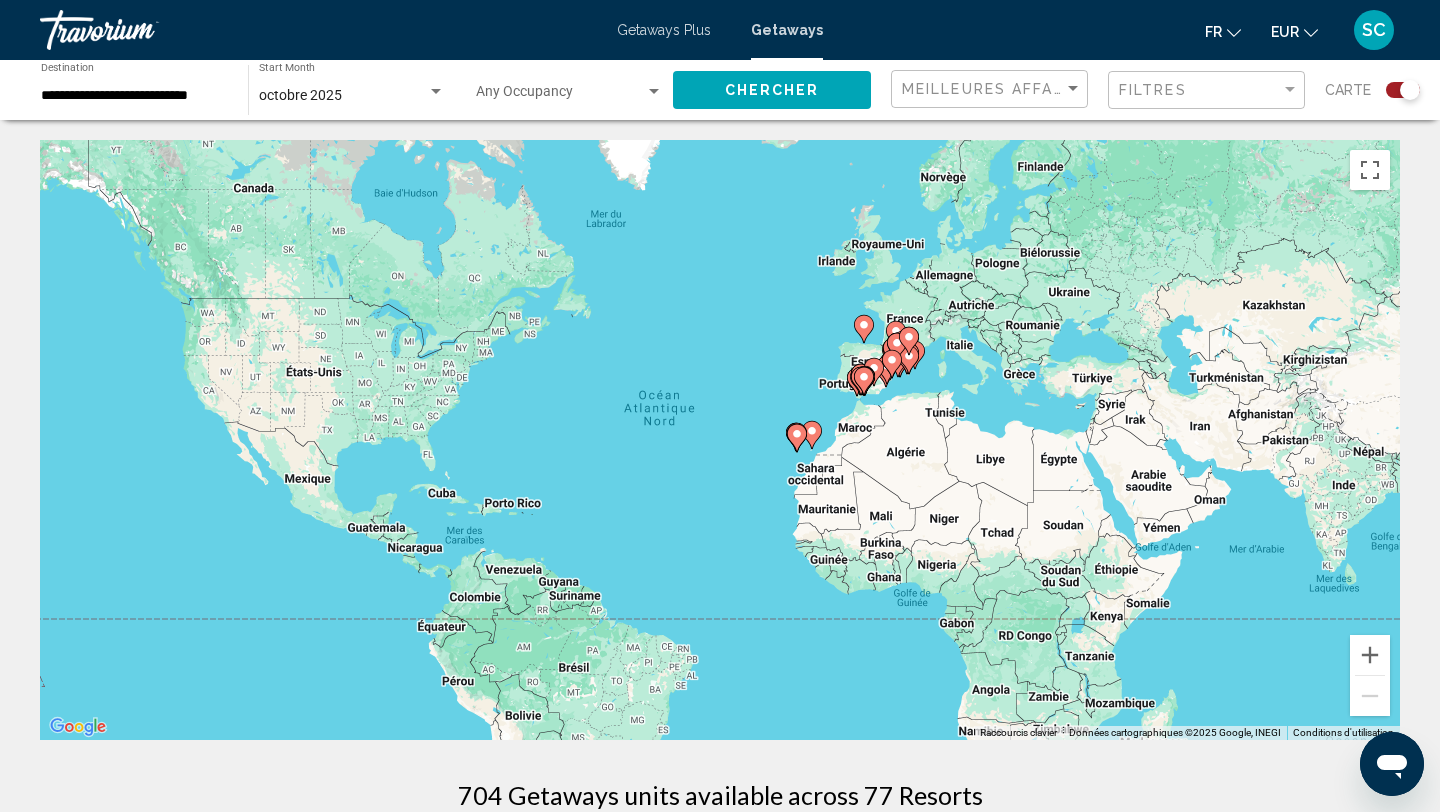 click at bounding box center (897, 347) 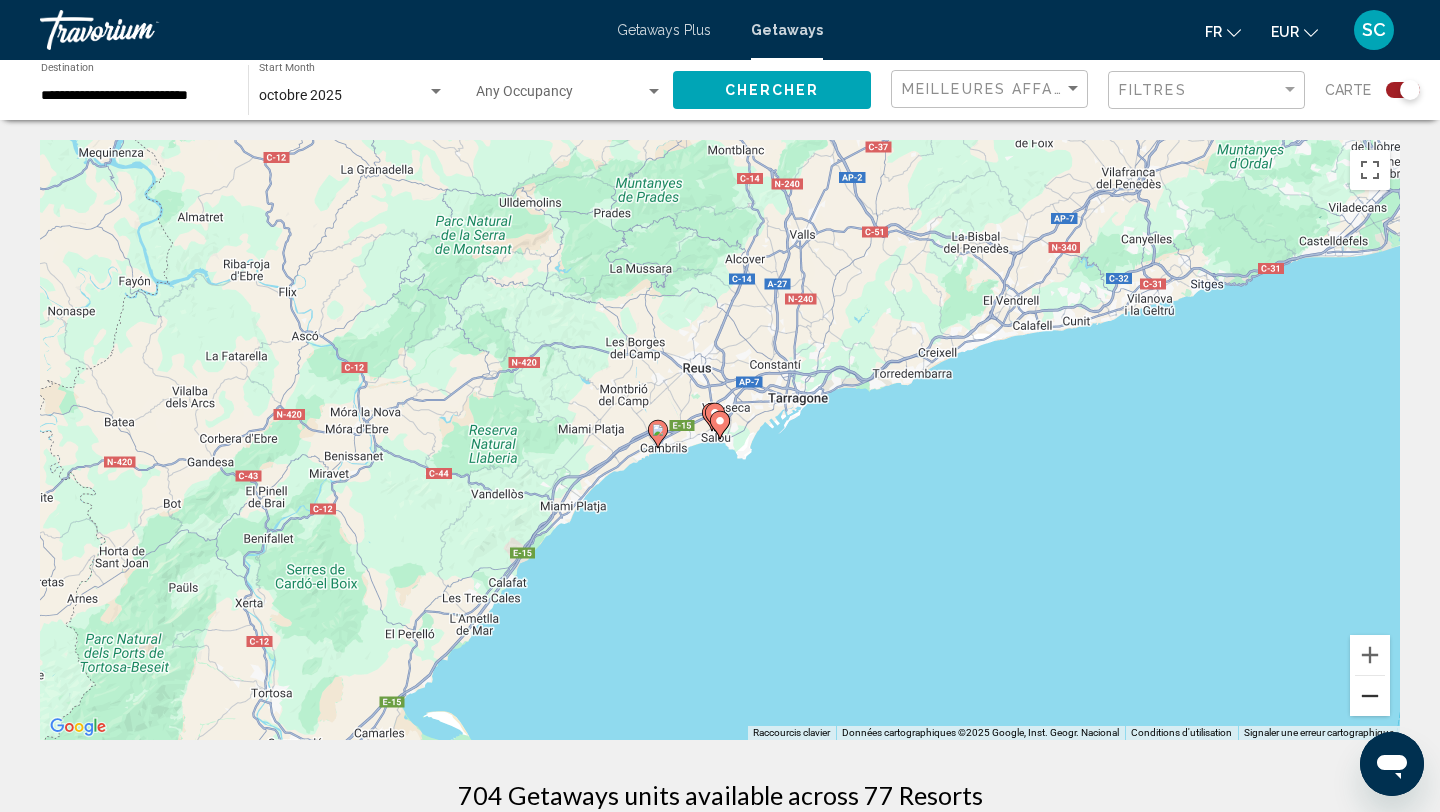 click at bounding box center (1370, 696) 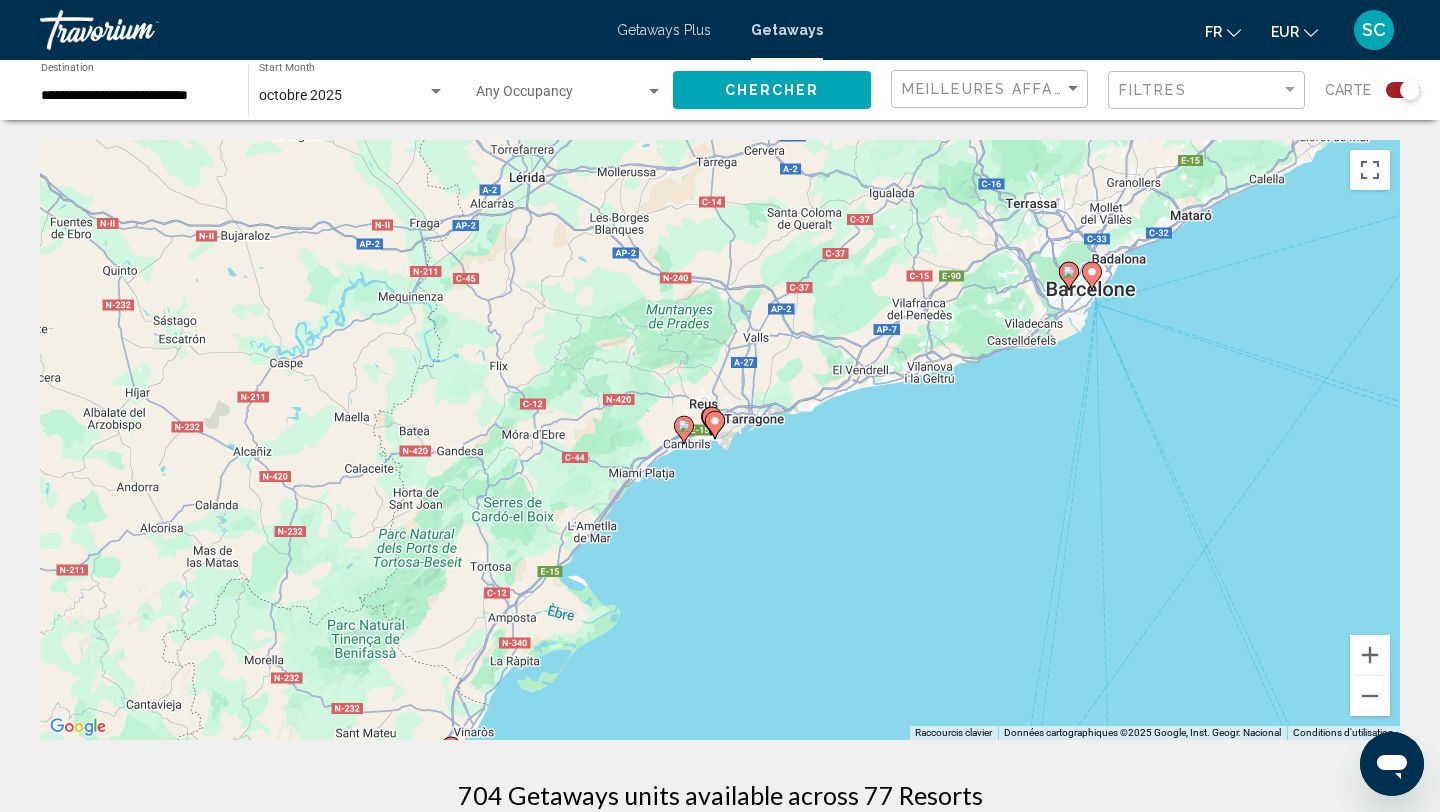 drag, startPoint x: 1125, startPoint y: 620, endPoint x: 895, endPoint y: 507, distance: 256.25964 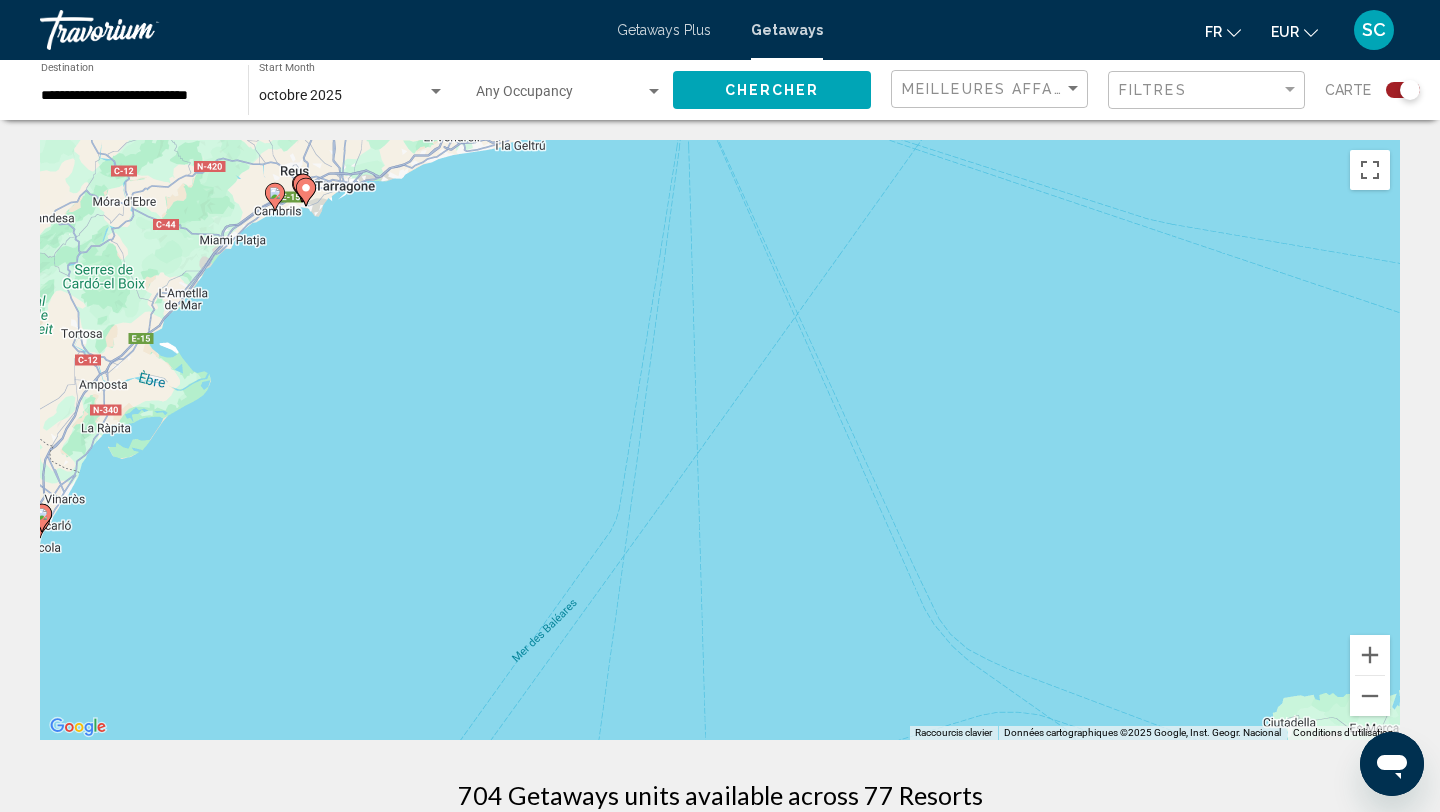 drag, startPoint x: 1115, startPoint y: 556, endPoint x: 1000, endPoint y: 314, distance: 267.9347 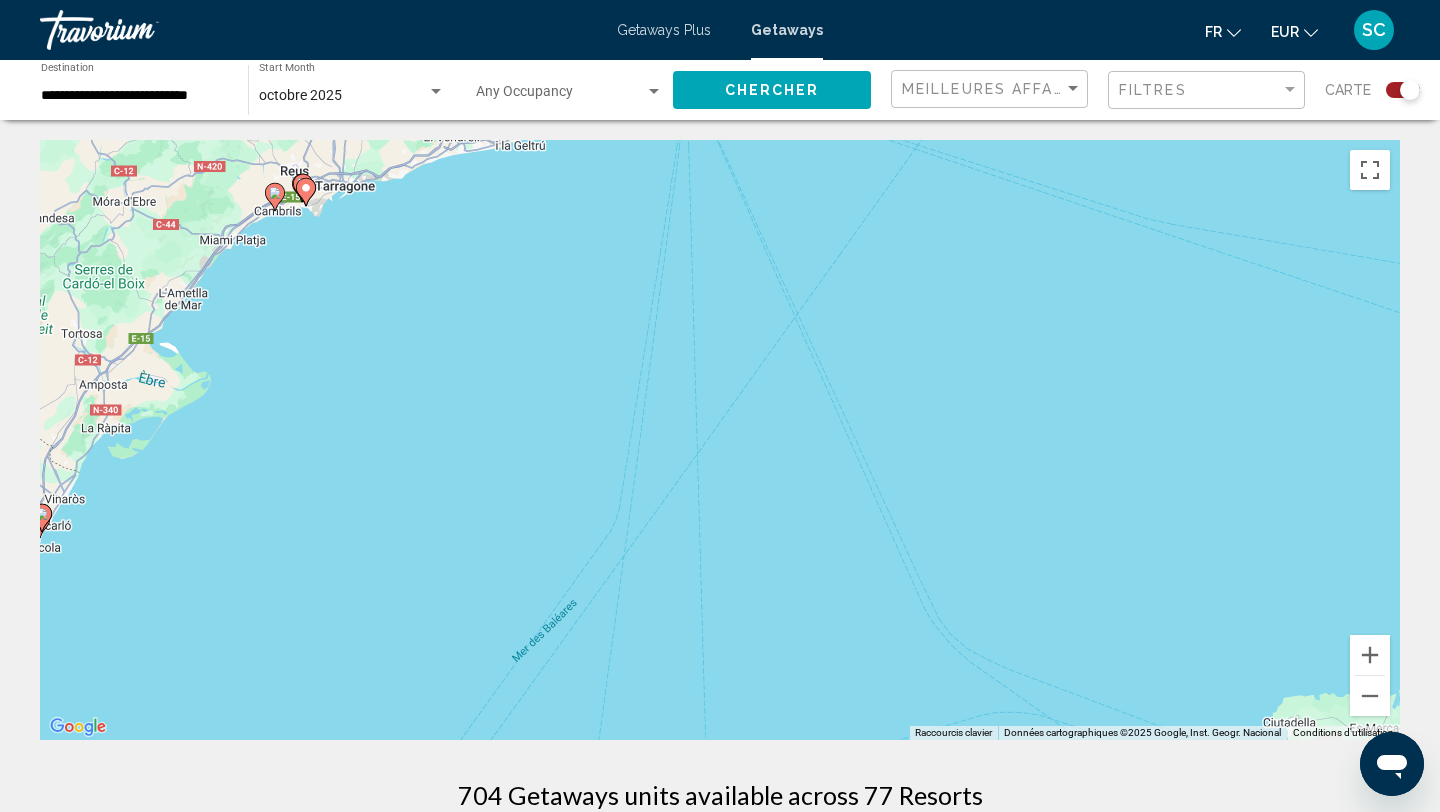 click on "Pour activer le glissement avec le clavier, appuyez sur Alt+Entrée. Une fois ce mode activé, utilisez les touches fléchées pour déplacer le repère. Pour valider le déplacement, appuyez sur Entrée. Pour annuler, appuyez sur Échap." at bounding box center [720, 440] 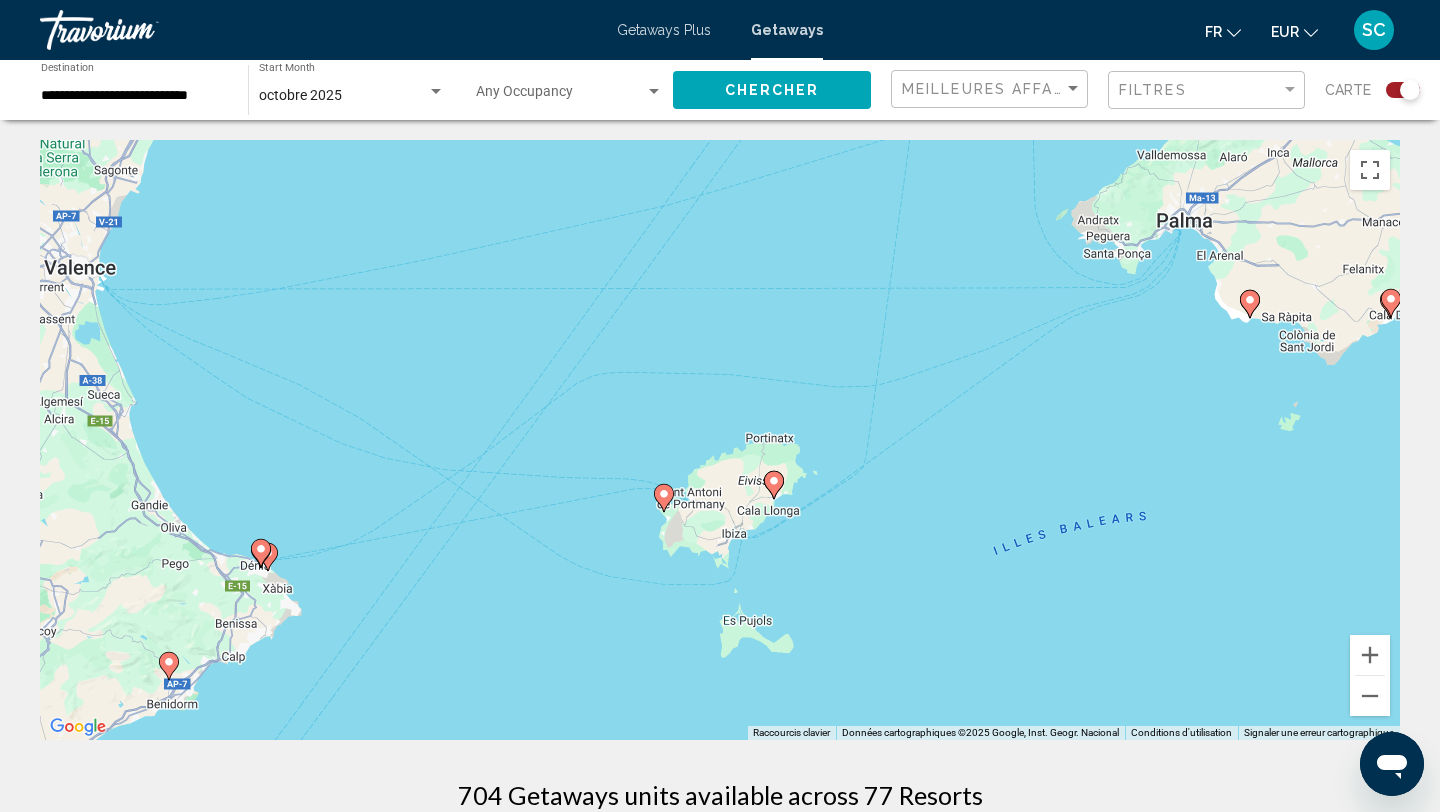 drag, startPoint x: 602, startPoint y: 551, endPoint x: 1147, endPoint y: 332, distance: 587.3551 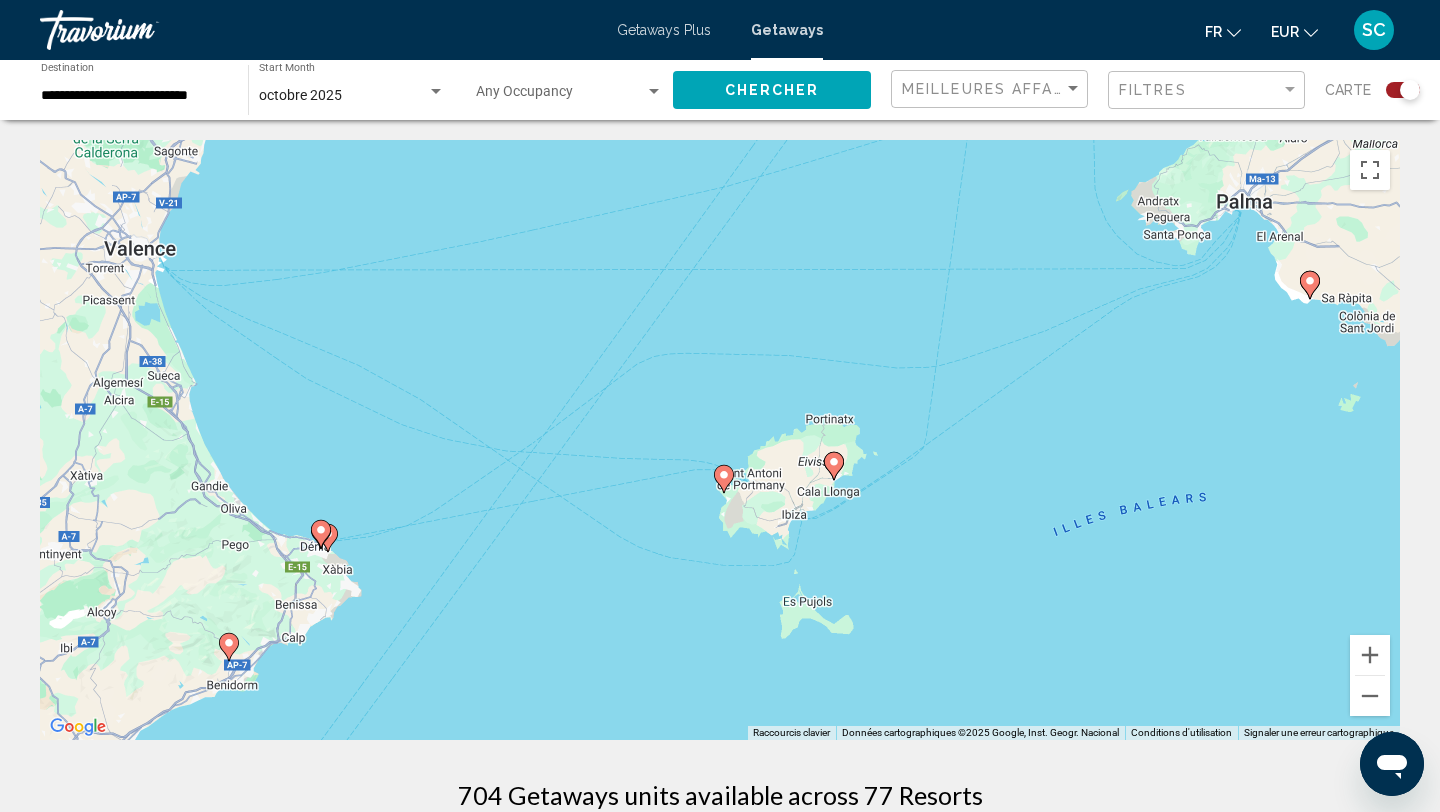 click on "Pour activer le glissement avec le clavier, appuyez sur Alt+Entrée. Une fois ce mode activé, utilisez les touches fléchées pour déplacer le repère. Pour valider le déplacement, appuyez sur Entrée. Pour annuler, appuyez sur Échap." at bounding box center [720, 440] 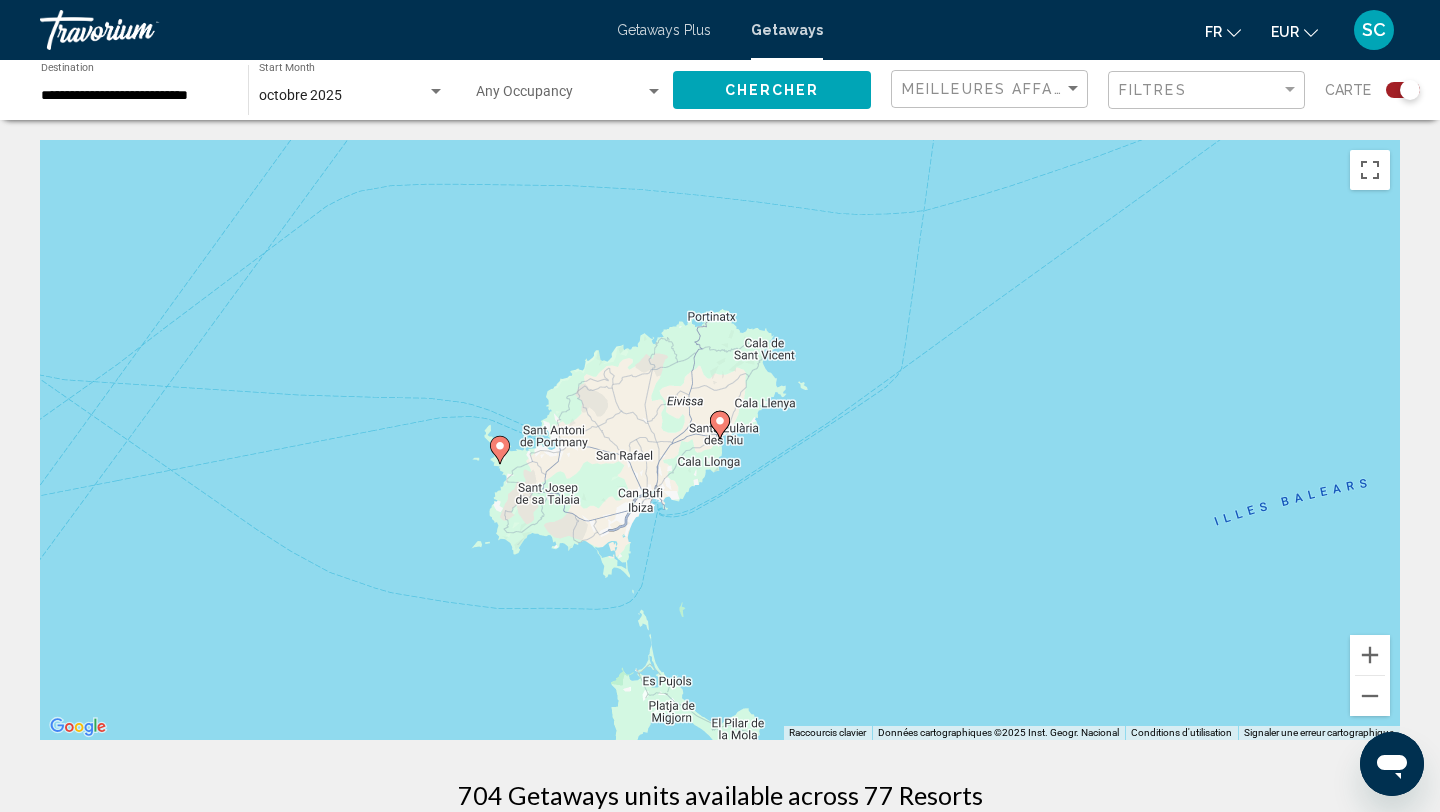 click 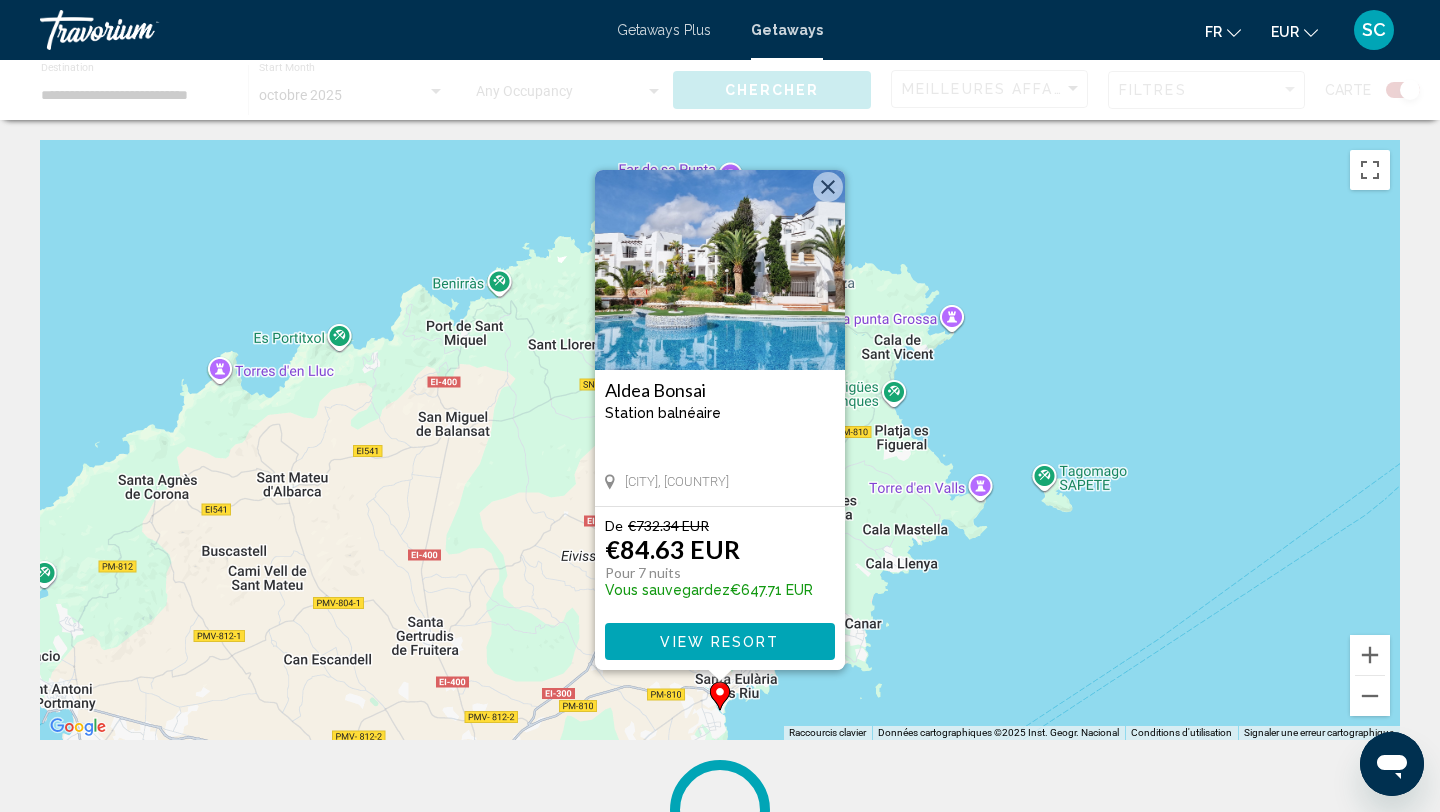 click at bounding box center [720, 270] 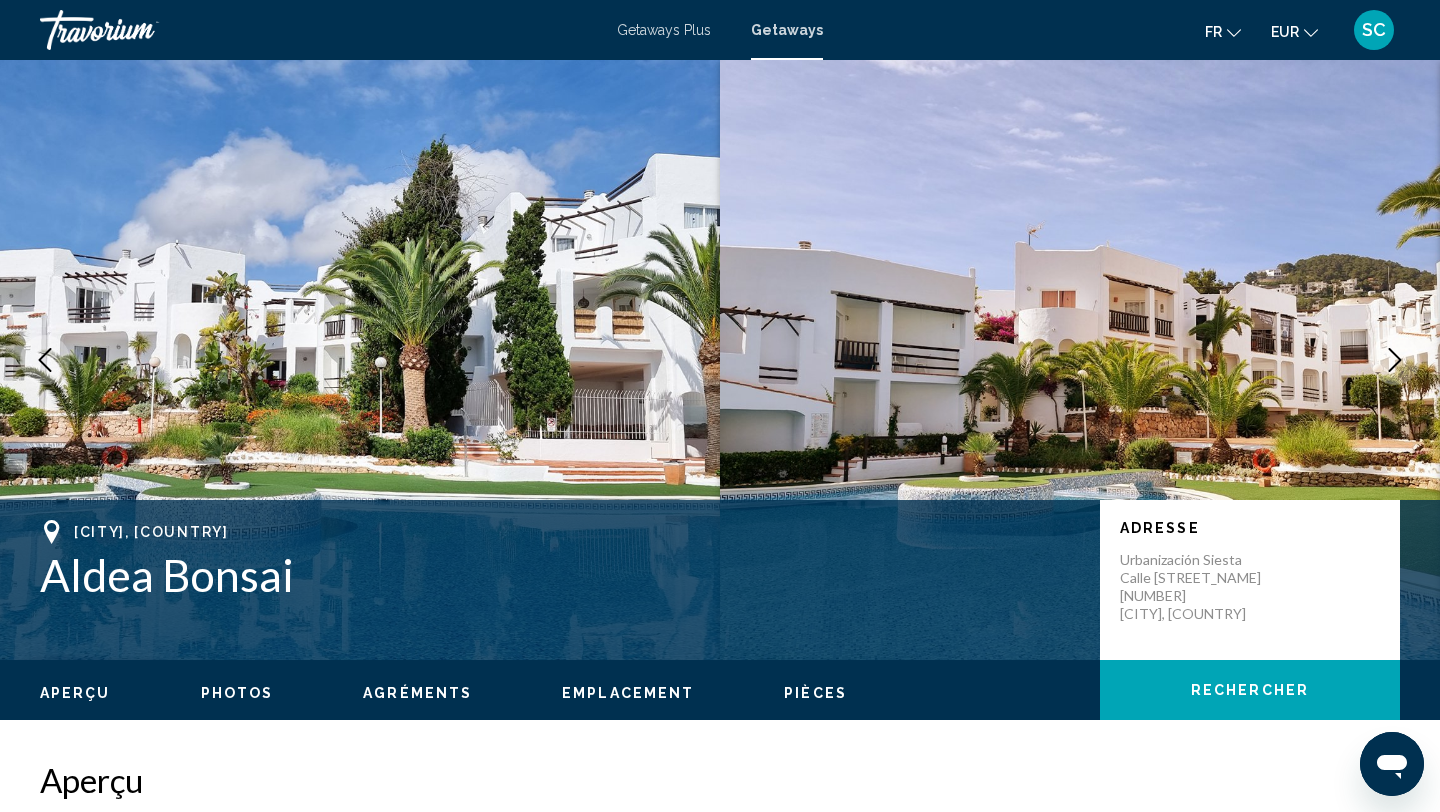 click 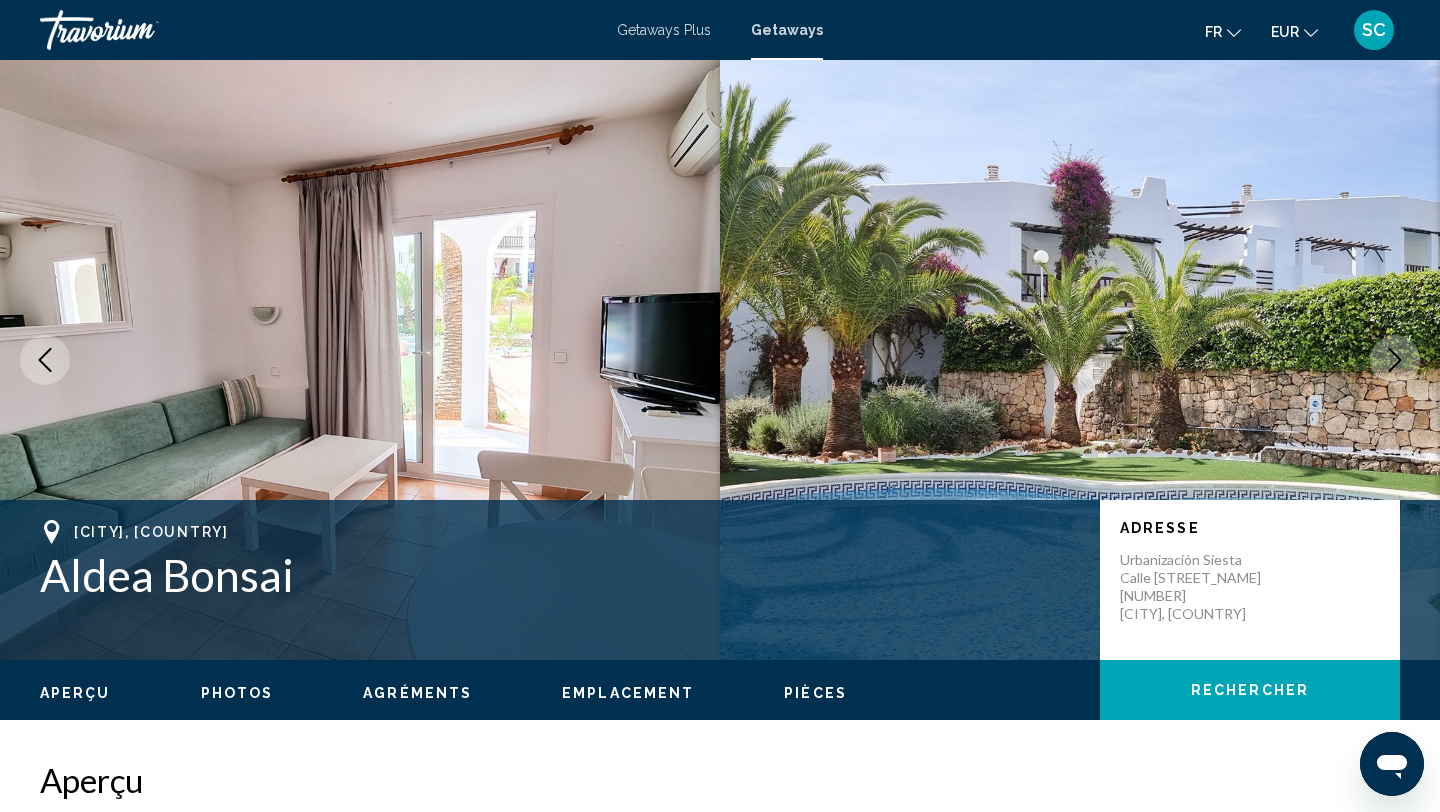click 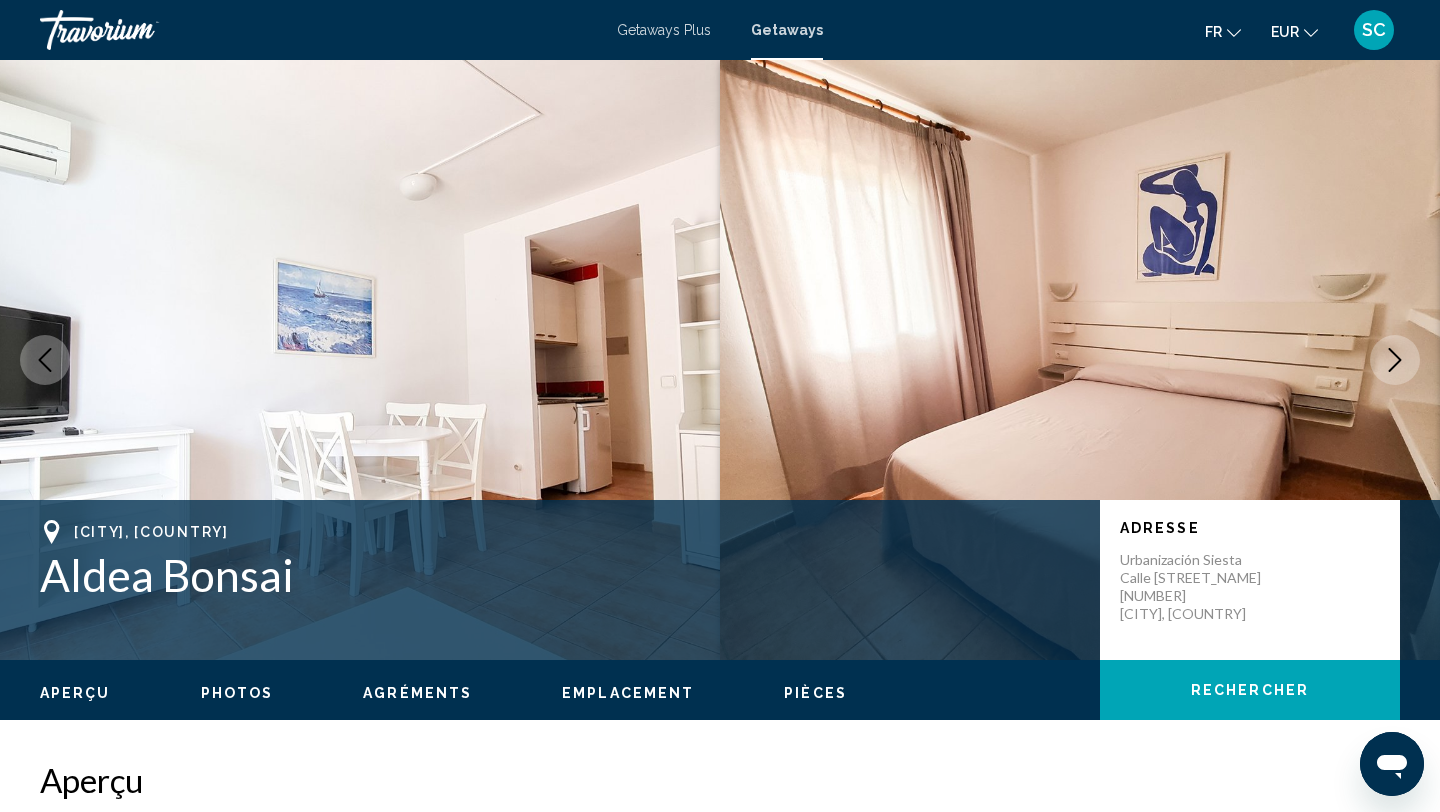 click 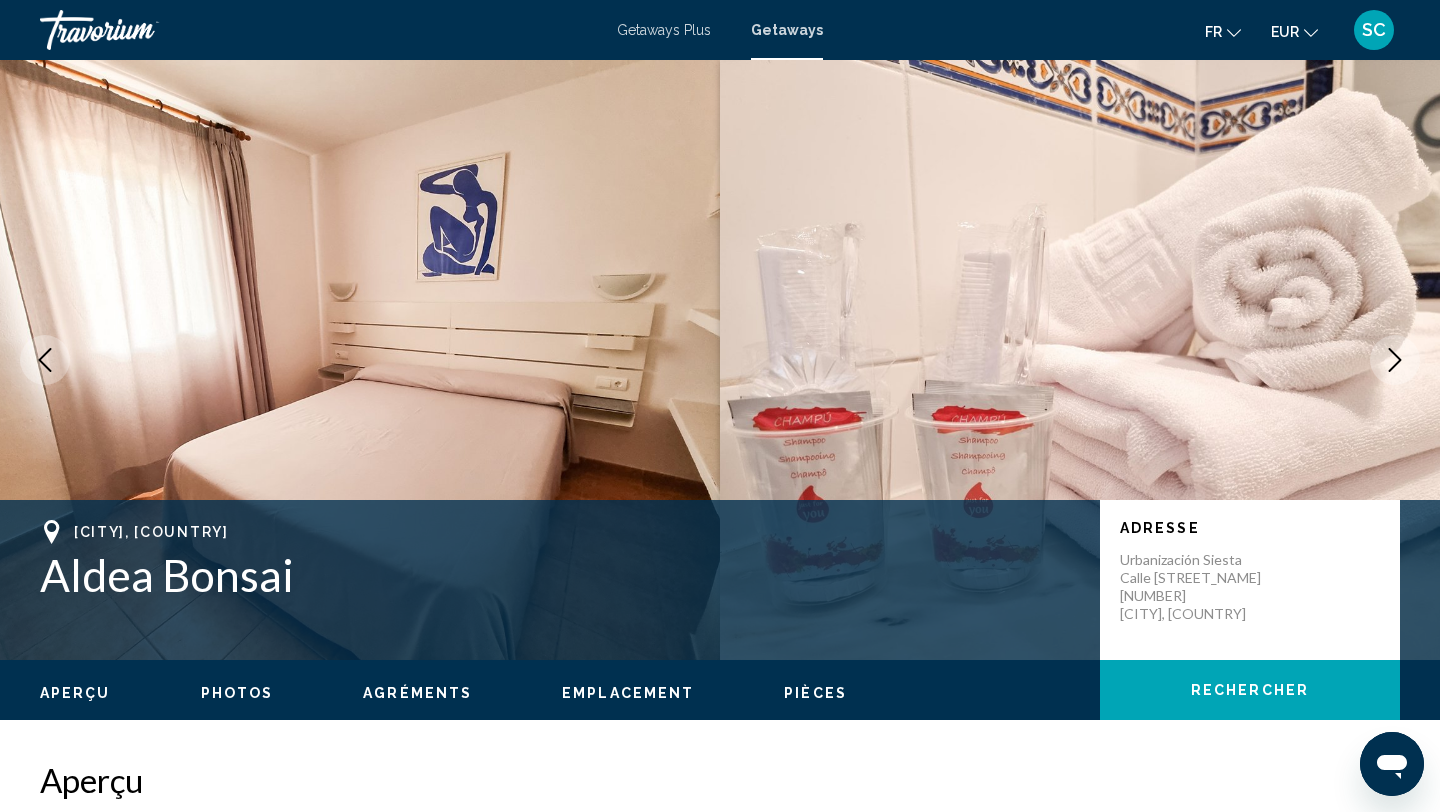 click 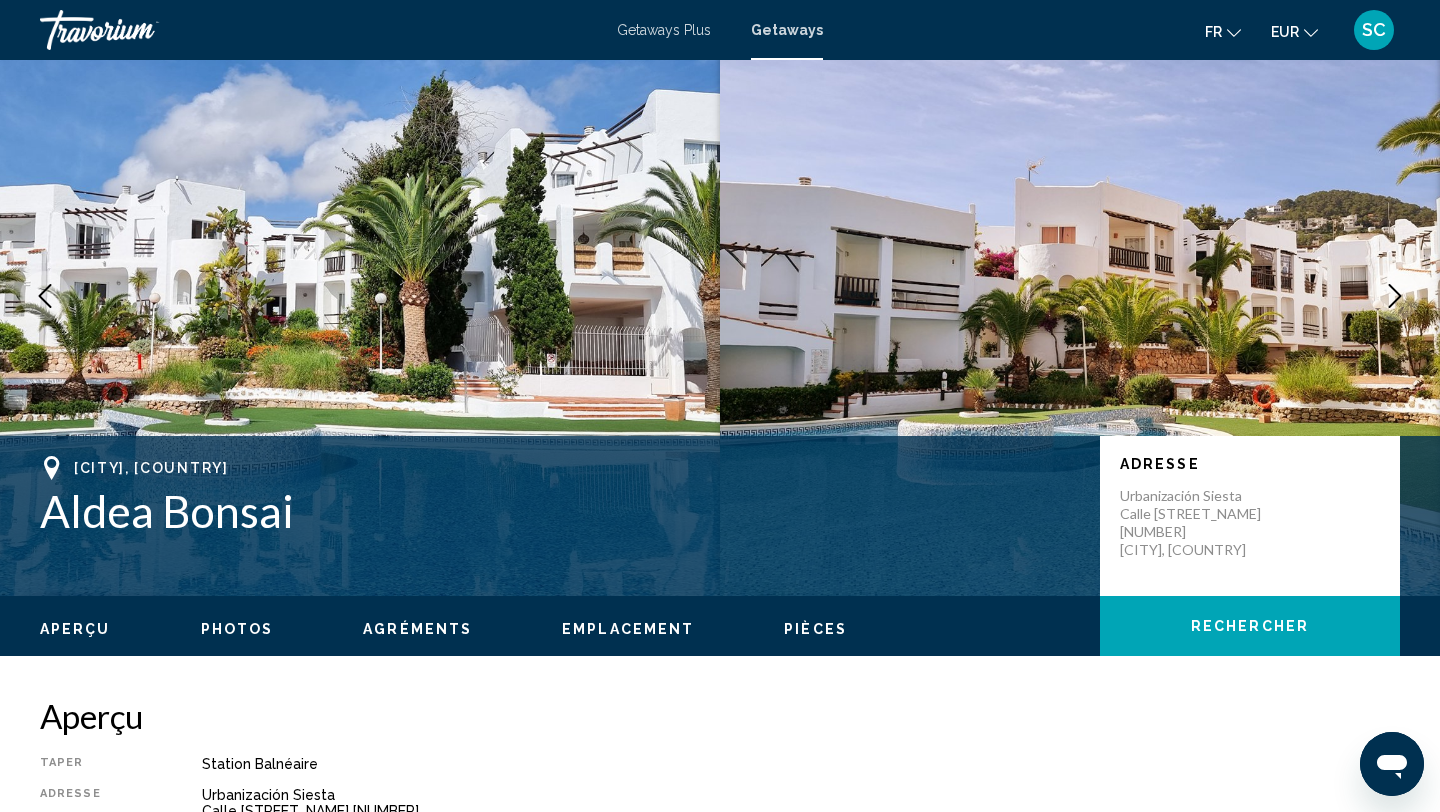 scroll, scrollTop: 0, scrollLeft: 0, axis: both 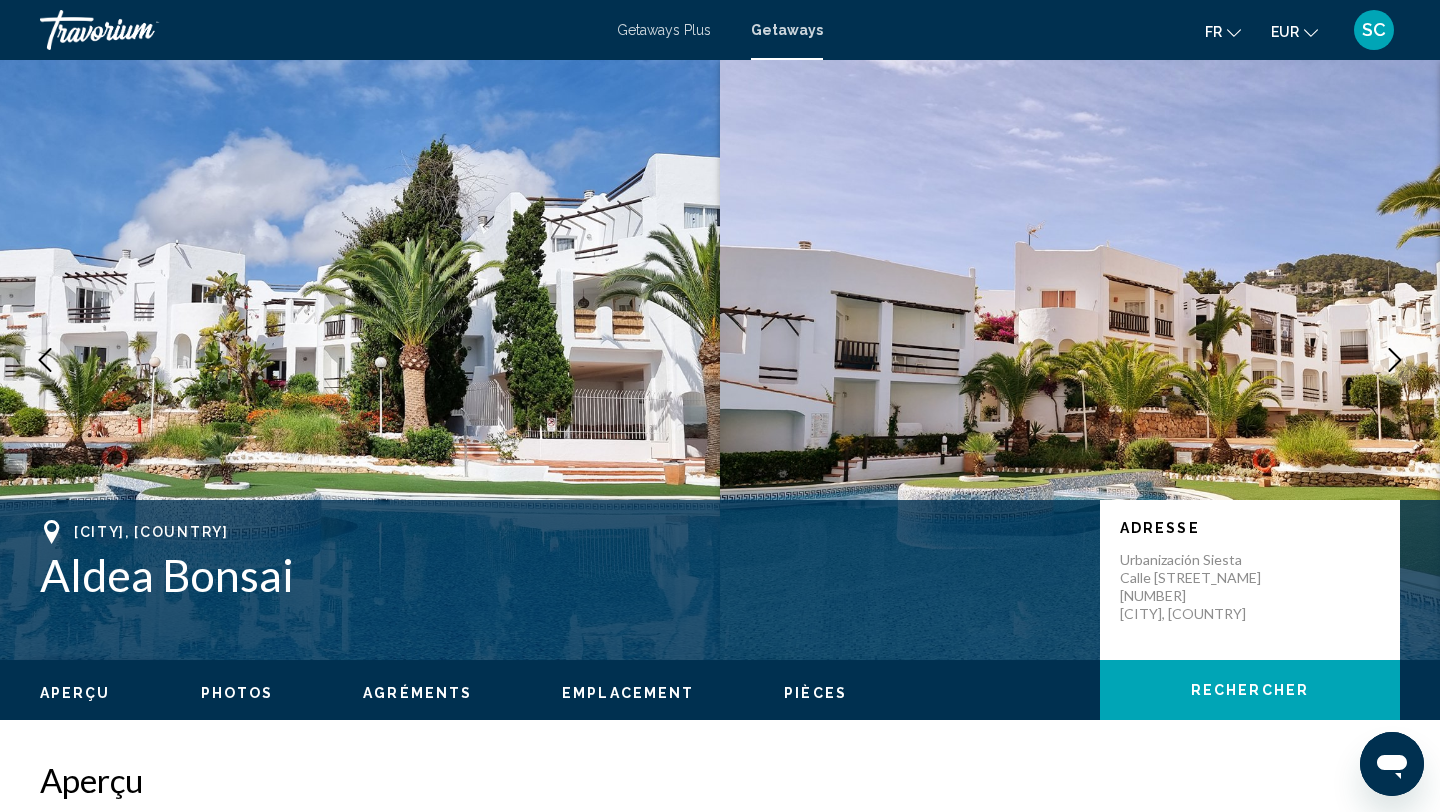type 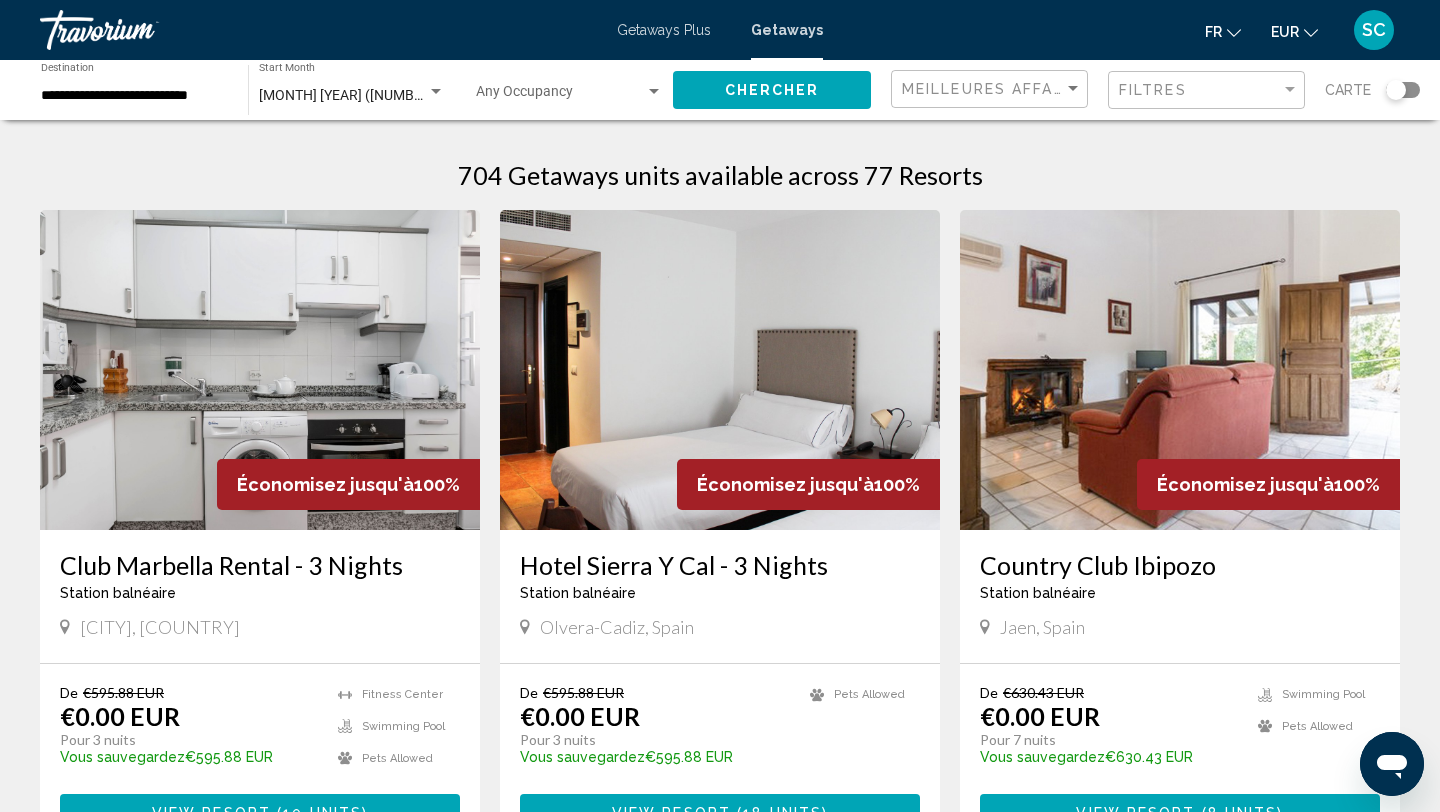 click on "**********" at bounding box center [134, 96] 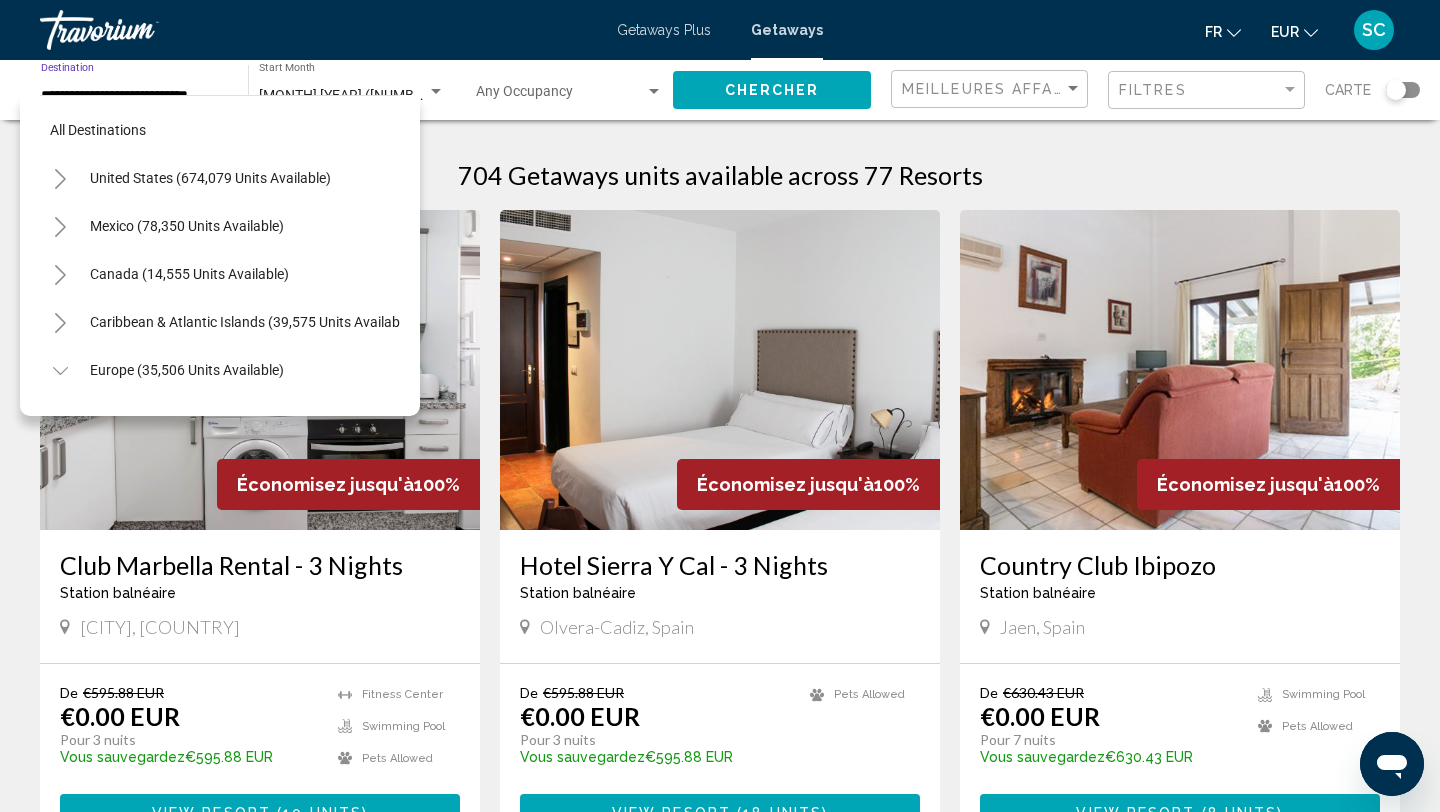 scroll, scrollTop: 935, scrollLeft: 0, axis: vertical 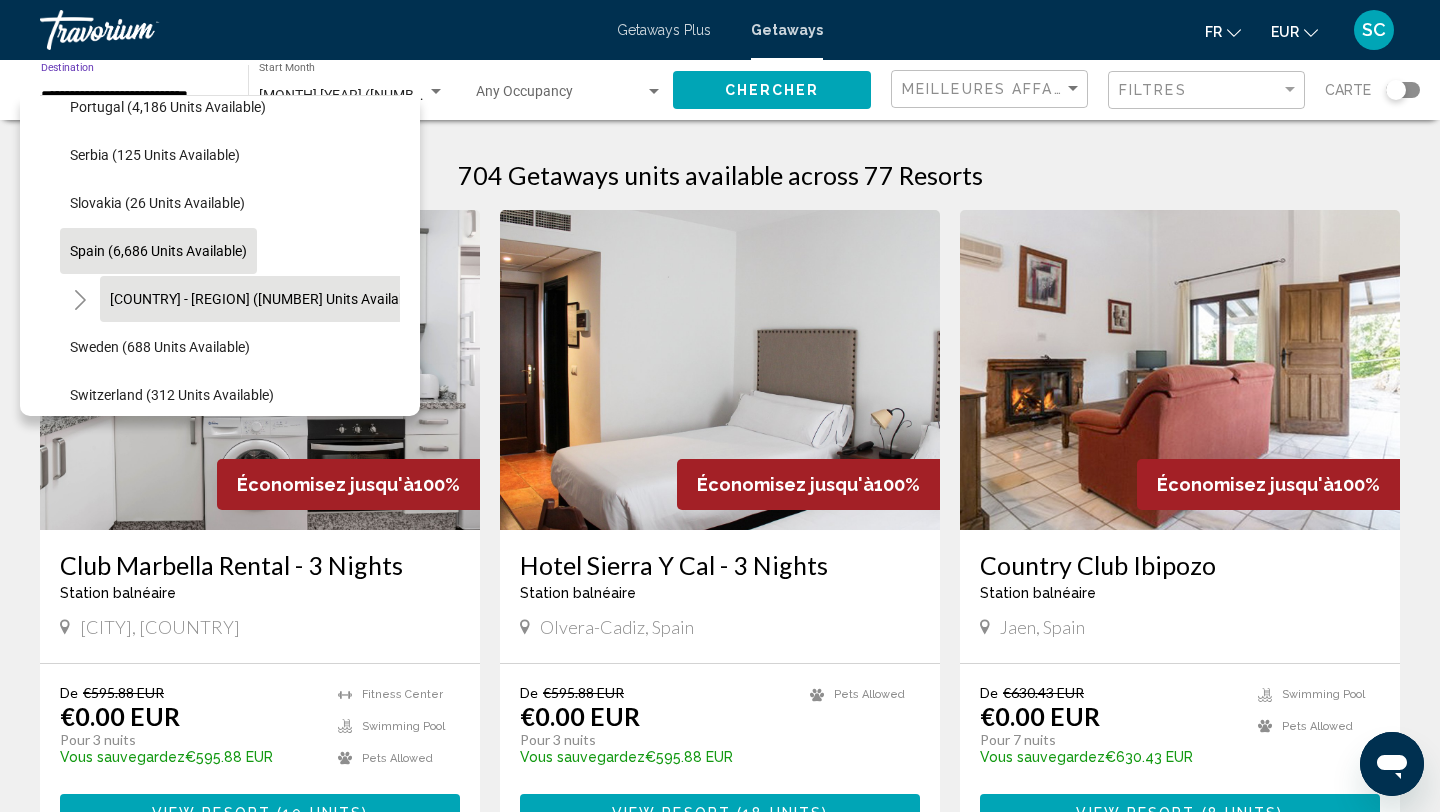 click on "Spain - Canary Islands (2,588 units available)" 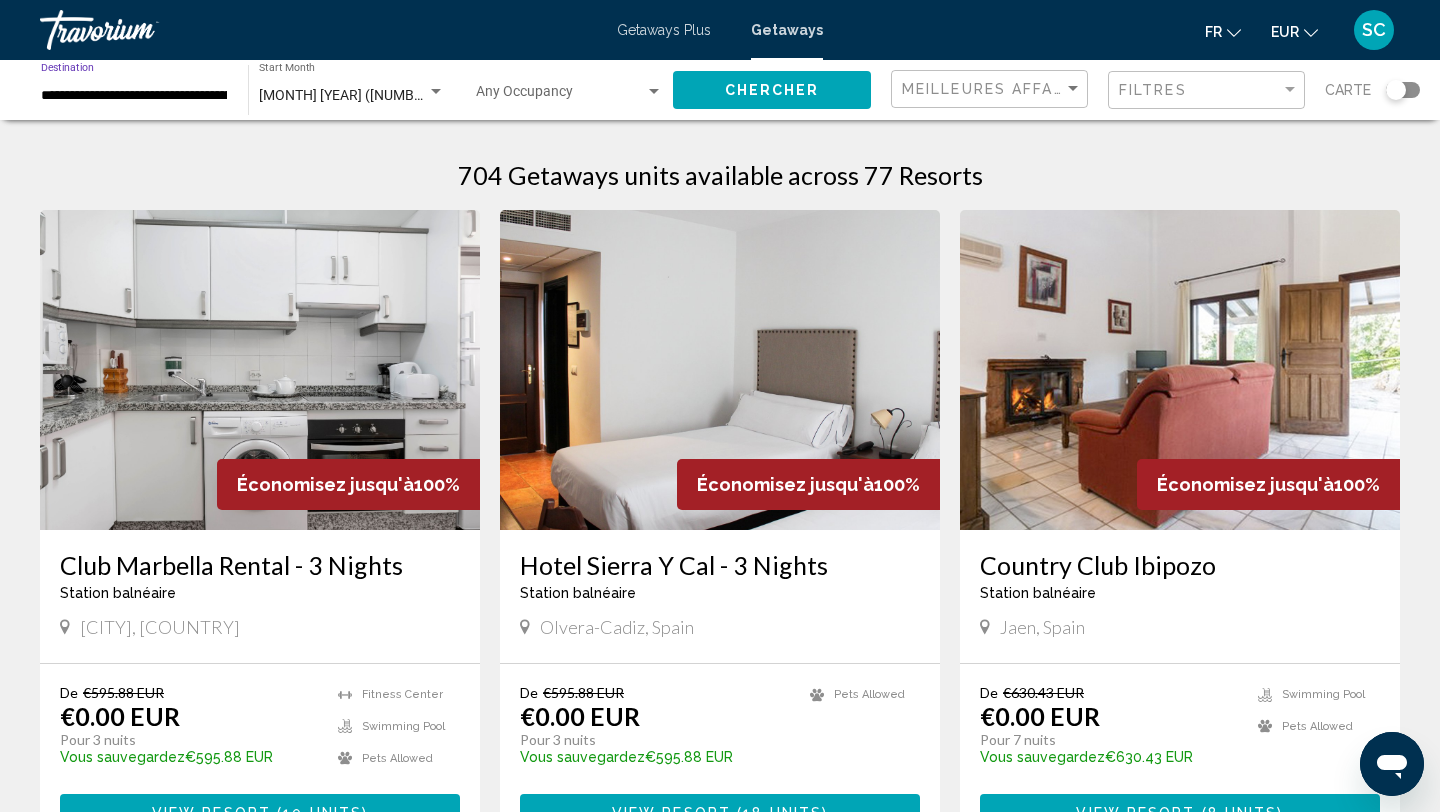 click on "Chercher" 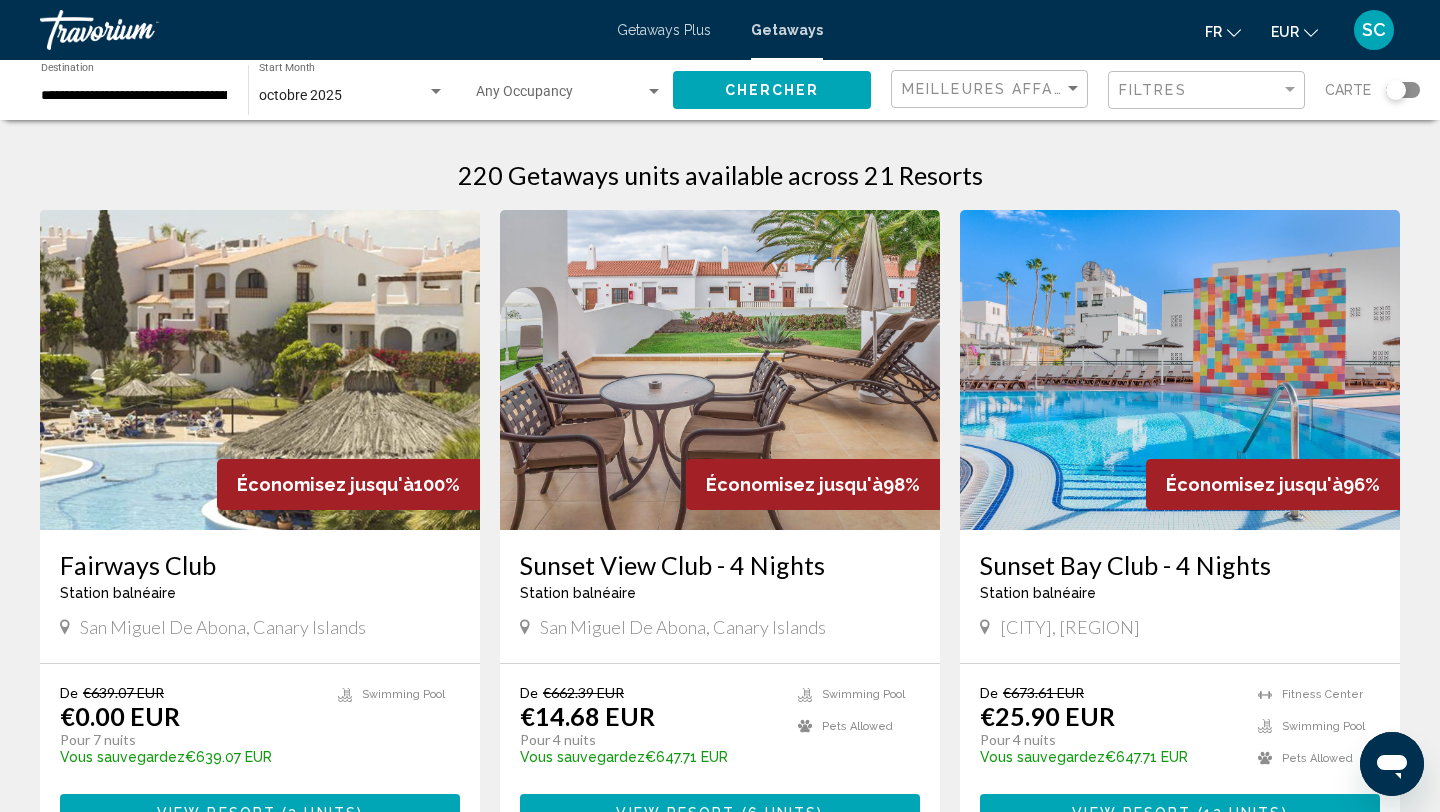click 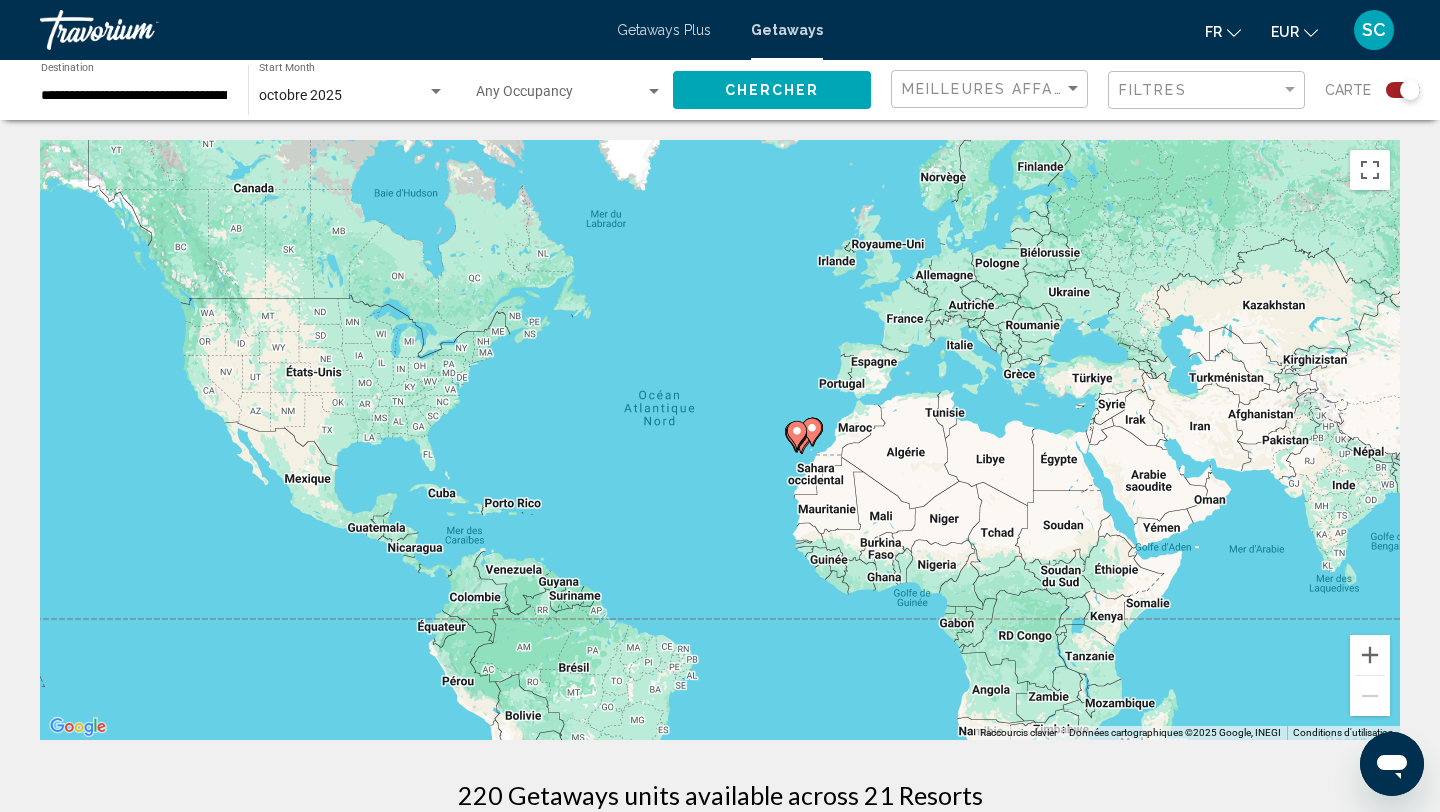 click 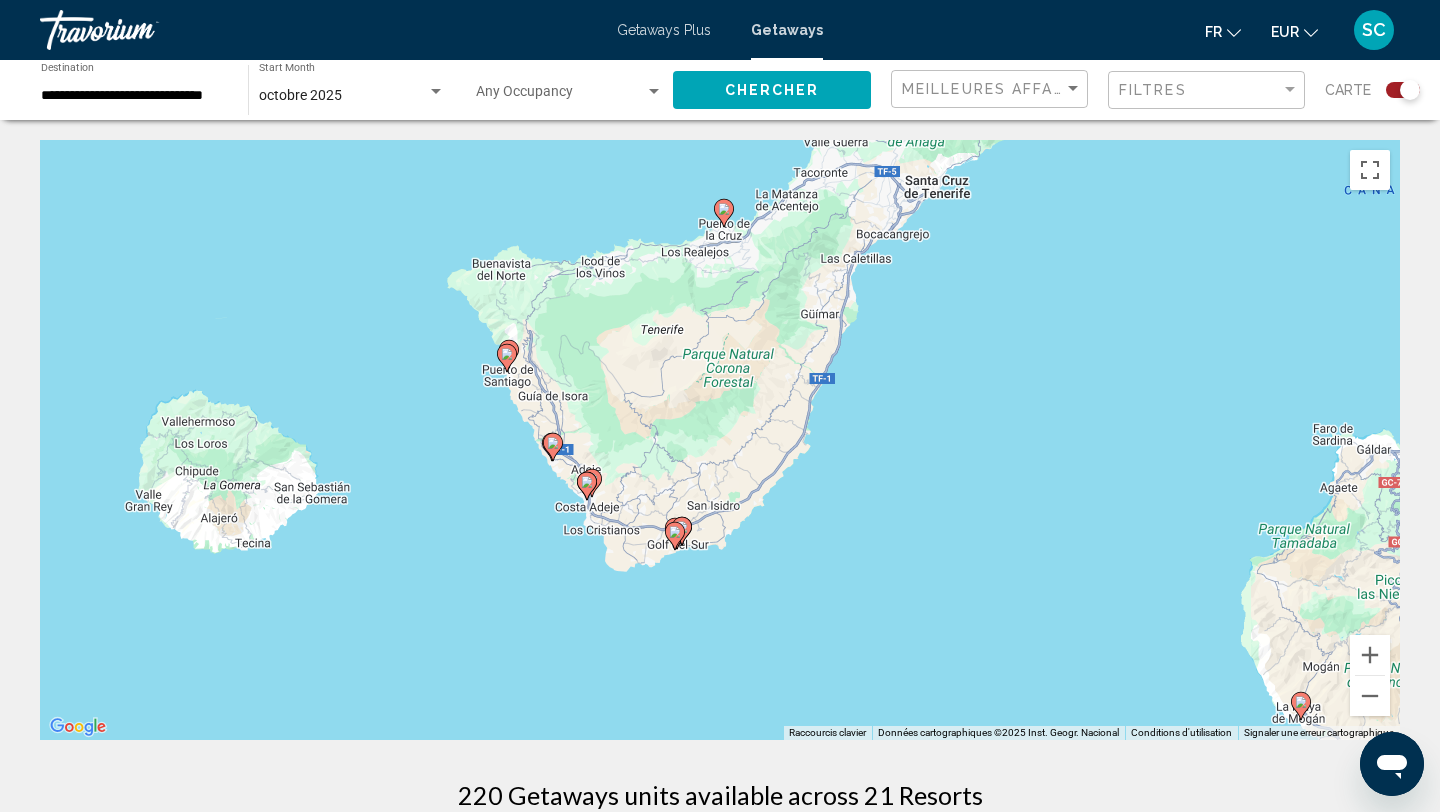 drag, startPoint x: 624, startPoint y: 570, endPoint x: 630, endPoint y: 303, distance: 267.0674 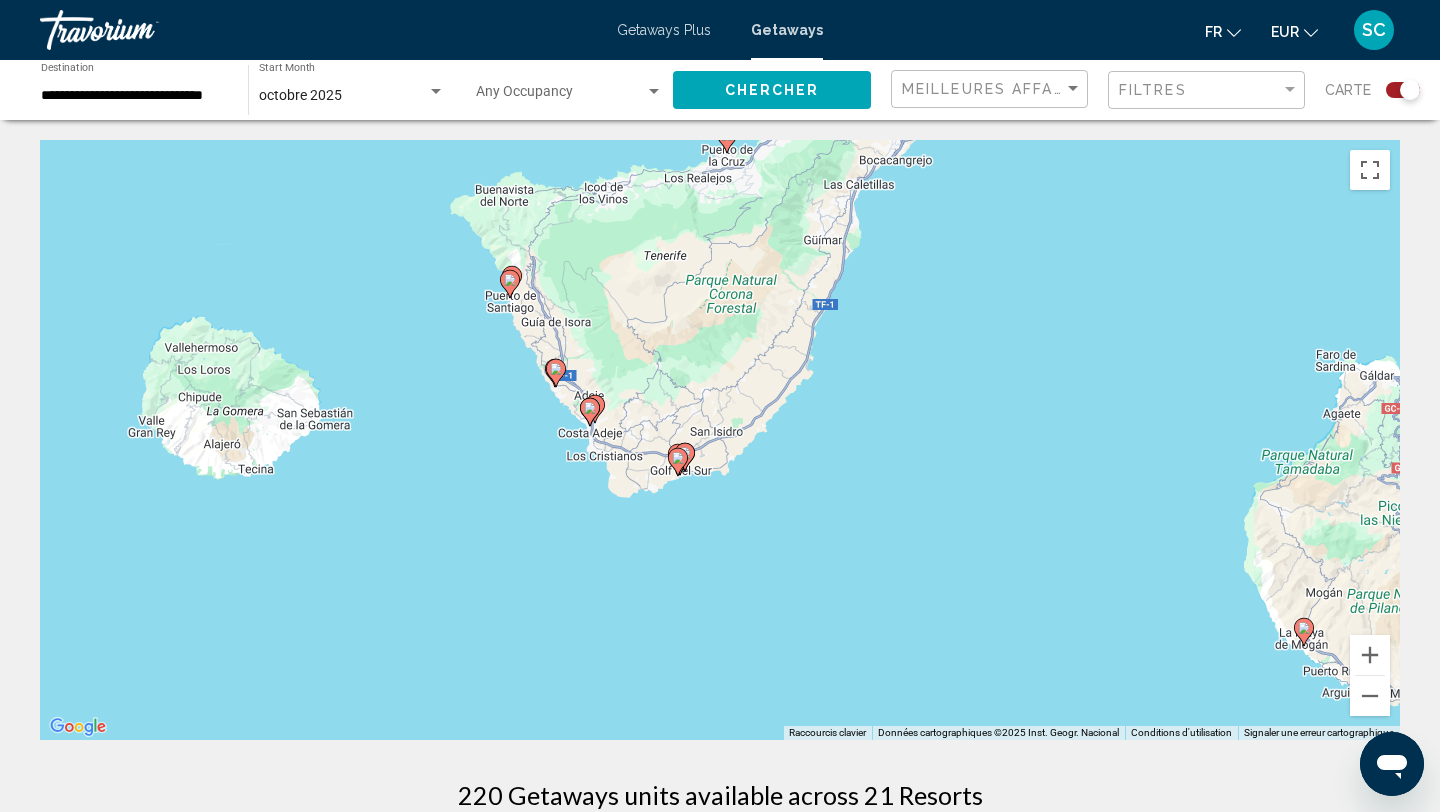 click 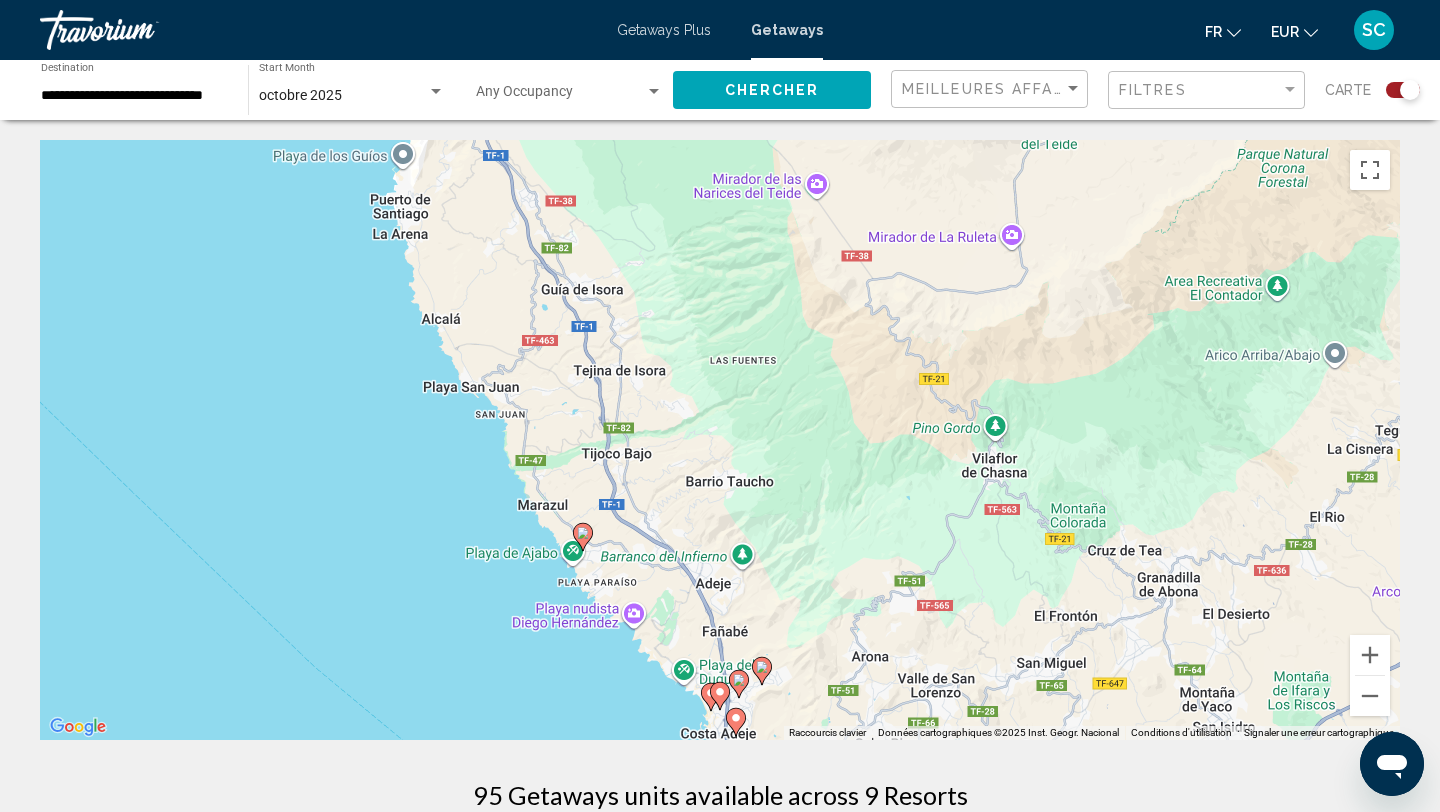 click 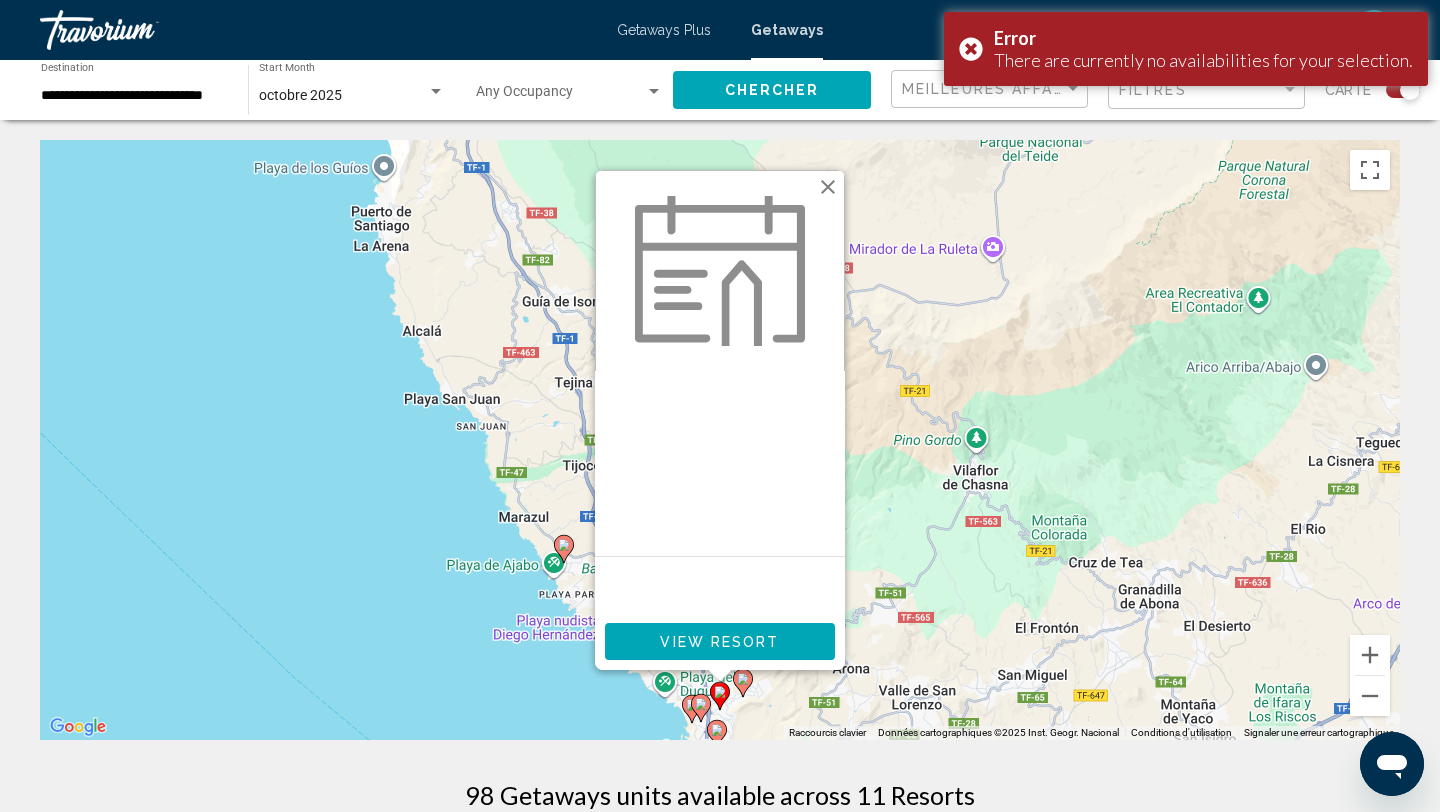 click 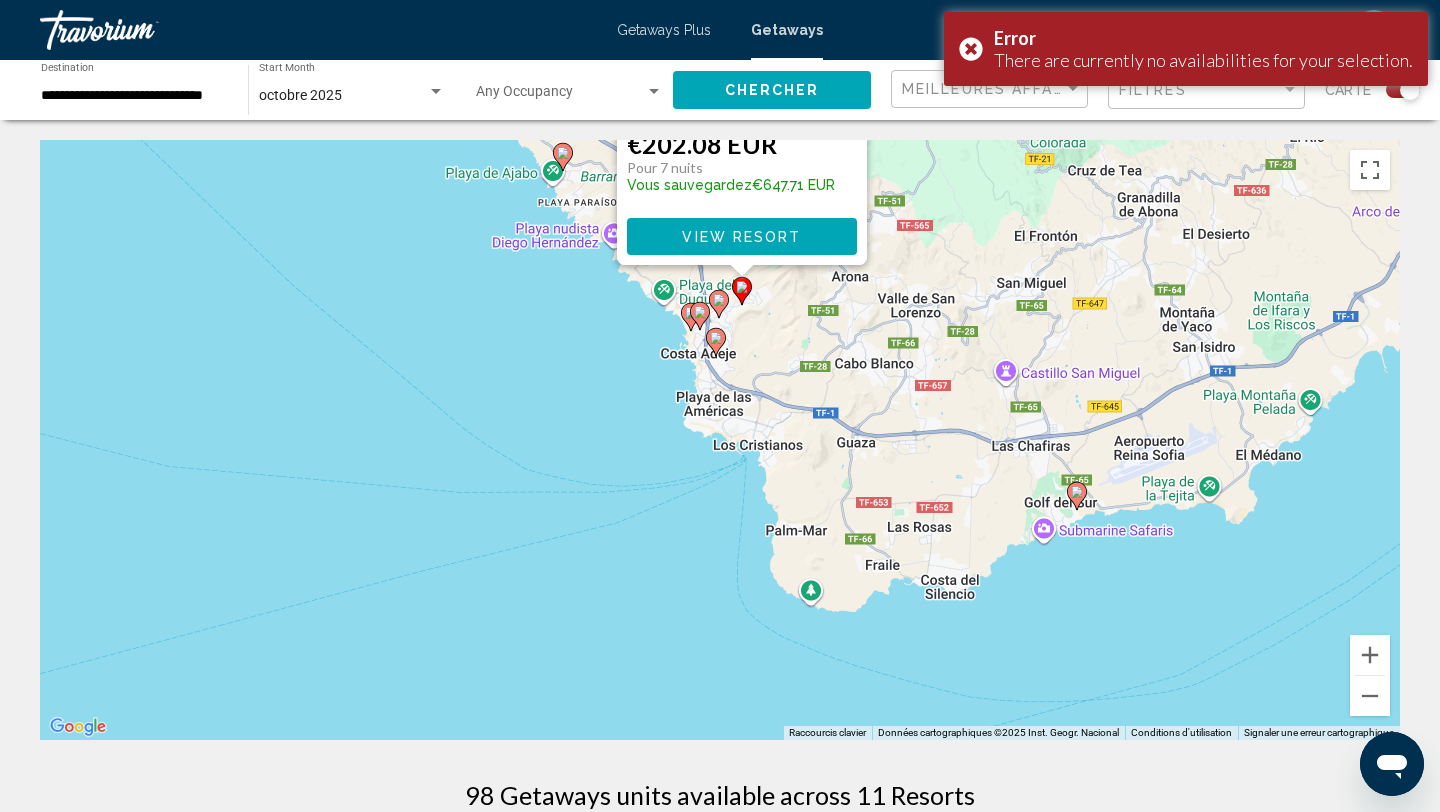 drag, startPoint x: 982, startPoint y: 673, endPoint x: 1005, endPoint y: 255, distance: 418.6323 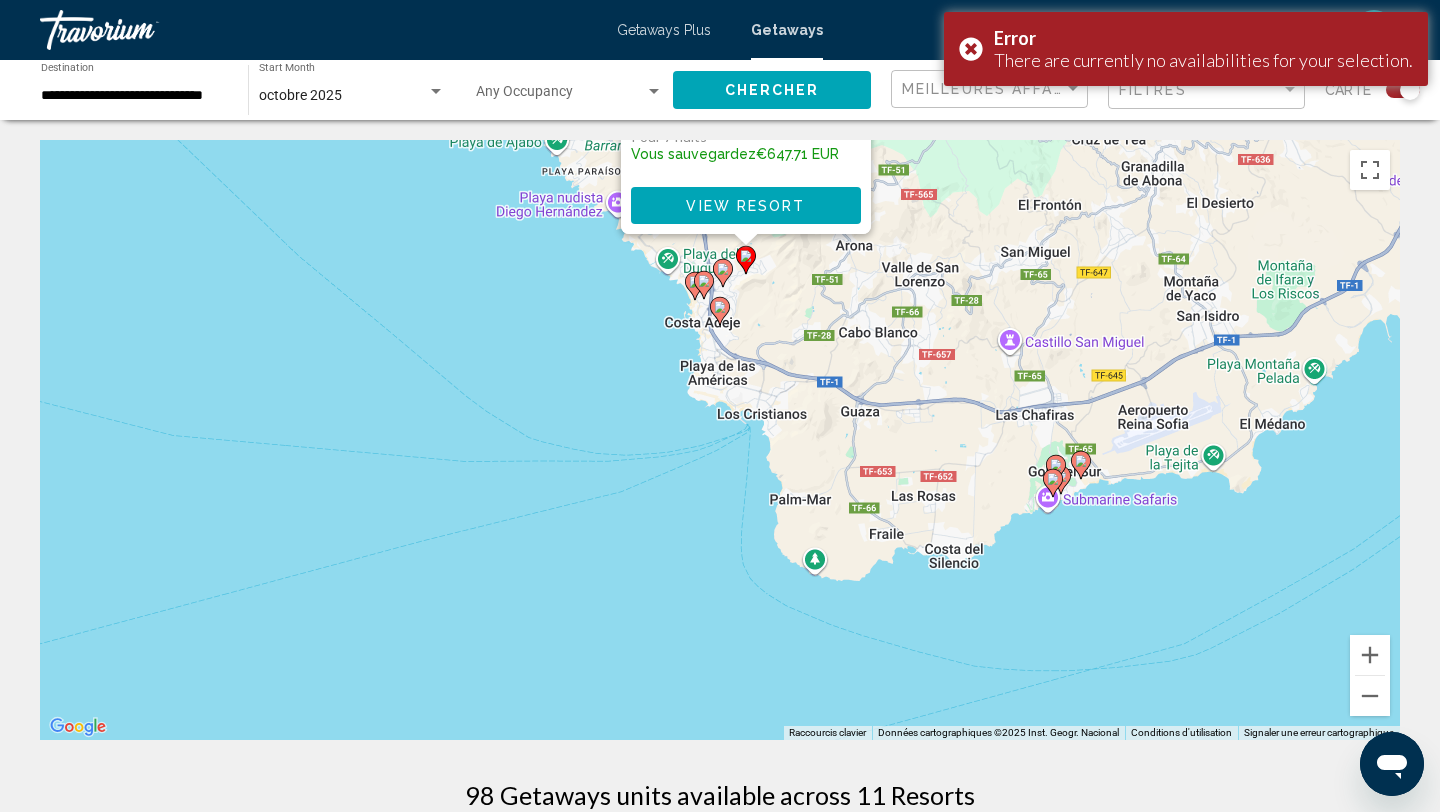 click 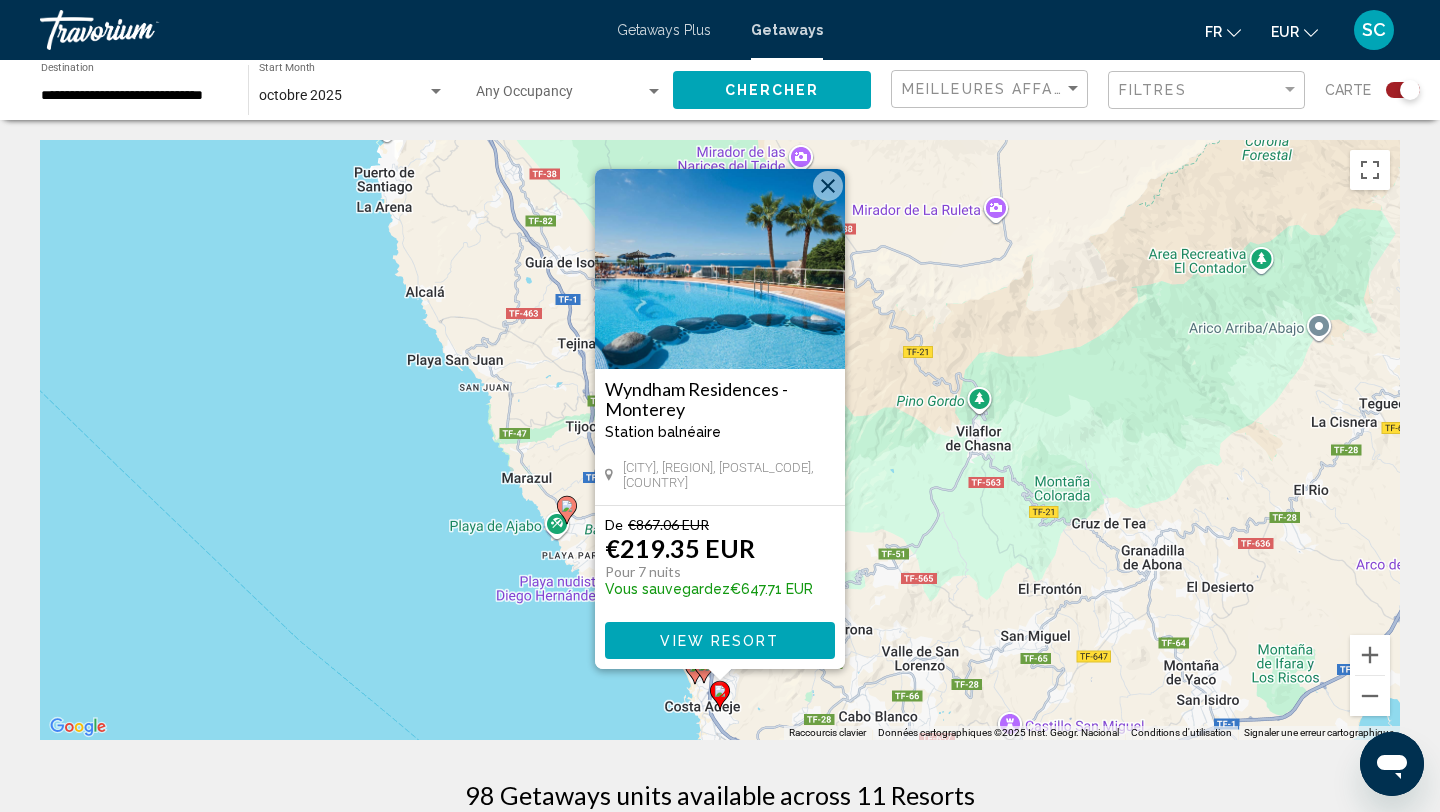 click on "Pour activer le glissement avec le clavier, appuyez sur Alt+Entrée. Une fois ce mode activé, utilisez les touches fléchées pour déplacer le repère. Pour valider le déplacement, appuyez sur Entrée. Pour annuler, appuyez sur Échap.  Wyndham Residences - Monterey  Station balnéaire  -  Ceci est une station d'adultes seulement
Playa de las Americas,Tenerife, 38660, ESP  De €867.06 EUR €219.35 EUR  Pour 7 nuits Vous sauvegardez  €647.71 EUR  View Resort" at bounding box center [720, 440] 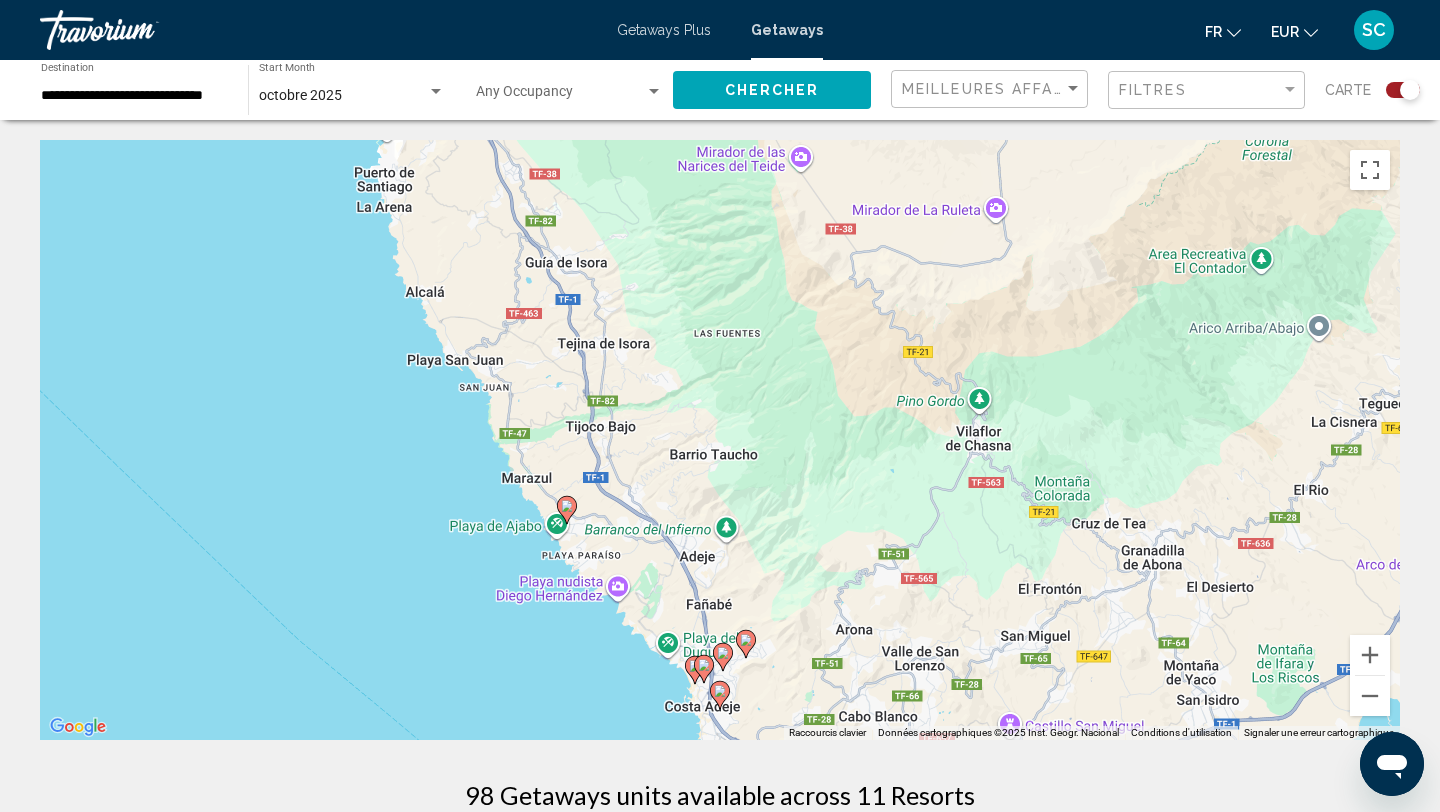 click 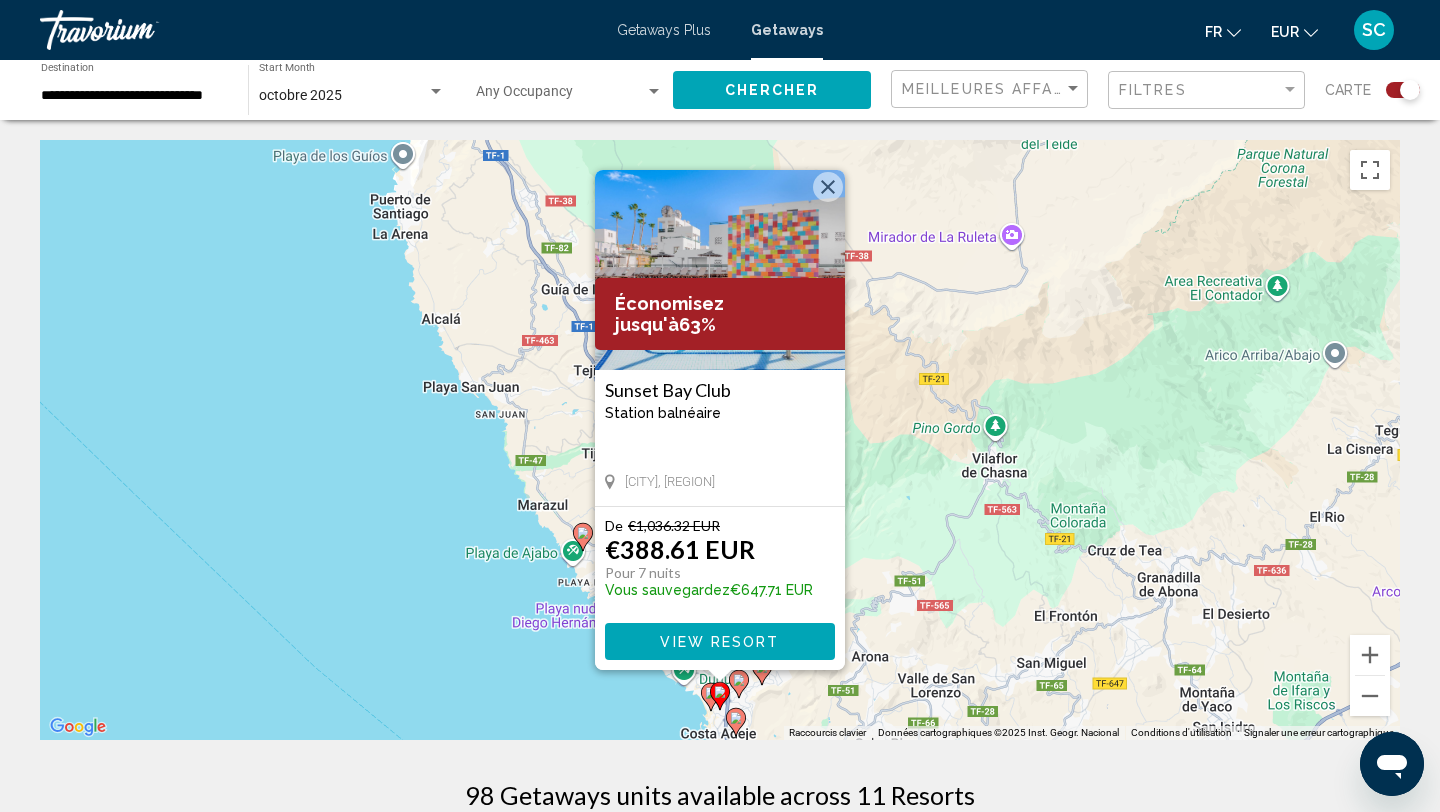 click at bounding box center (711, 697) 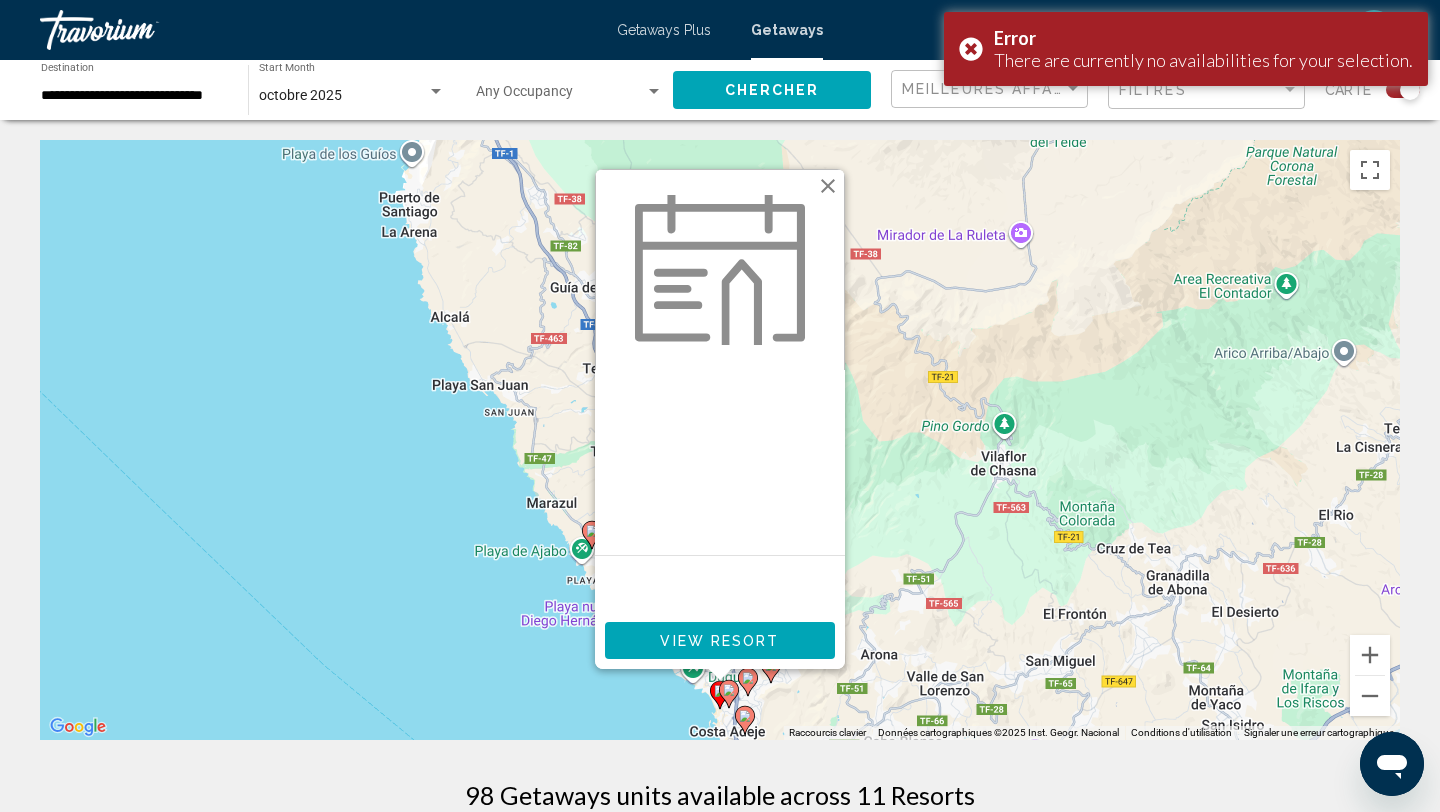 click 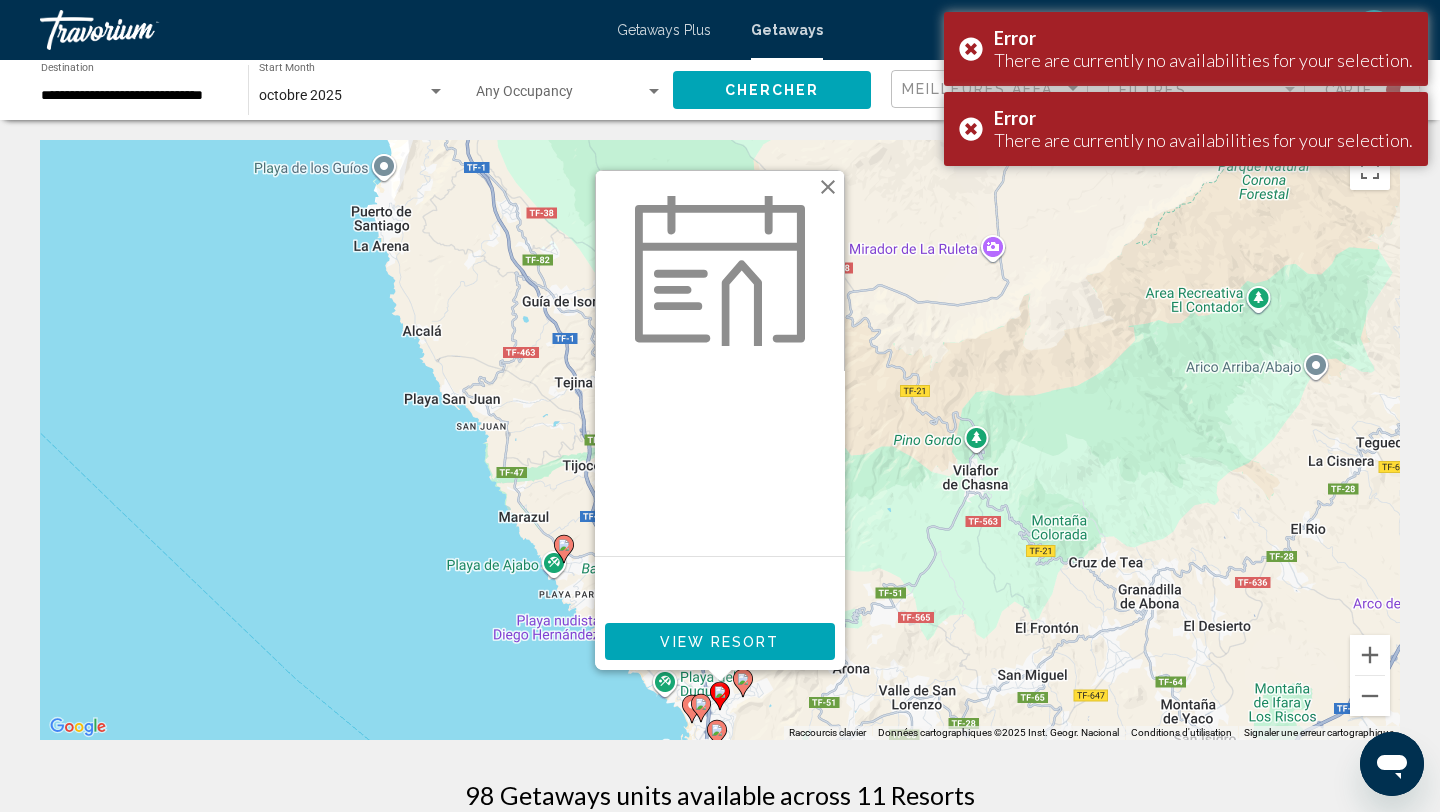 click at bounding box center [720, 463] 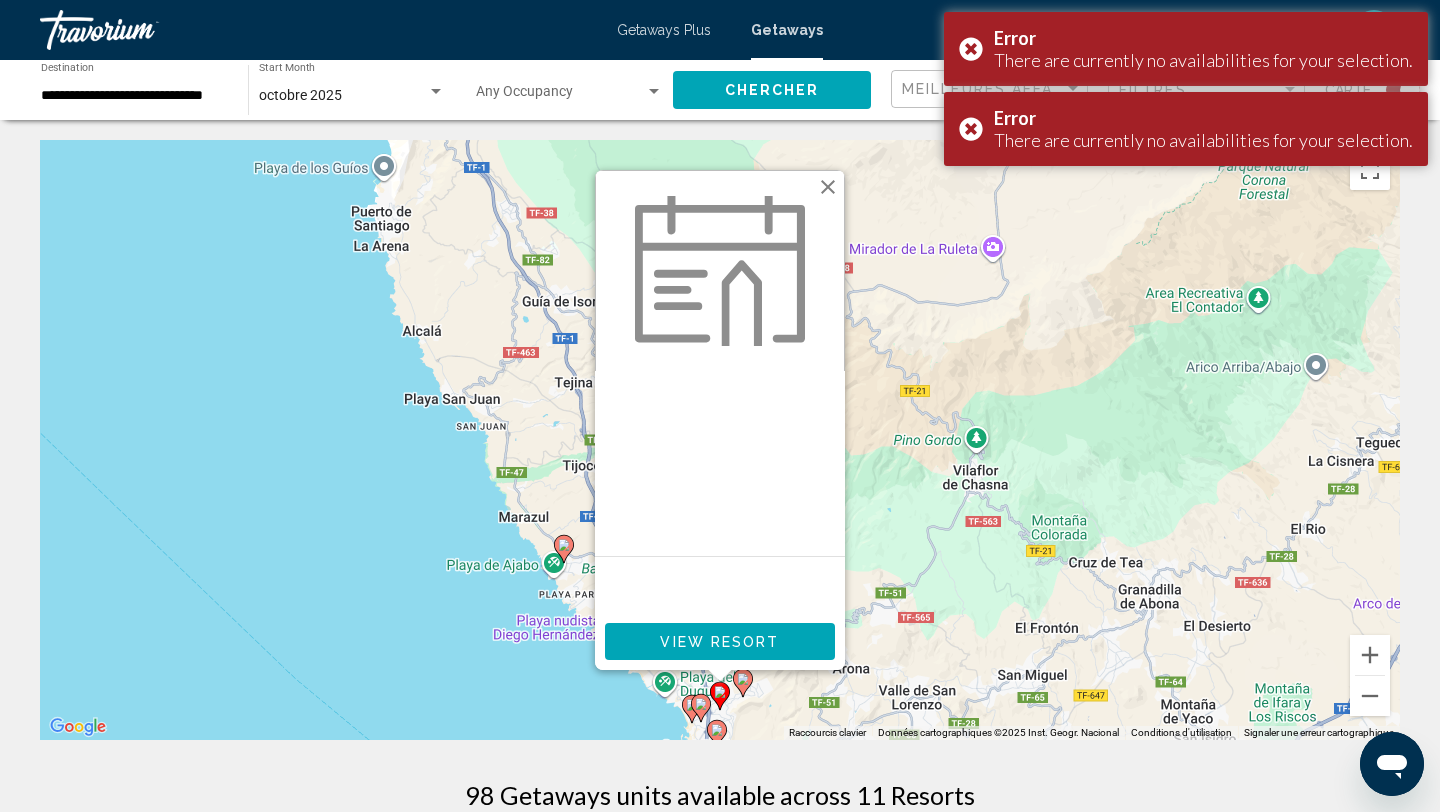 click at bounding box center (720, 271) 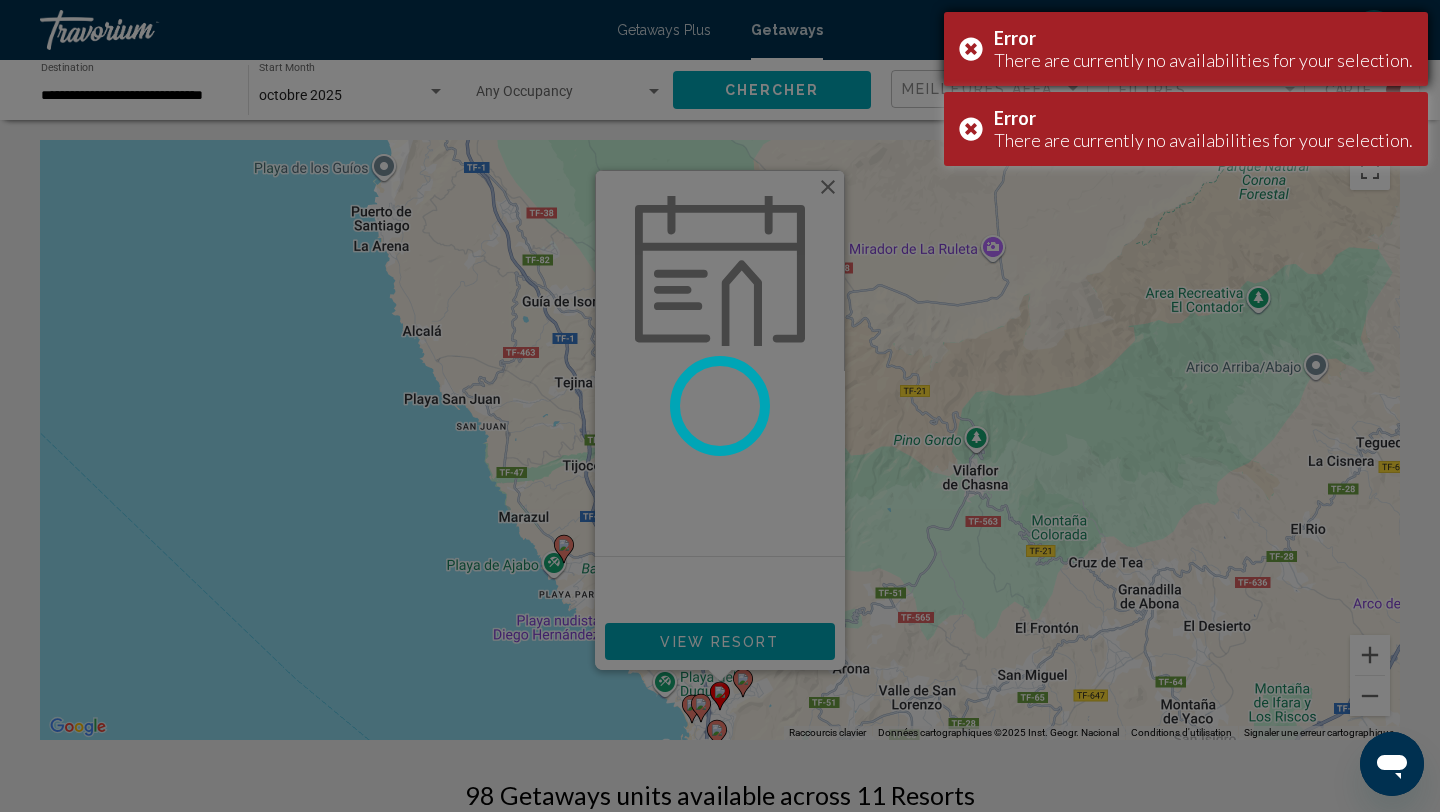 click on "Error   There are currently no availabilities for your selection." at bounding box center (1186, 49) 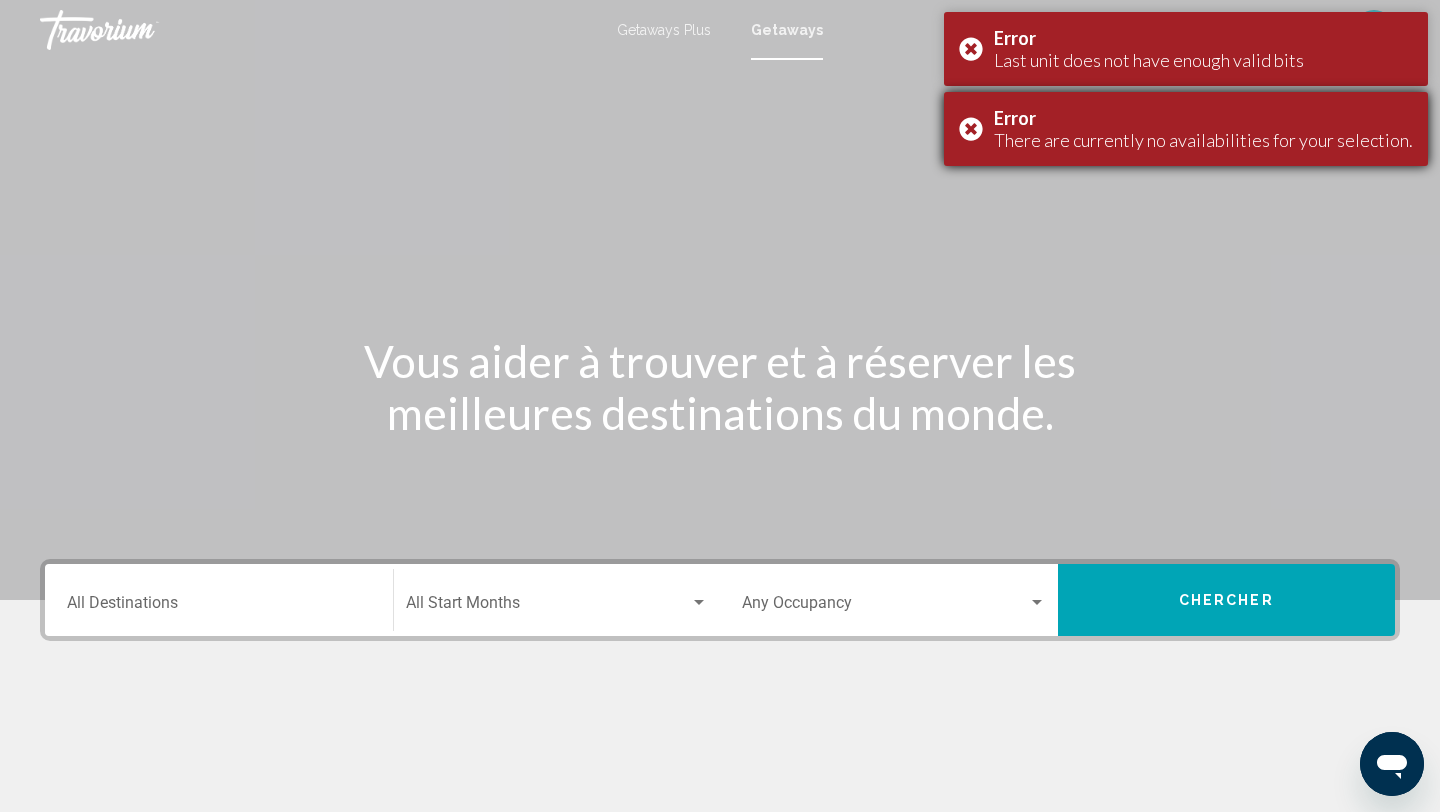 click on "Error   There are currently no availabilities for your selection." at bounding box center (1186, 129) 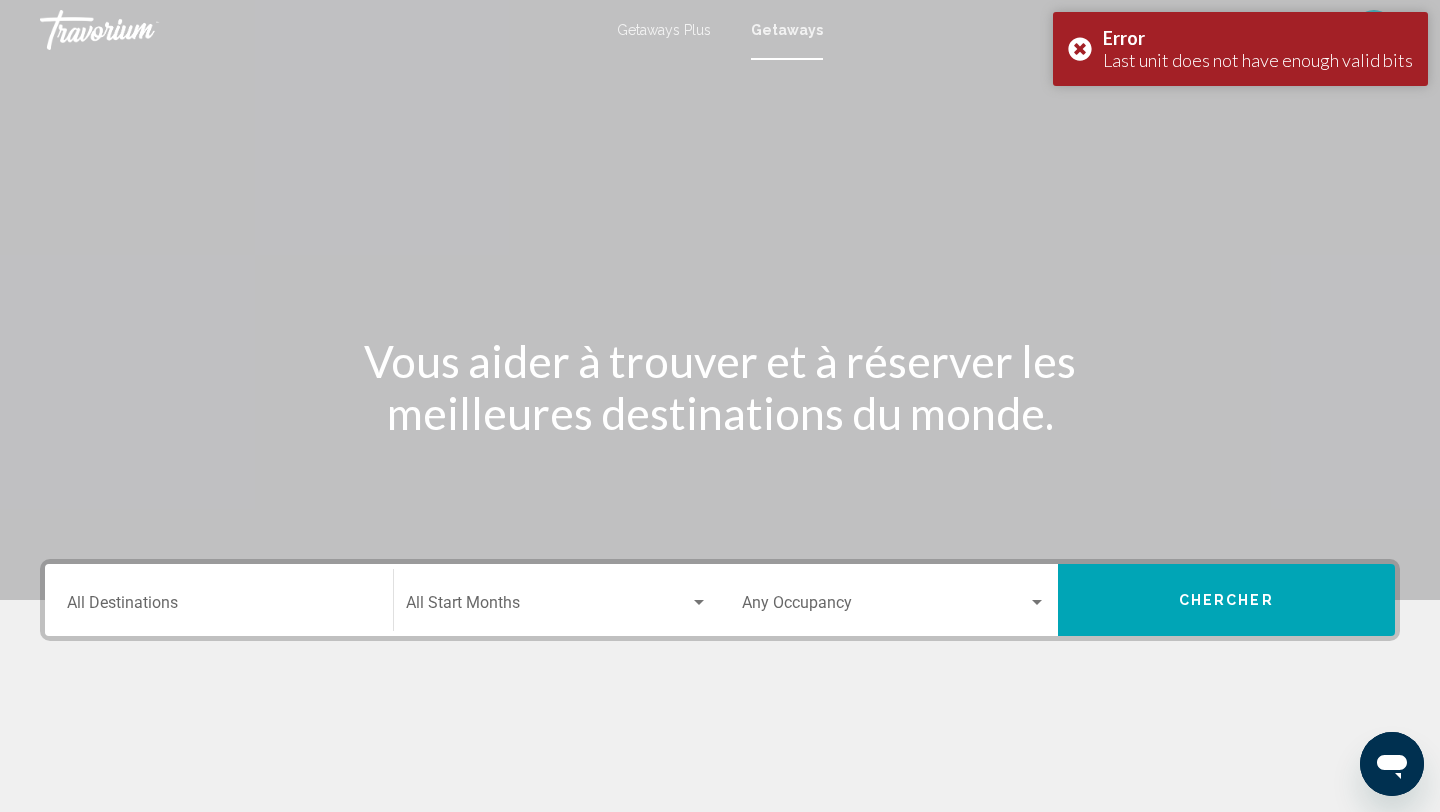 click on "fr
English Español Français Italiano Português русский EUR
USD ($) MXN (Mex$) CAD (Can$) GBP (£) EUR (€) AUD (A$) NZD (NZ$) CNY (CN¥) SC Se connecter" at bounding box center [1121, 30] 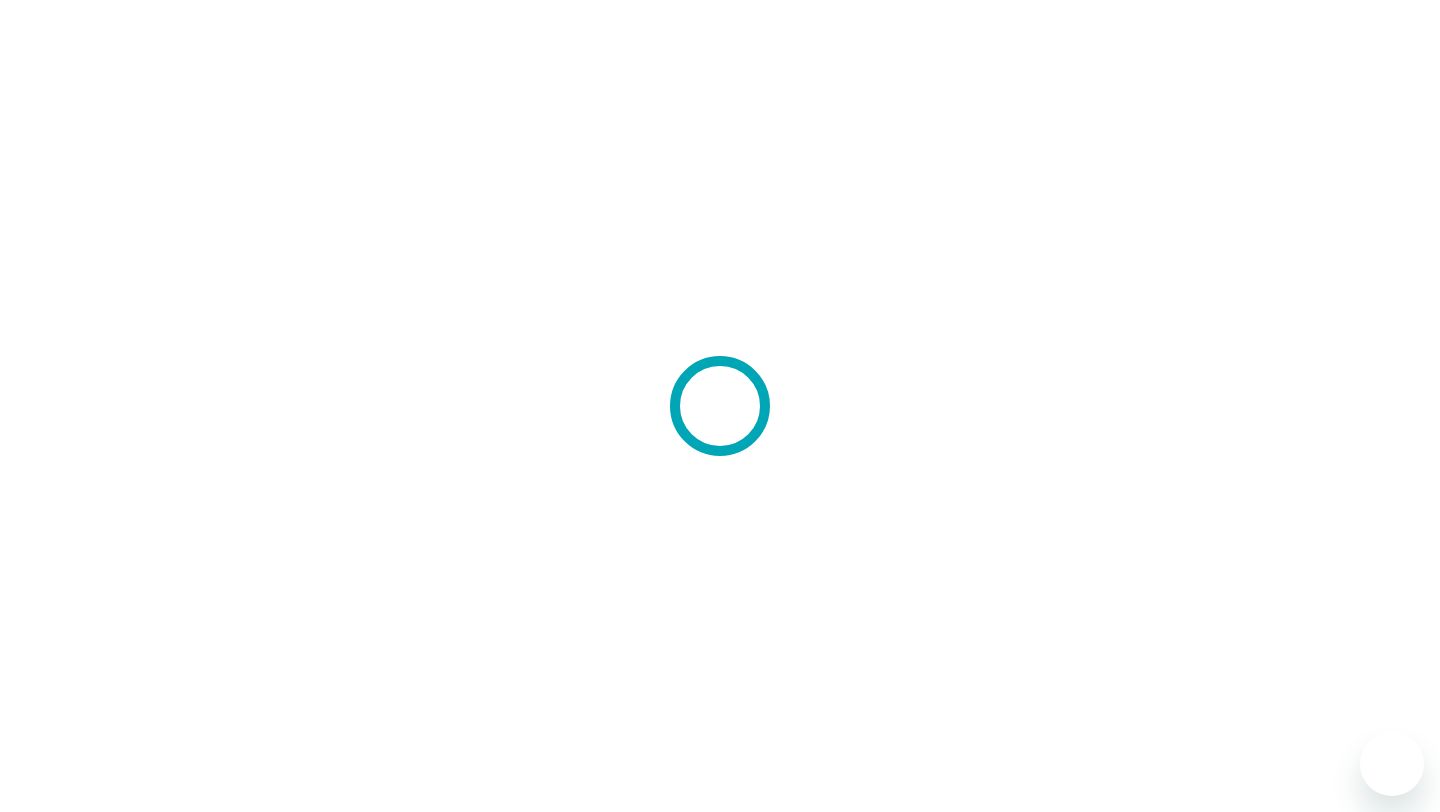 scroll, scrollTop: 0, scrollLeft: 0, axis: both 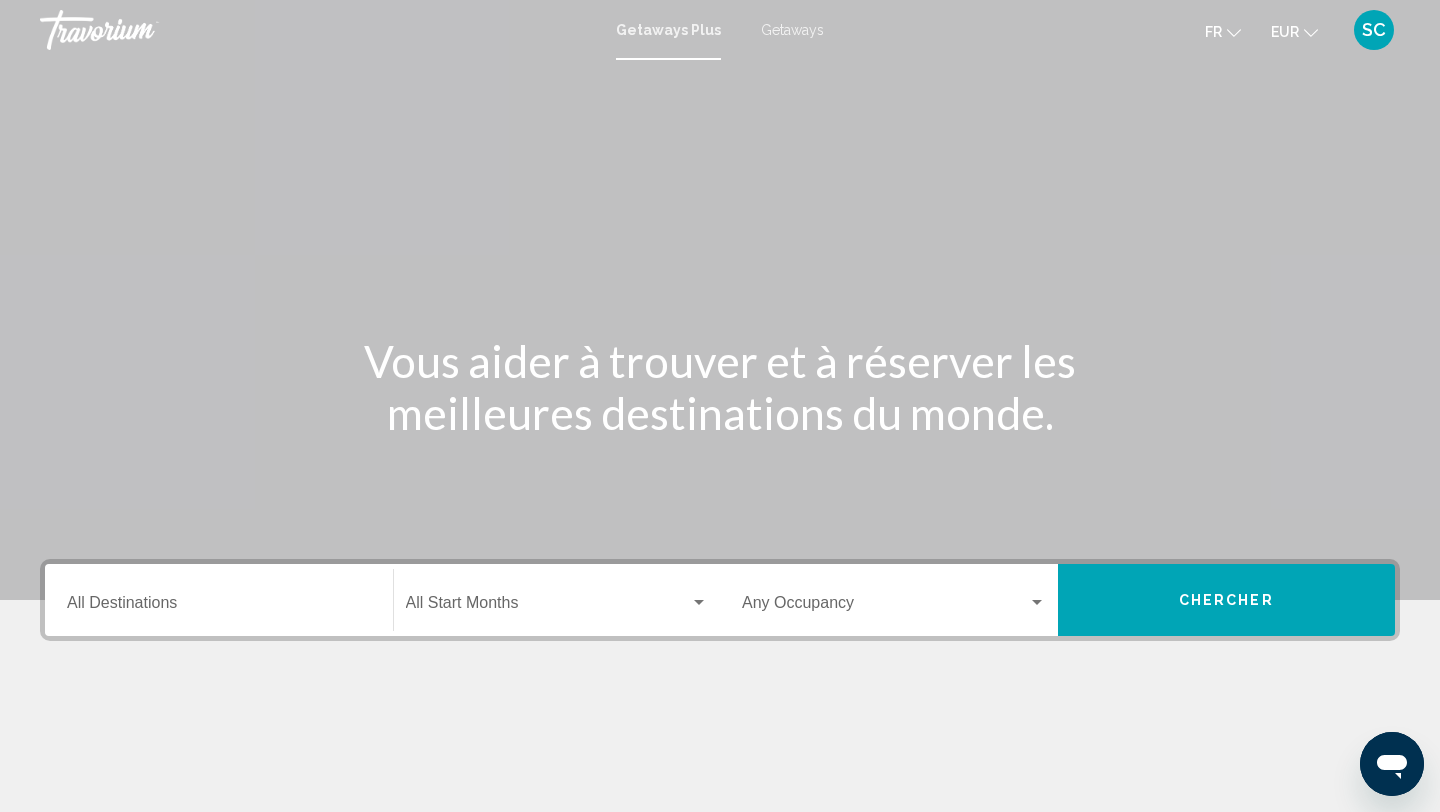 click on "Getaways" at bounding box center (792, 30) 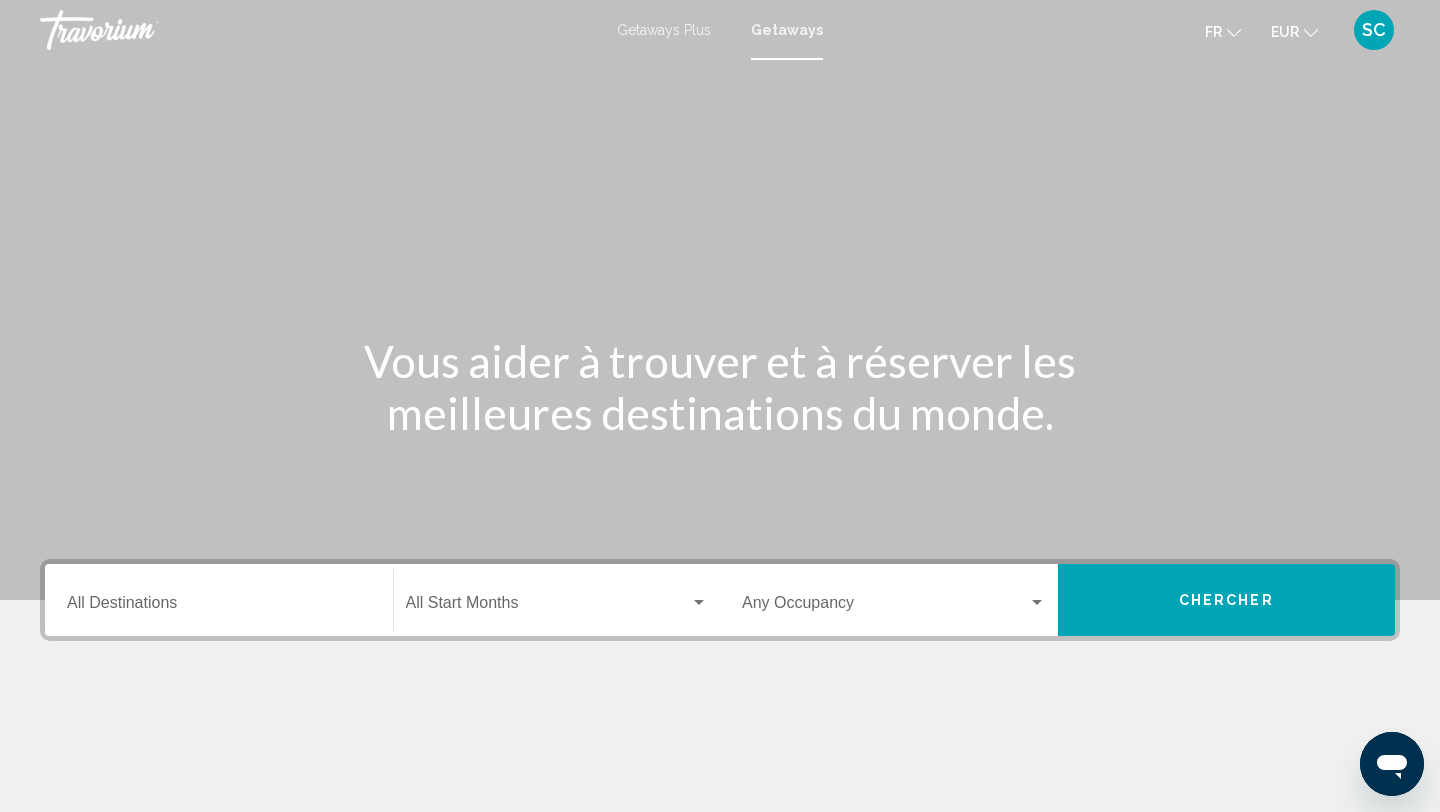 click on "Destination All Destinations" at bounding box center (219, 607) 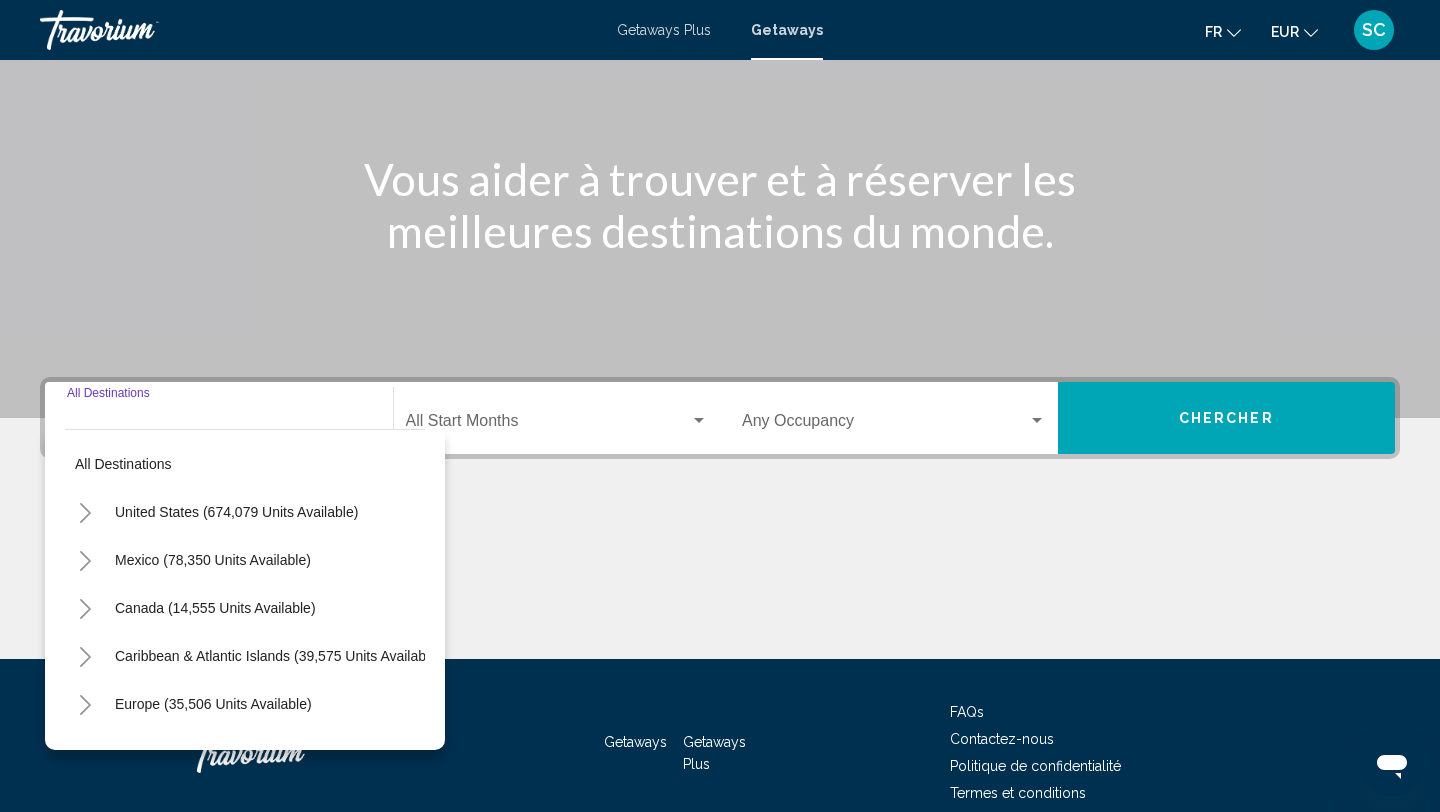 scroll, scrollTop: 274, scrollLeft: 0, axis: vertical 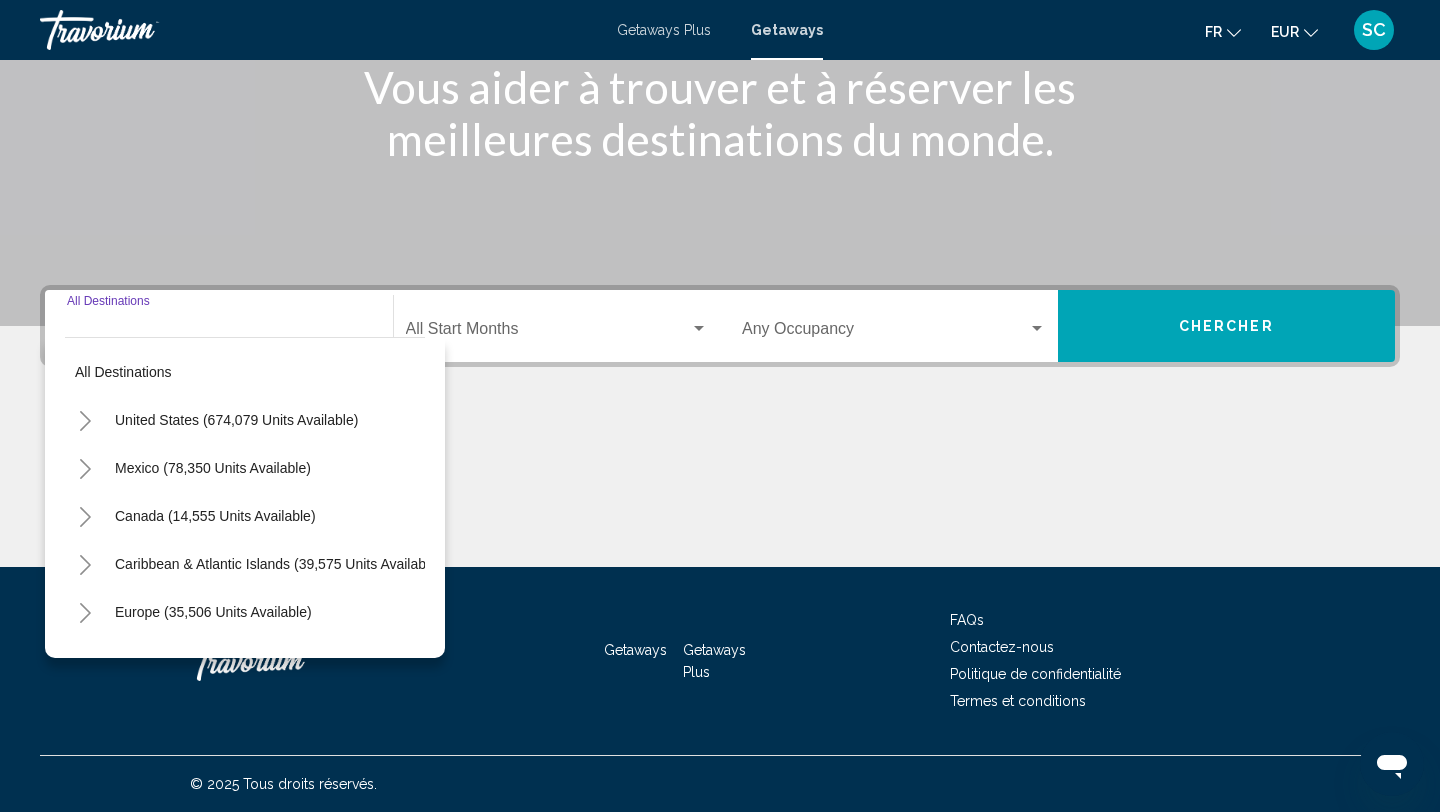 click 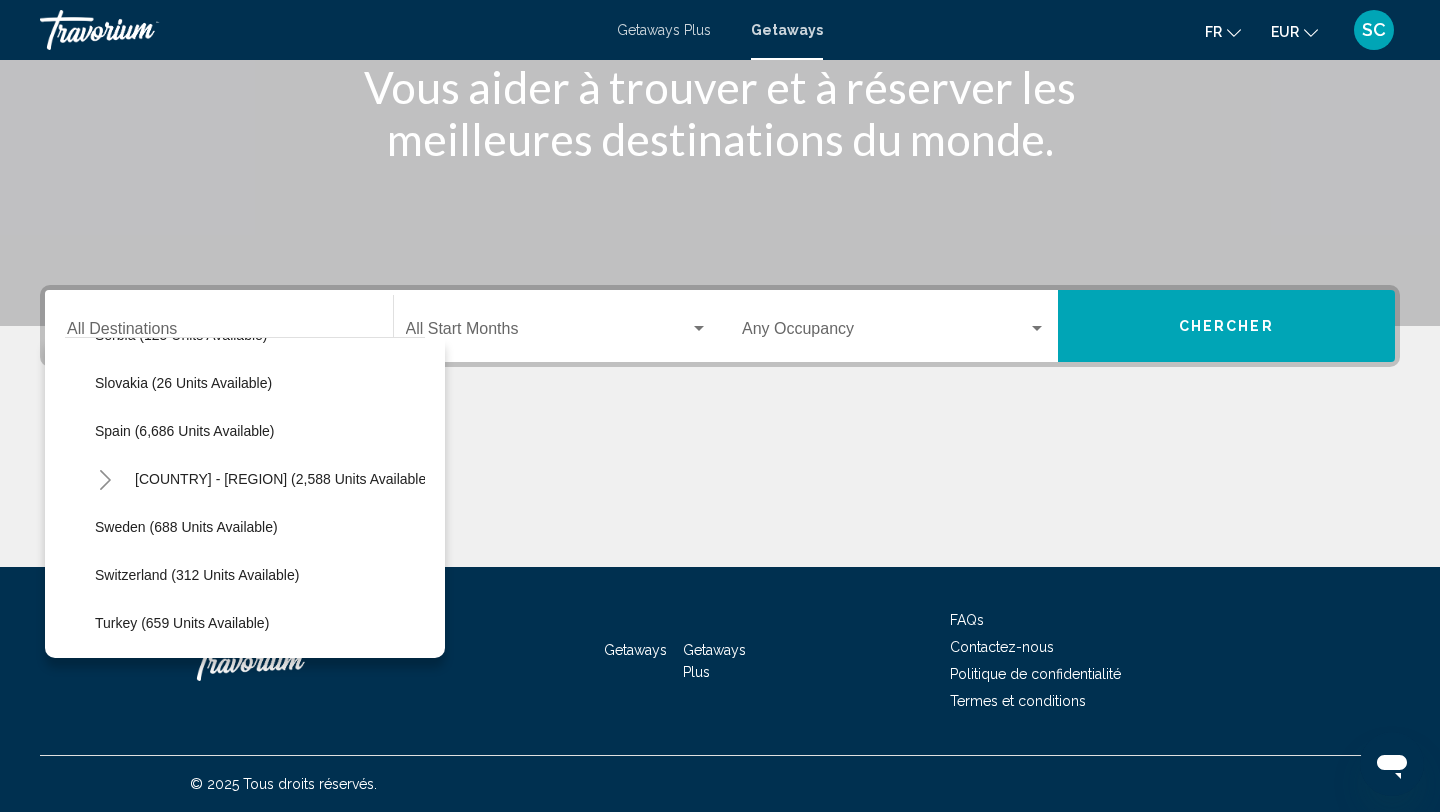 scroll, scrollTop: 1016, scrollLeft: 0, axis: vertical 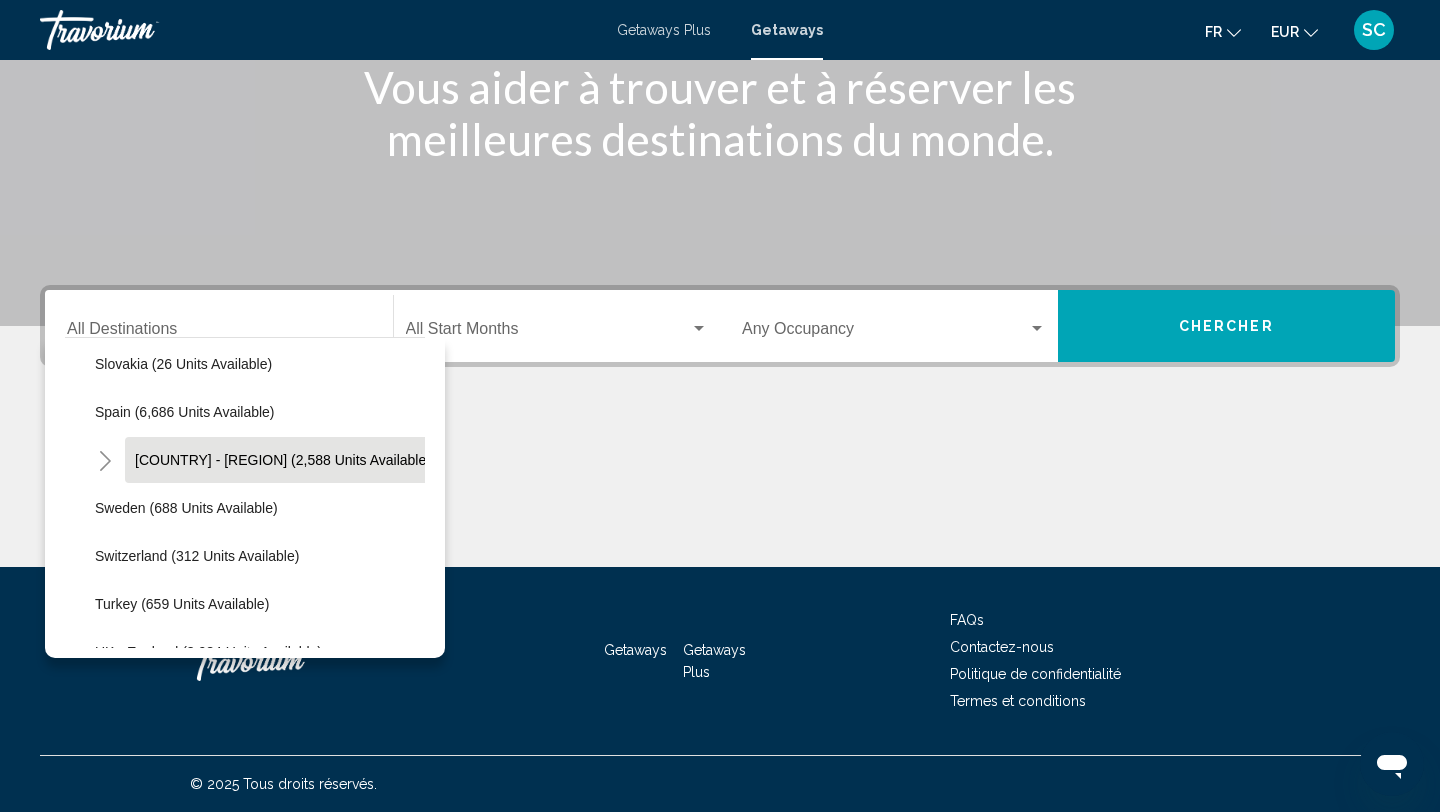 click on "Spain - Canary Islands (2,588 units available)" 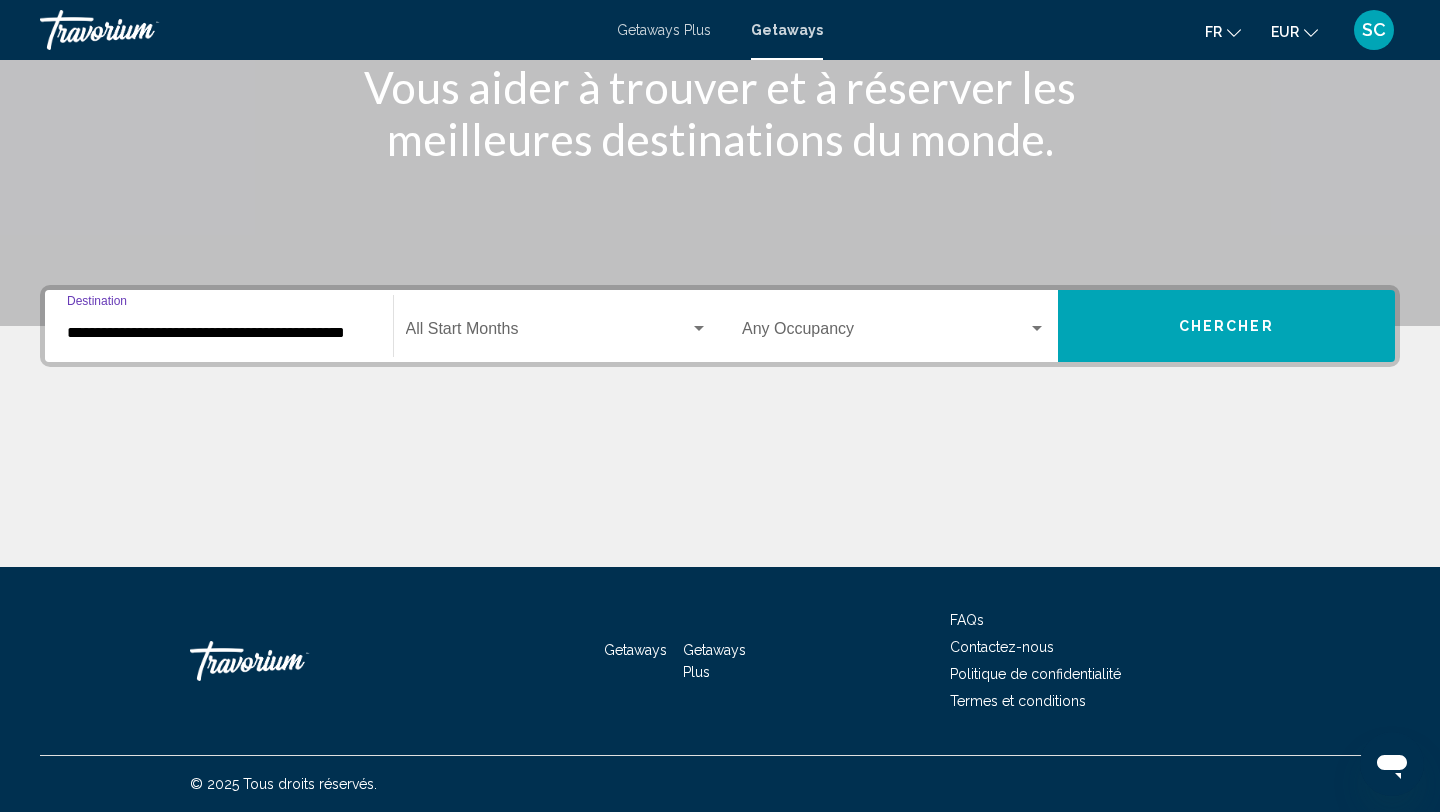 click at bounding box center [548, 333] 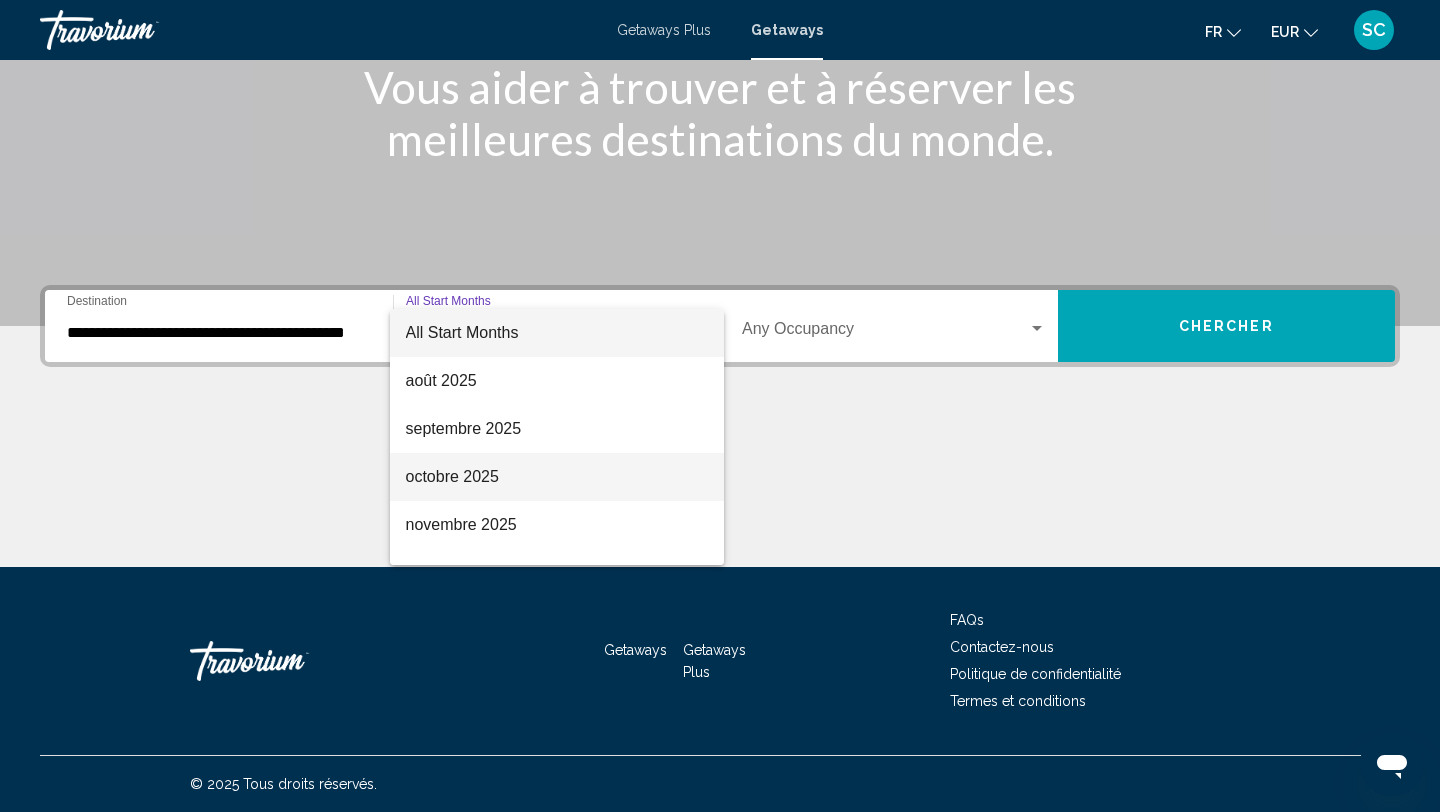 click on "octobre 2025" at bounding box center (557, 477) 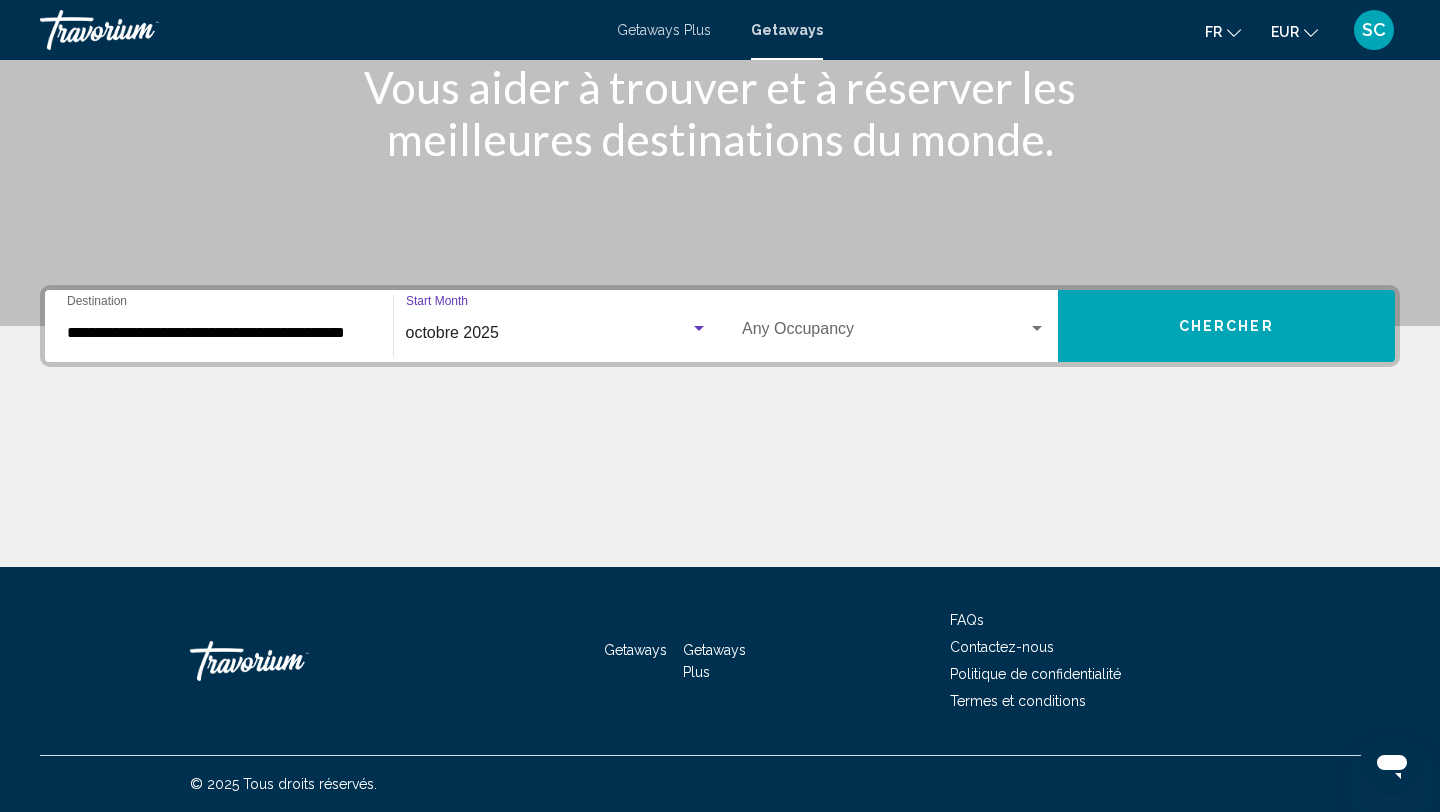 click on "Chercher" at bounding box center [1226, 327] 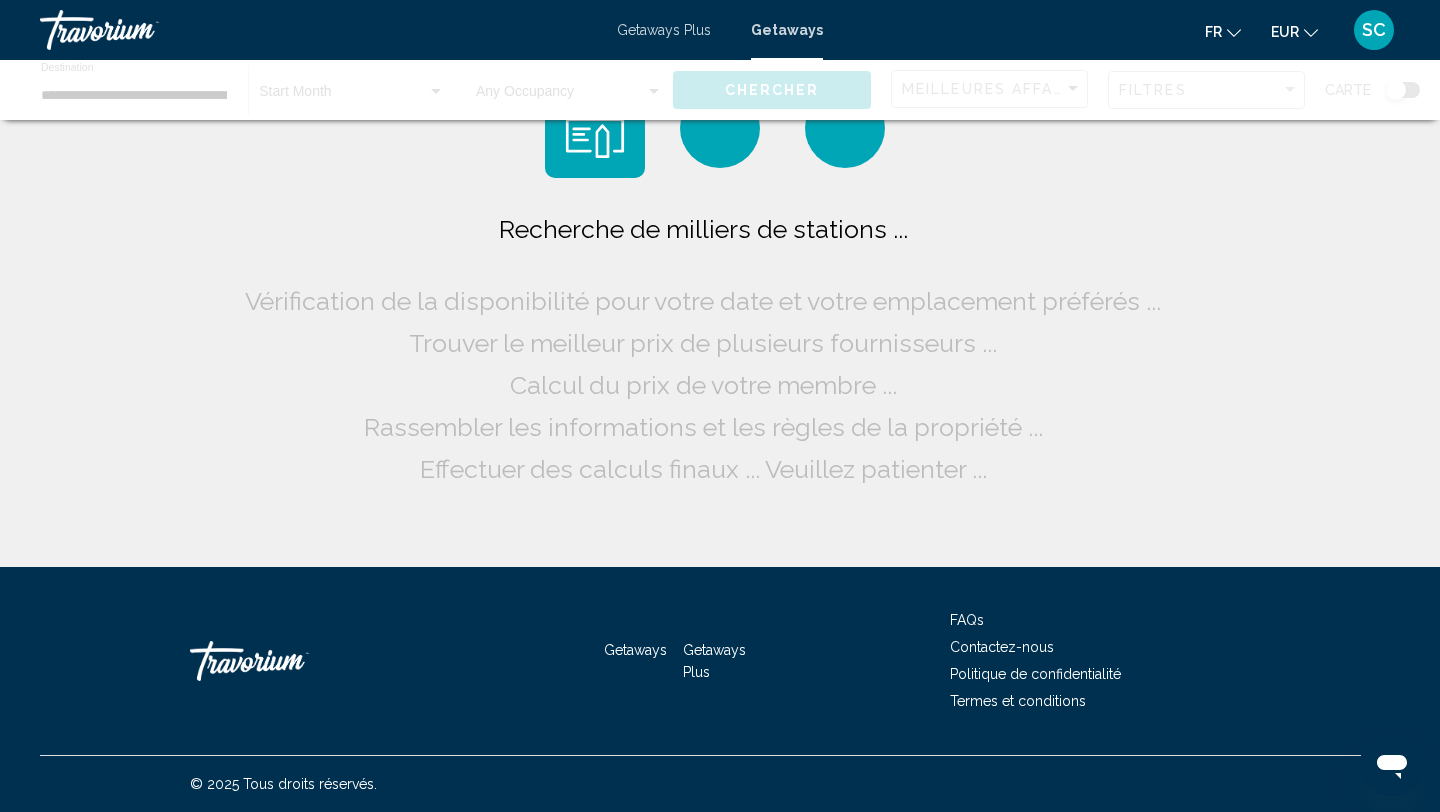 scroll, scrollTop: 0, scrollLeft: 0, axis: both 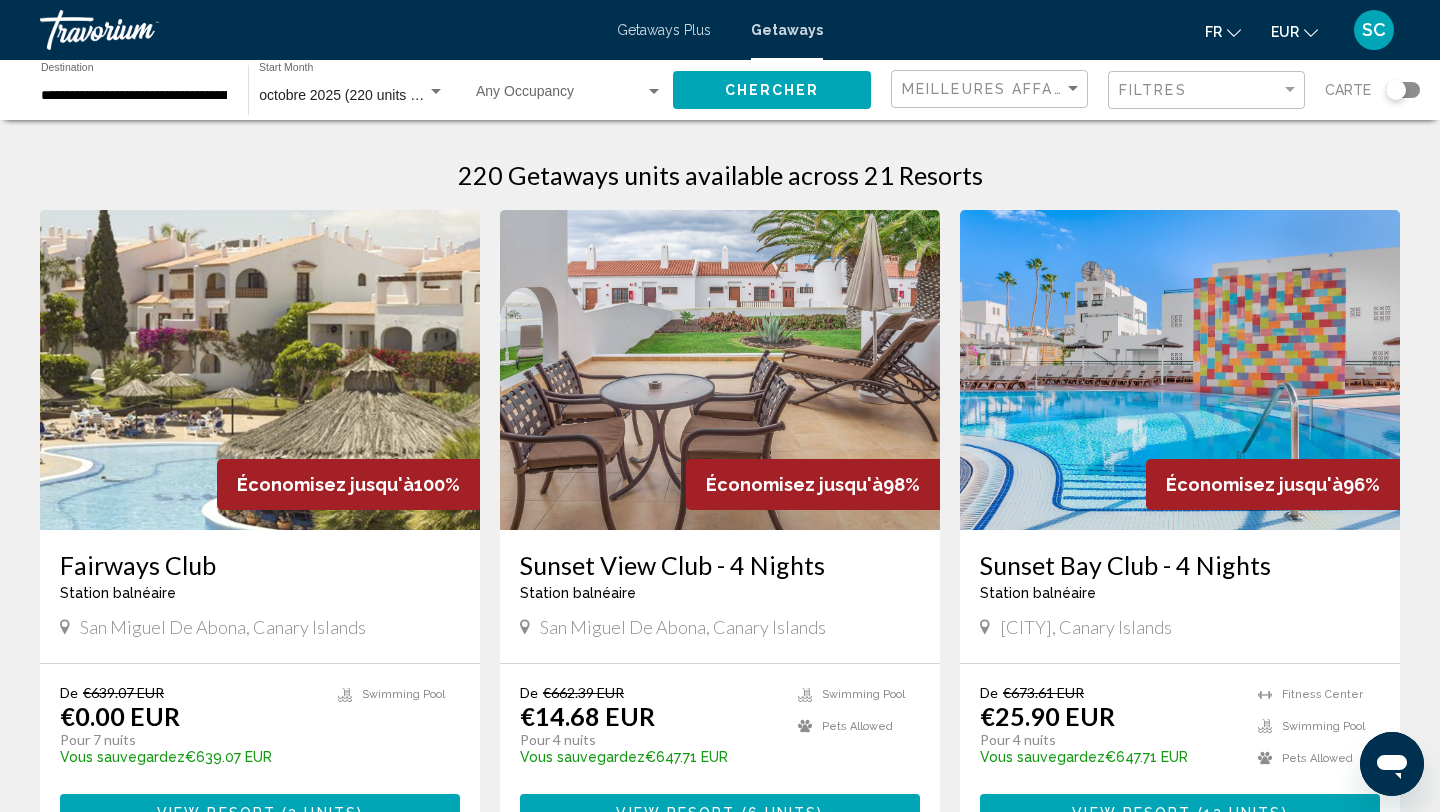 click 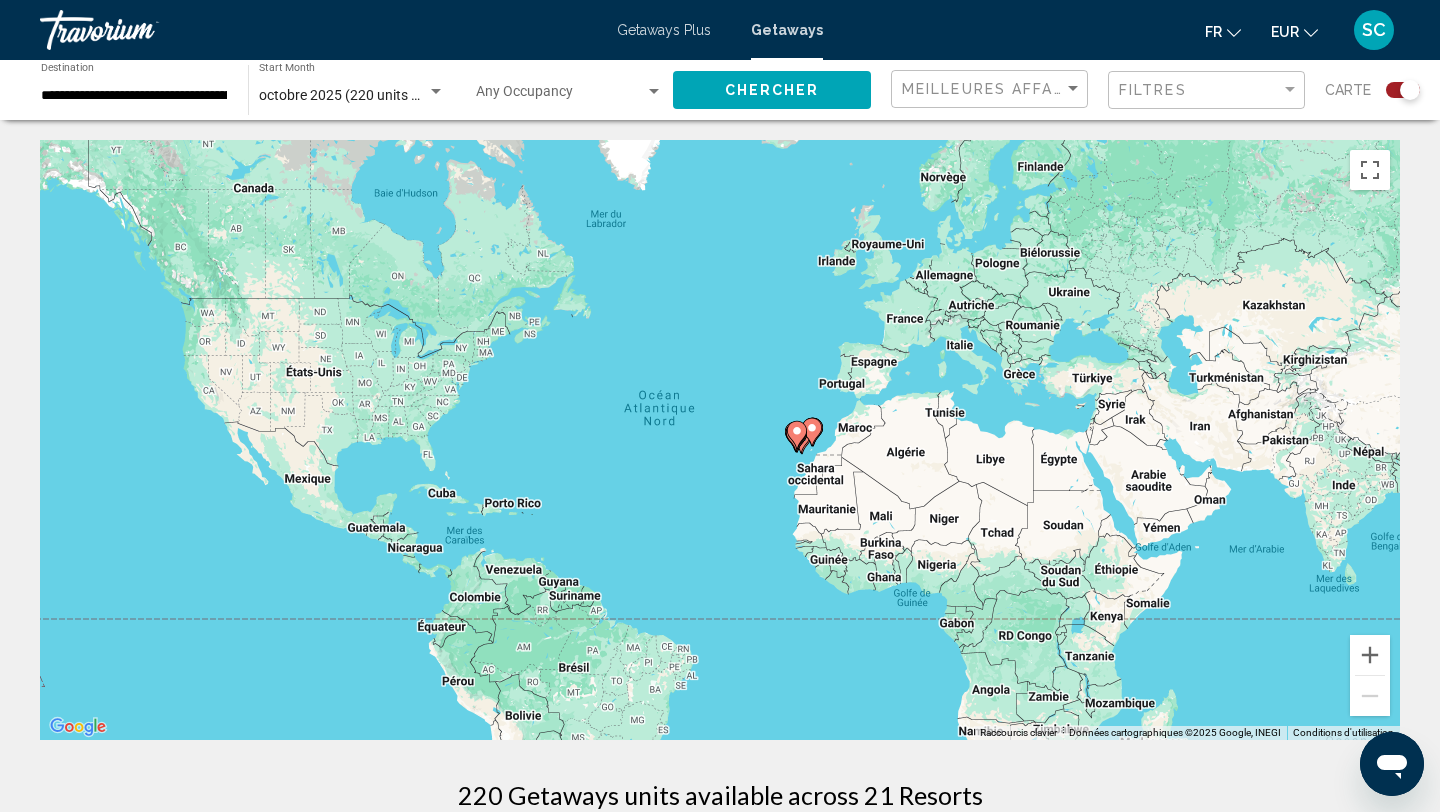 click 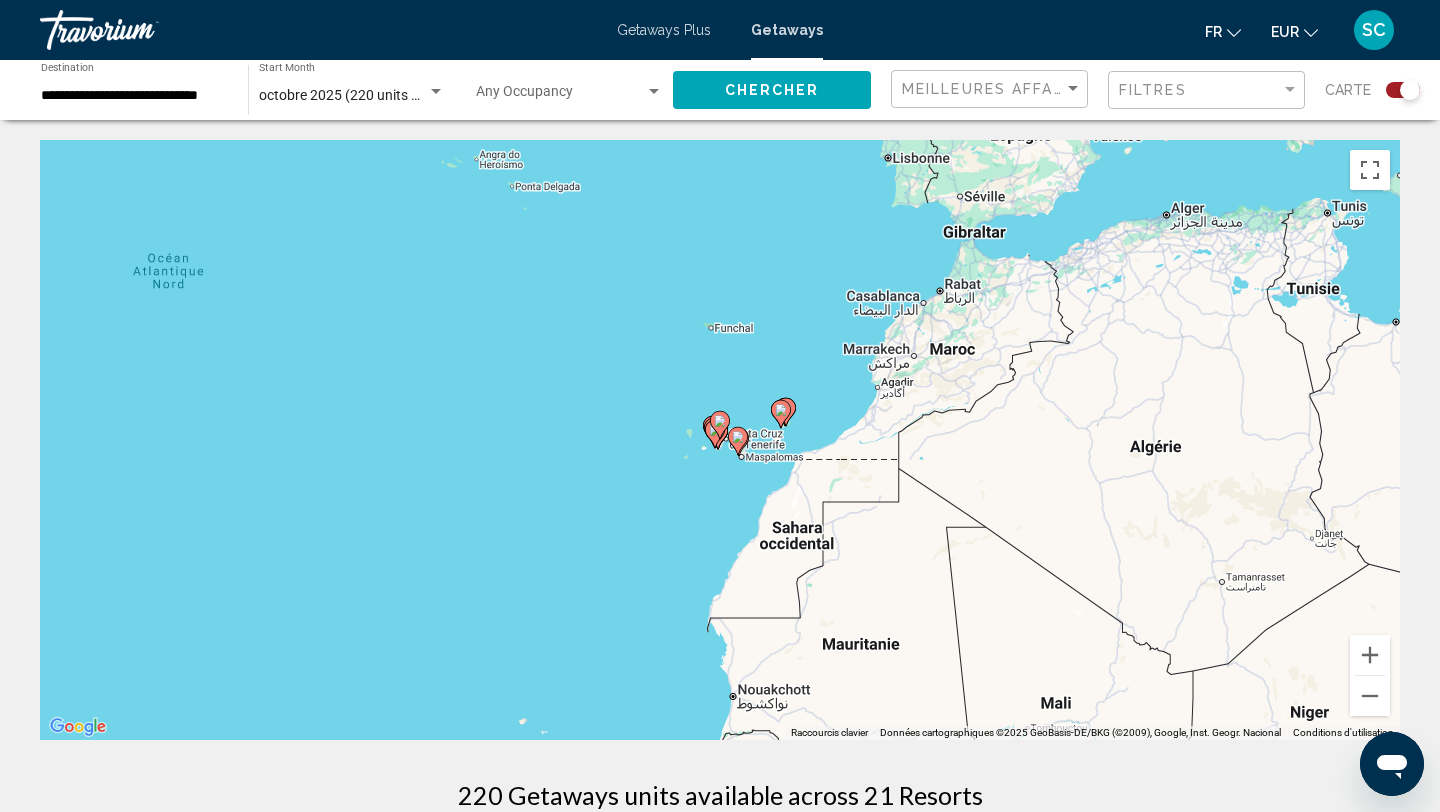 click at bounding box center [715, 434] 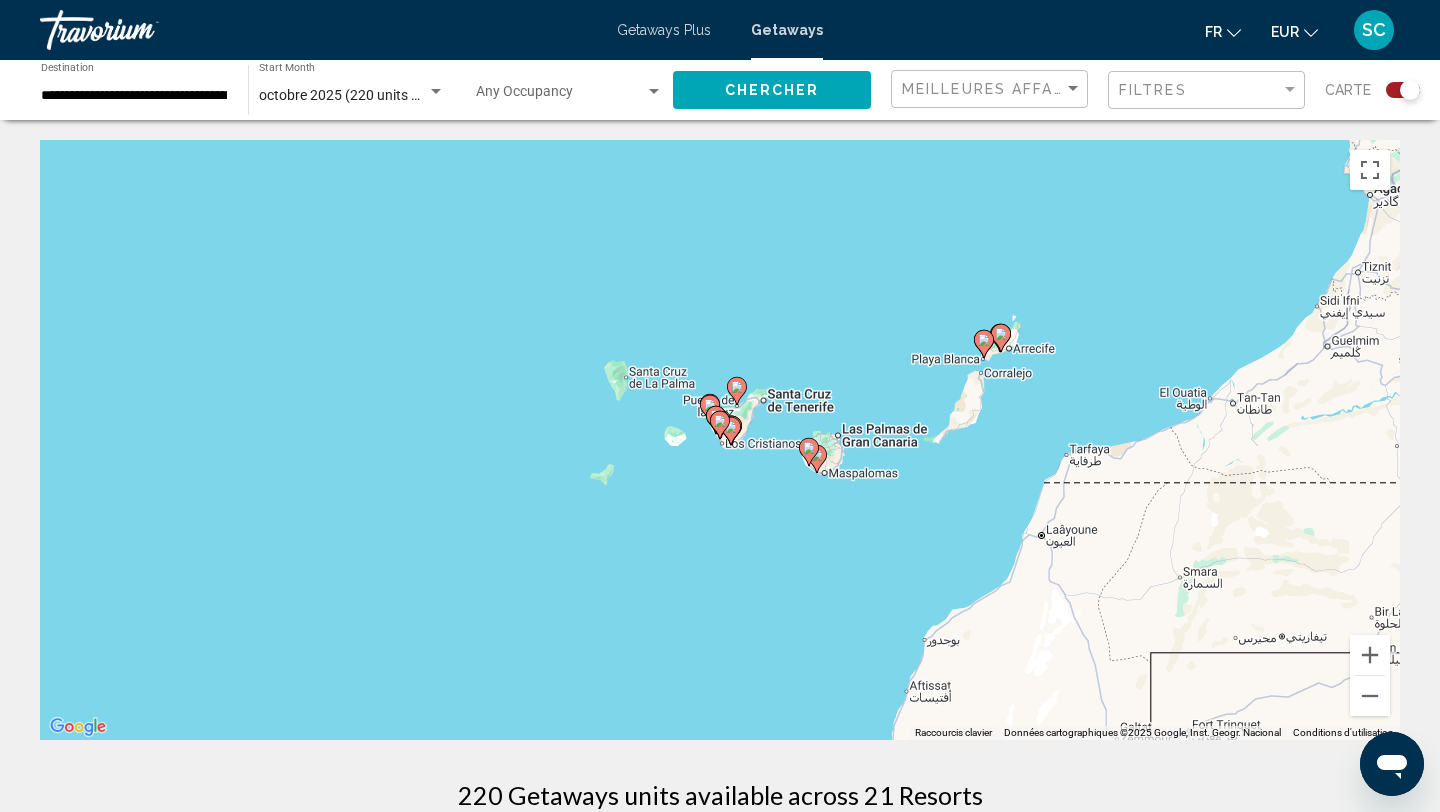 click at bounding box center [731, 431] 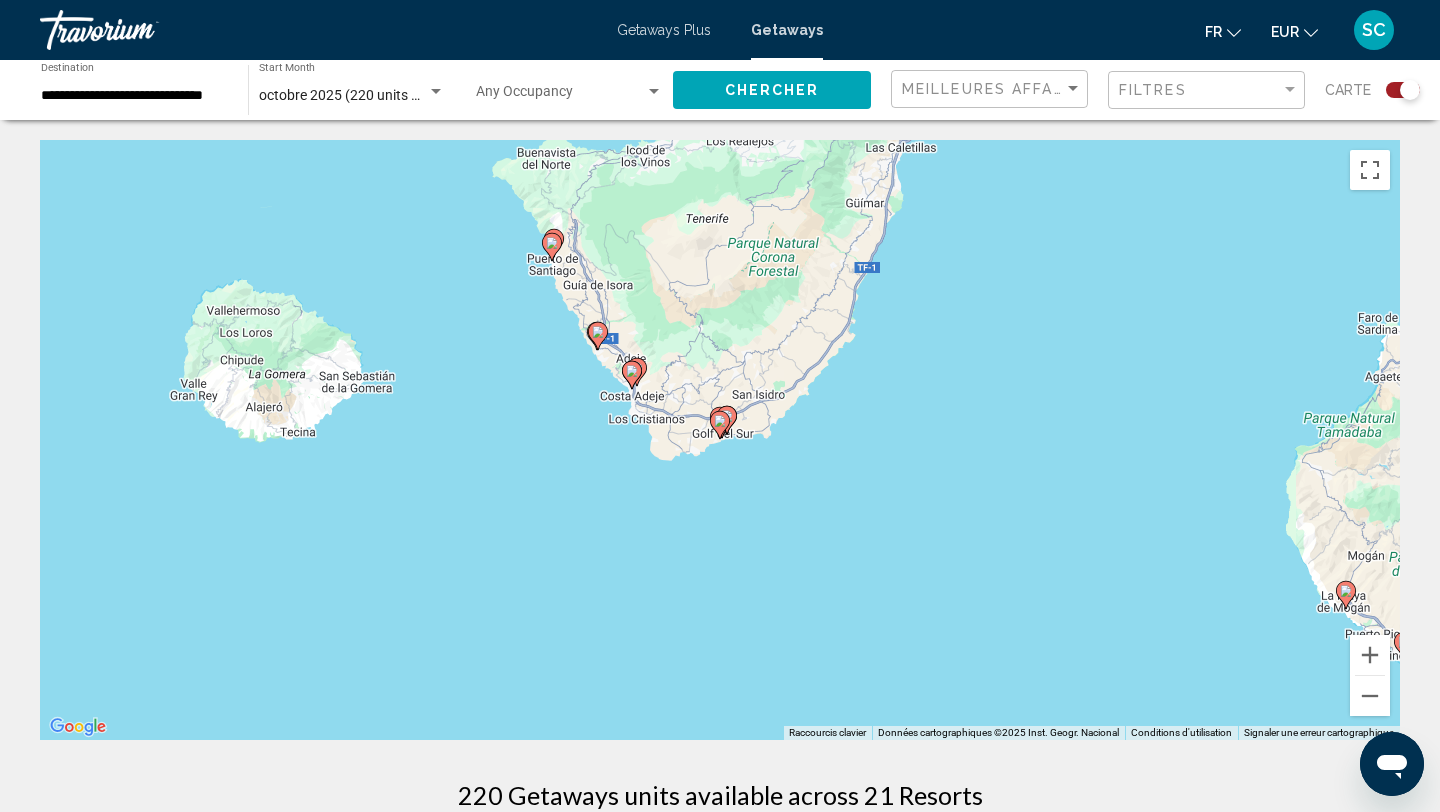 click at bounding box center (632, 375) 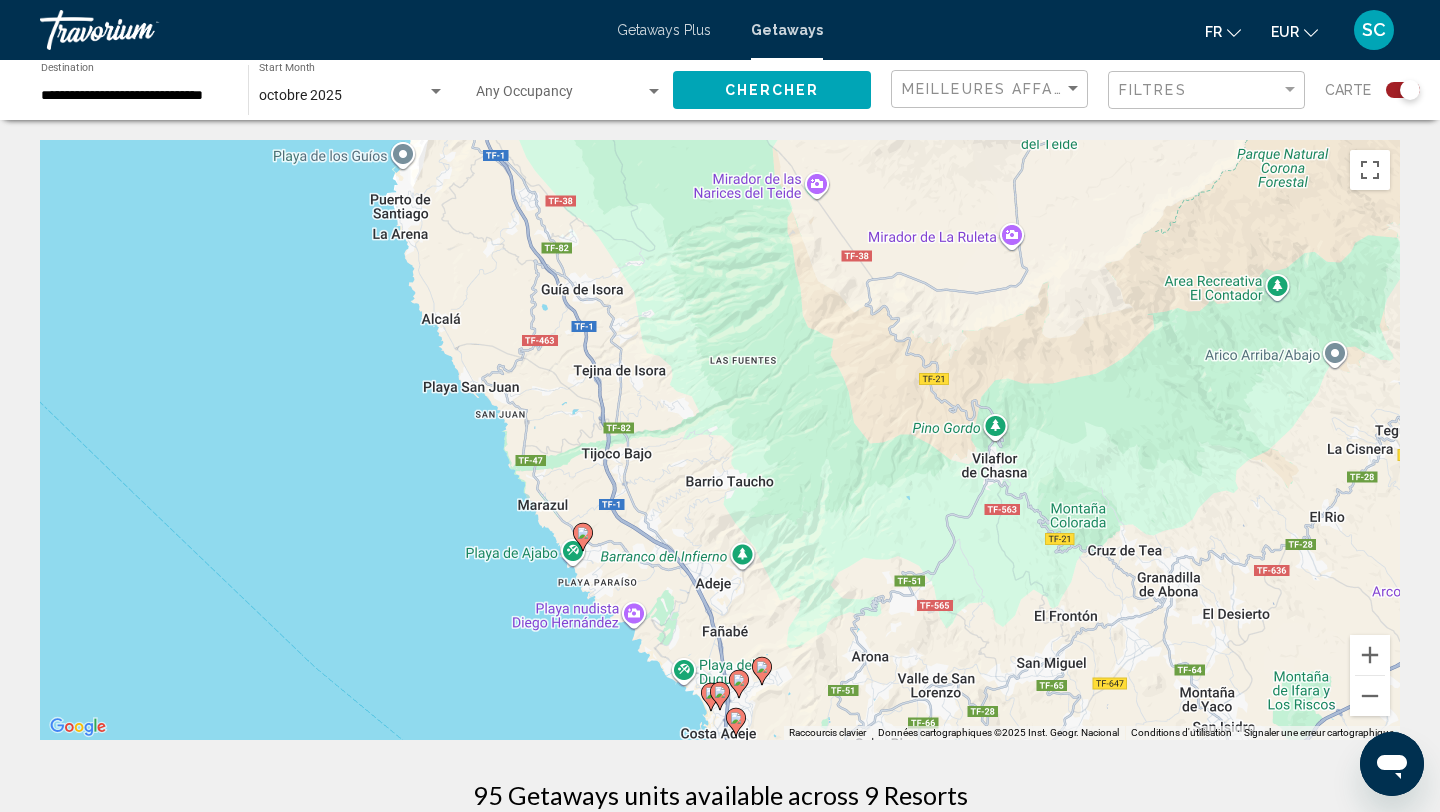 click at bounding box center (739, 684) 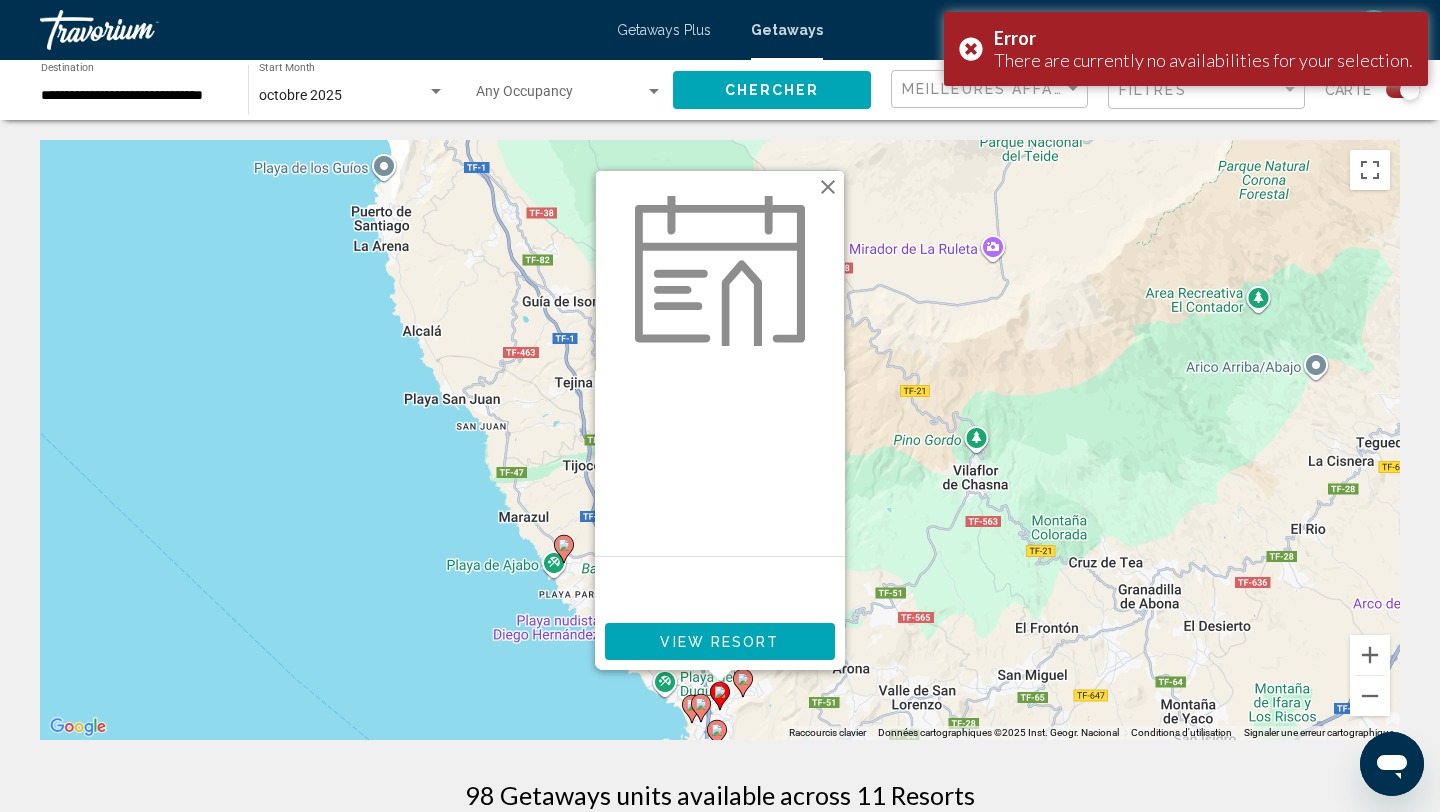 click 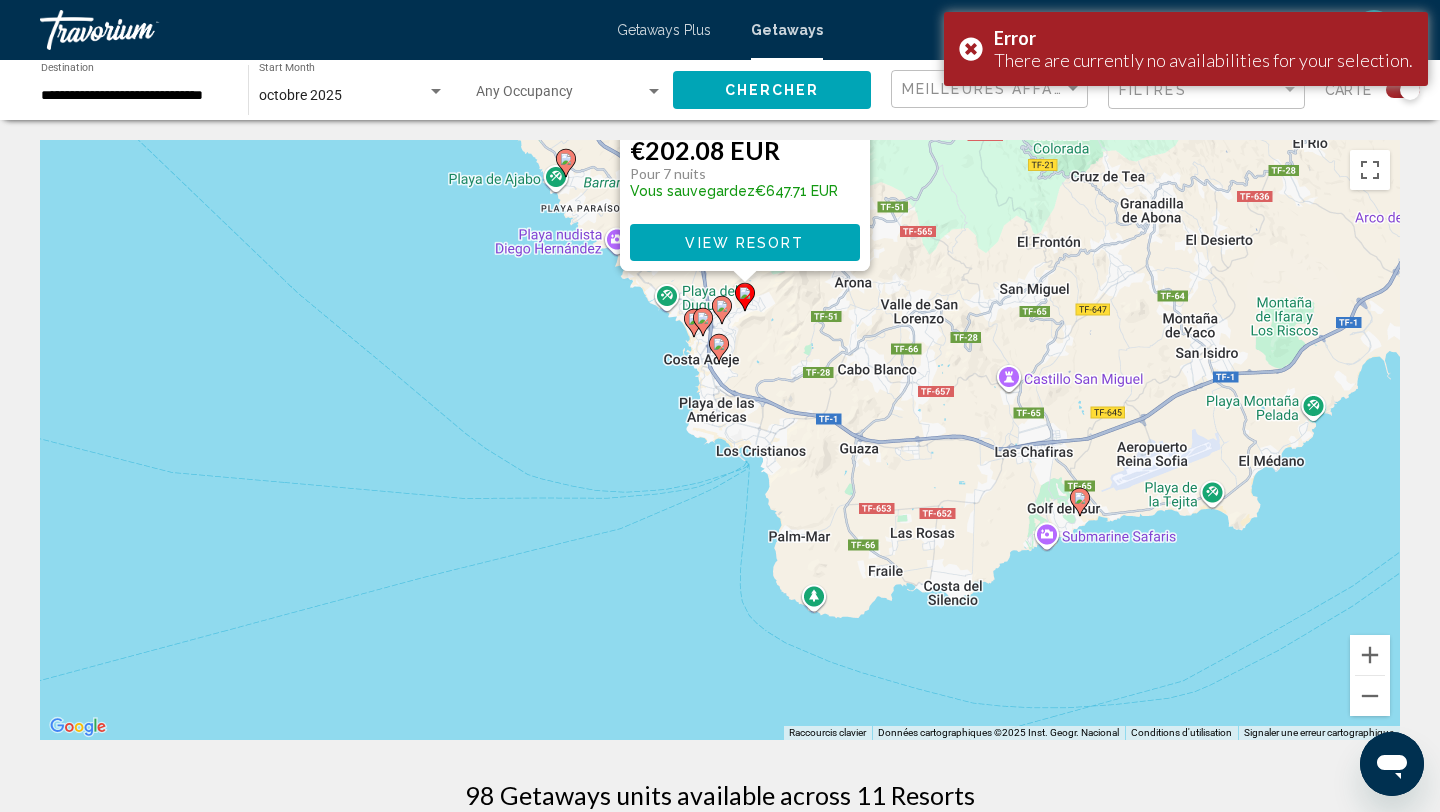 drag, startPoint x: 763, startPoint y: 713, endPoint x: 788, endPoint y: 310, distance: 403.7747 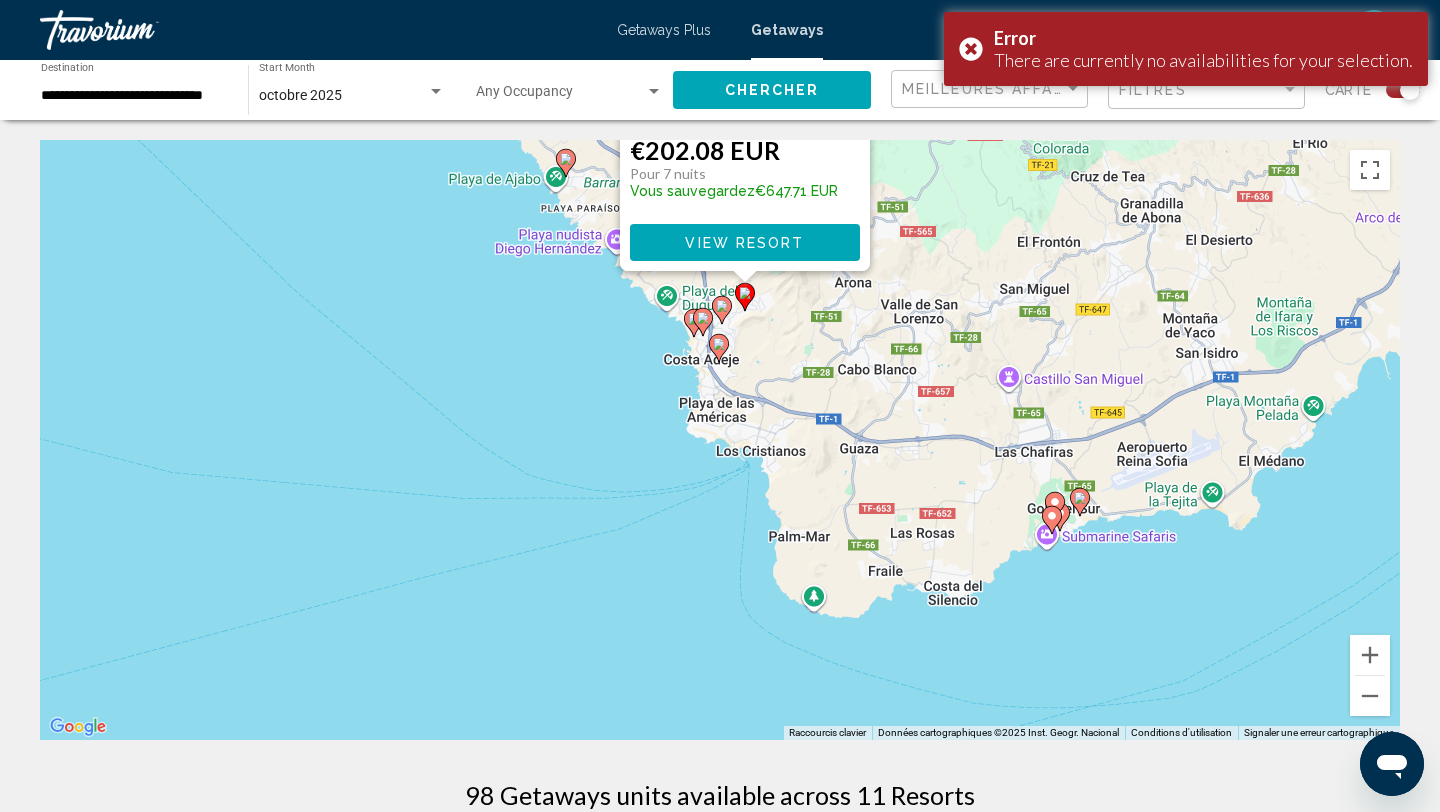 click 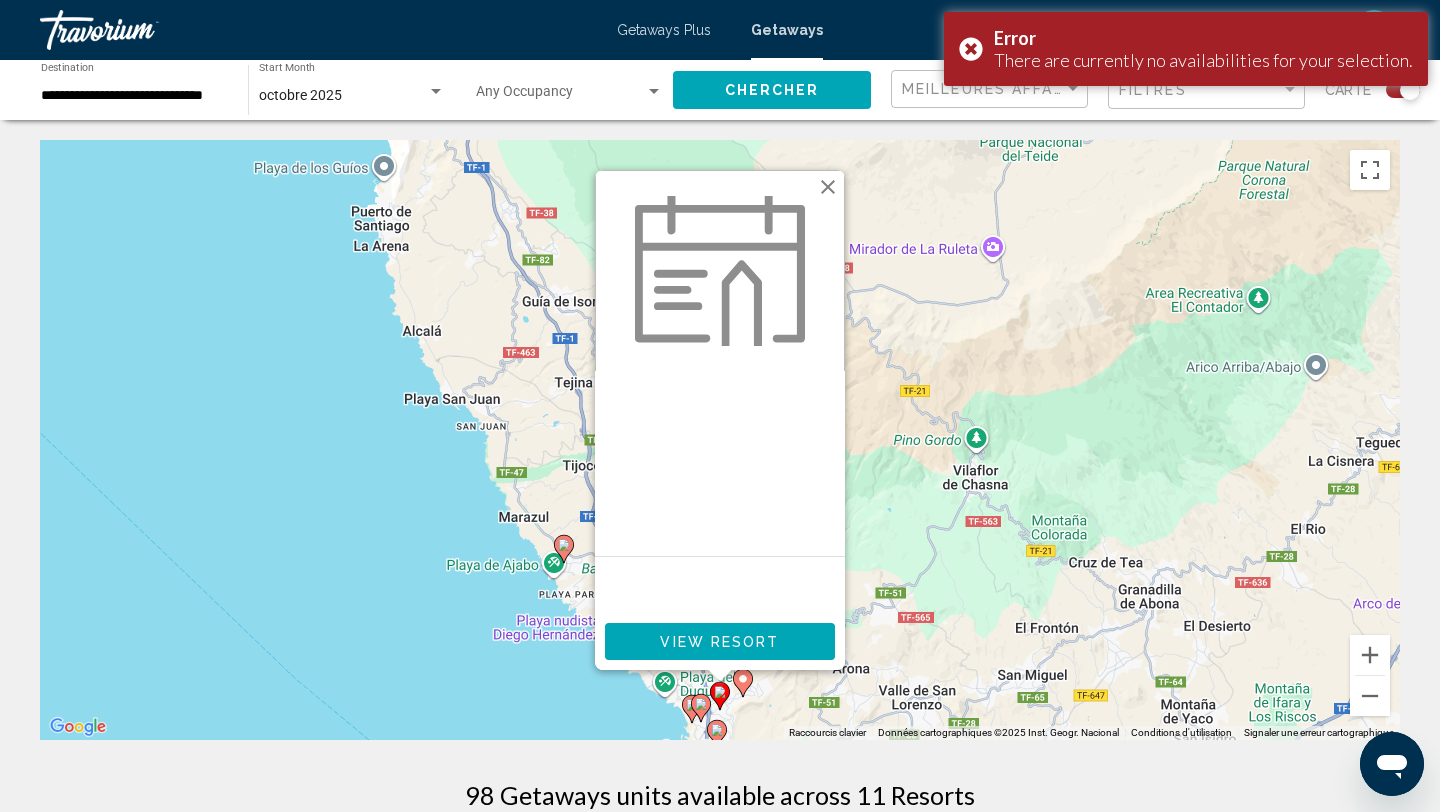 click on "View Resort" at bounding box center (720, 641) 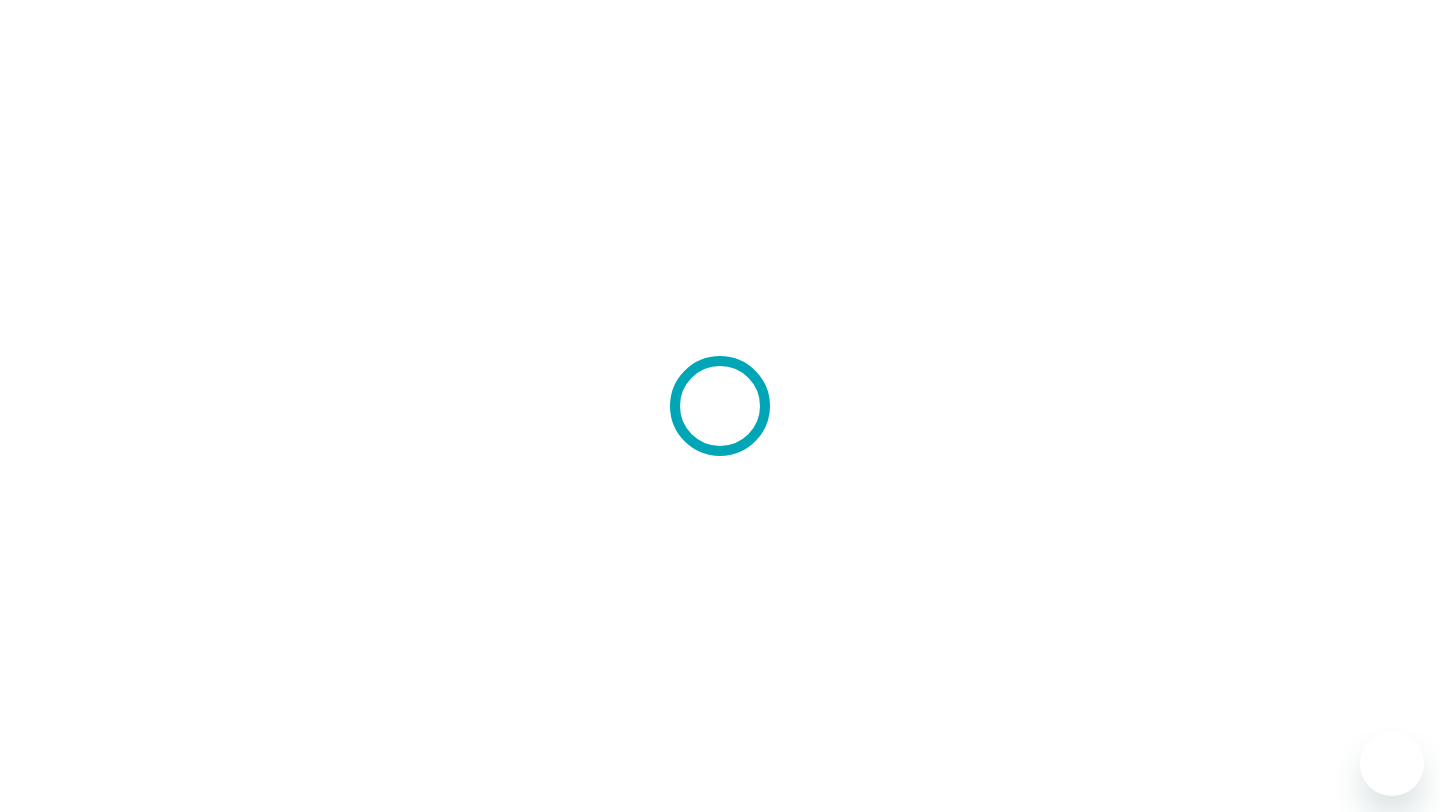 scroll, scrollTop: 0, scrollLeft: 0, axis: both 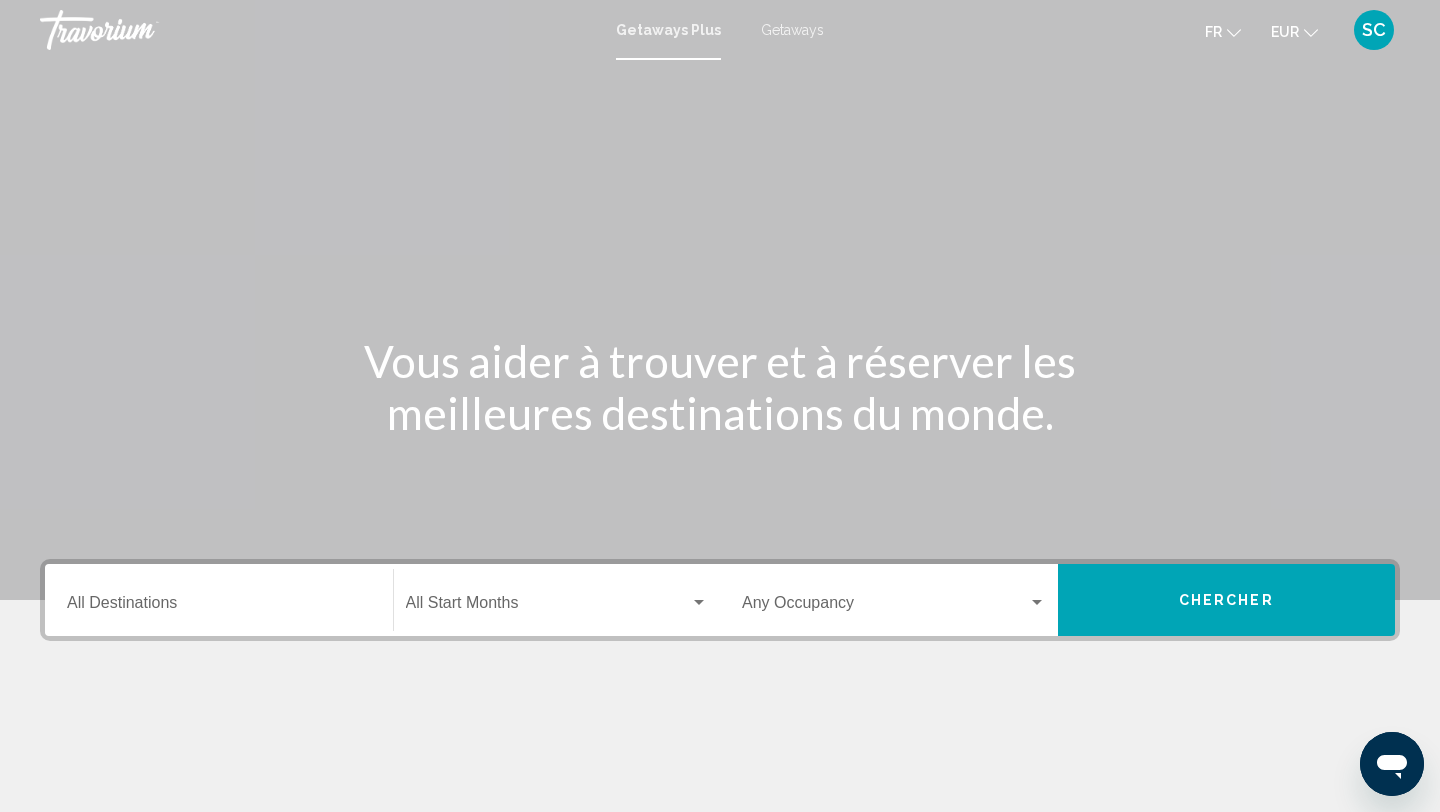 click on "Getaways" at bounding box center (792, 30) 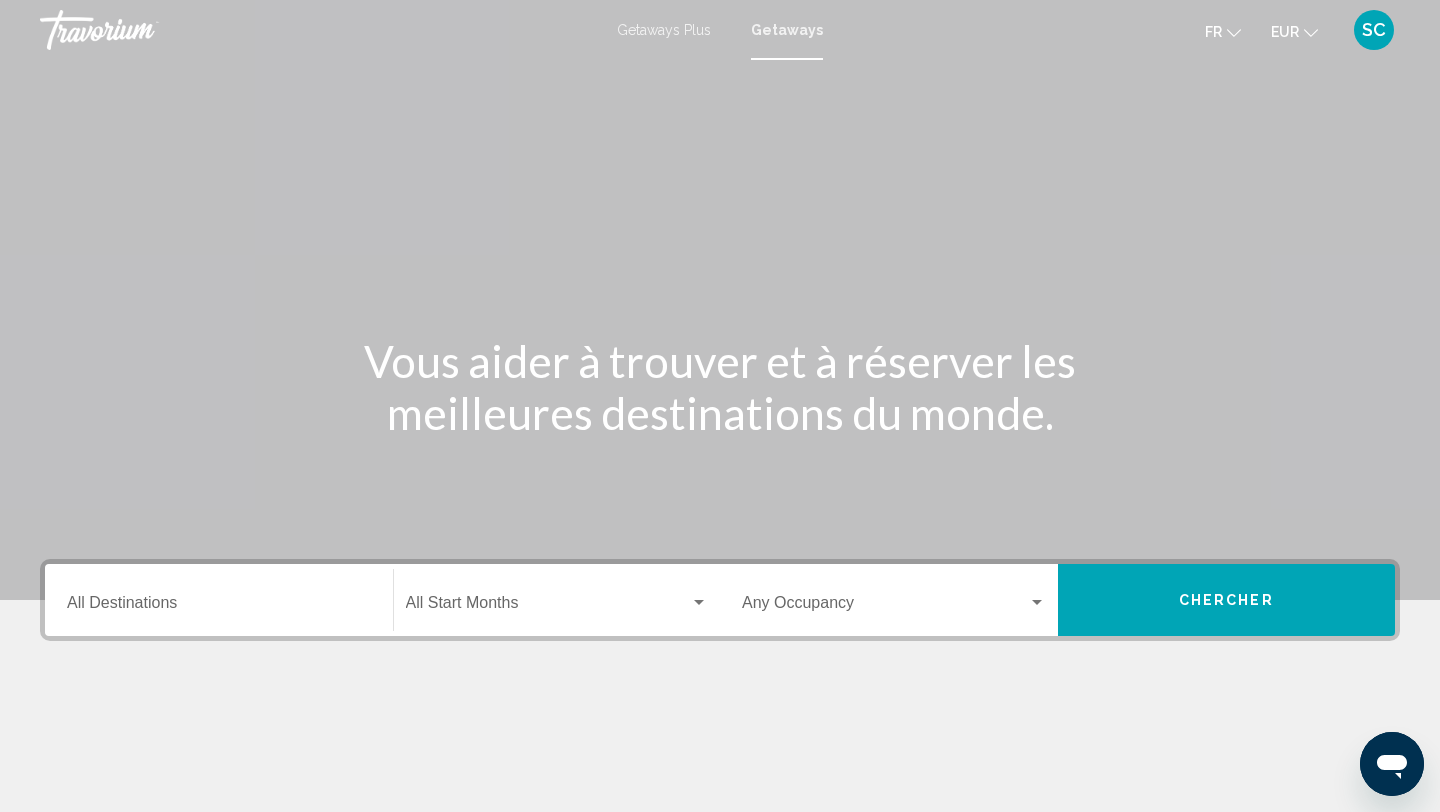 click on "Destination All Destinations" at bounding box center (219, 600) 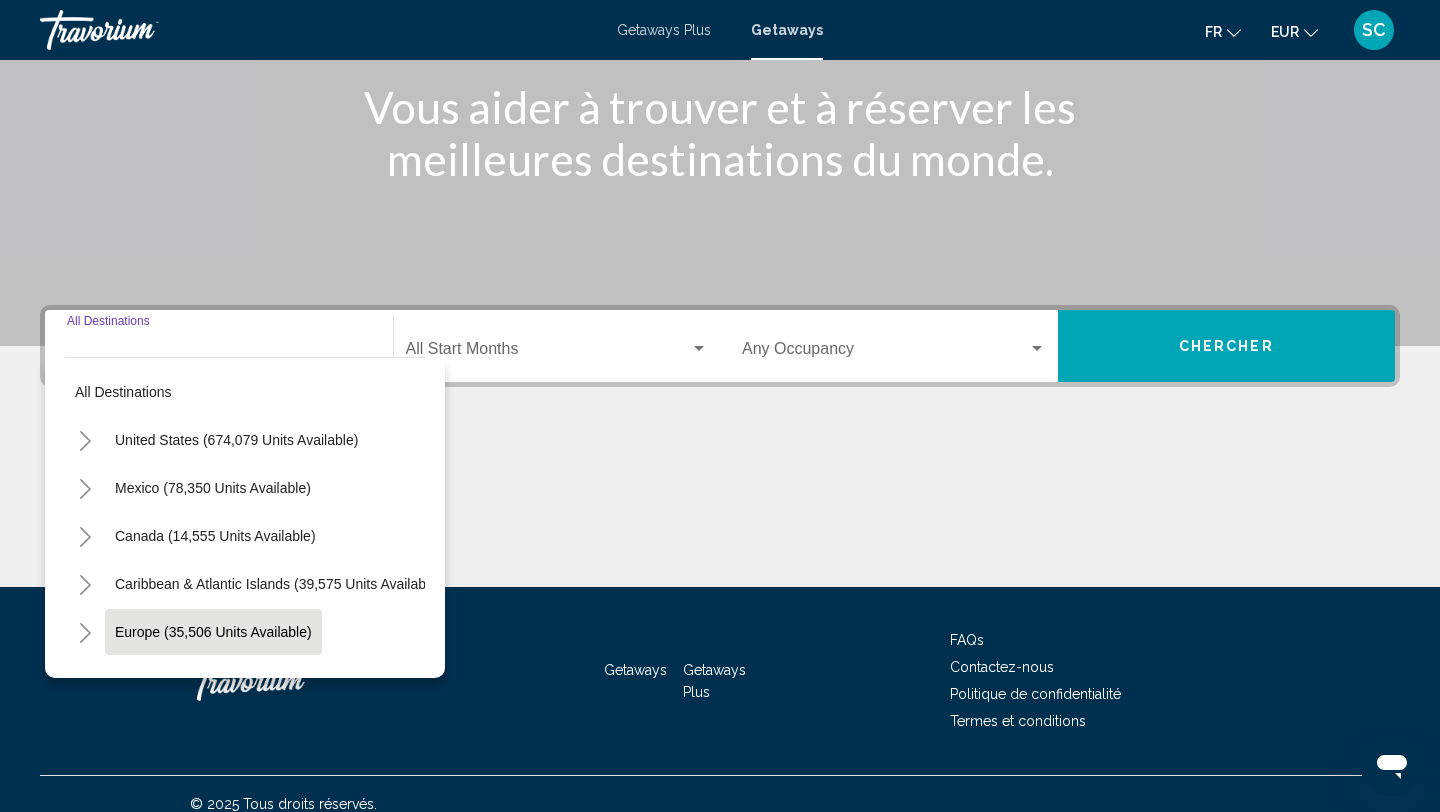scroll, scrollTop: 274, scrollLeft: 0, axis: vertical 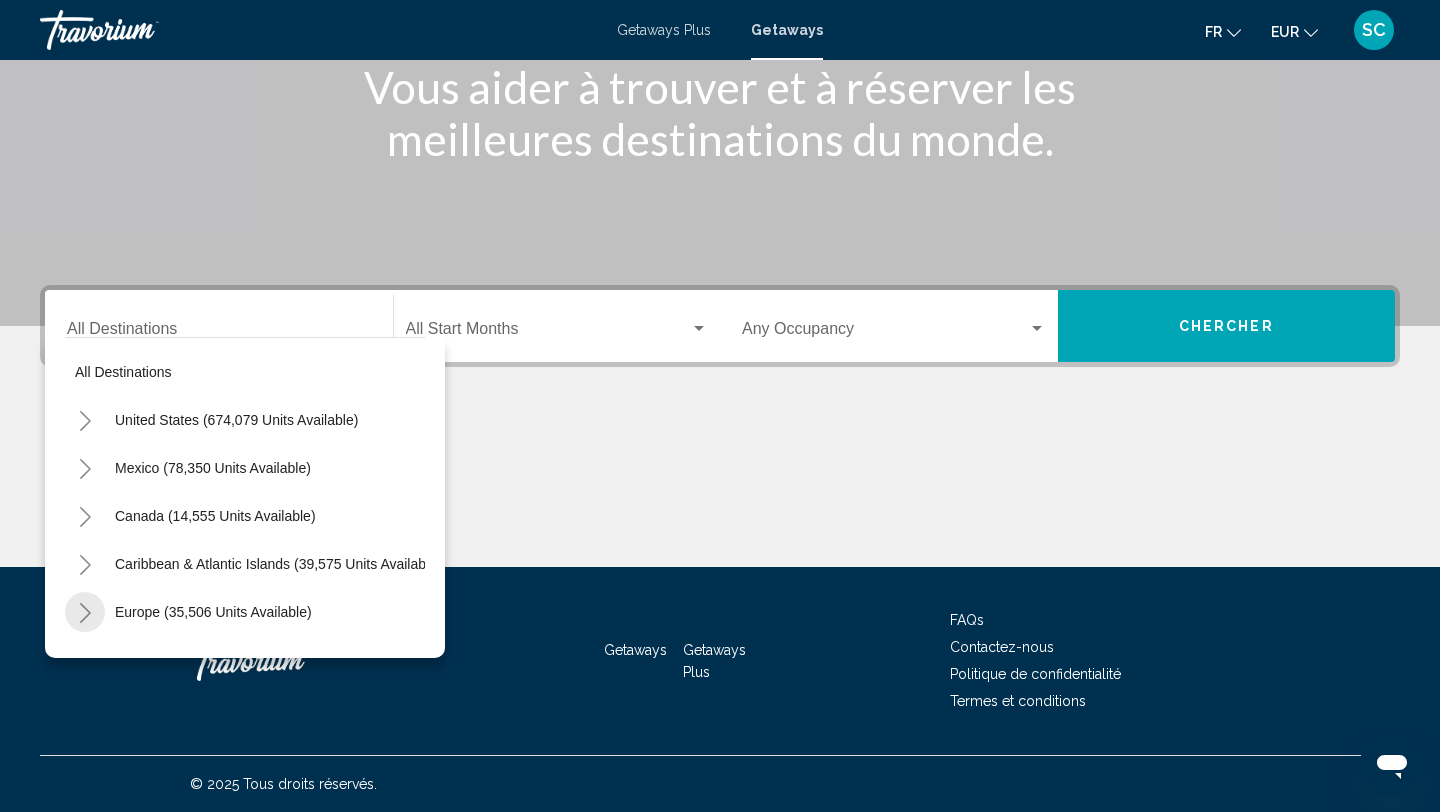 click 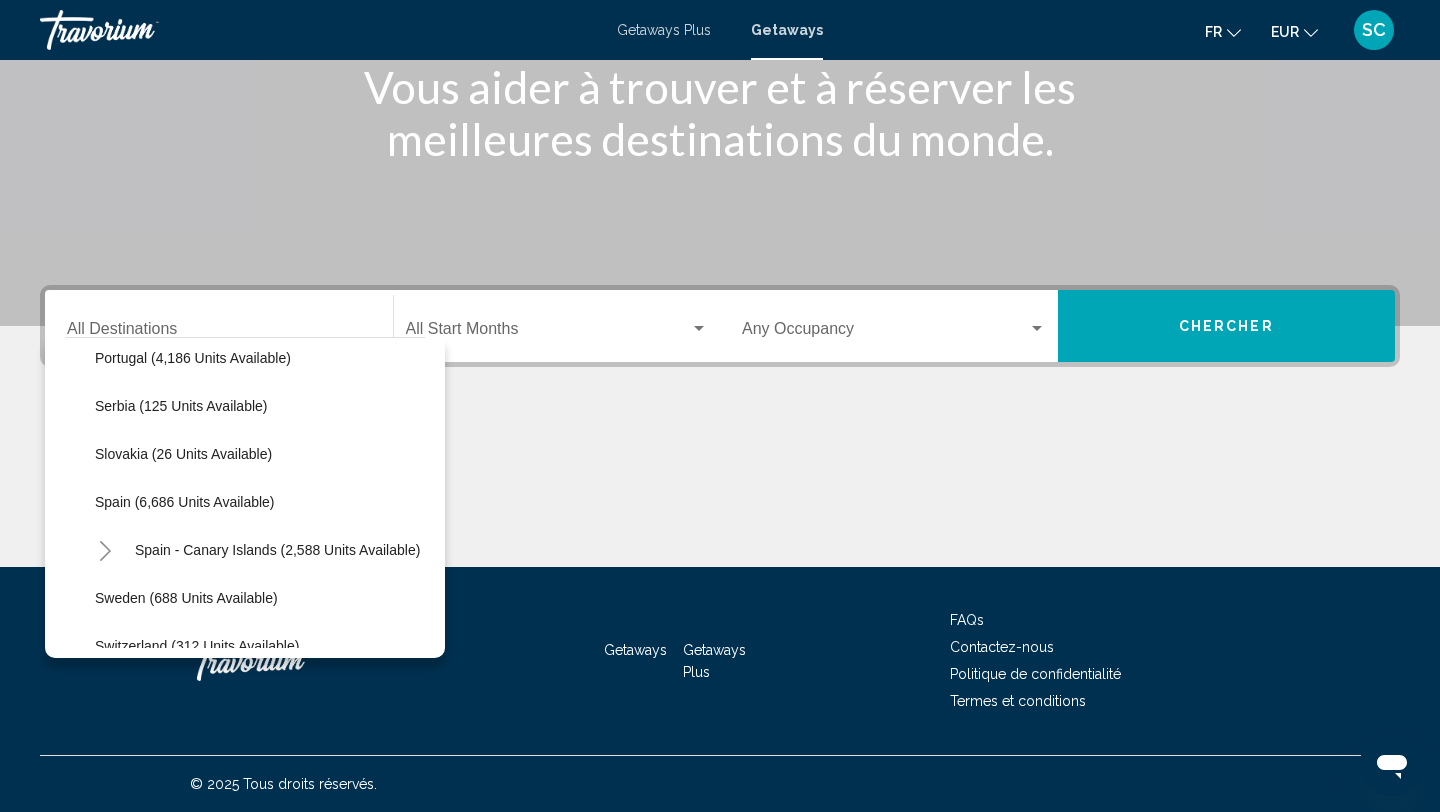 scroll, scrollTop: 931, scrollLeft: 0, axis: vertical 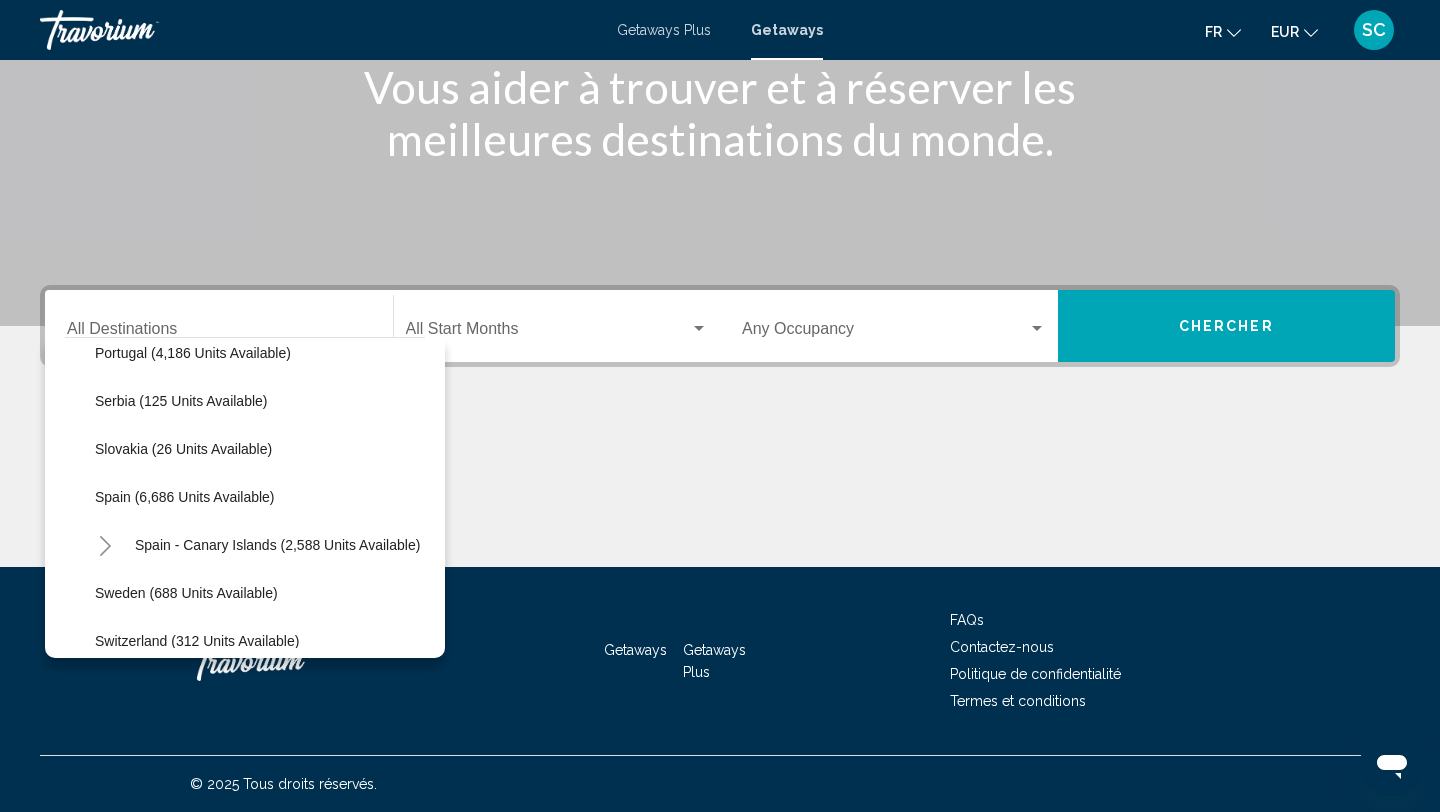 click on "Spain - Canary Islands (2,588 units available)" 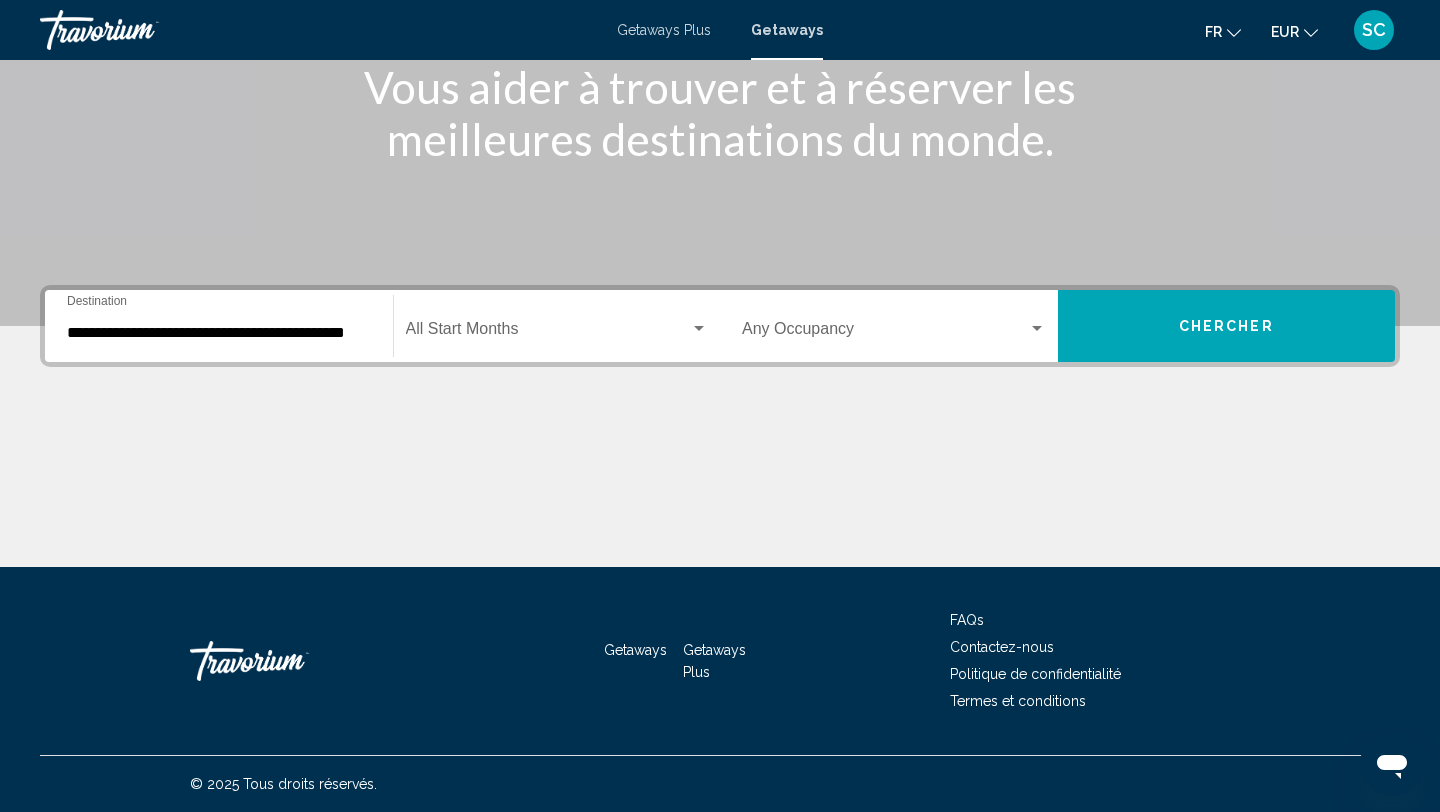 click on "Start Month All Start Months" 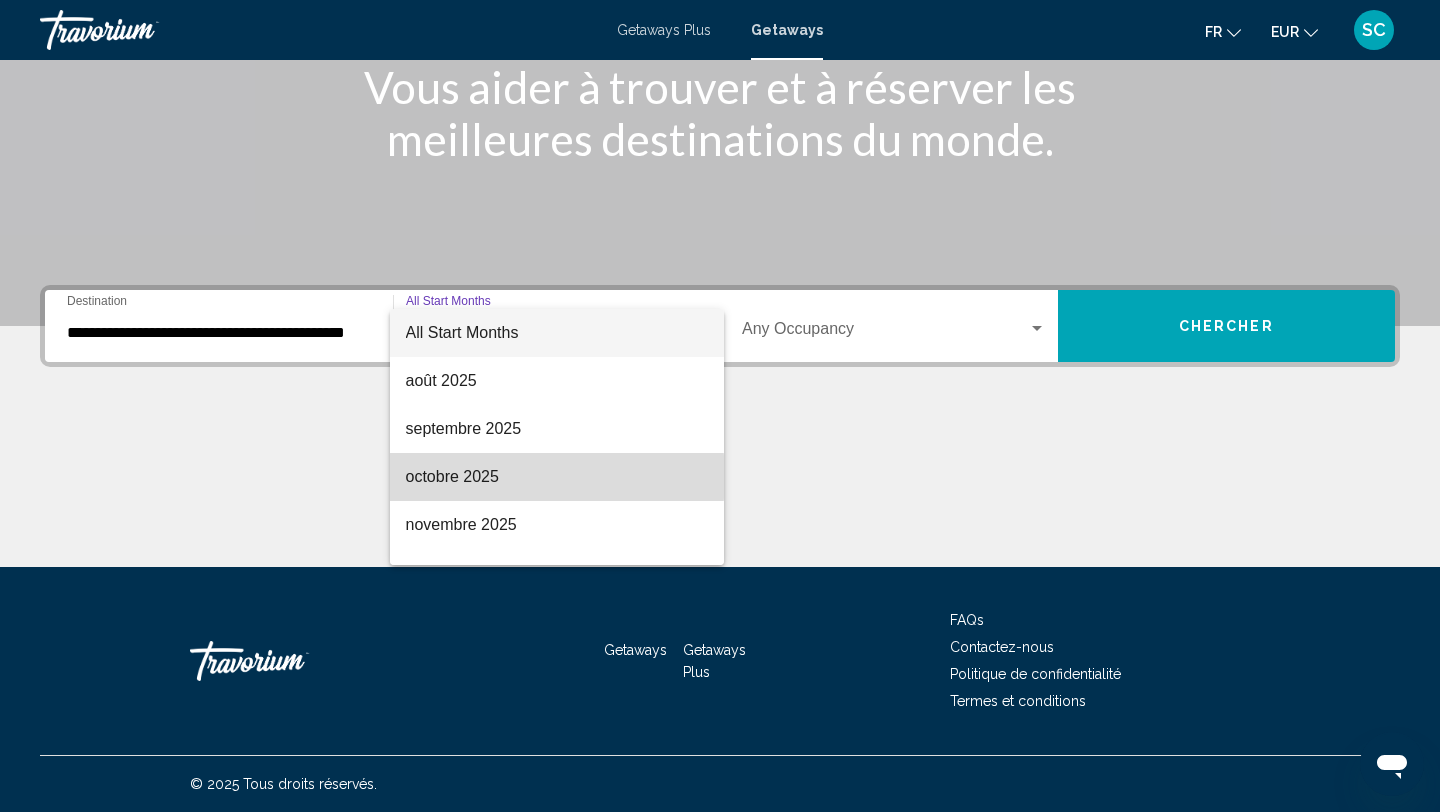 click on "octobre 2025" at bounding box center (557, 477) 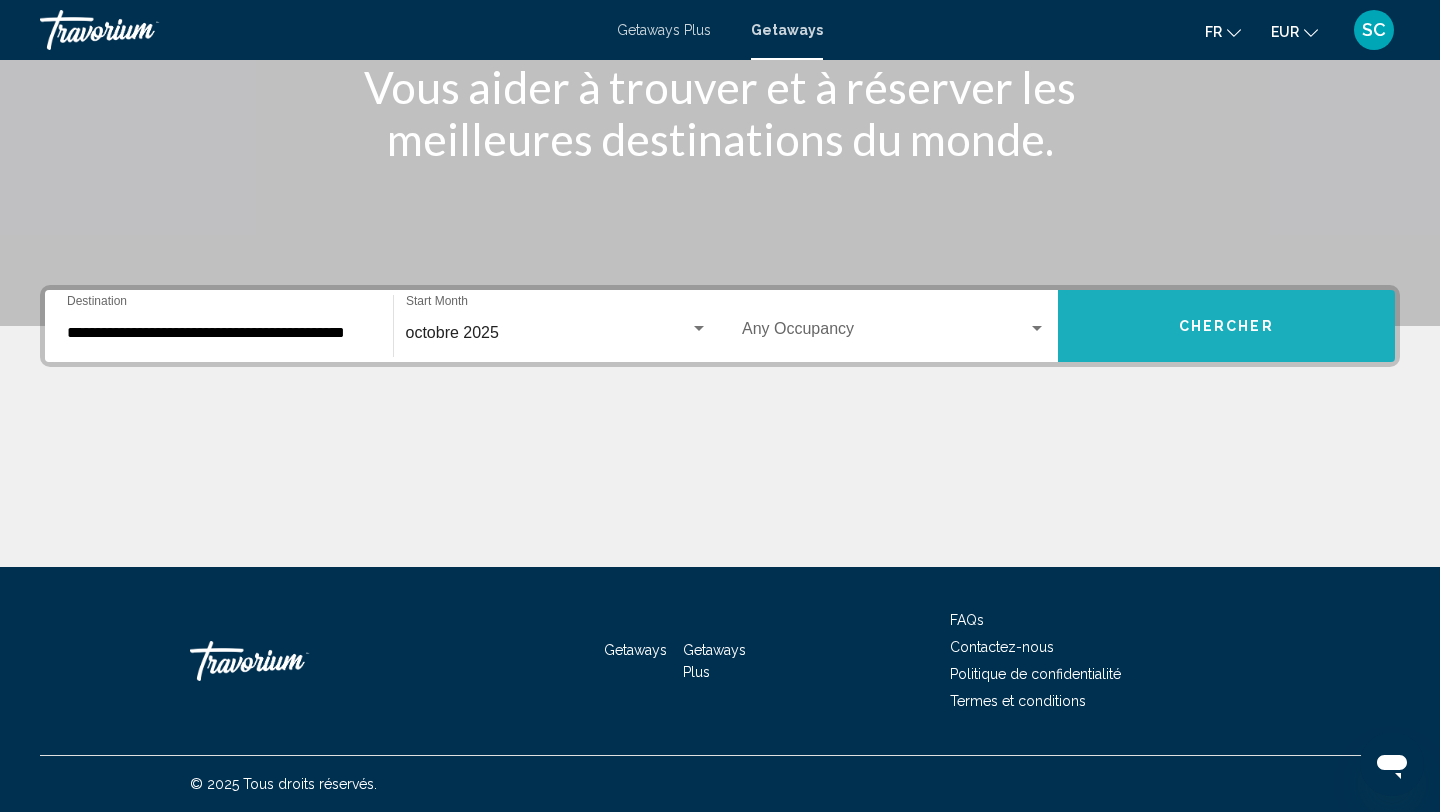 click on "Chercher" at bounding box center [1226, 327] 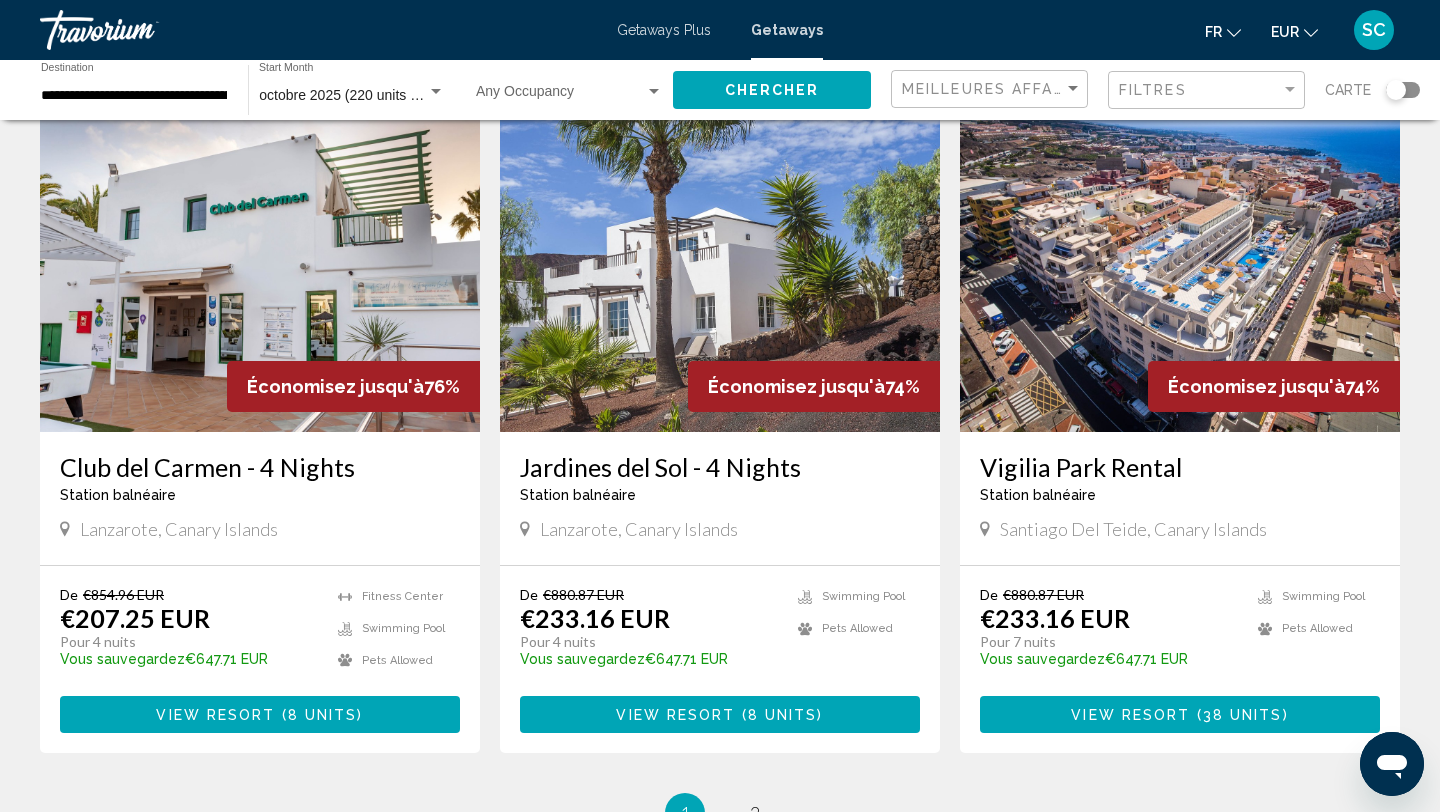 scroll, scrollTop: 2176, scrollLeft: 0, axis: vertical 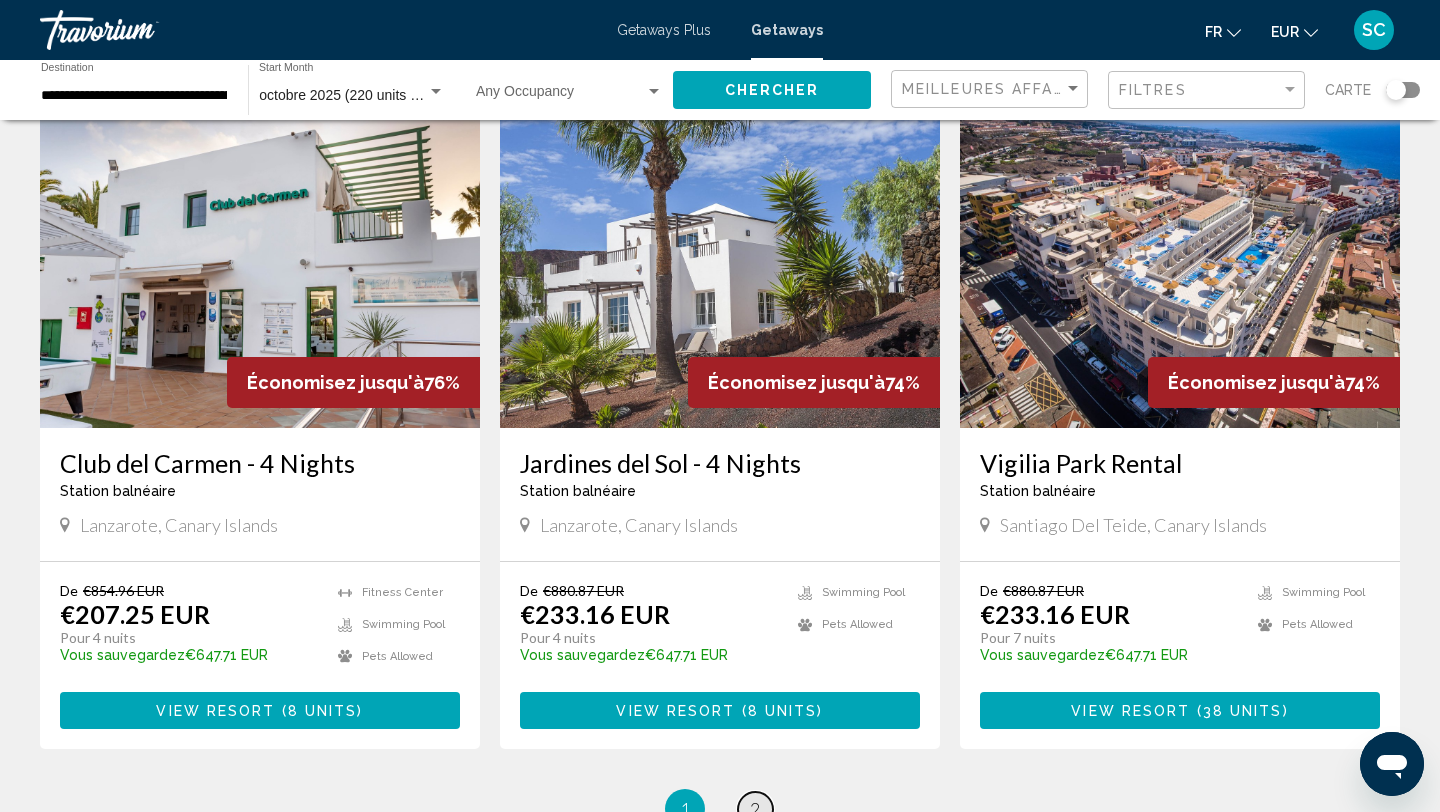 click on "2" at bounding box center (755, 809) 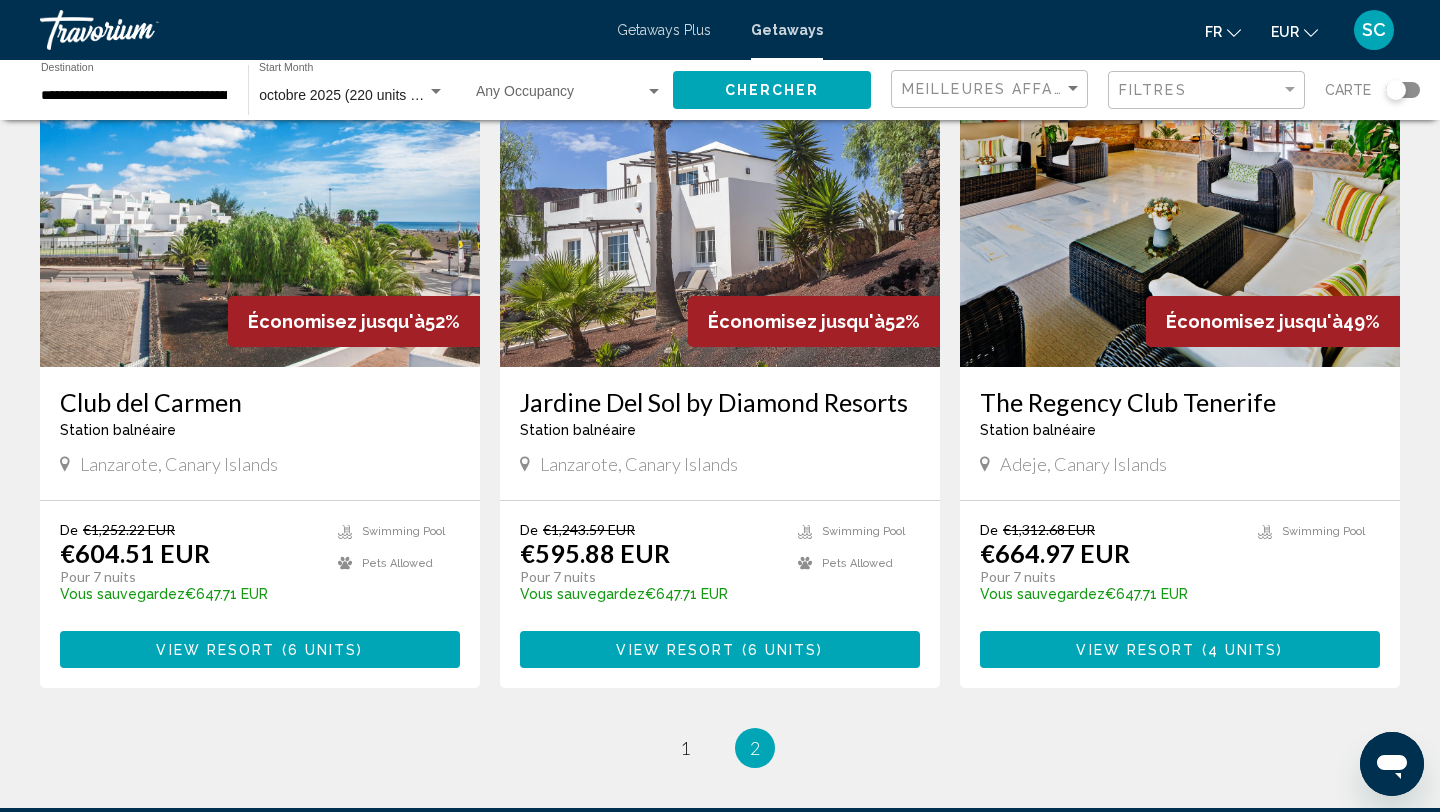 scroll, scrollTop: 1529, scrollLeft: 0, axis: vertical 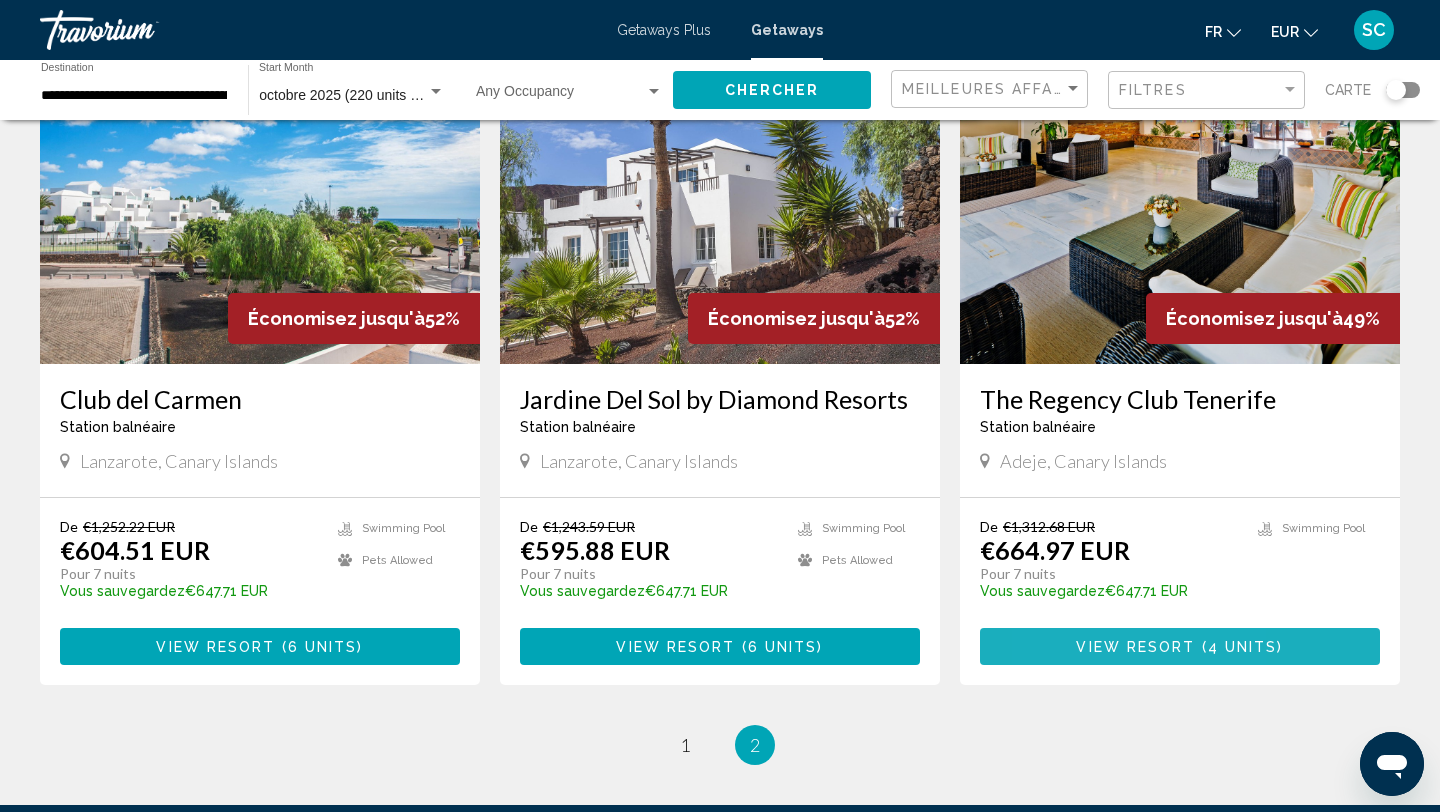 click on "View Resort    ( 4 units )" at bounding box center (1180, 646) 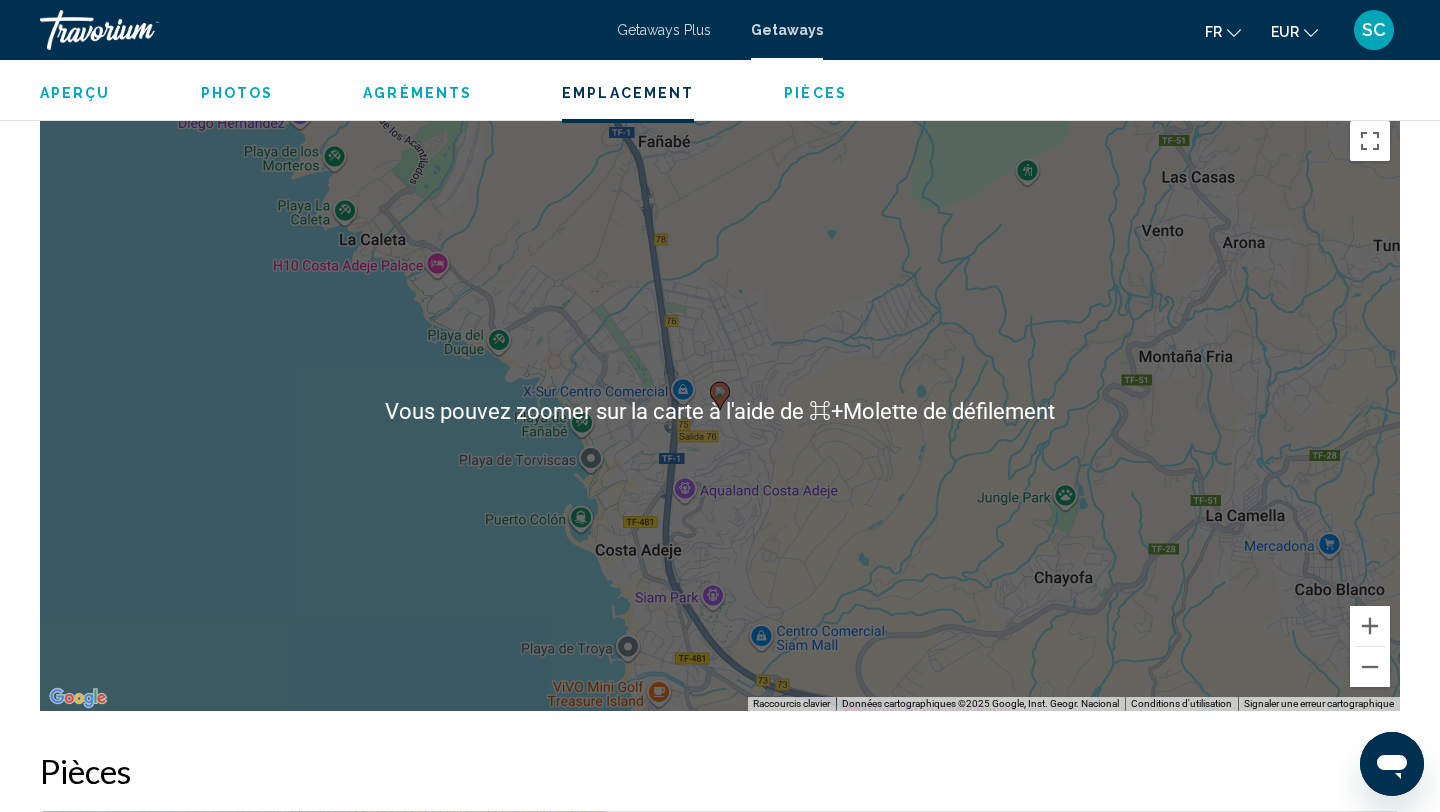 scroll, scrollTop: 2281, scrollLeft: 0, axis: vertical 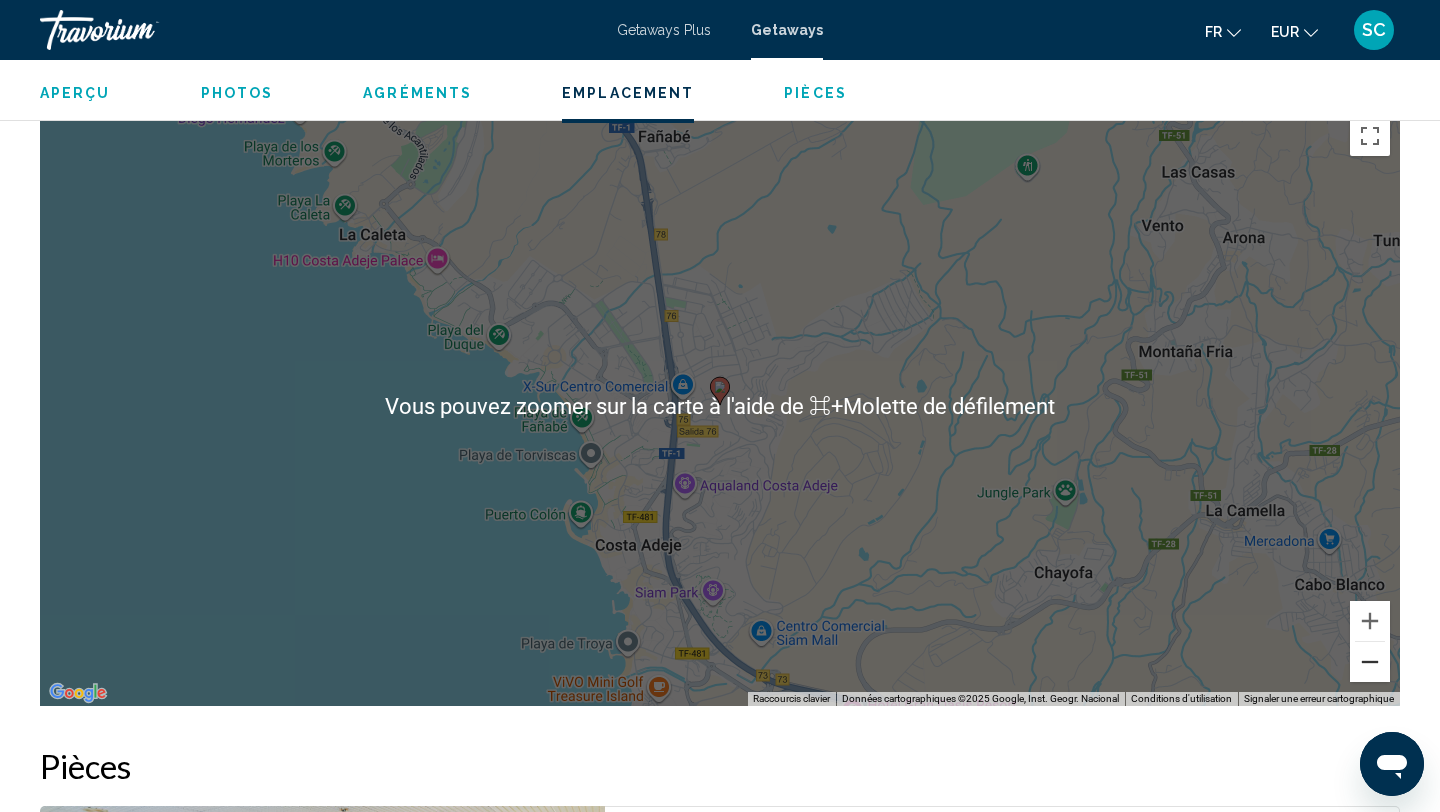 click at bounding box center [1370, 662] 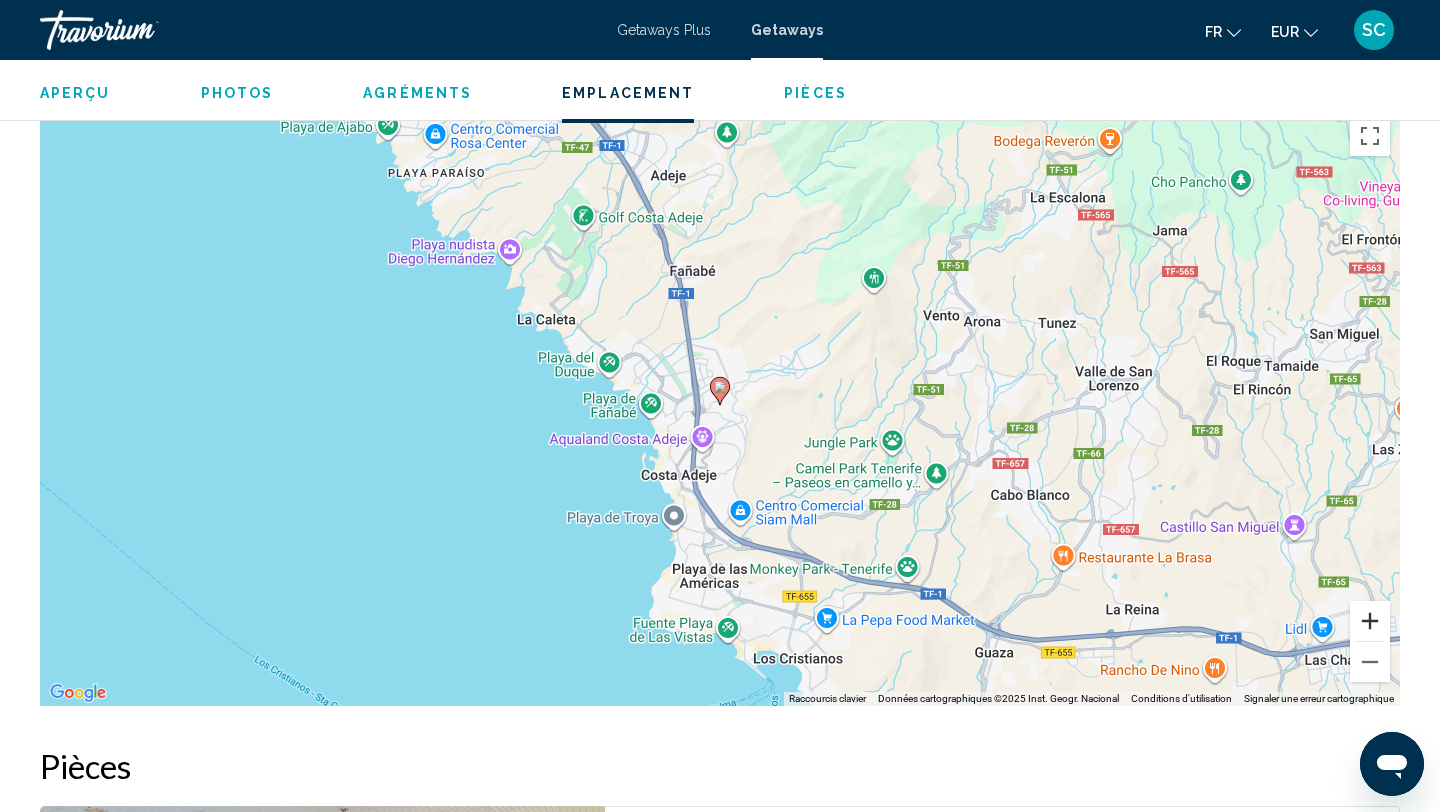 click at bounding box center [1370, 621] 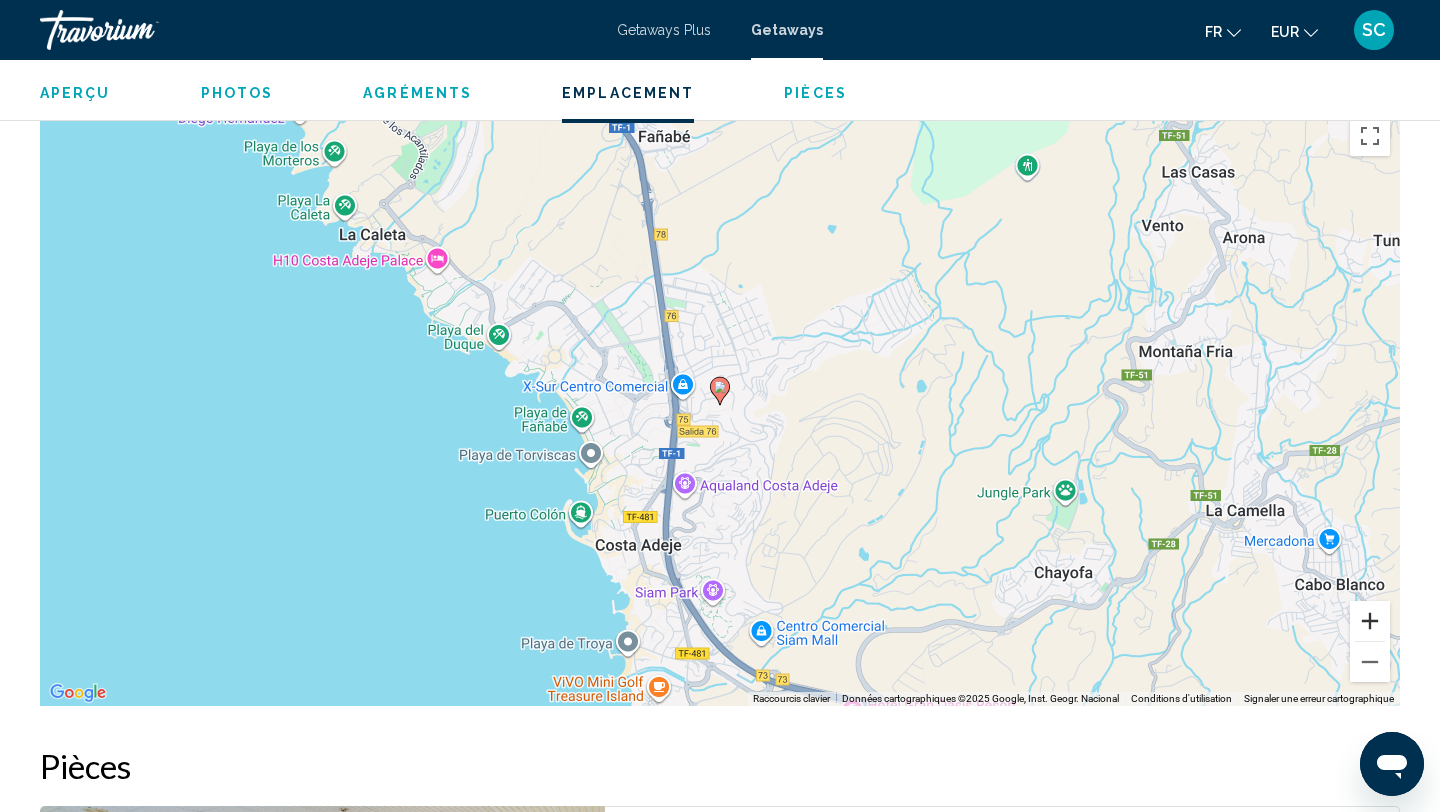 click at bounding box center [1370, 621] 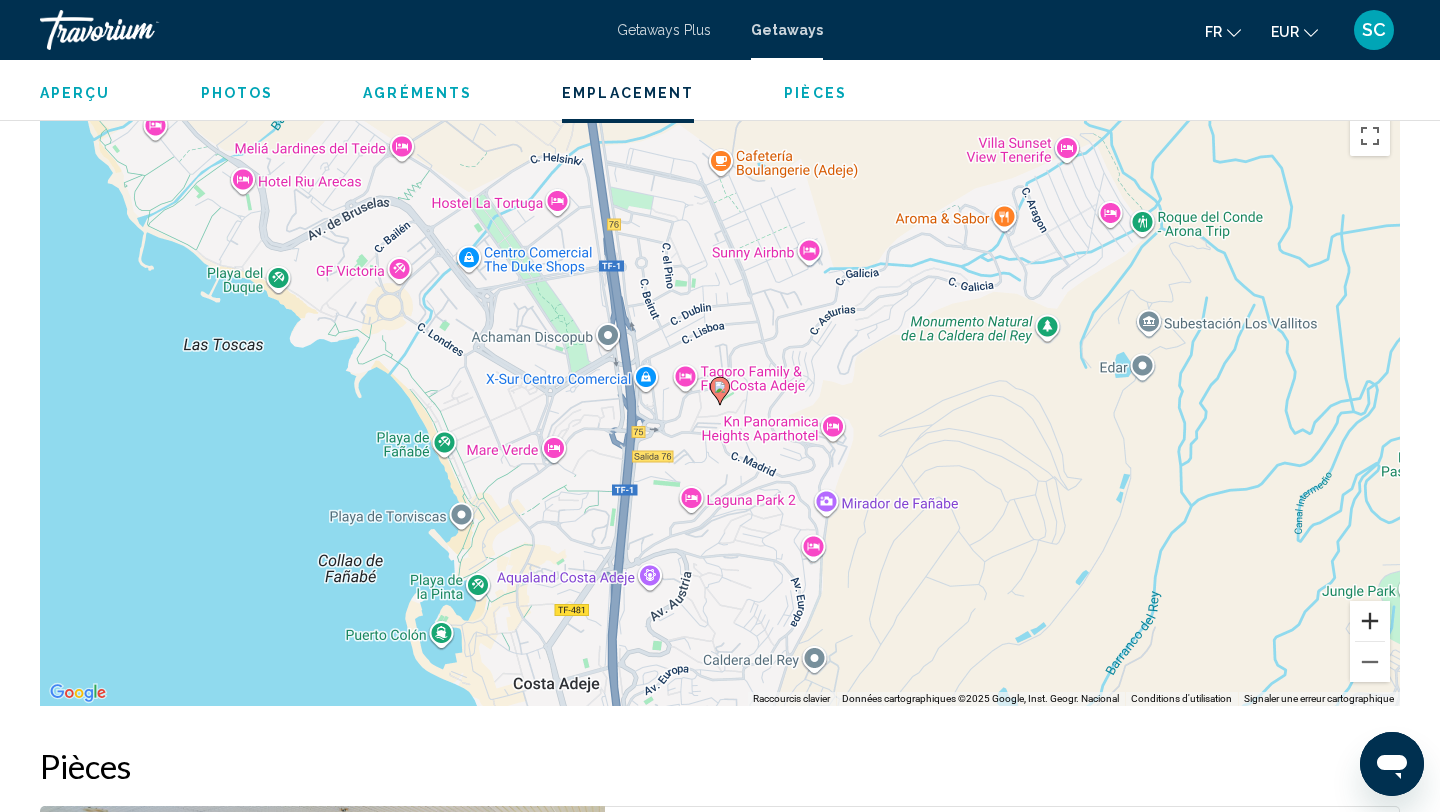 click at bounding box center [1370, 621] 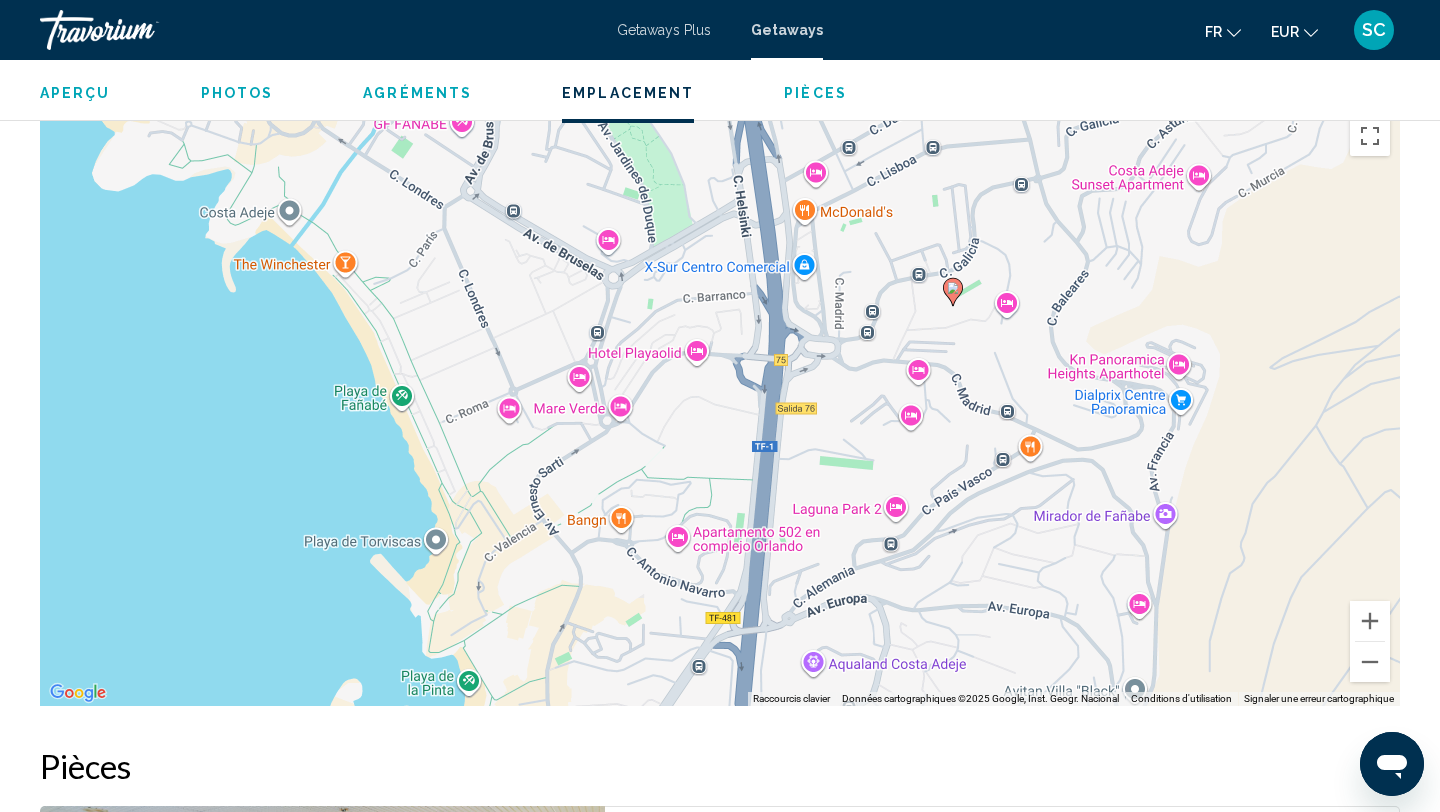 drag, startPoint x: 1080, startPoint y: 613, endPoint x: 1319, endPoint y: 514, distance: 258.69287 